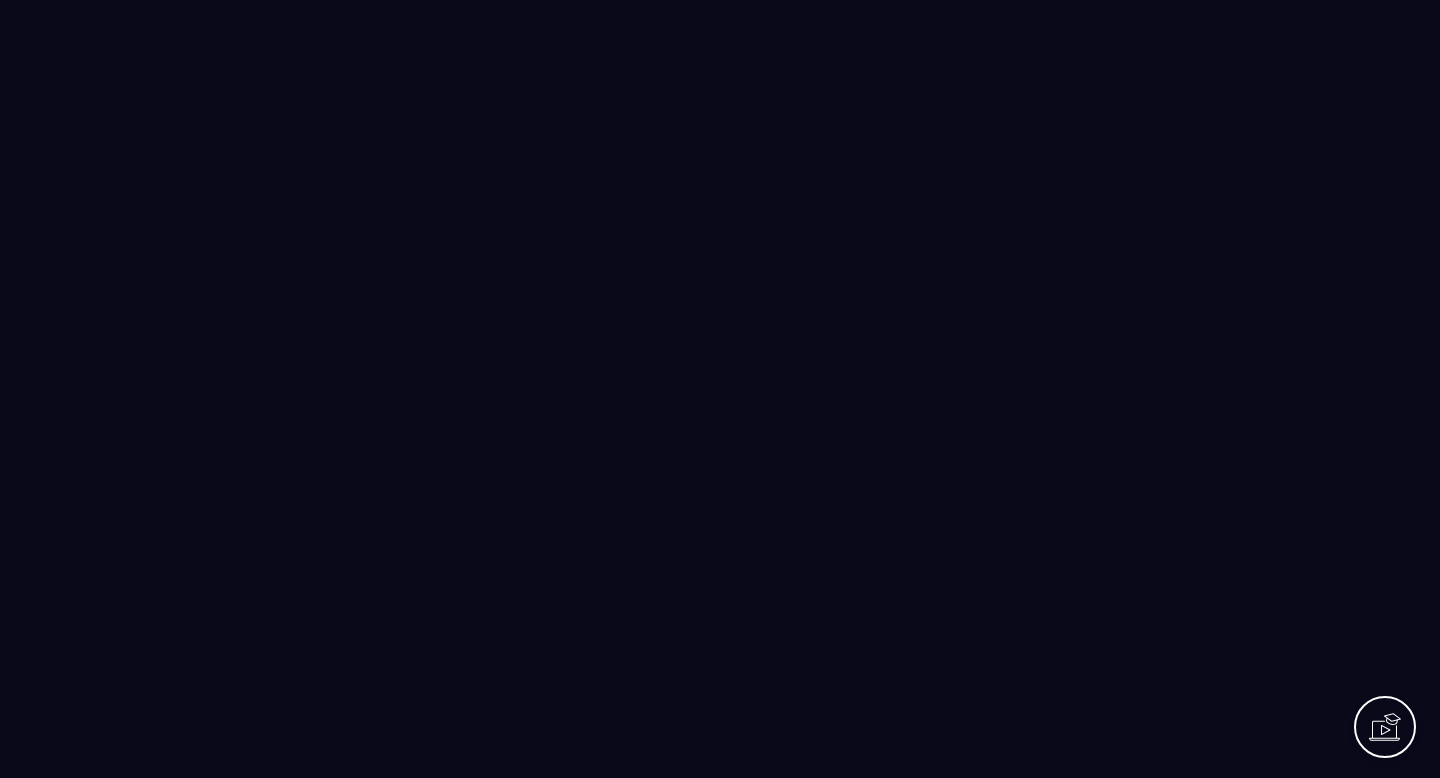 scroll, scrollTop: 0, scrollLeft: 0, axis: both 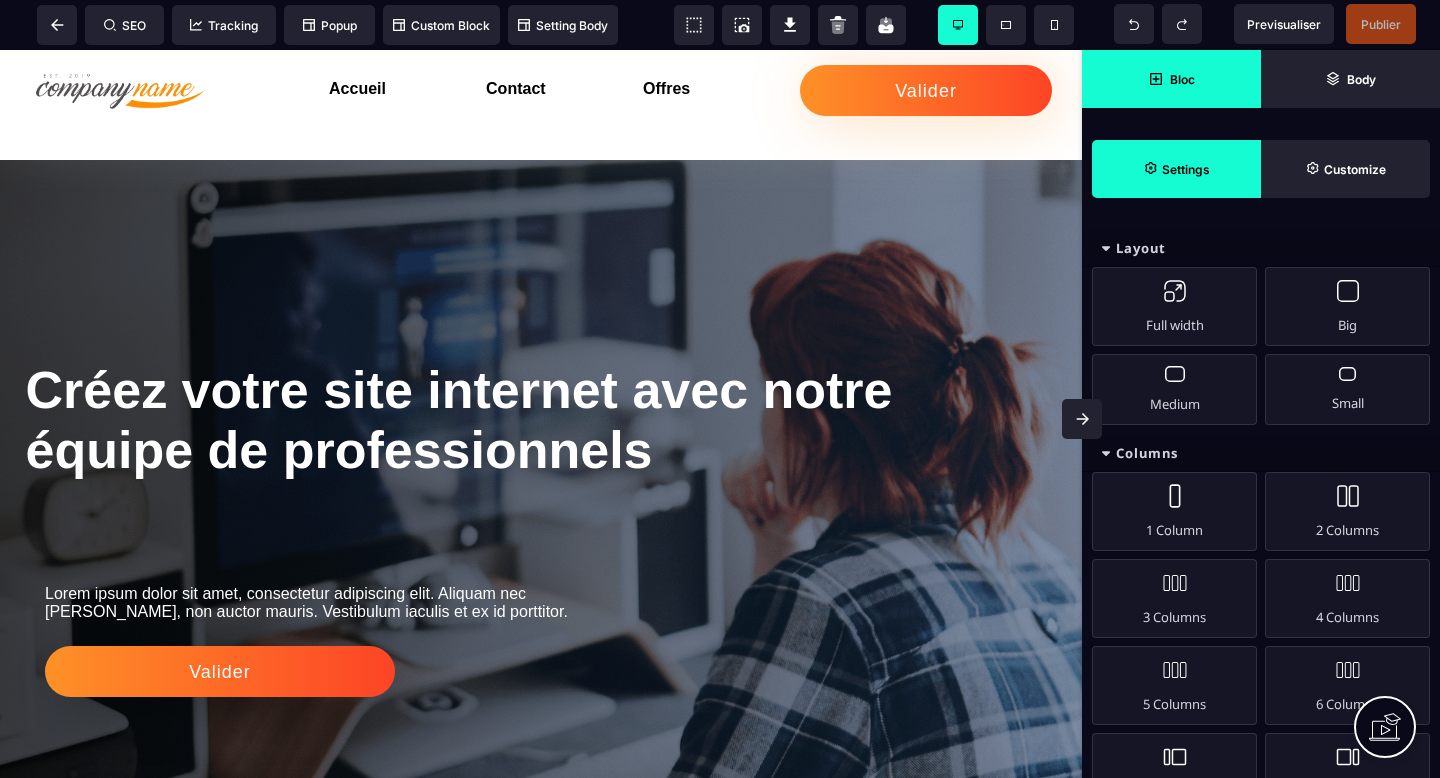 click 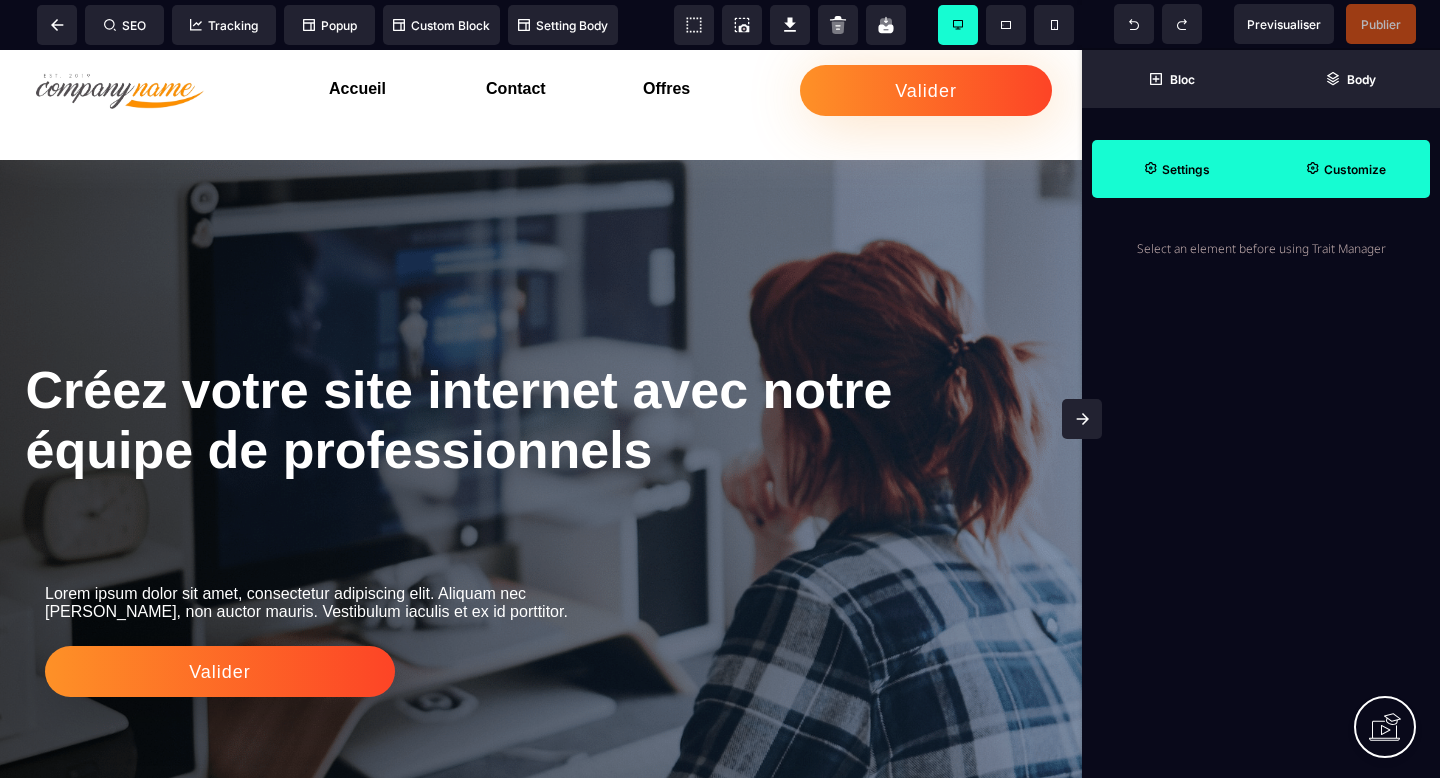 click on "Customize" at bounding box center (1355, 169) 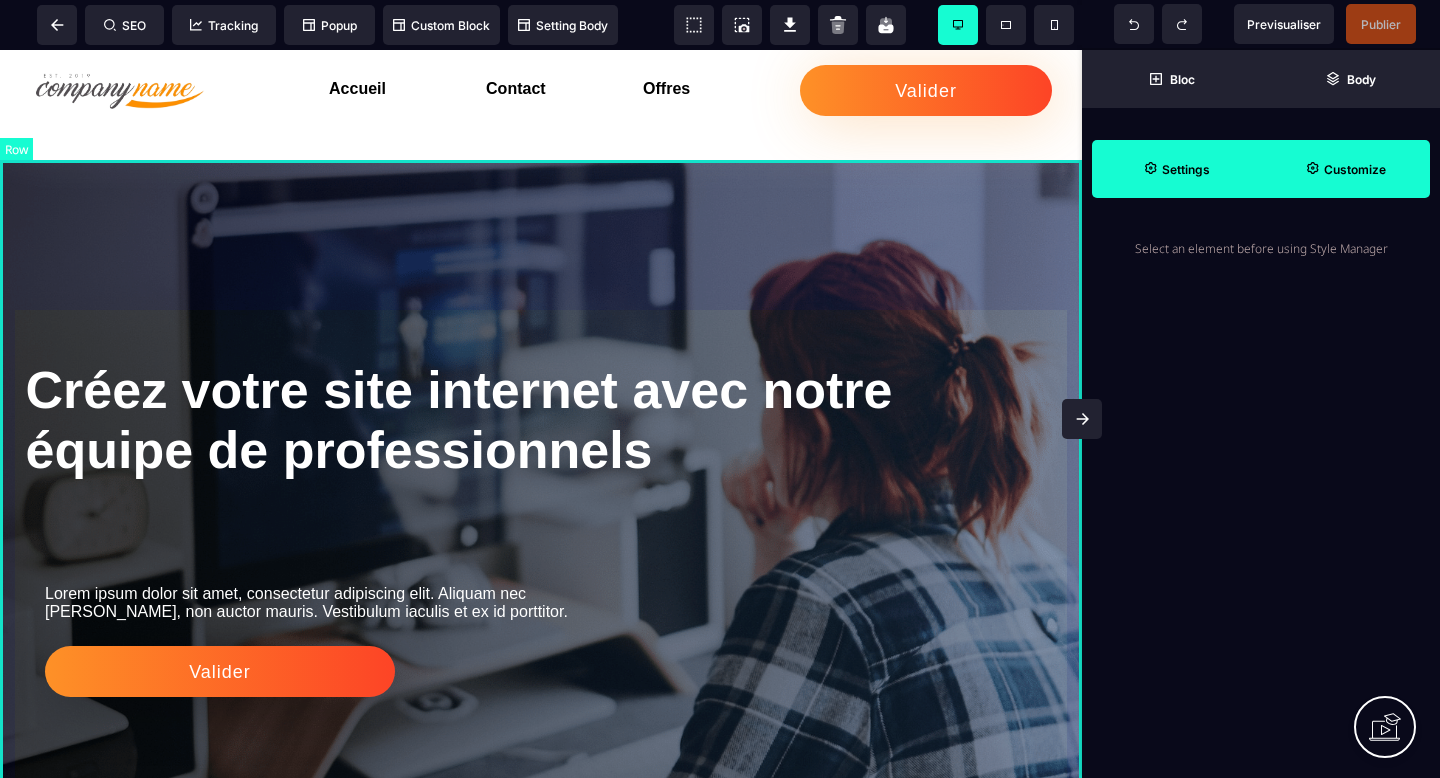 click on "Créez votre site internet avec notre équipe de professionnels Lorem ipsum dolor sit amet, consectetur adipiscing elit. Aliquam nec  mattis nisi, non auctor mauris. Vestibulum iaculis et ex id porttitor.  Valider" at bounding box center (541, 558) 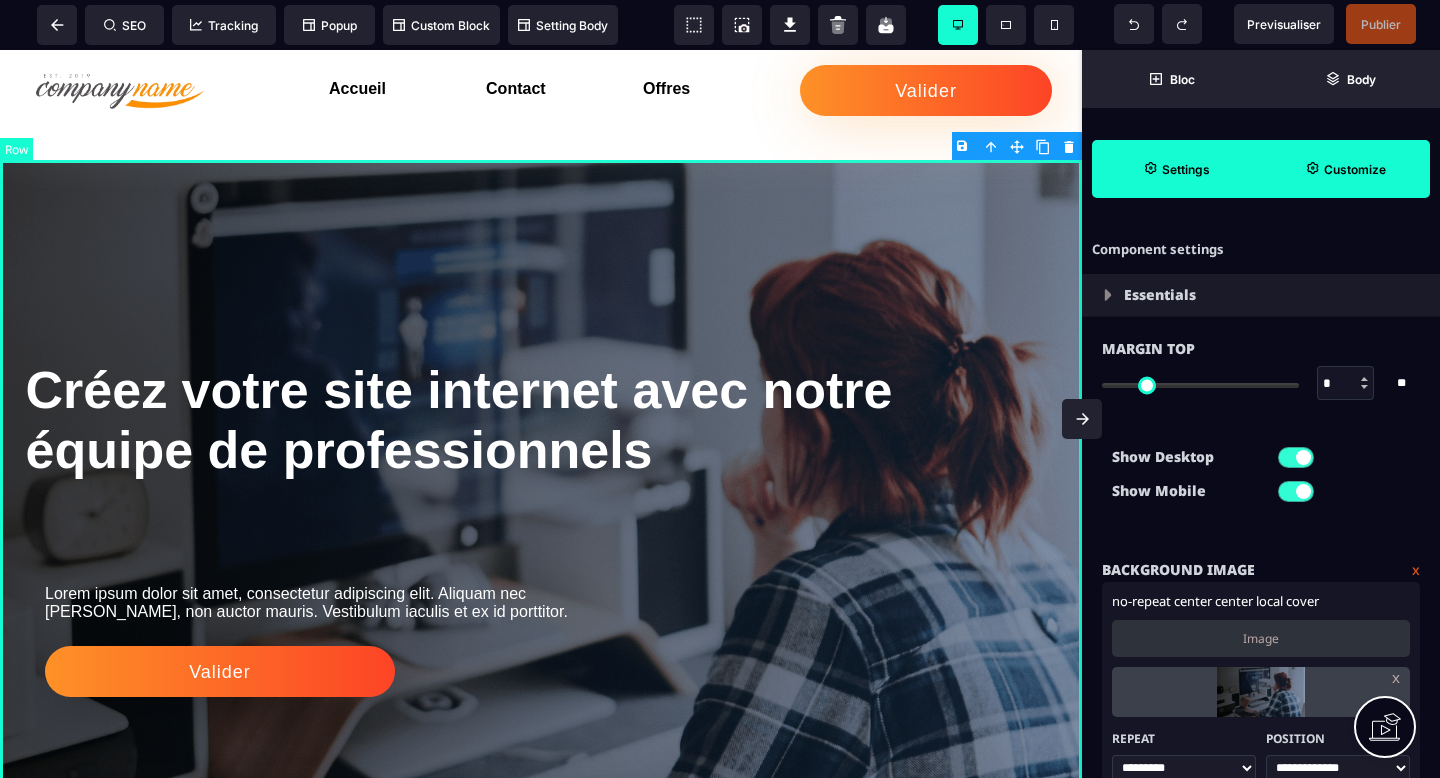 type on "*" 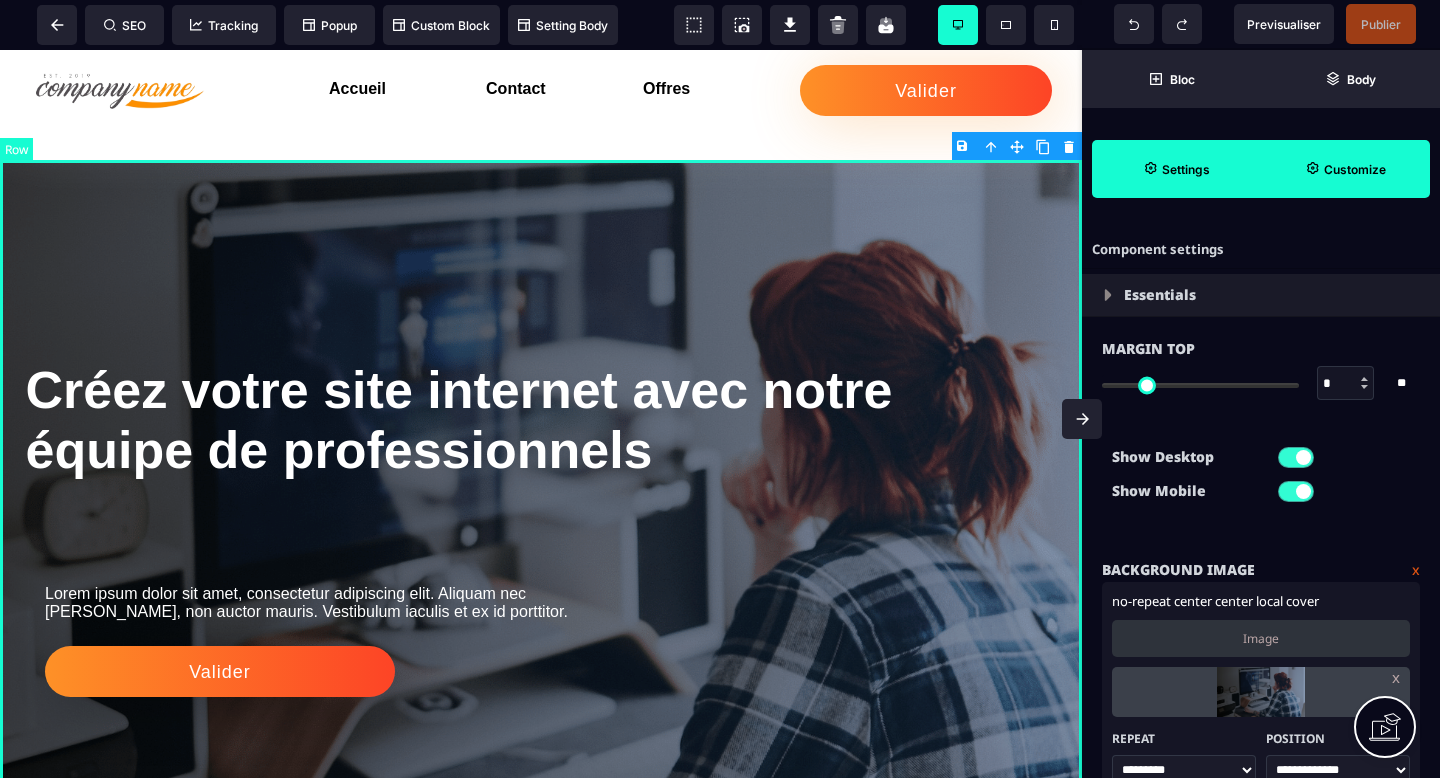 select on "*********" 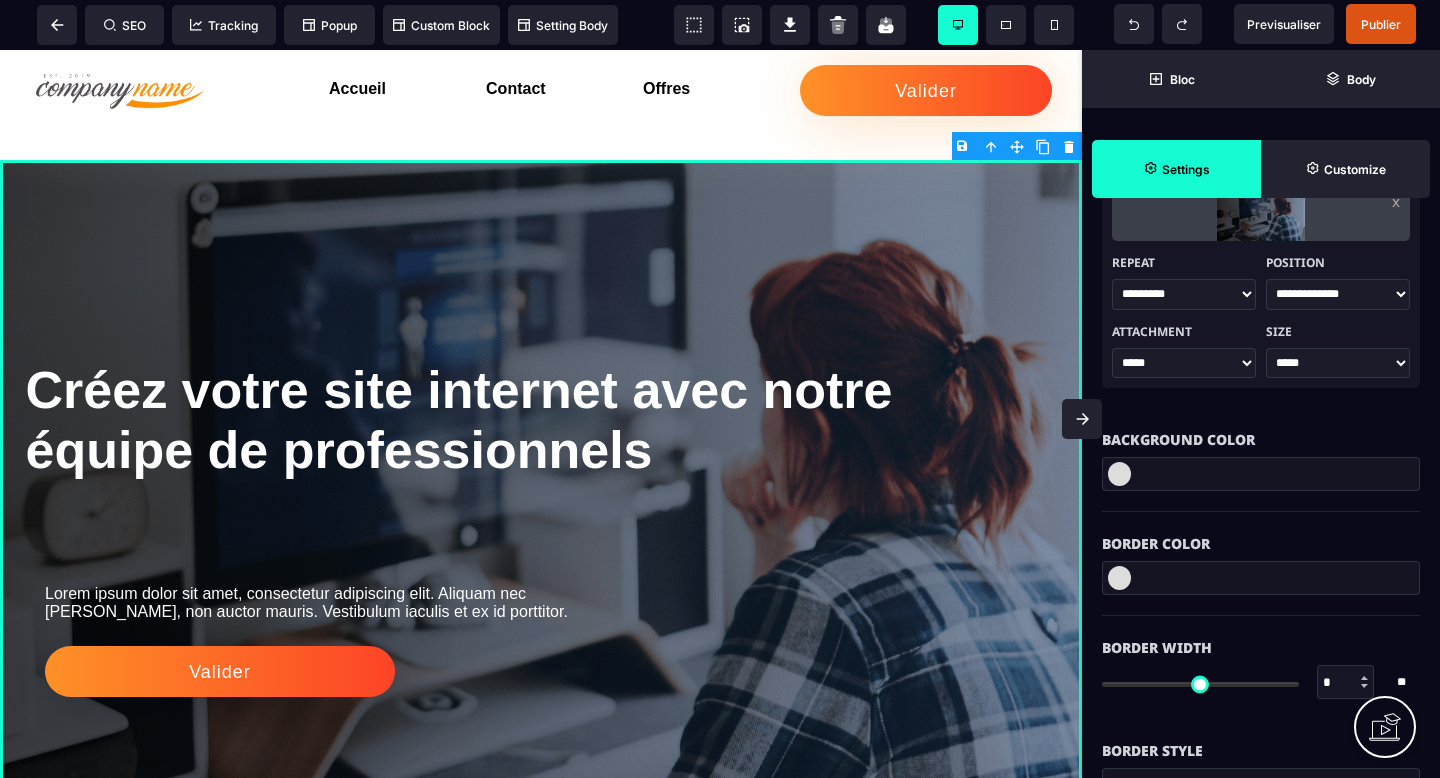 scroll, scrollTop: 519, scrollLeft: 0, axis: vertical 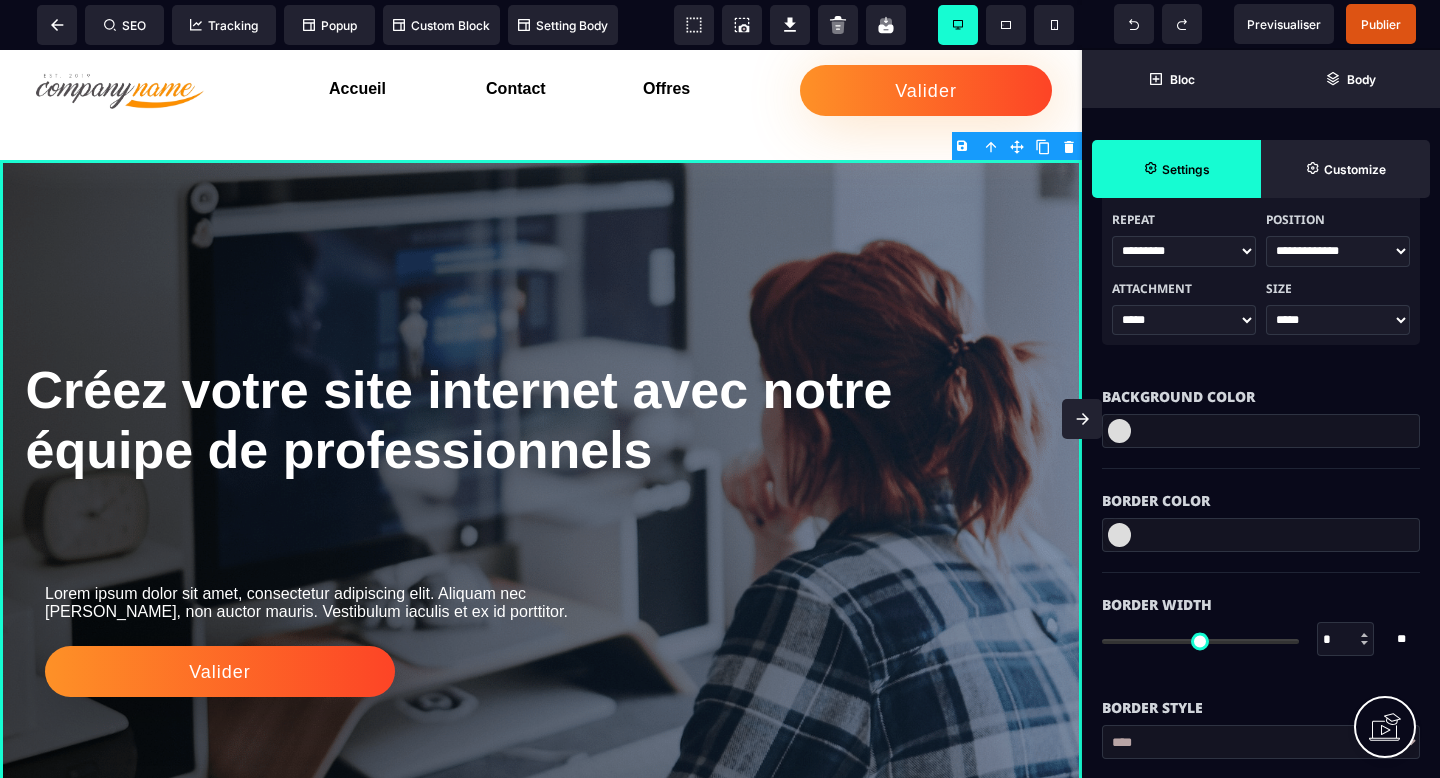click at bounding box center (1261, 431) 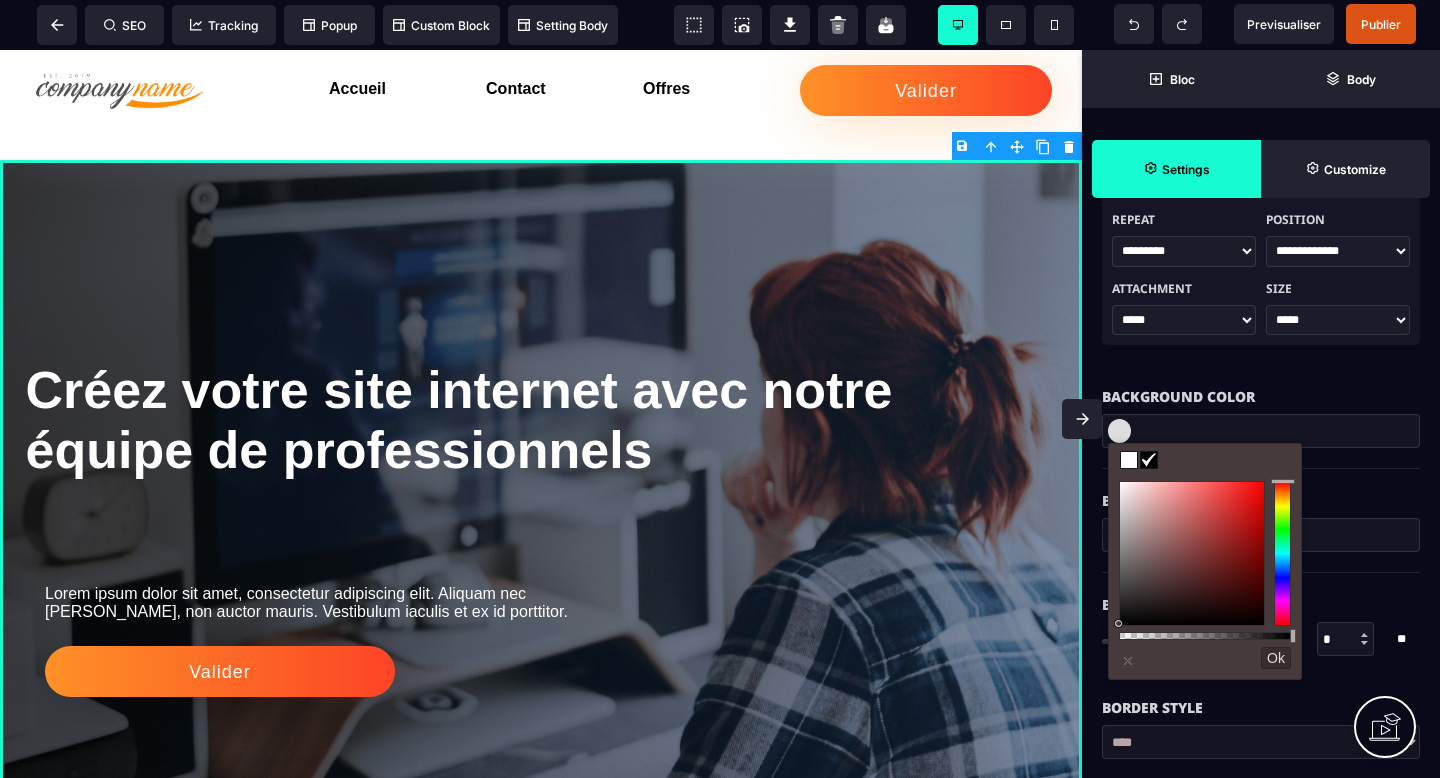 click on "Border Width
*
*
**
All" at bounding box center [1261, 624] 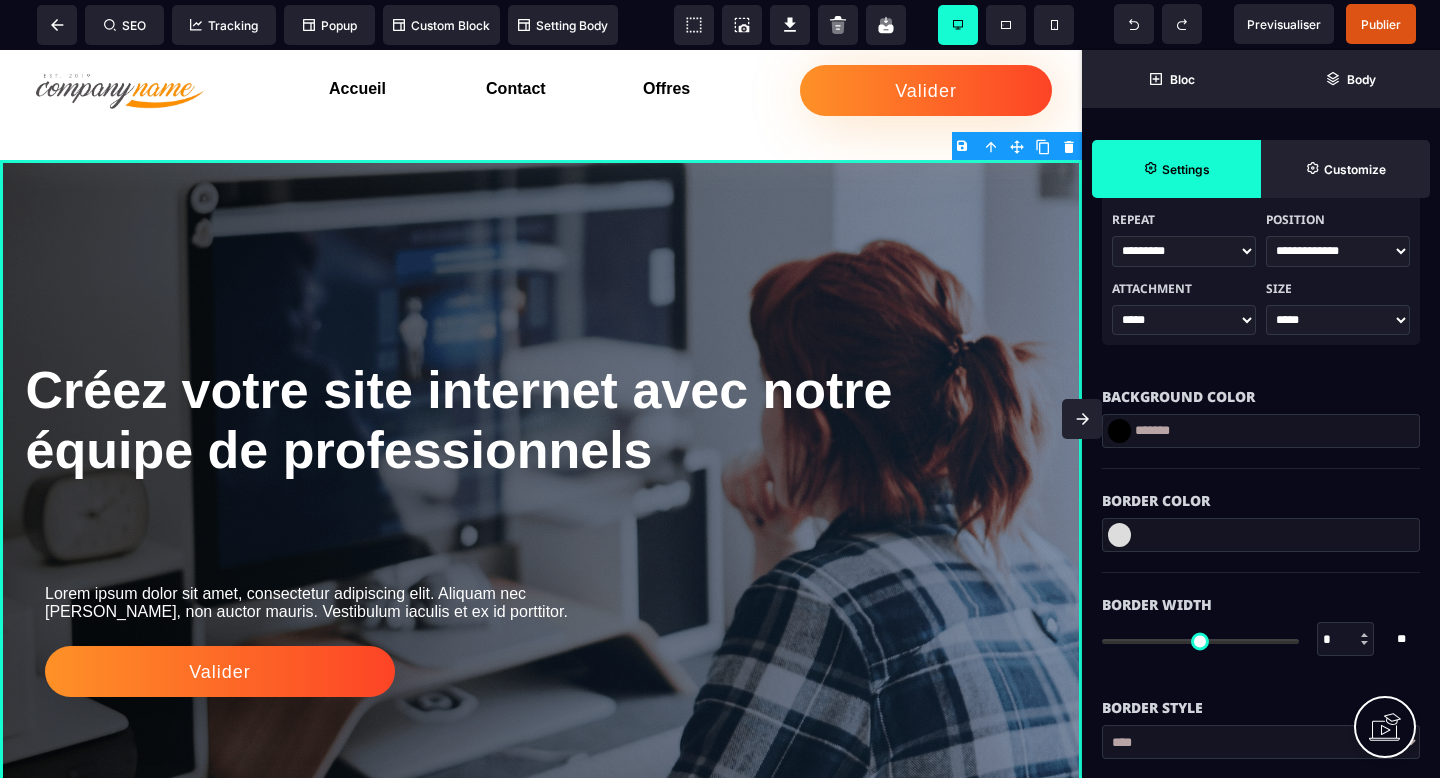 type on "***" 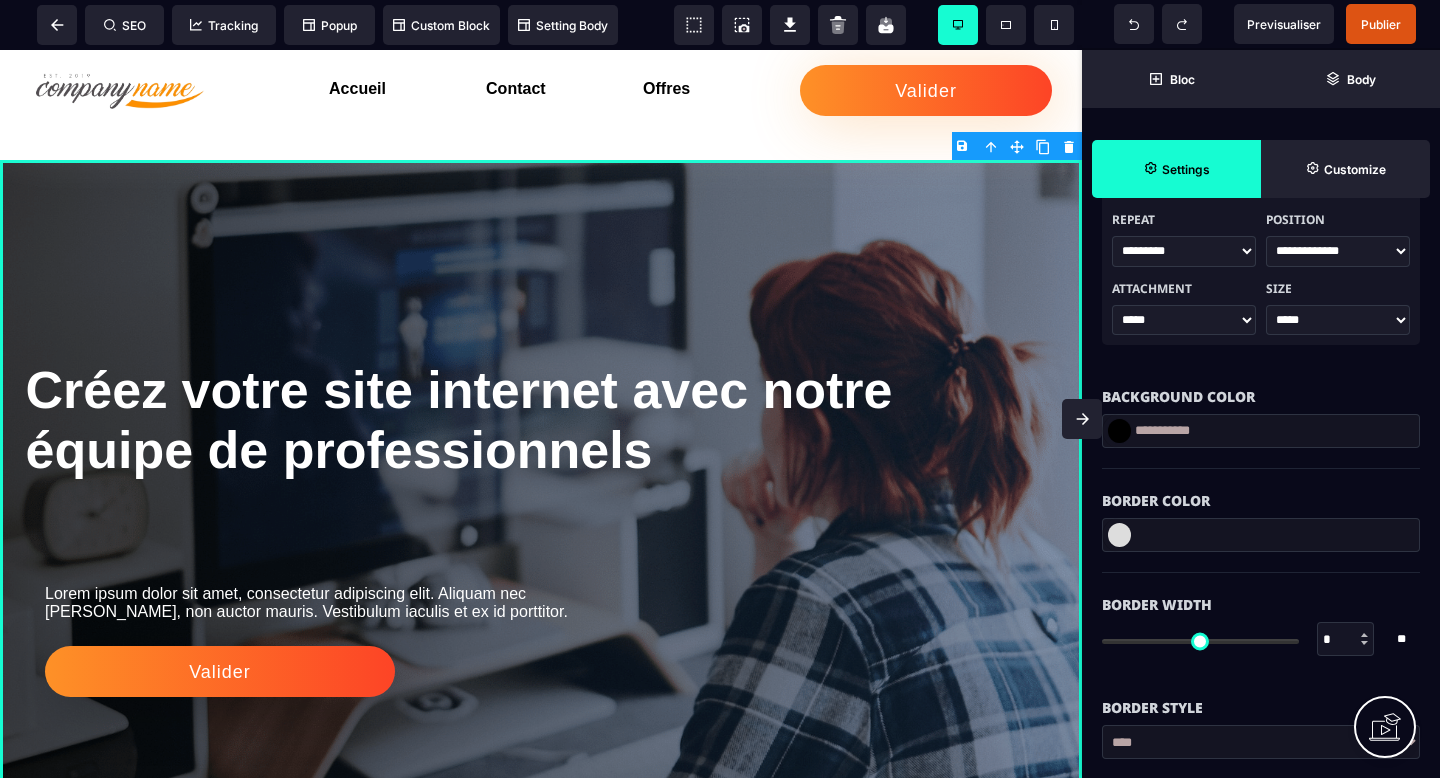 drag, startPoint x: 1264, startPoint y: 438, endPoint x: 1163, endPoint y: 437, distance: 101.00495 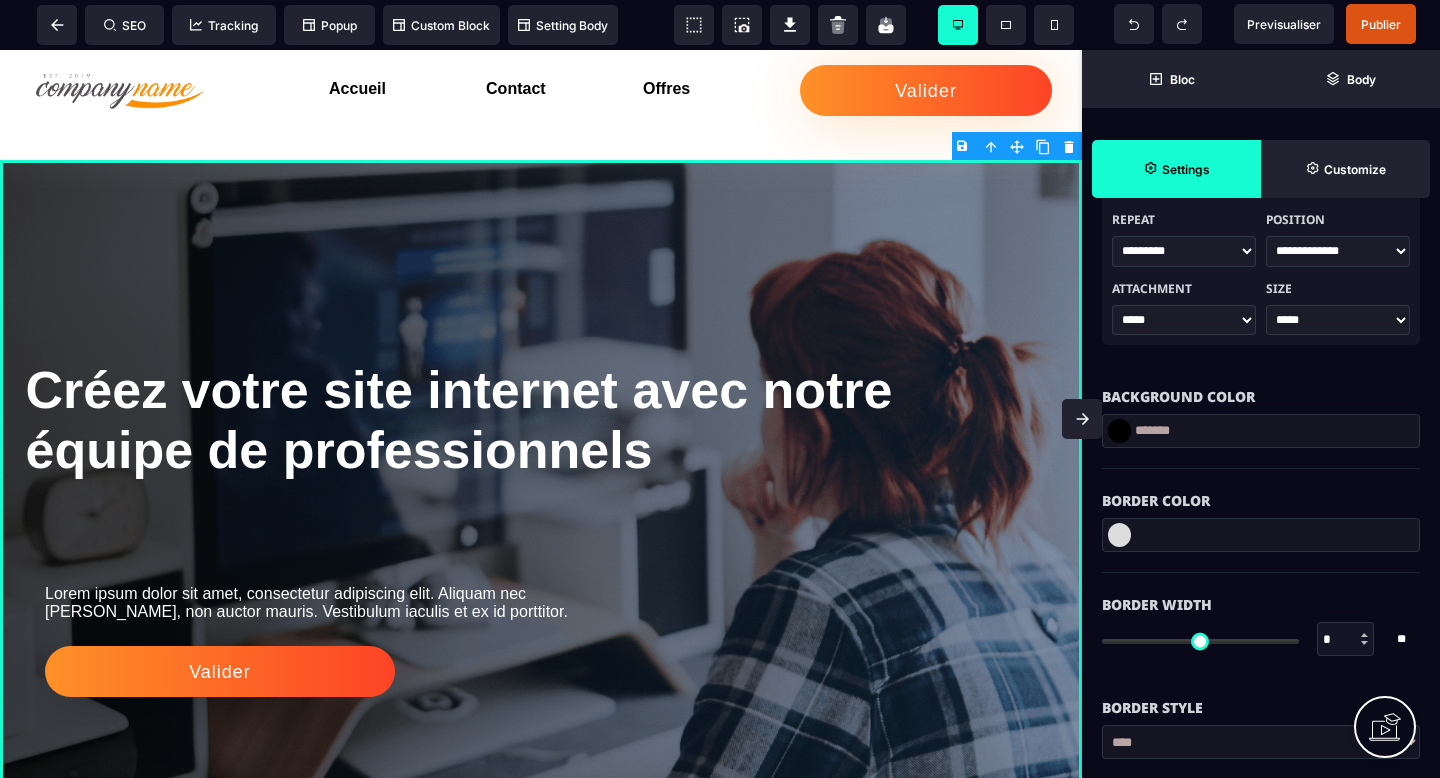 type on "*******" 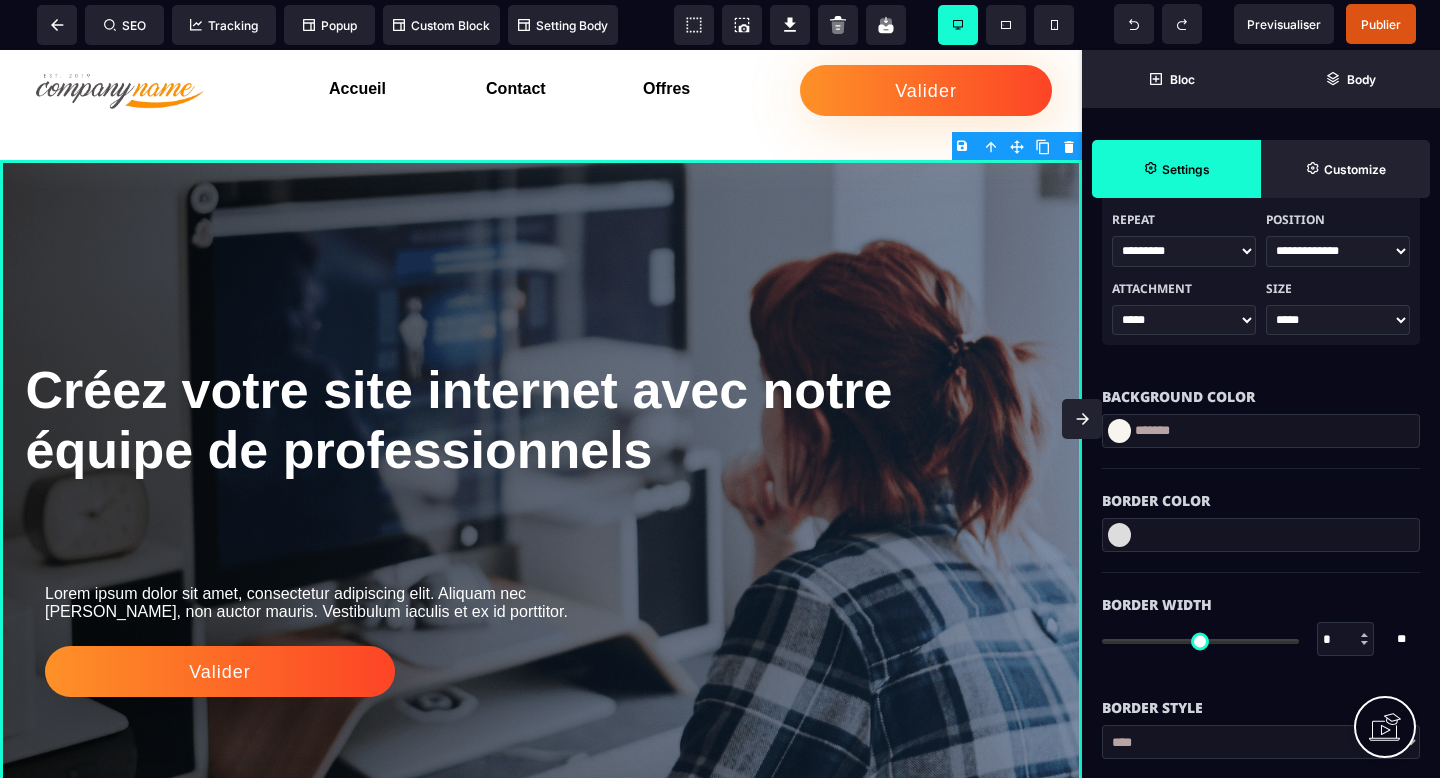 type on "***" 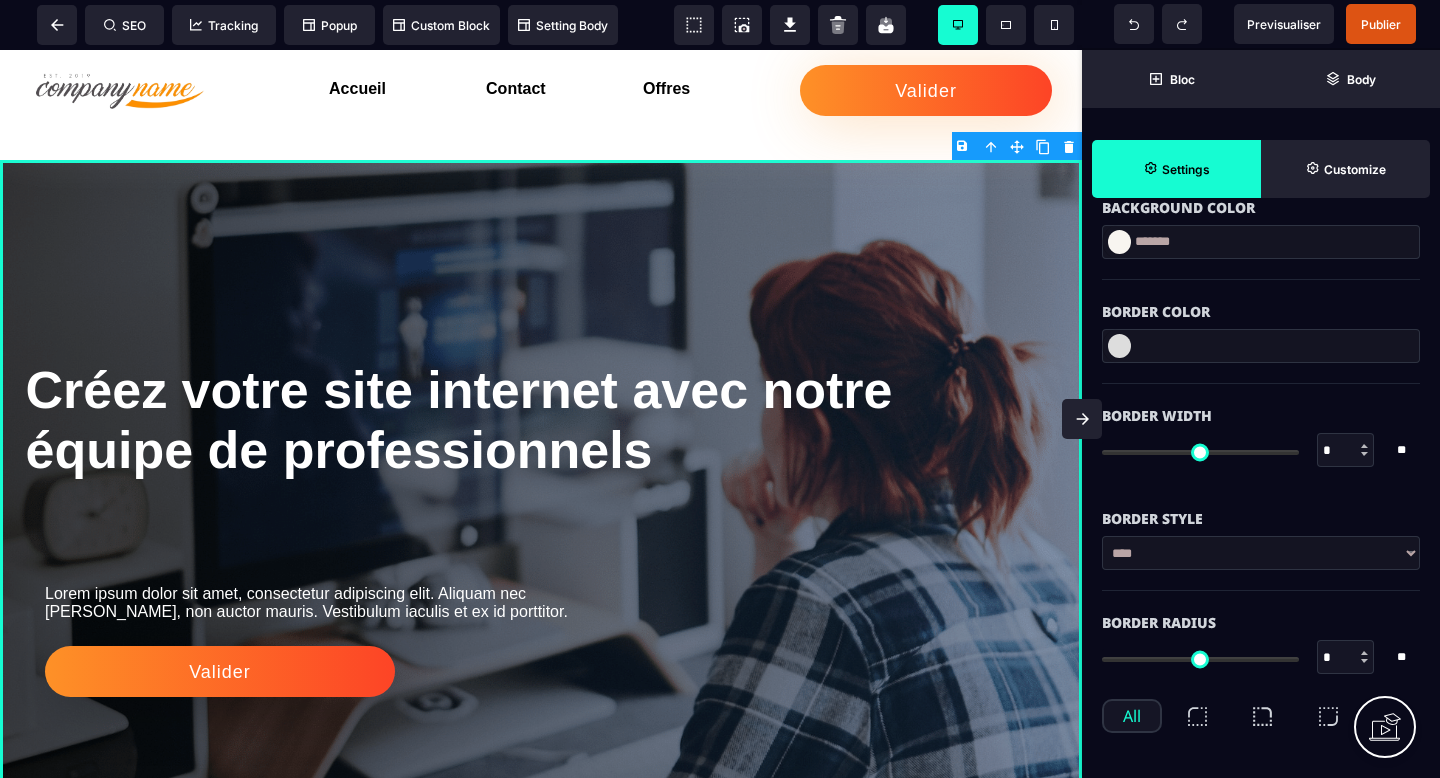 scroll, scrollTop: 0, scrollLeft: 0, axis: both 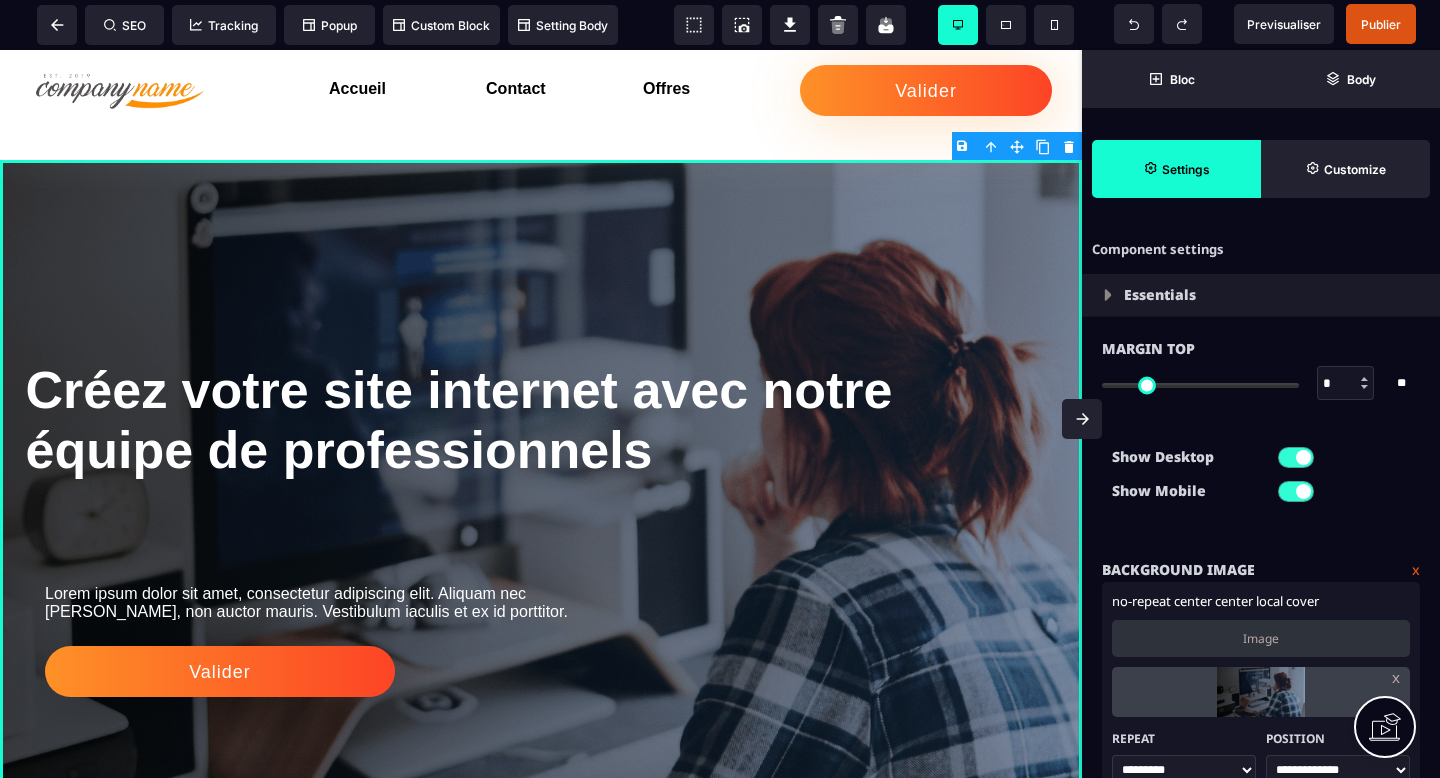 click on "Component settings" at bounding box center (1261, 249) 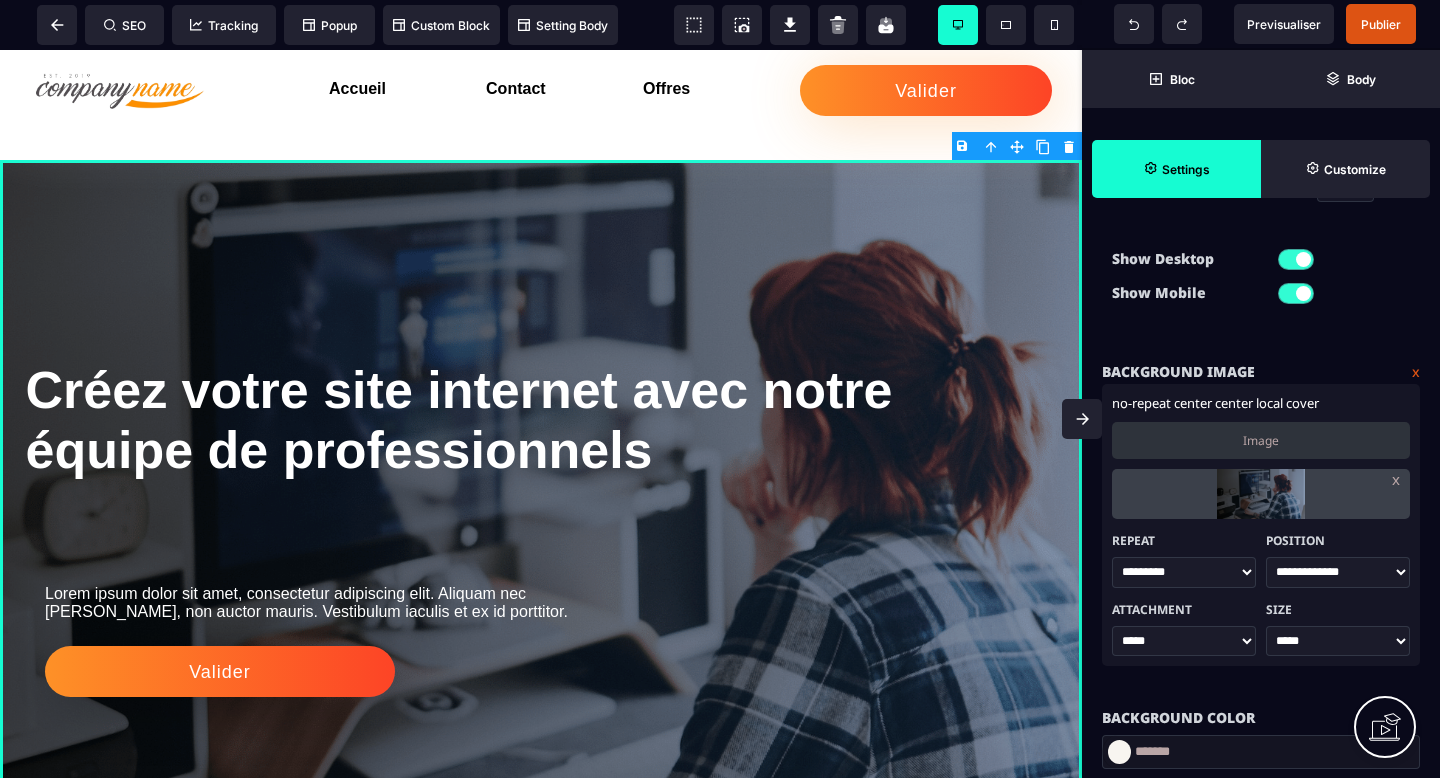 scroll, scrollTop: 234, scrollLeft: 0, axis: vertical 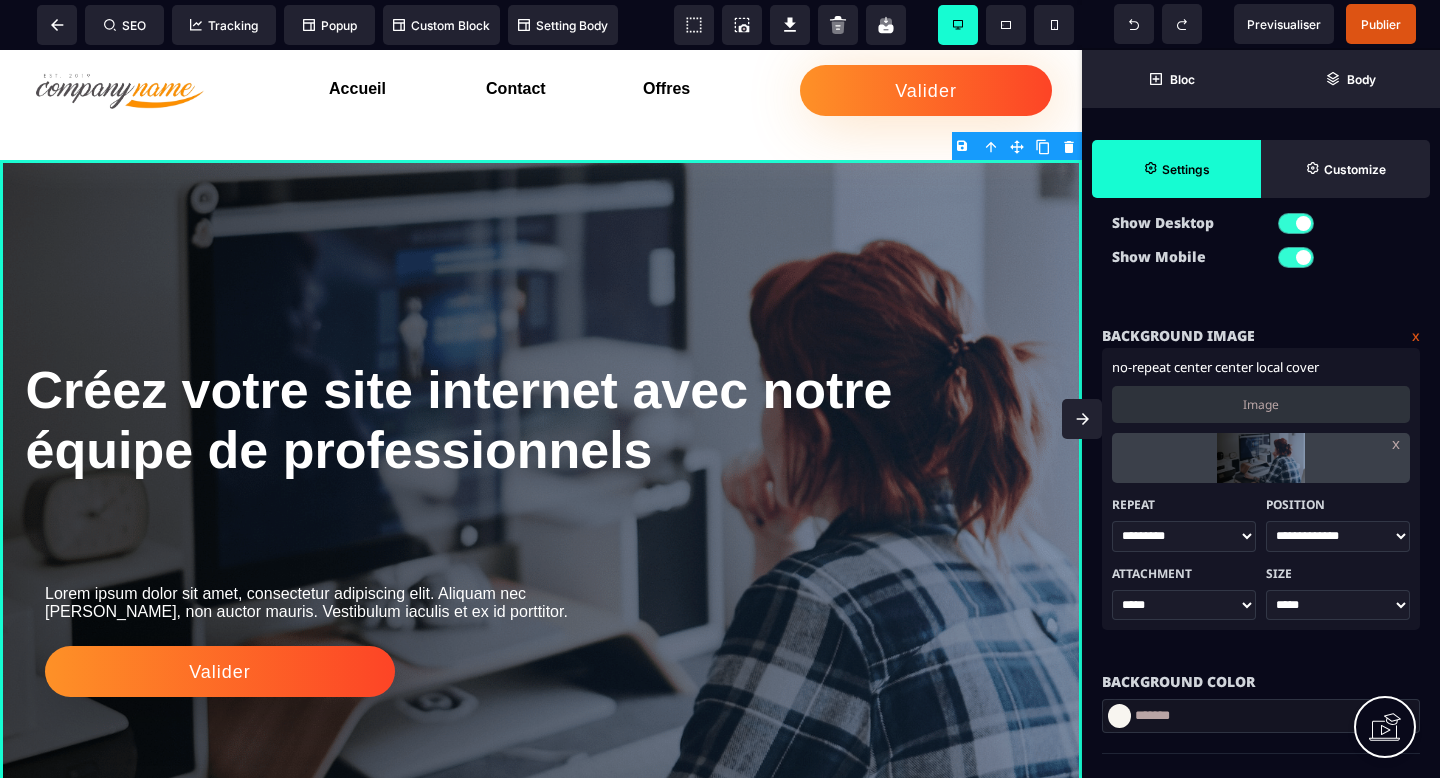 click at bounding box center [1260, 458] 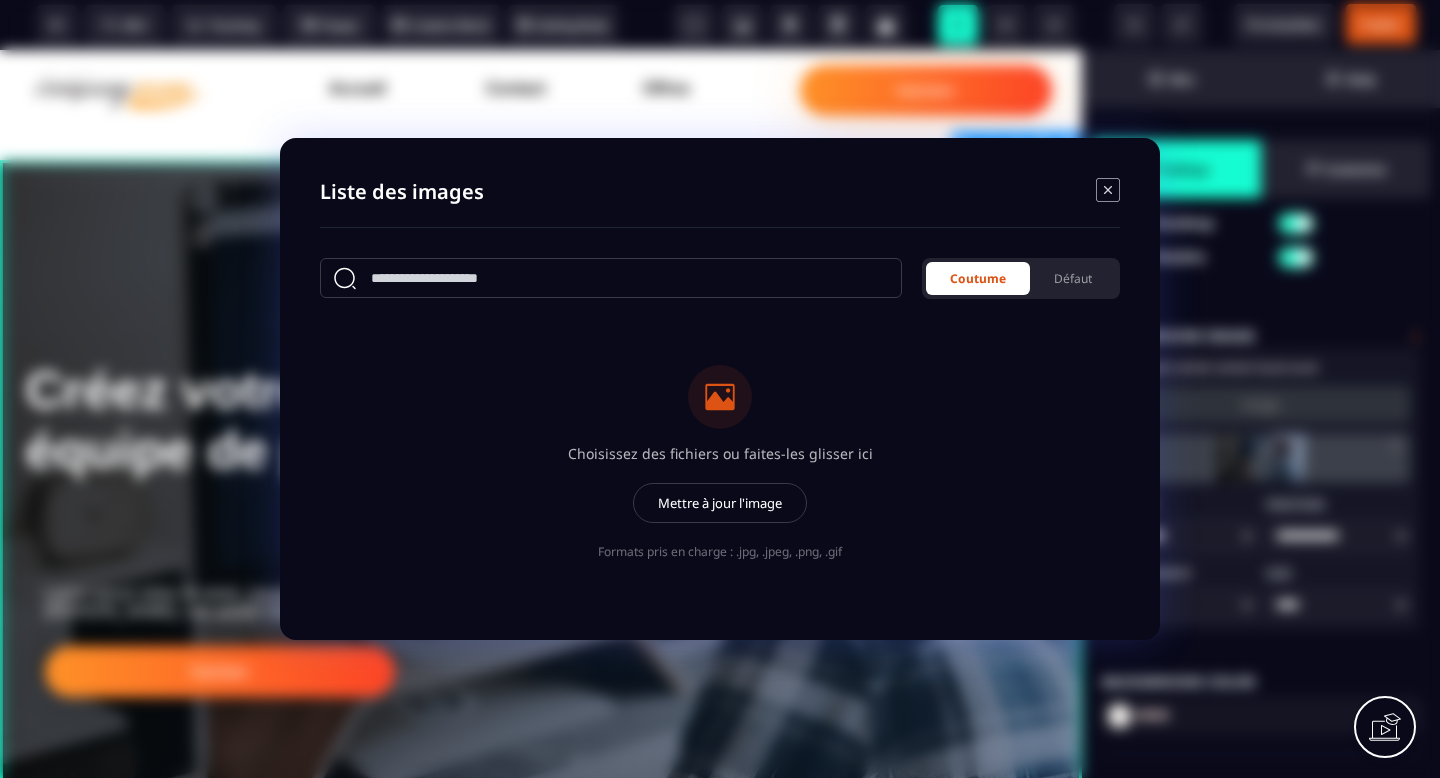 click at bounding box center [611, 278] 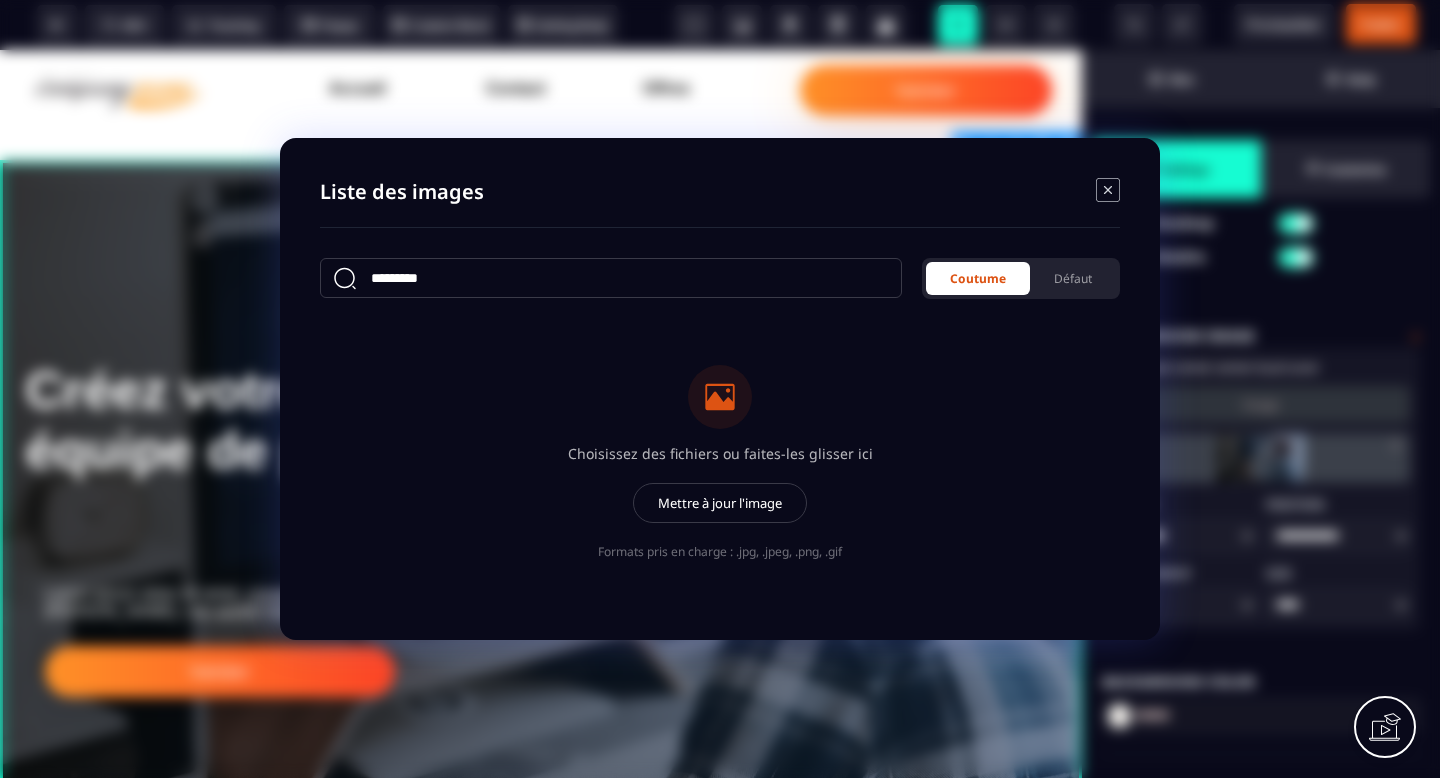 type on "*********" 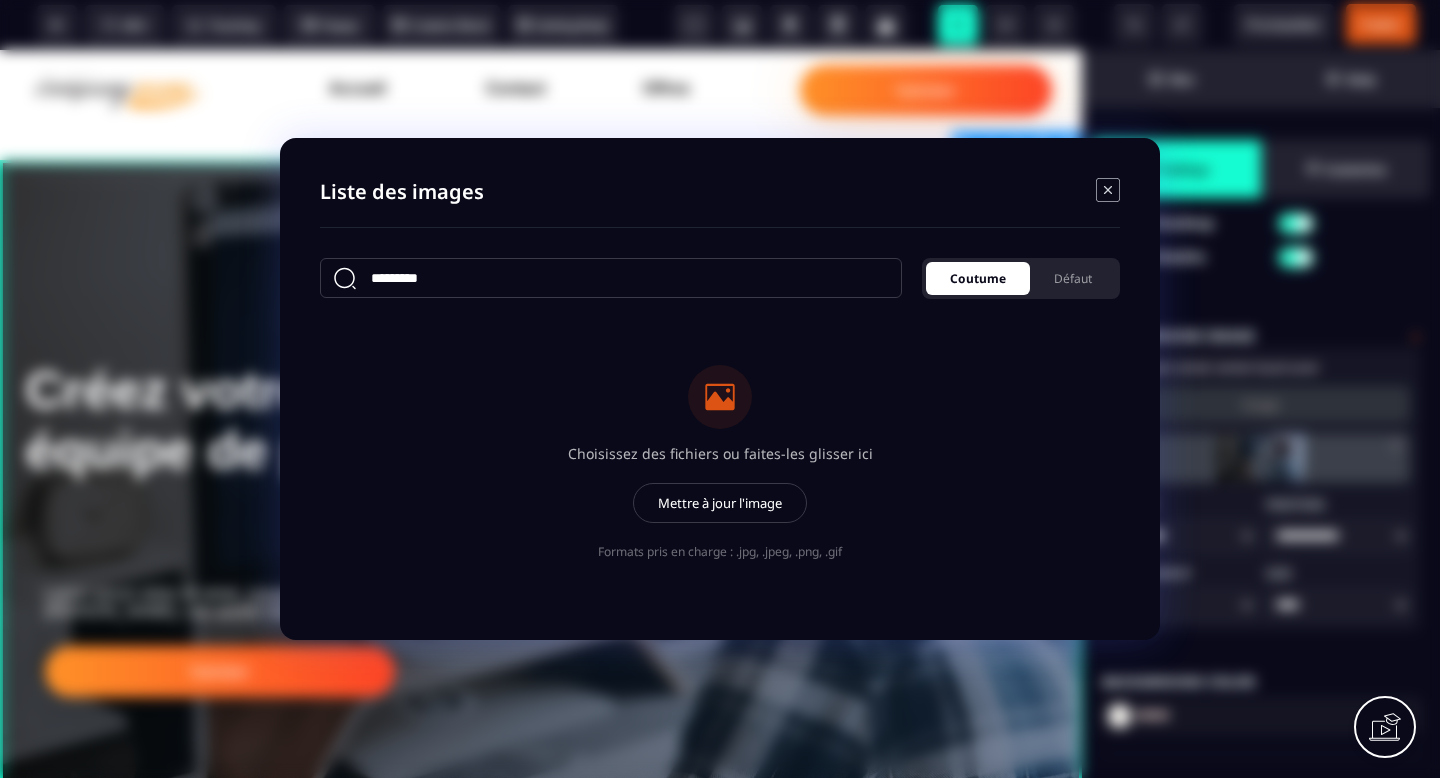 click on "Coutume" at bounding box center (978, 278) 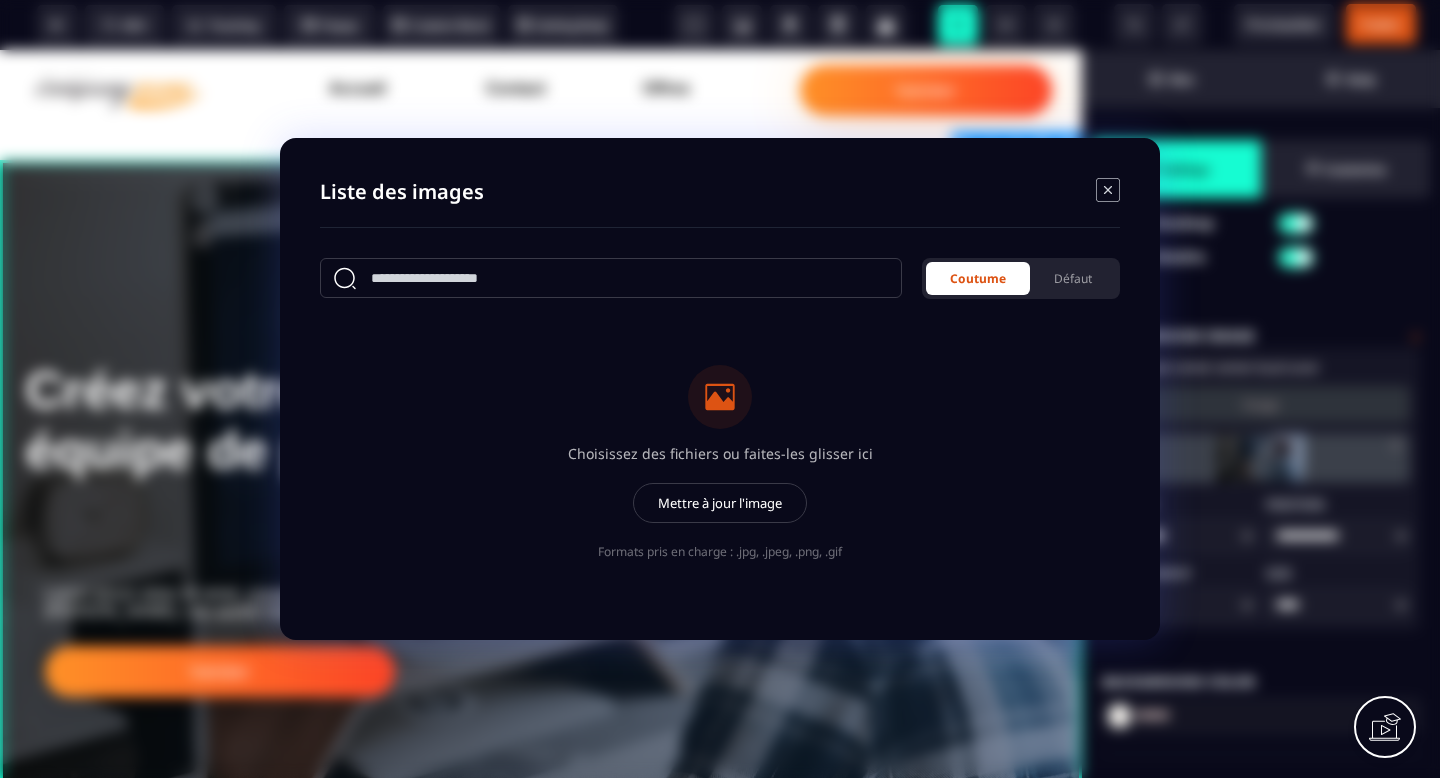 click at bounding box center (611, 278) 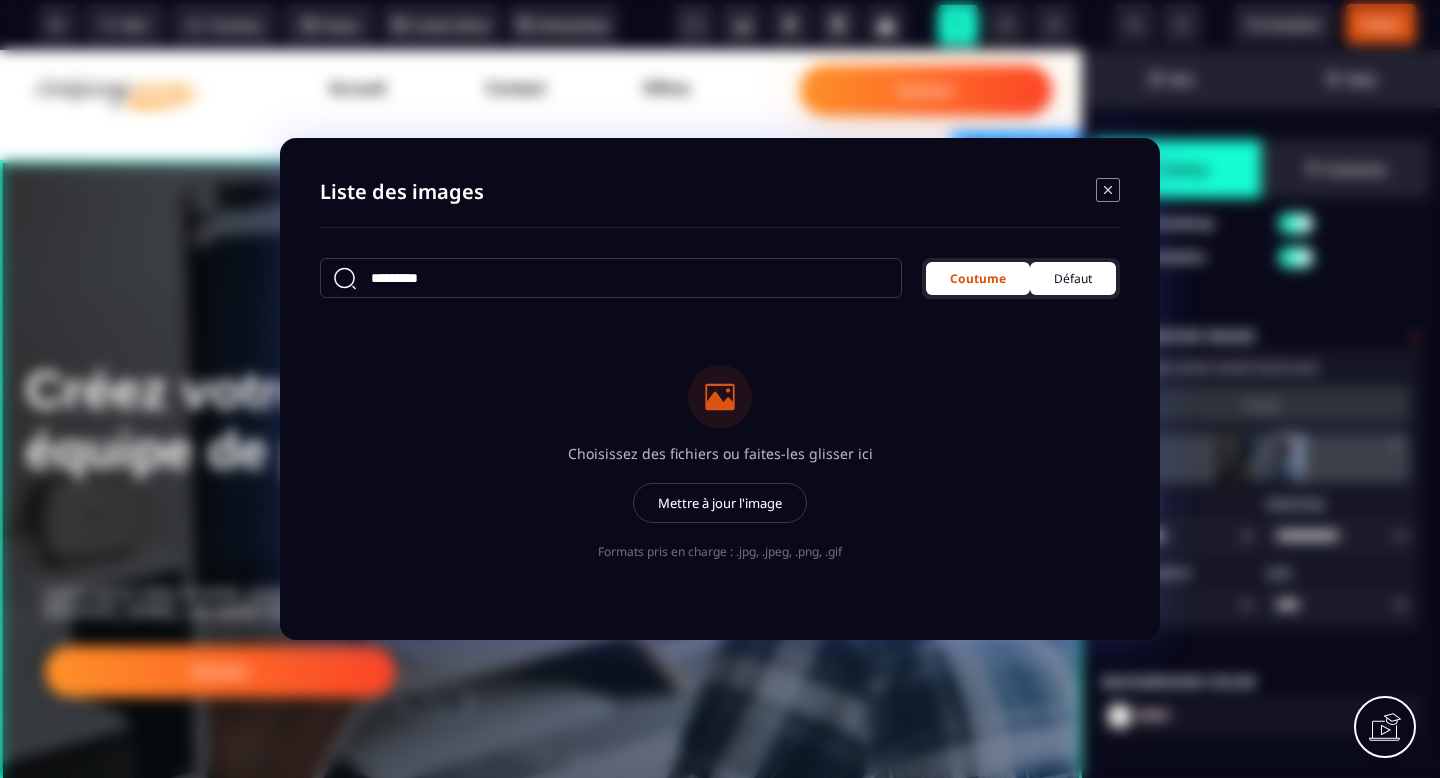 type on "*********" 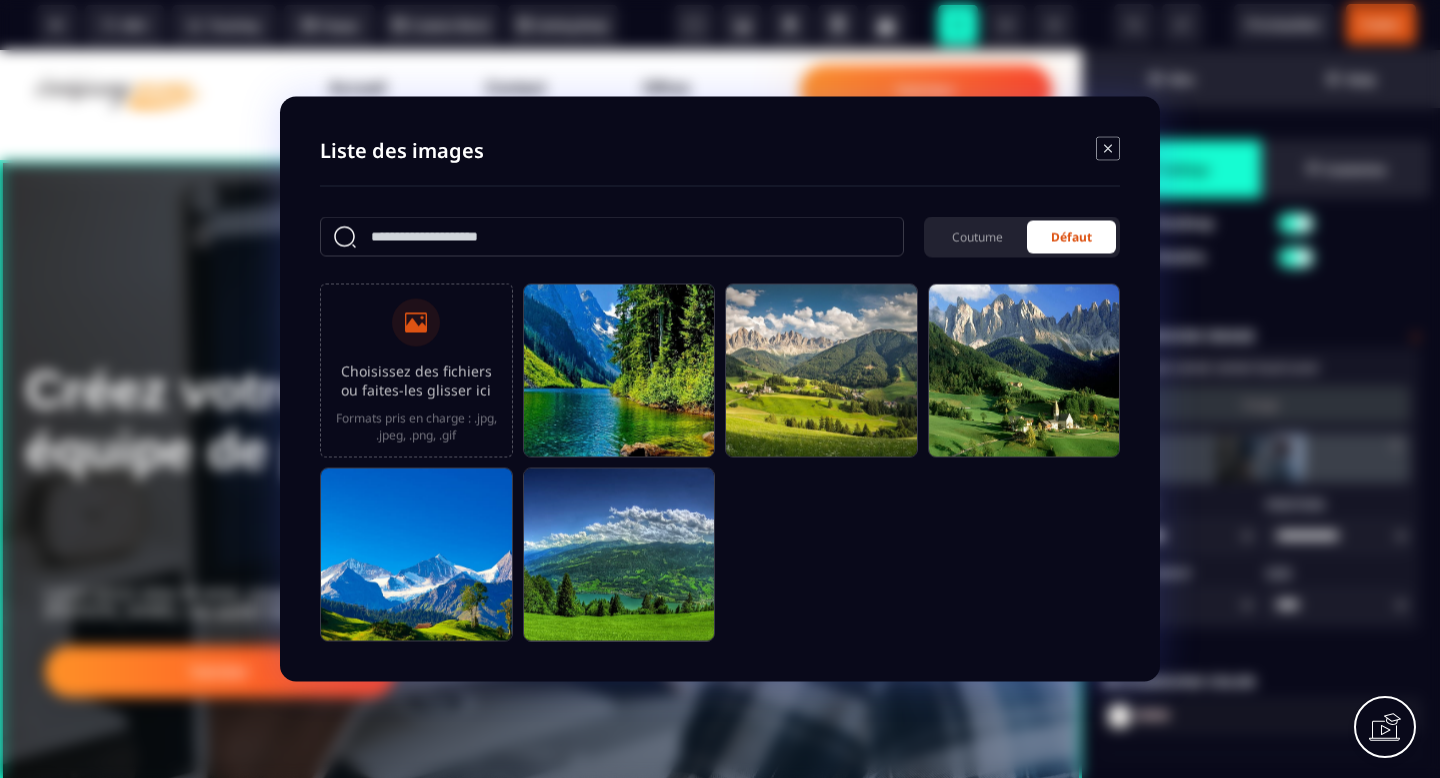 click at bounding box center [612, 237] 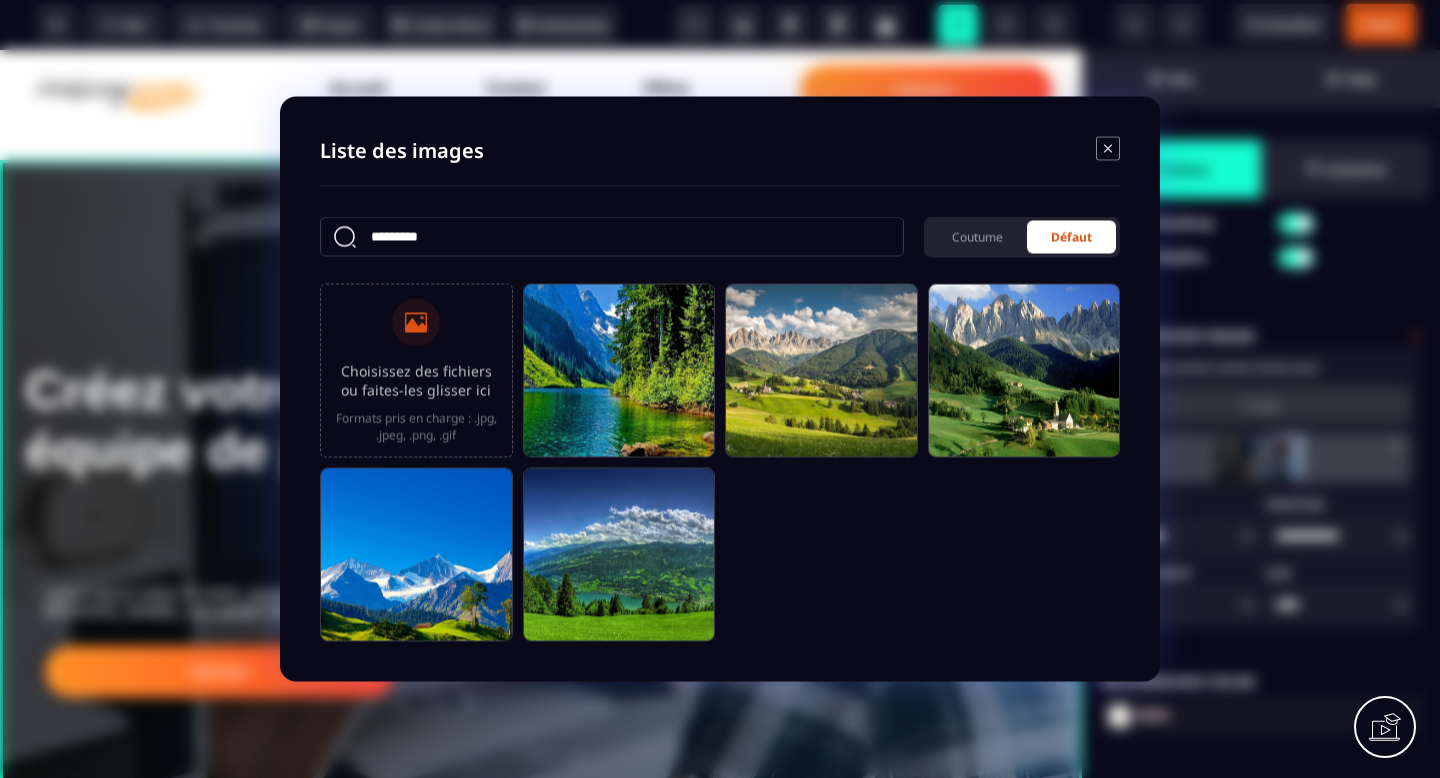 type on "*********" 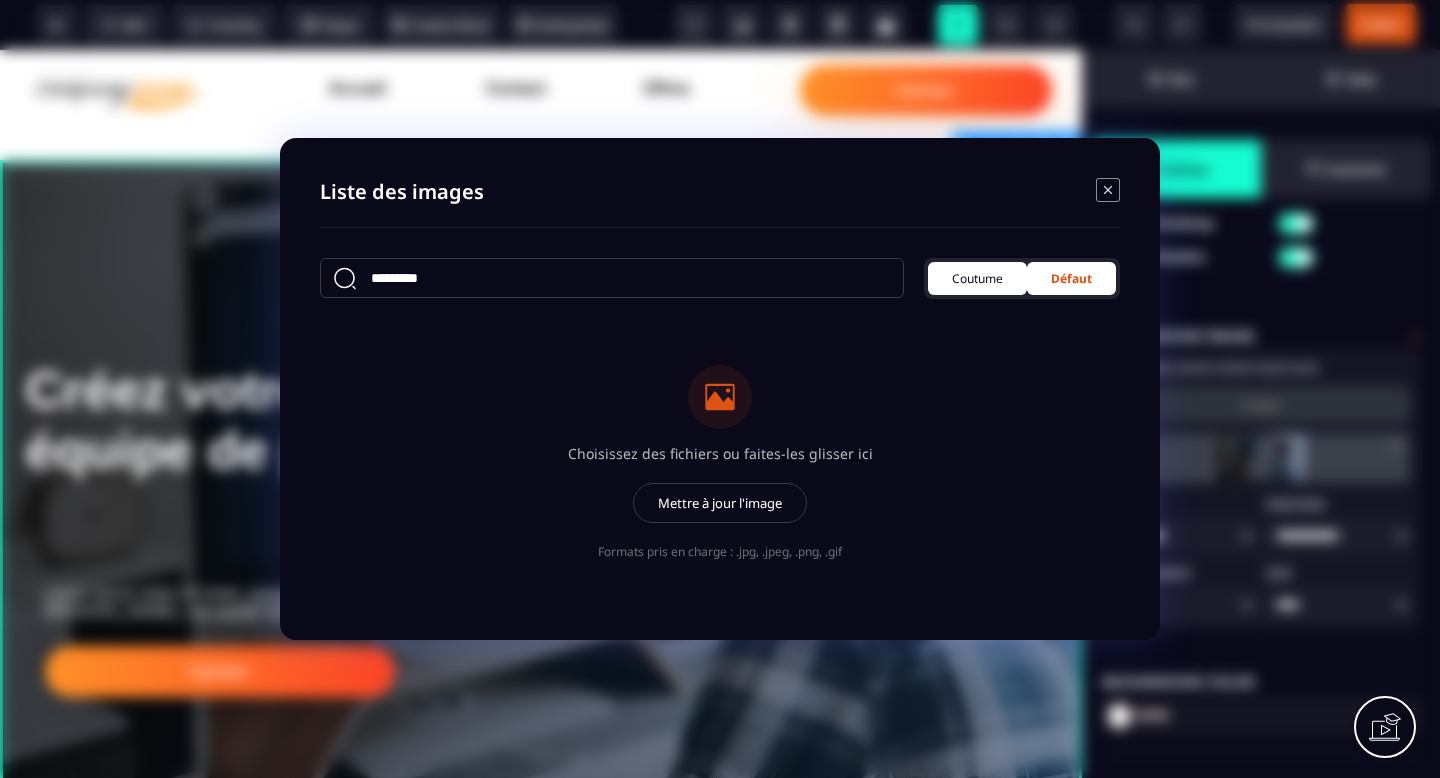 click on "Coutume" at bounding box center (977, 278) 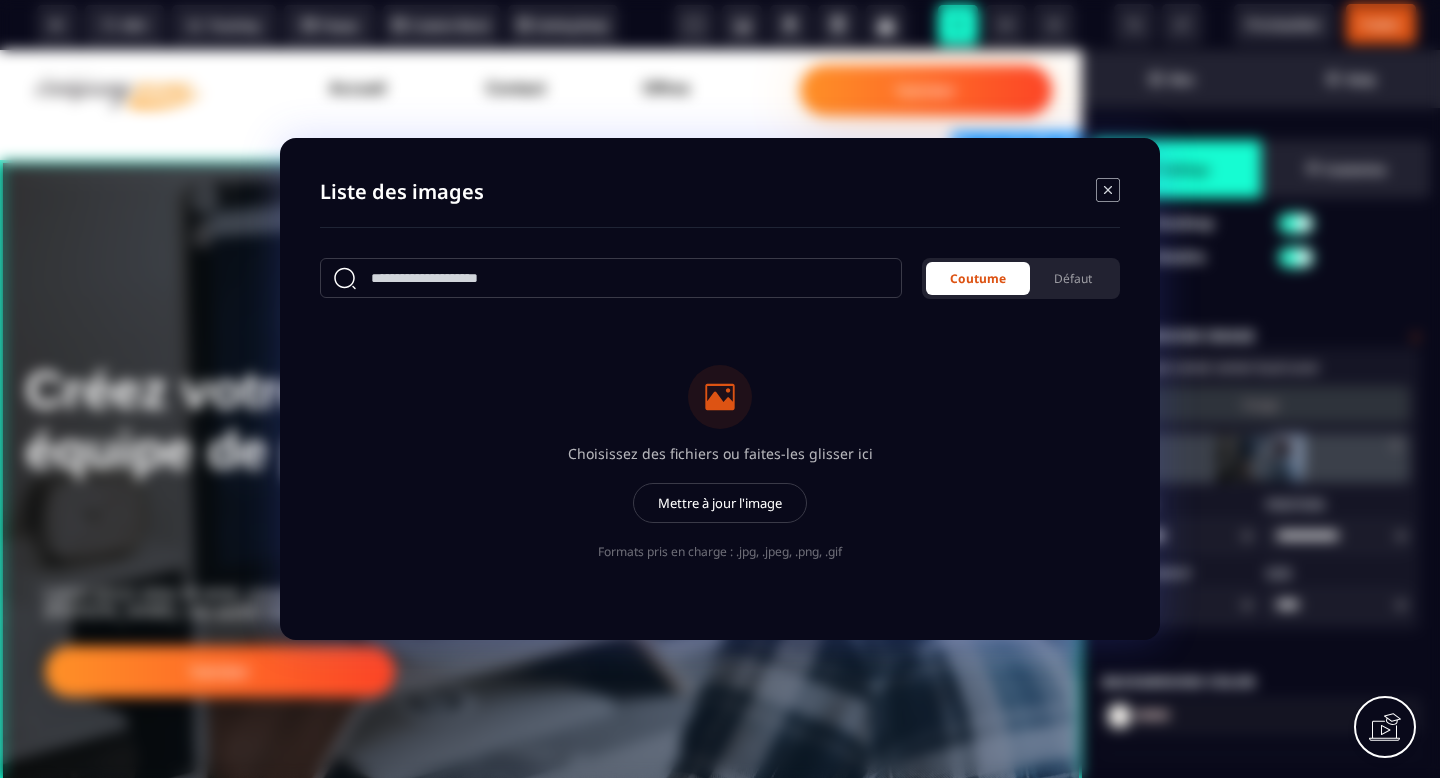 click at bounding box center (611, 278) 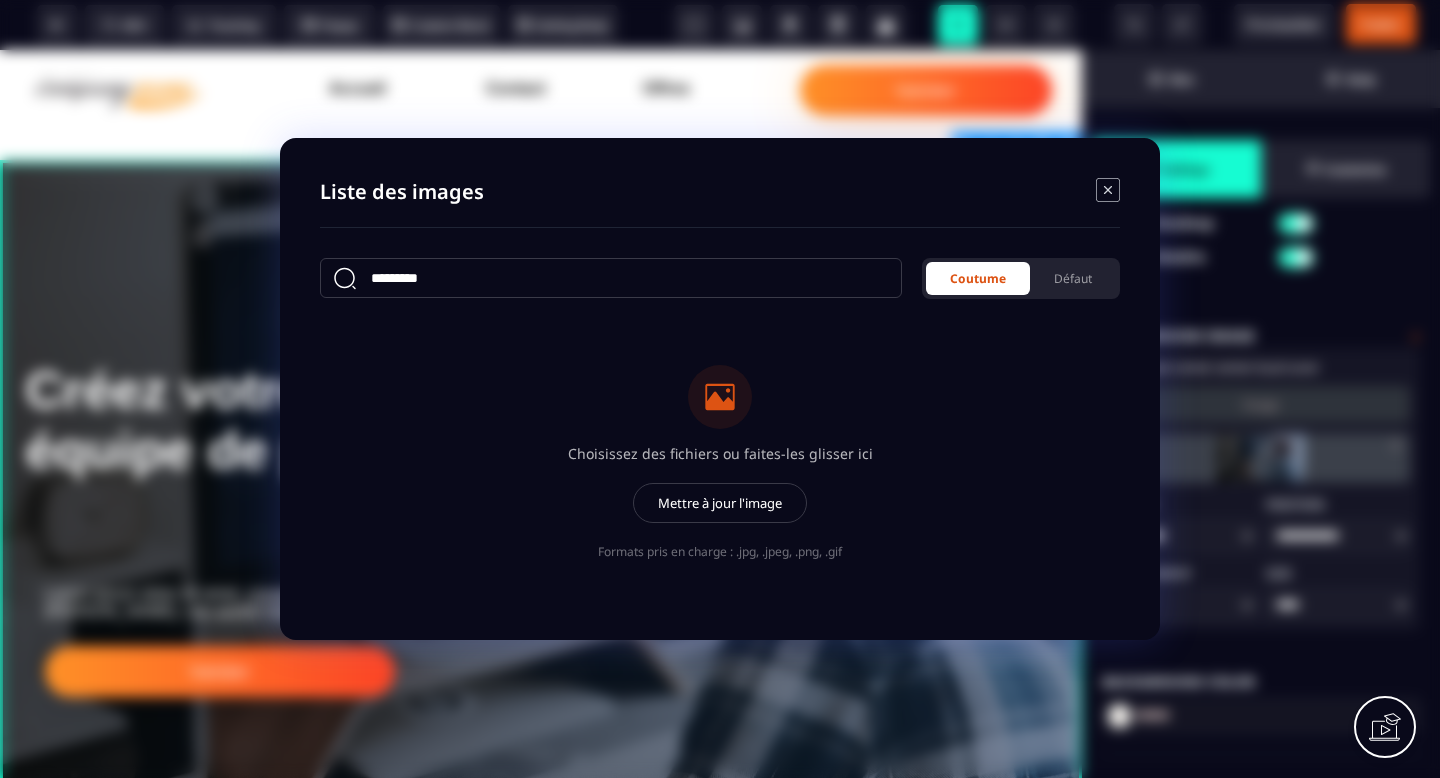 type on "*********" 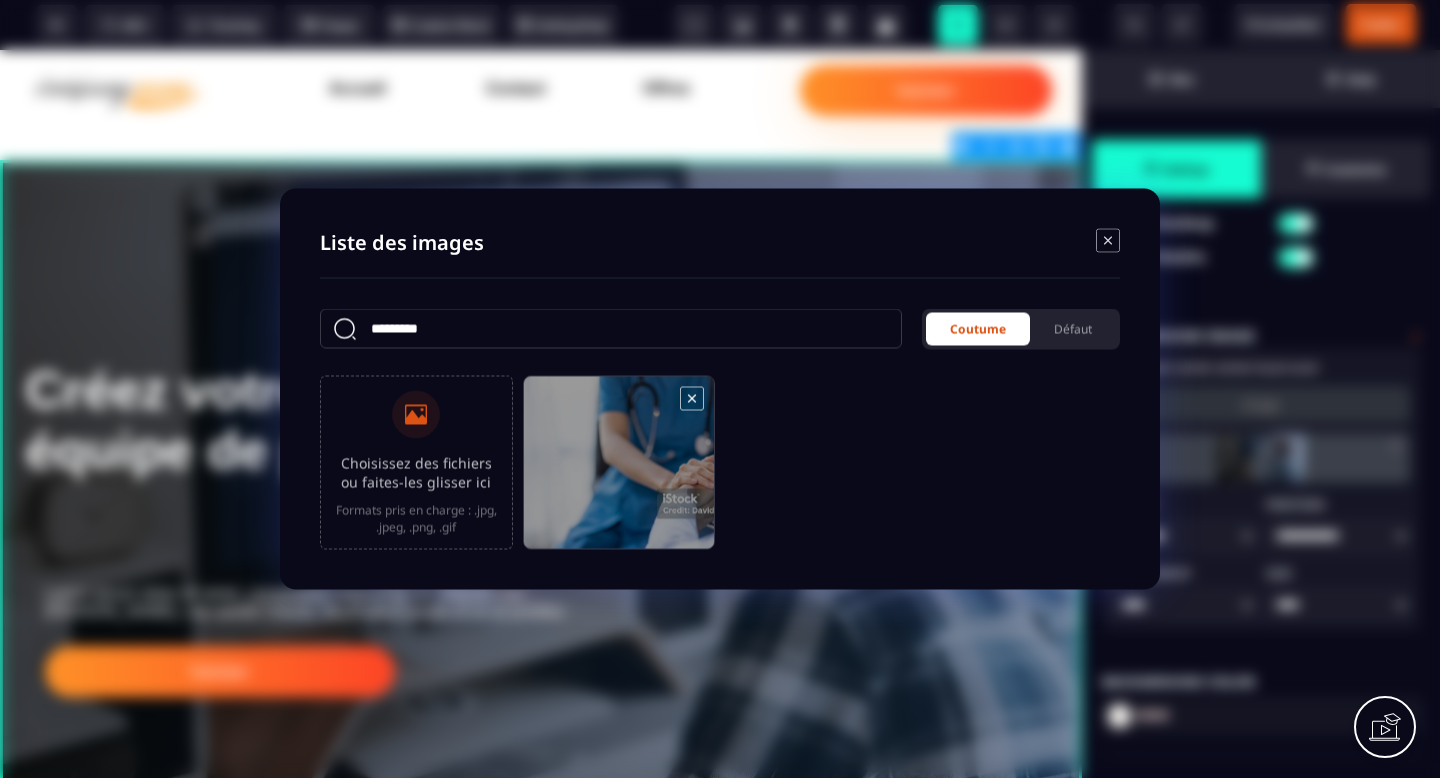 click at bounding box center (619, 472) 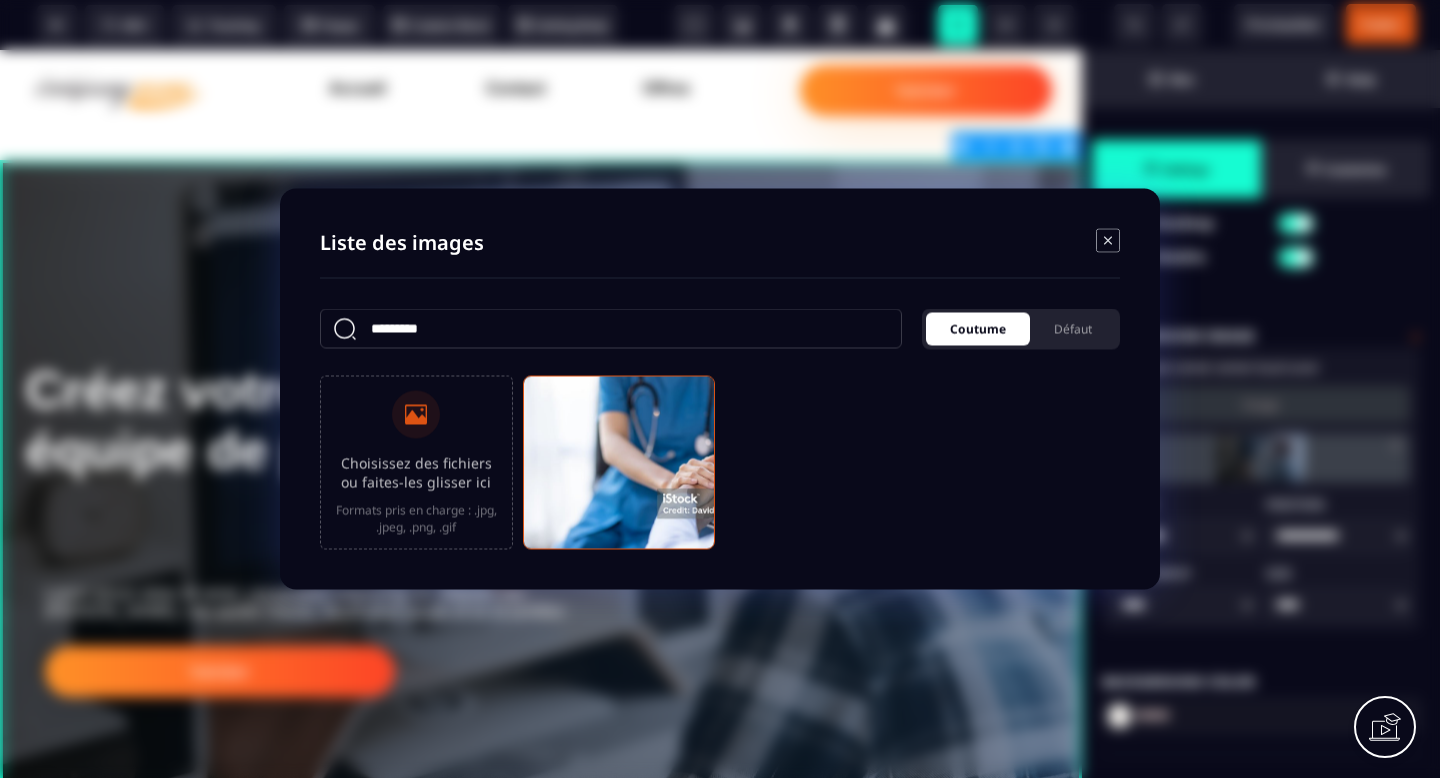 click on "Coutume" at bounding box center (978, 329) 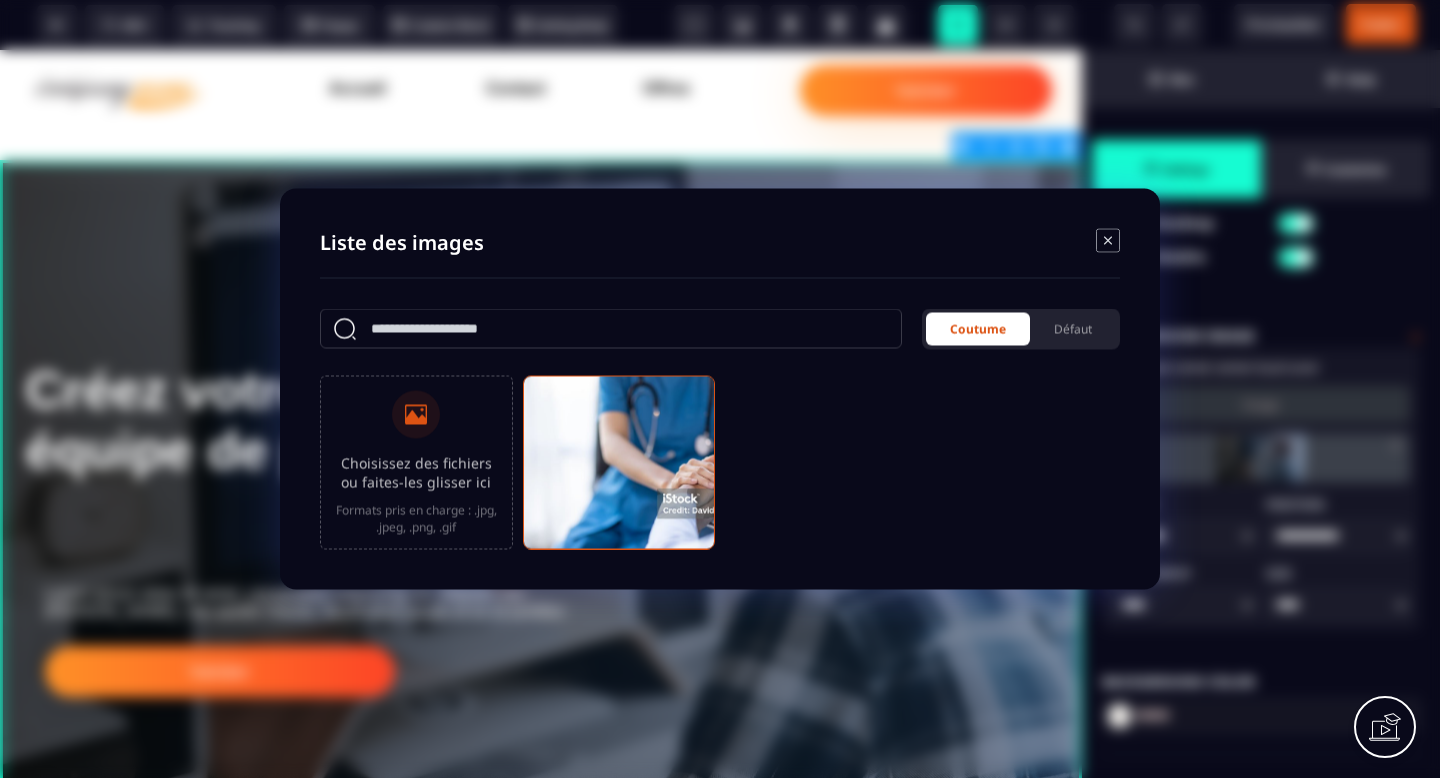 click 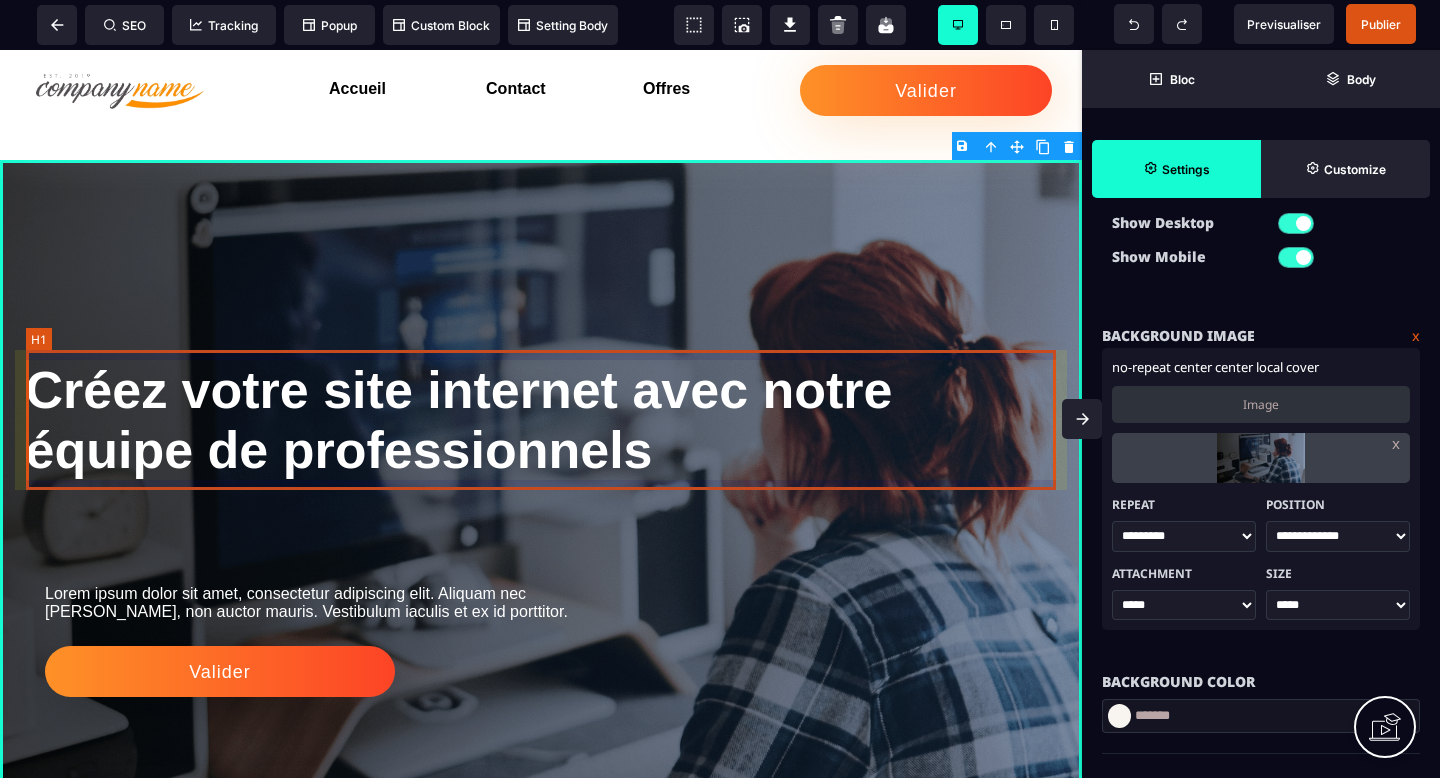 click on "Créez votre site internet avec notre équipe de professionnels" at bounding box center [541, 420] 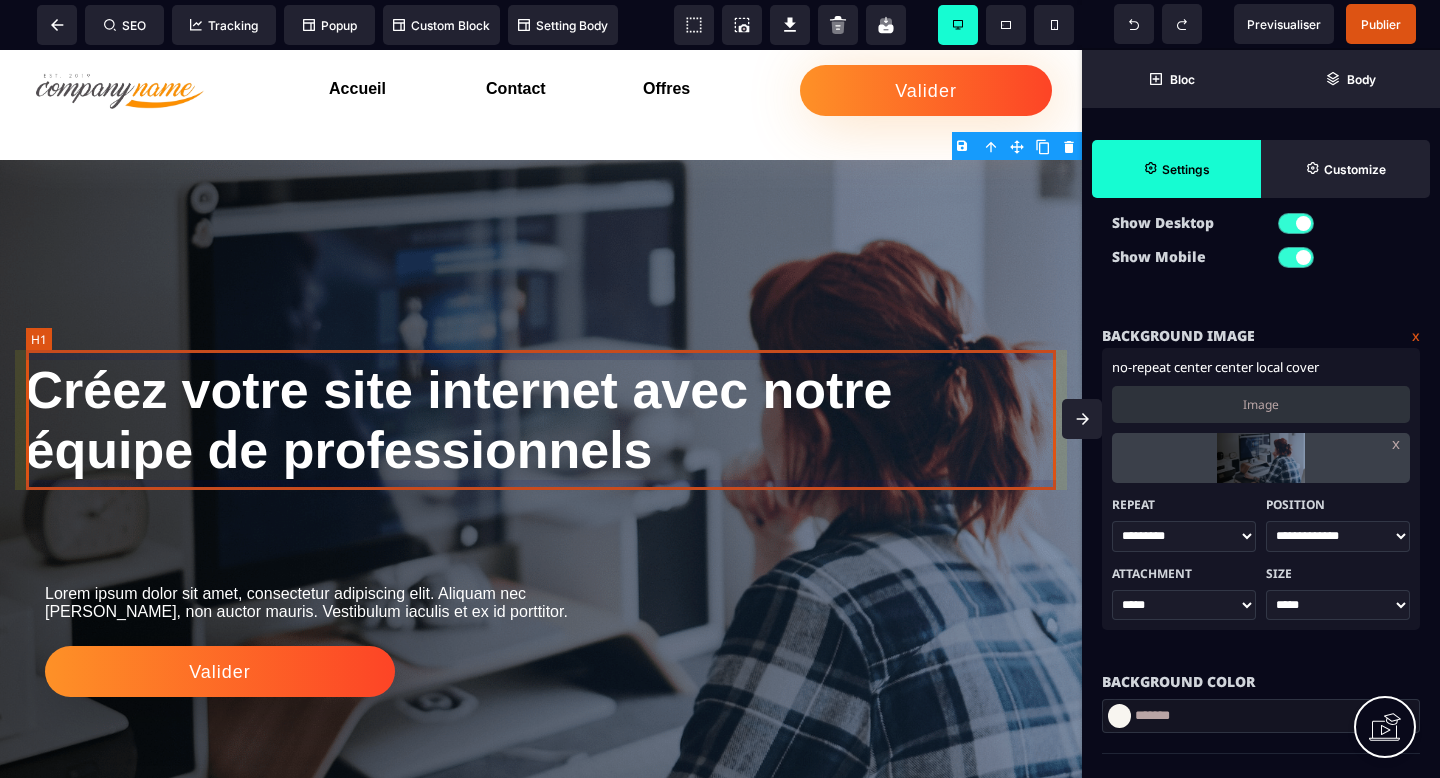 select 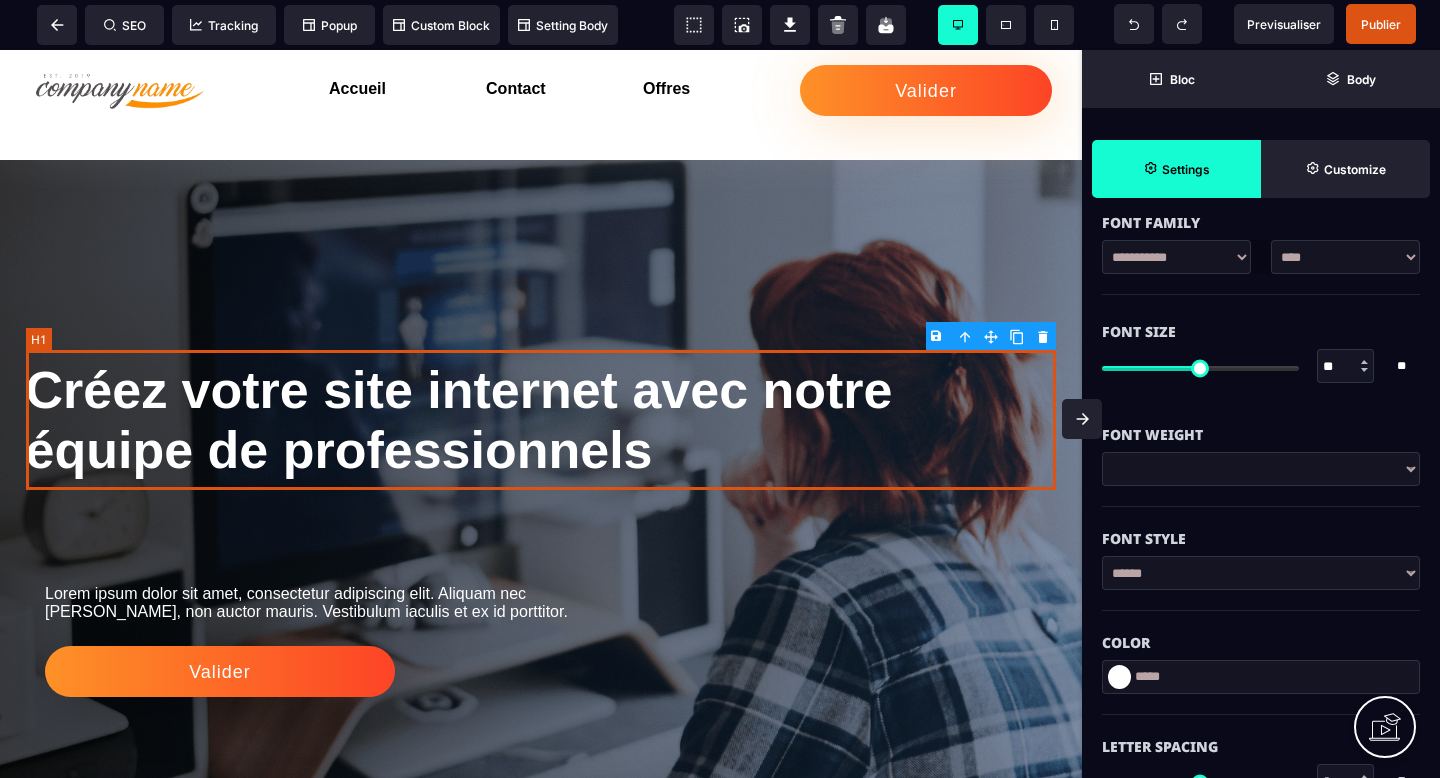 type on "*" 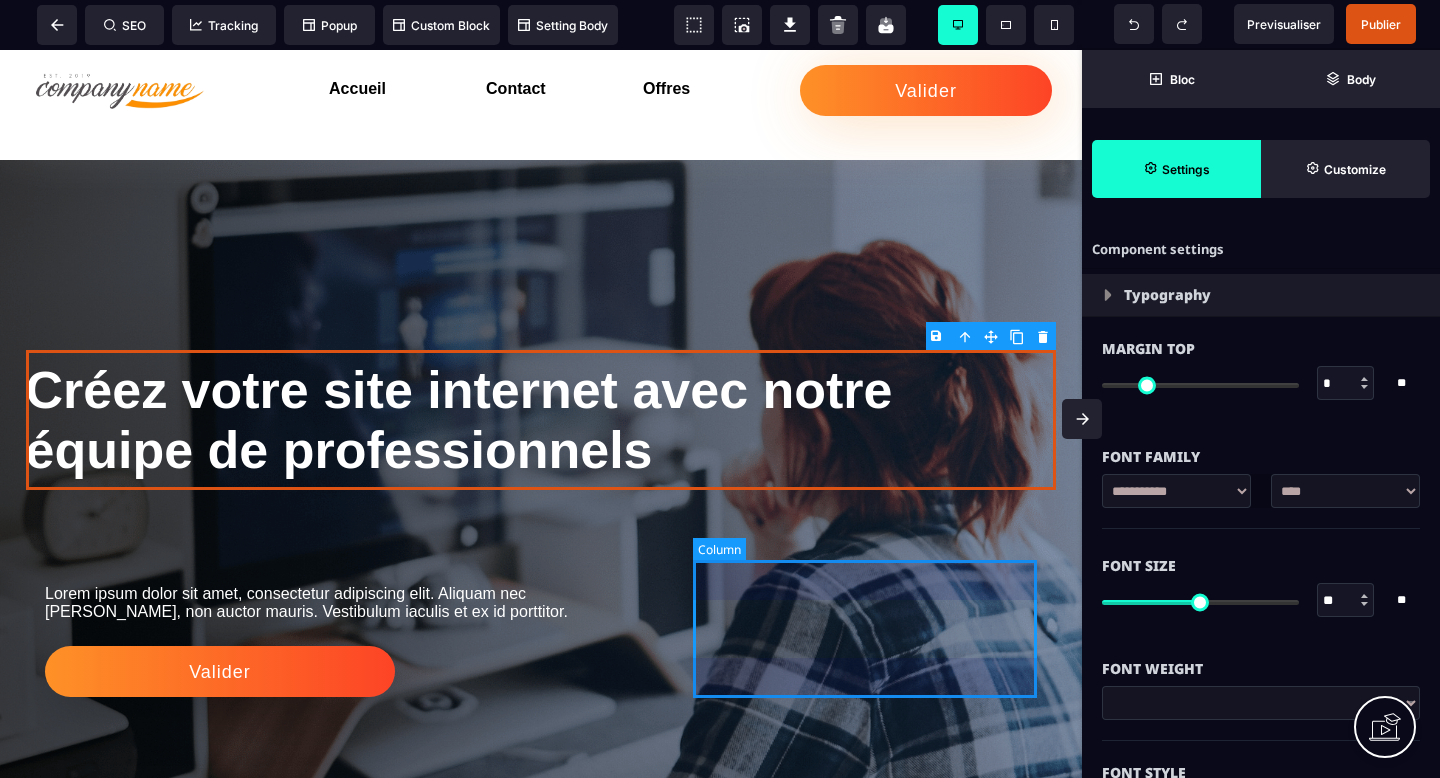 click at bounding box center (865, 628) 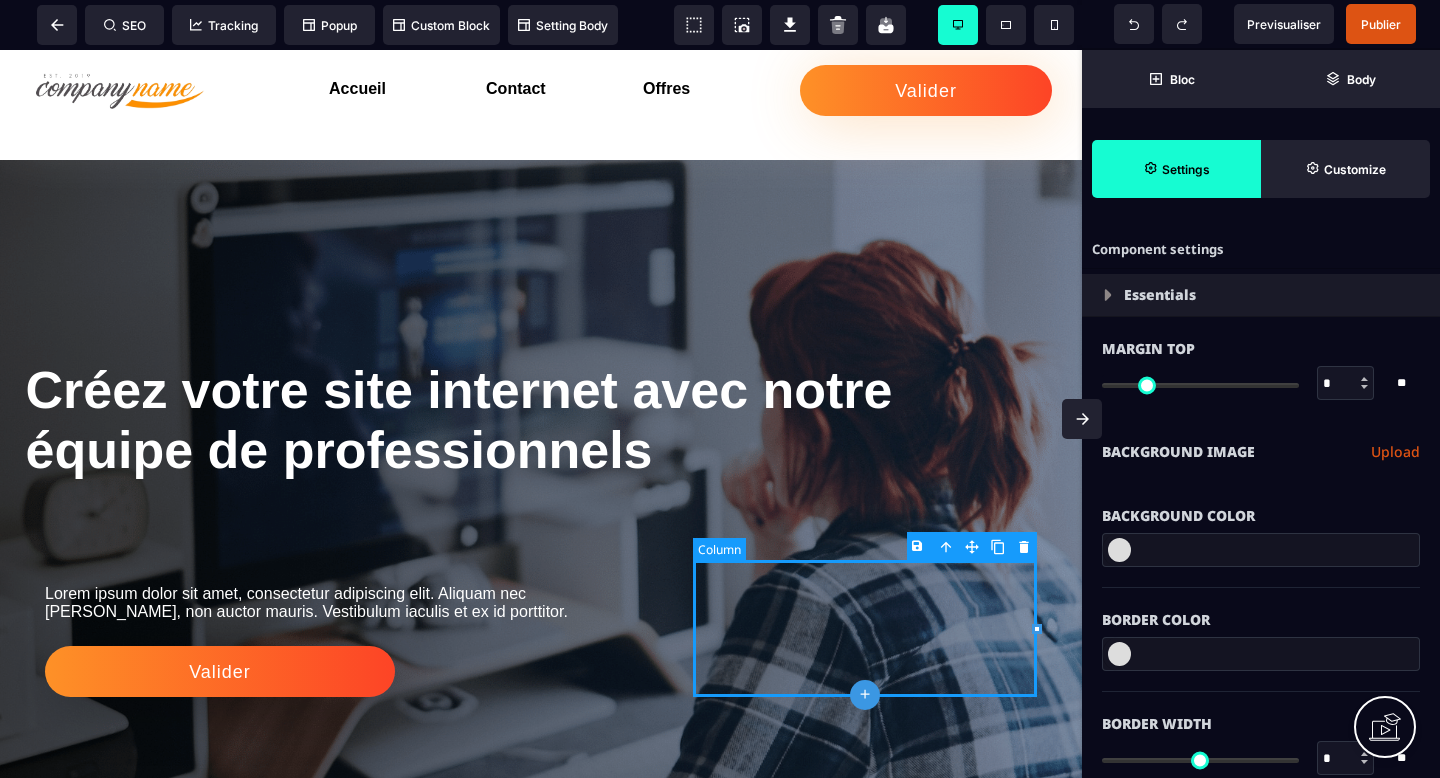 type on "*" 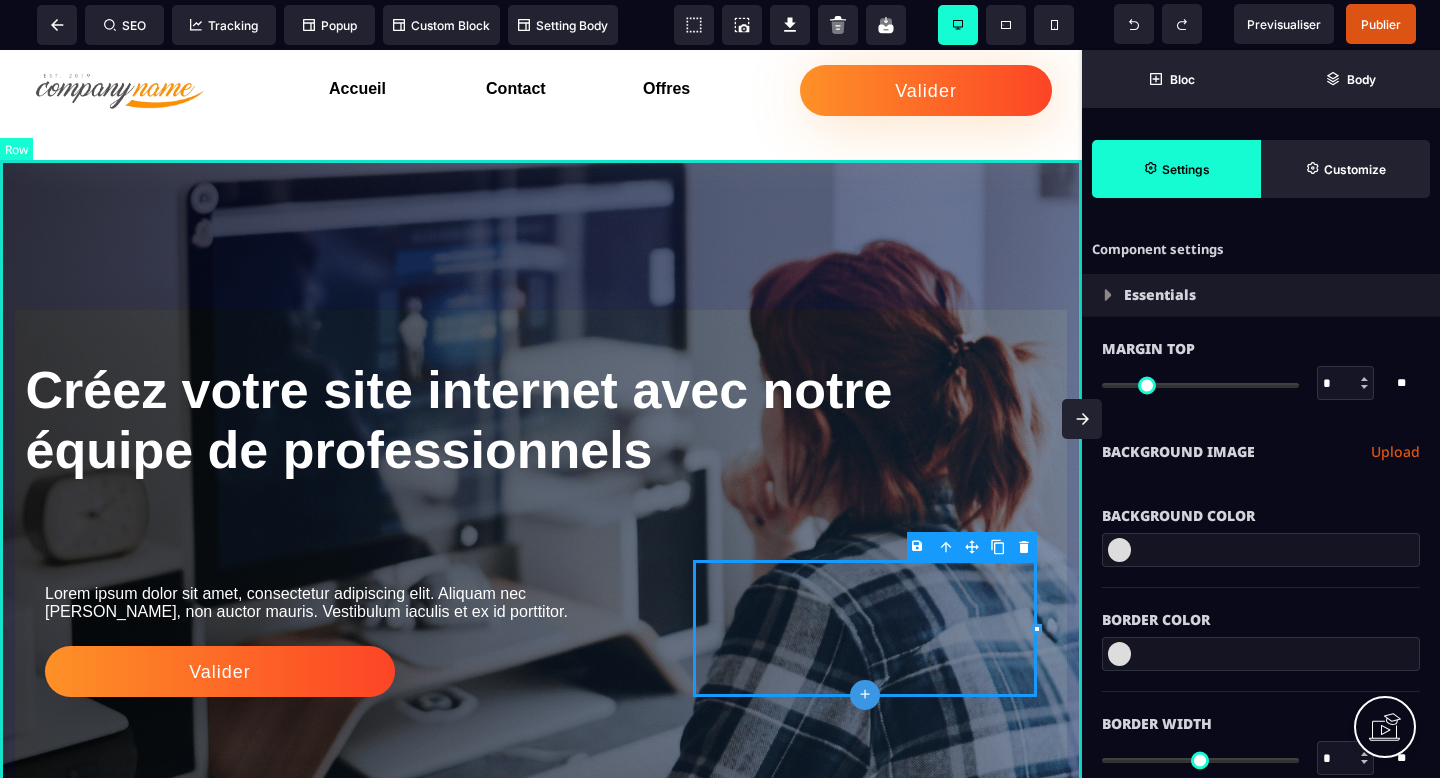 click on "Créez votre site internet avec notre équipe de professionnels Lorem ipsum dolor sit amet, consectetur adipiscing elit. Aliquam nec  mattis nisi, non auctor mauris. Vestibulum iaculis et ex id porttitor.  Valider" at bounding box center [541, 558] 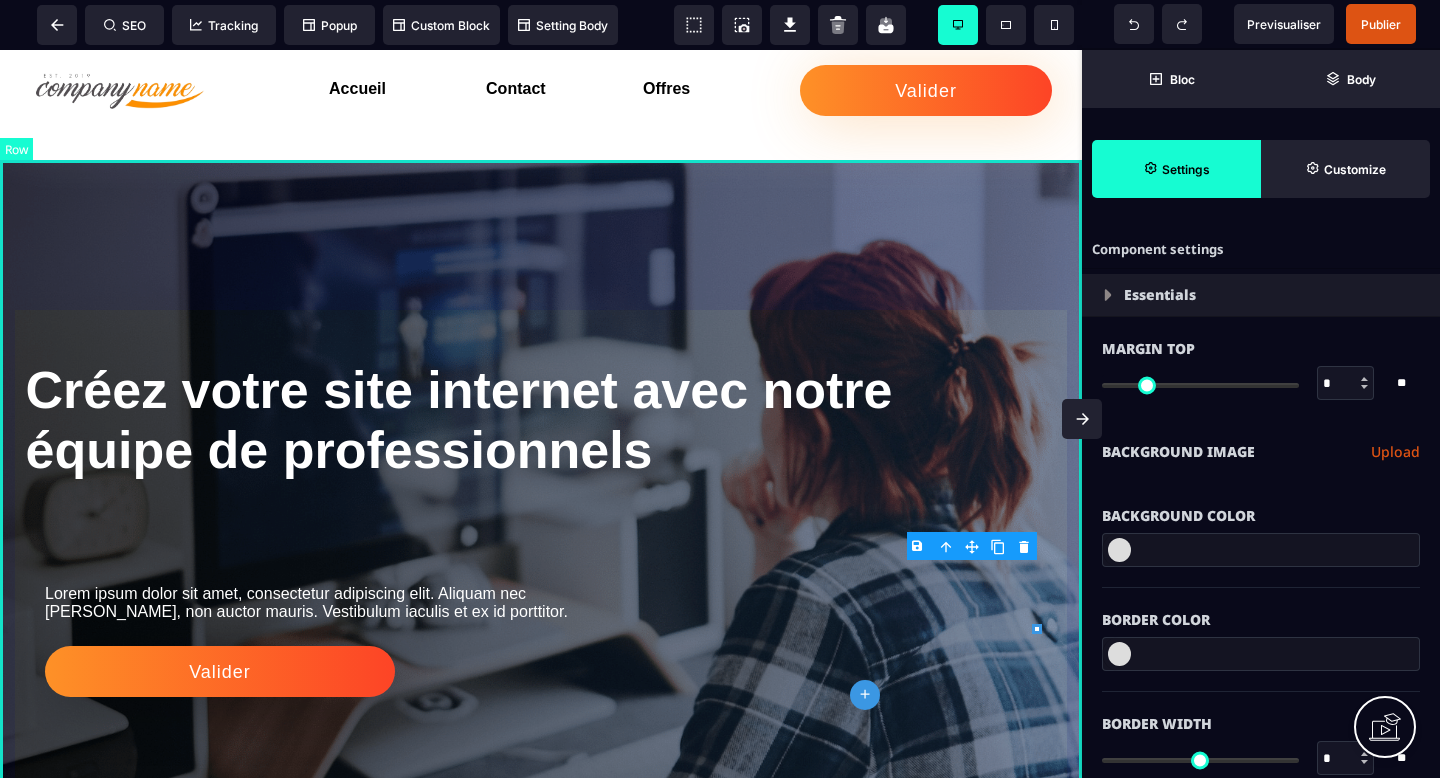 select on "*********" 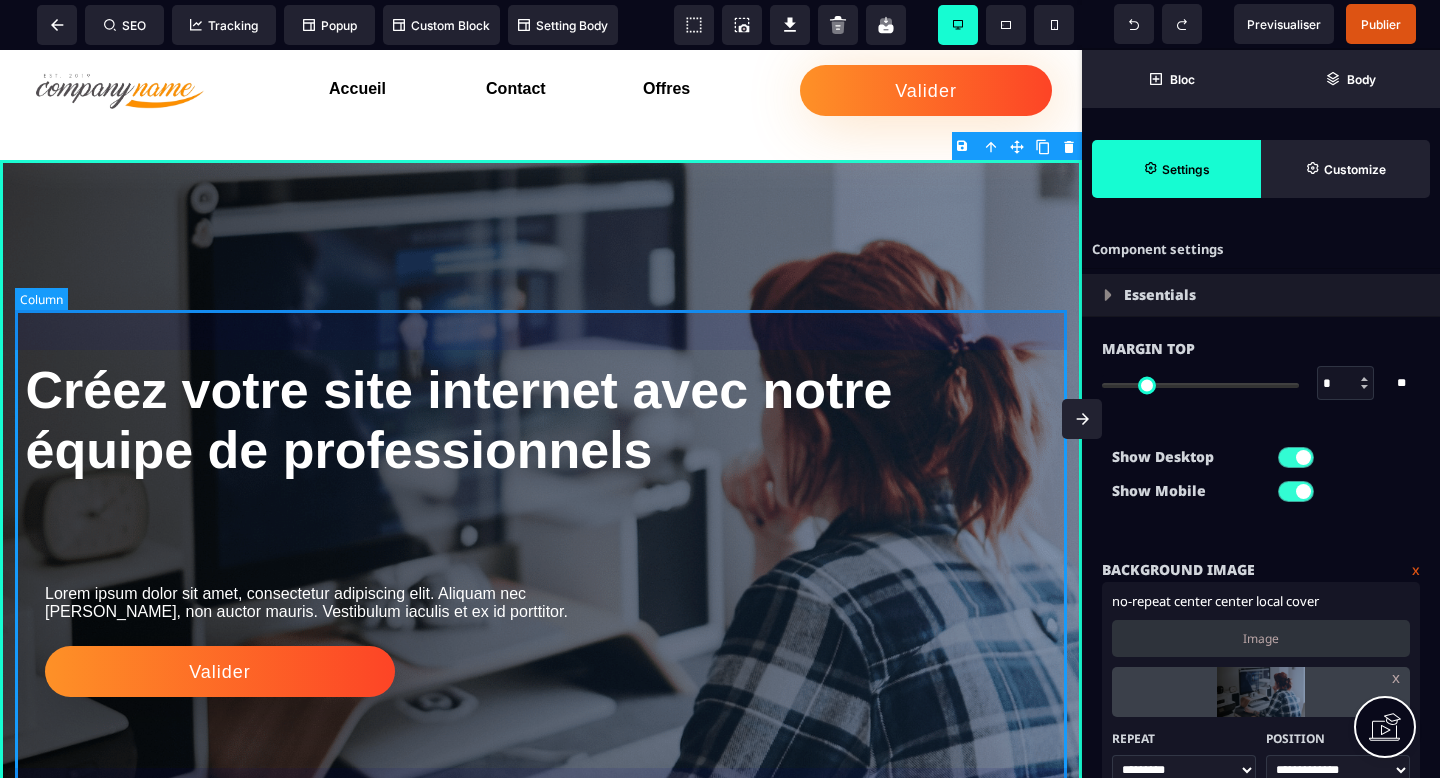 click on "Créez votre site internet avec notre équipe de professionnels Lorem ipsum dolor sit amet, consectetur adipiscing elit. Aliquam nec  mattis nisi, non auctor mauris. Vestibulum iaculis et ex id porttitor.  Valider" at bounding box center [541, 558] 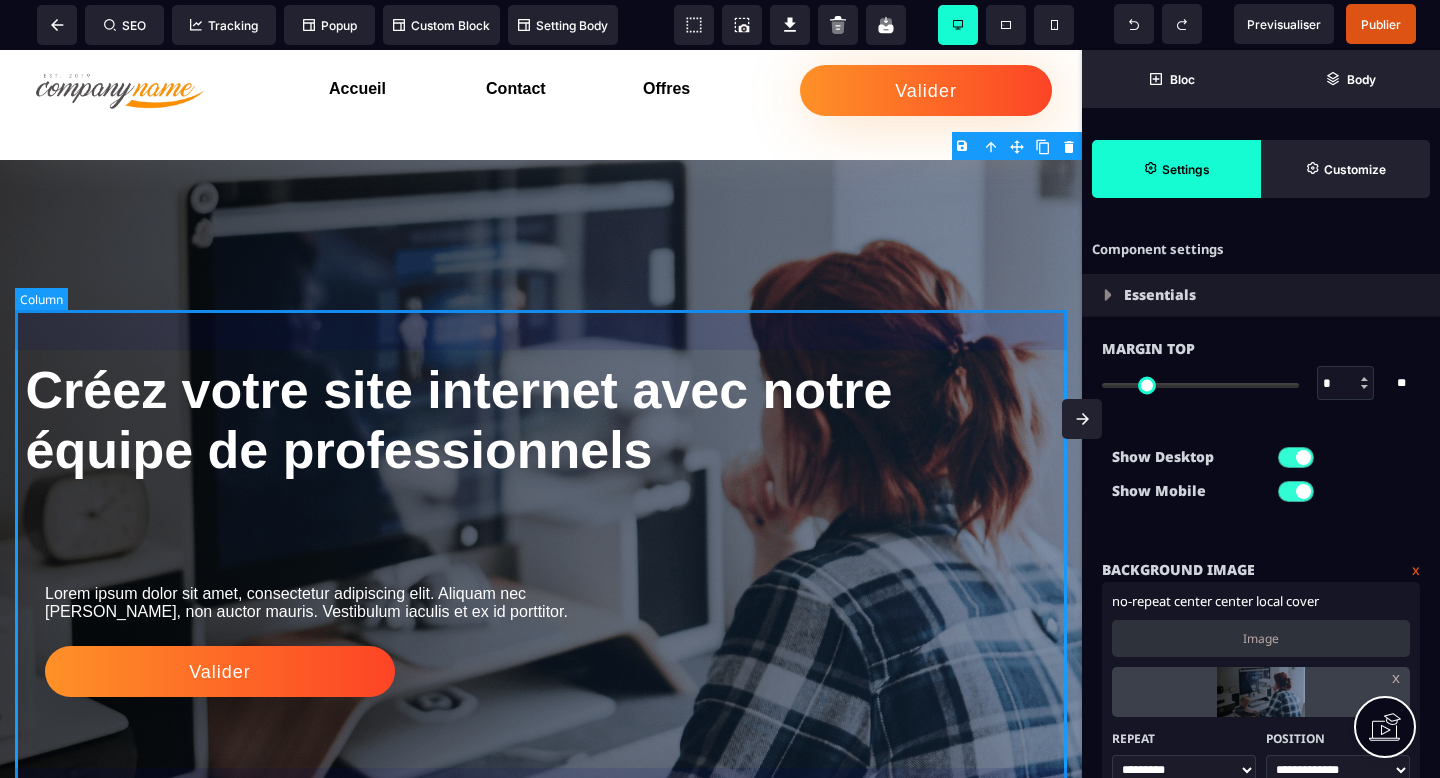 select on "*" 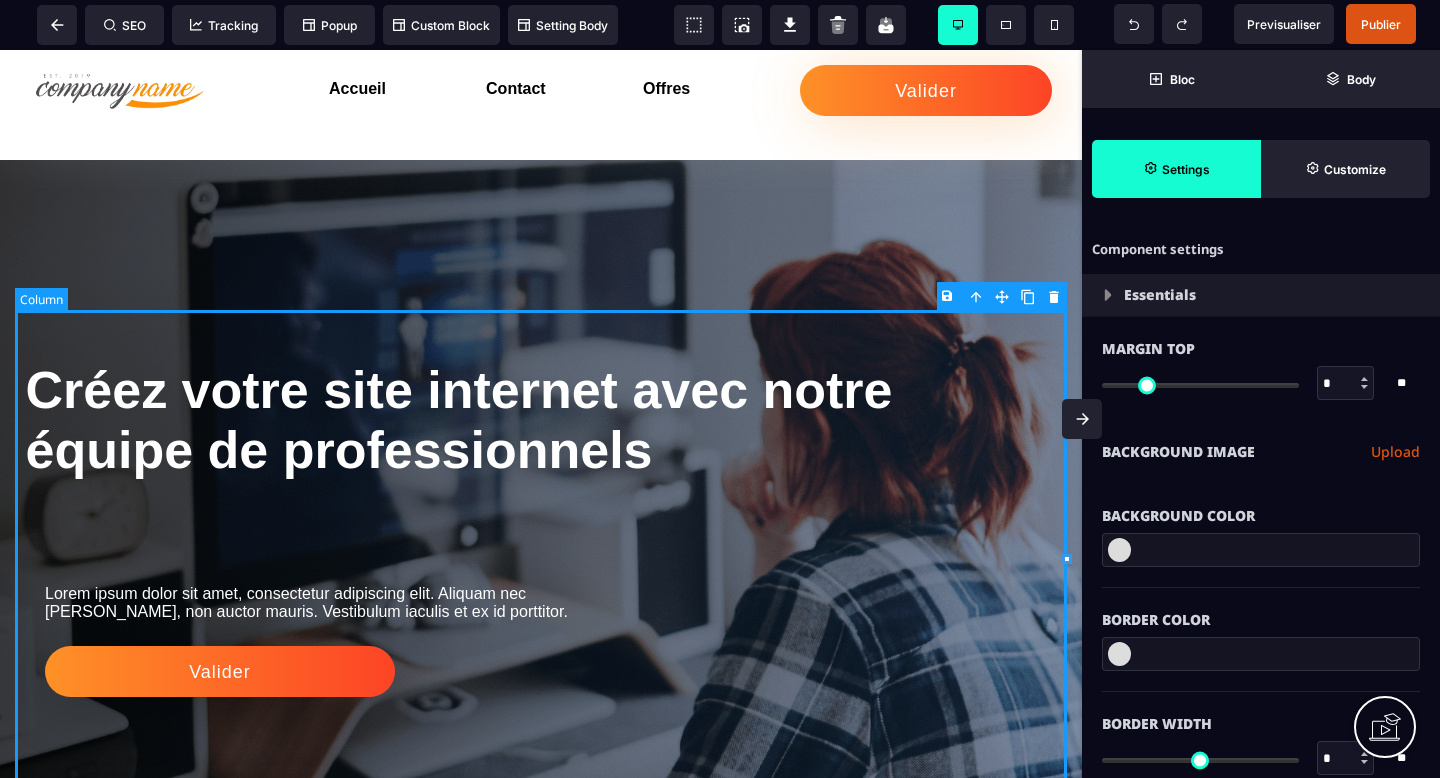 type on "*" 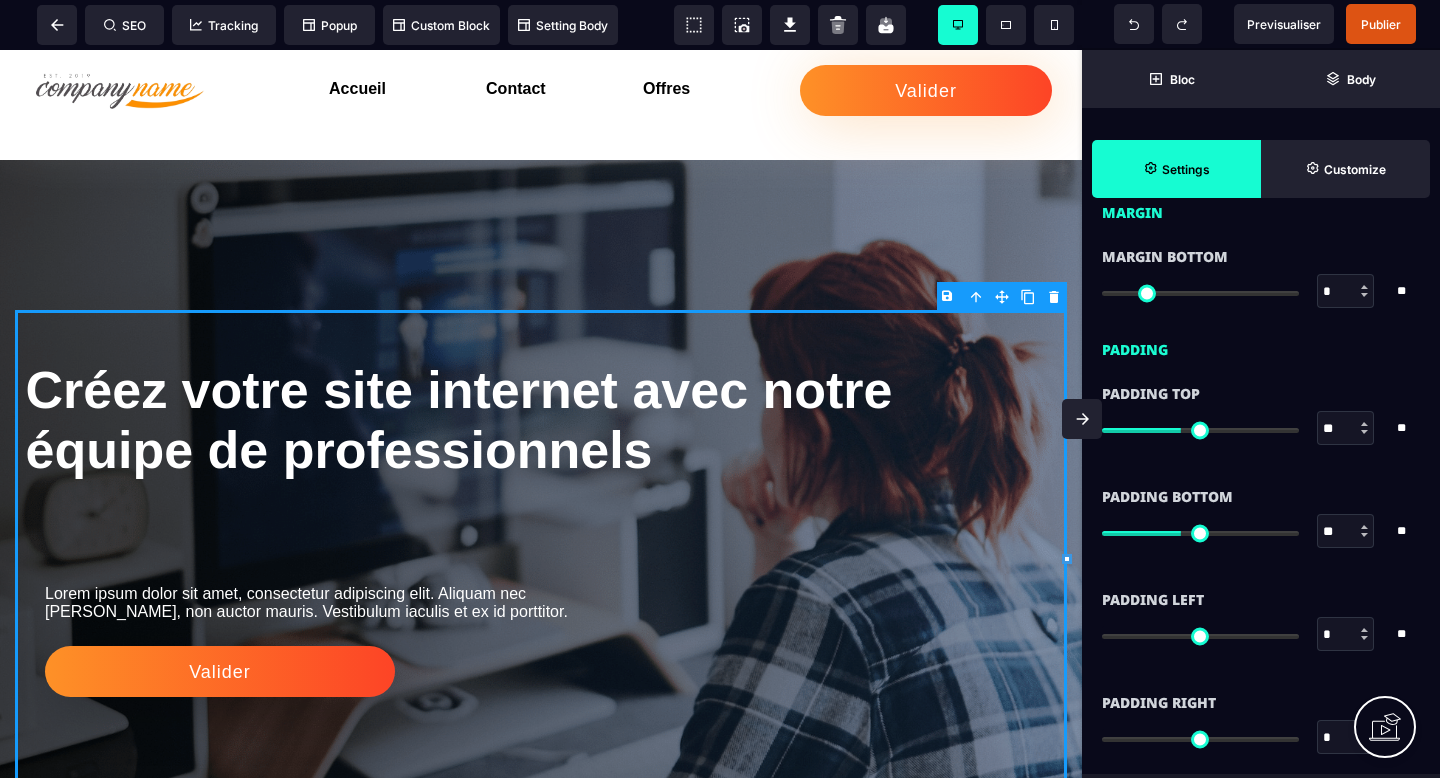 scroll, scrollTop: 1509, scrollLeft: 0, axis: vertical 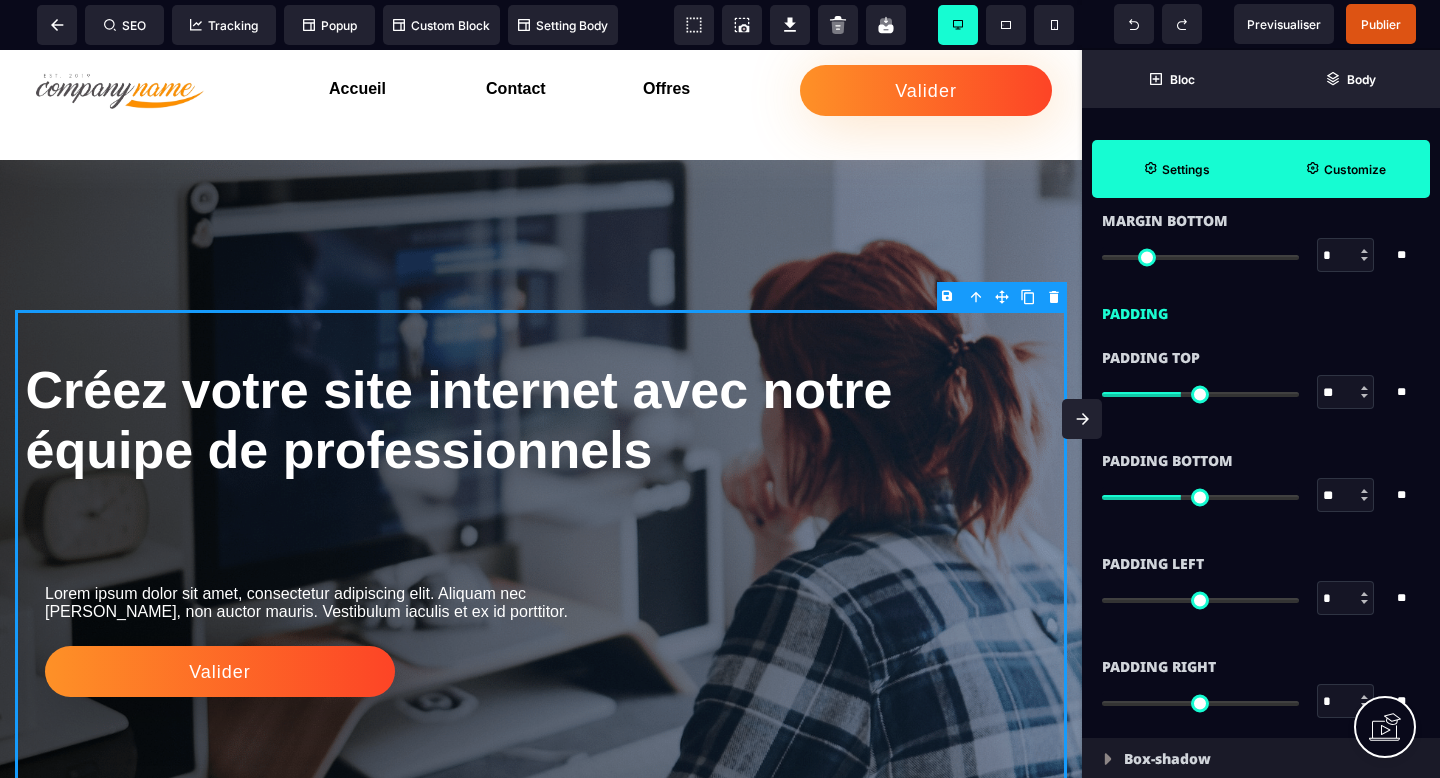 click on "Customize" at bounding box center [1355, 169] 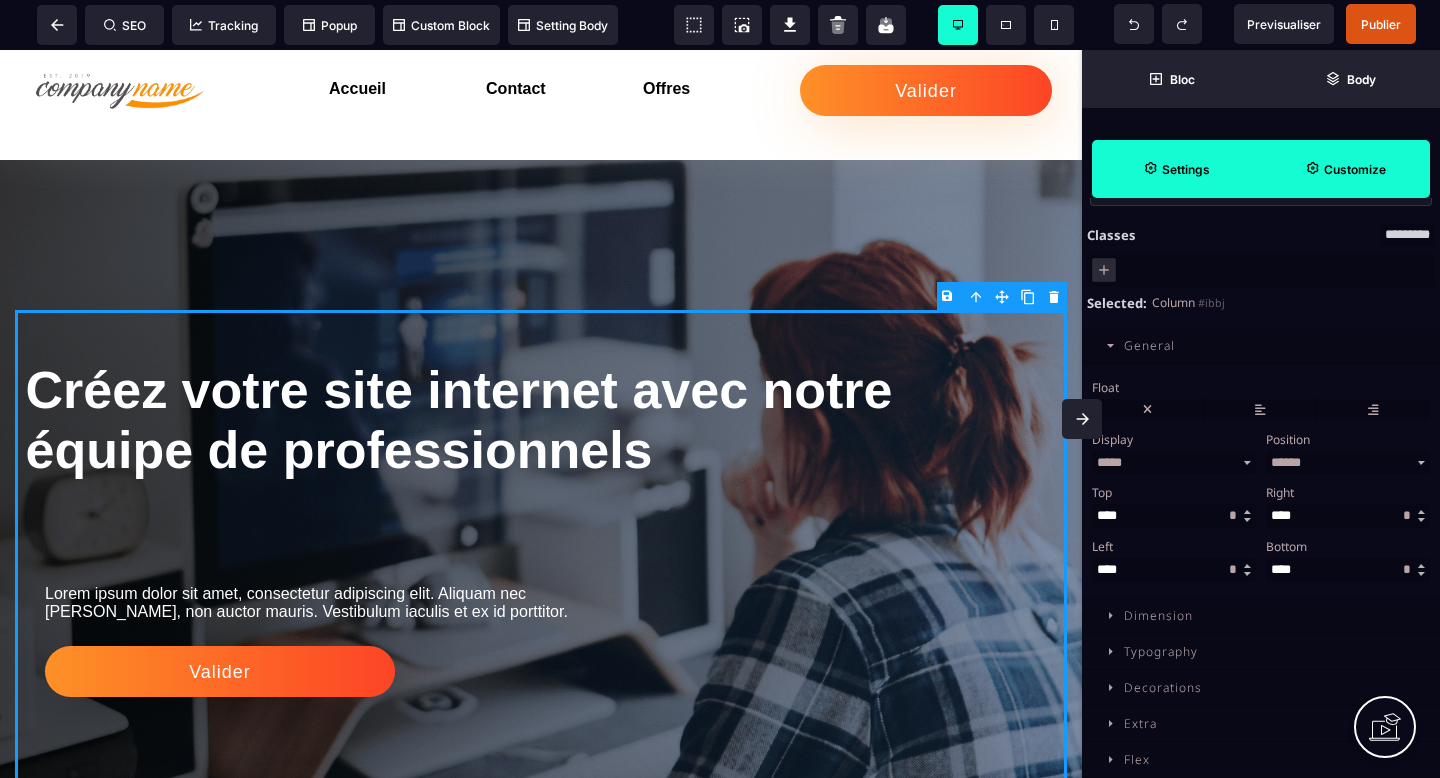 click on "Settings" at bounding box center [1176, 169] 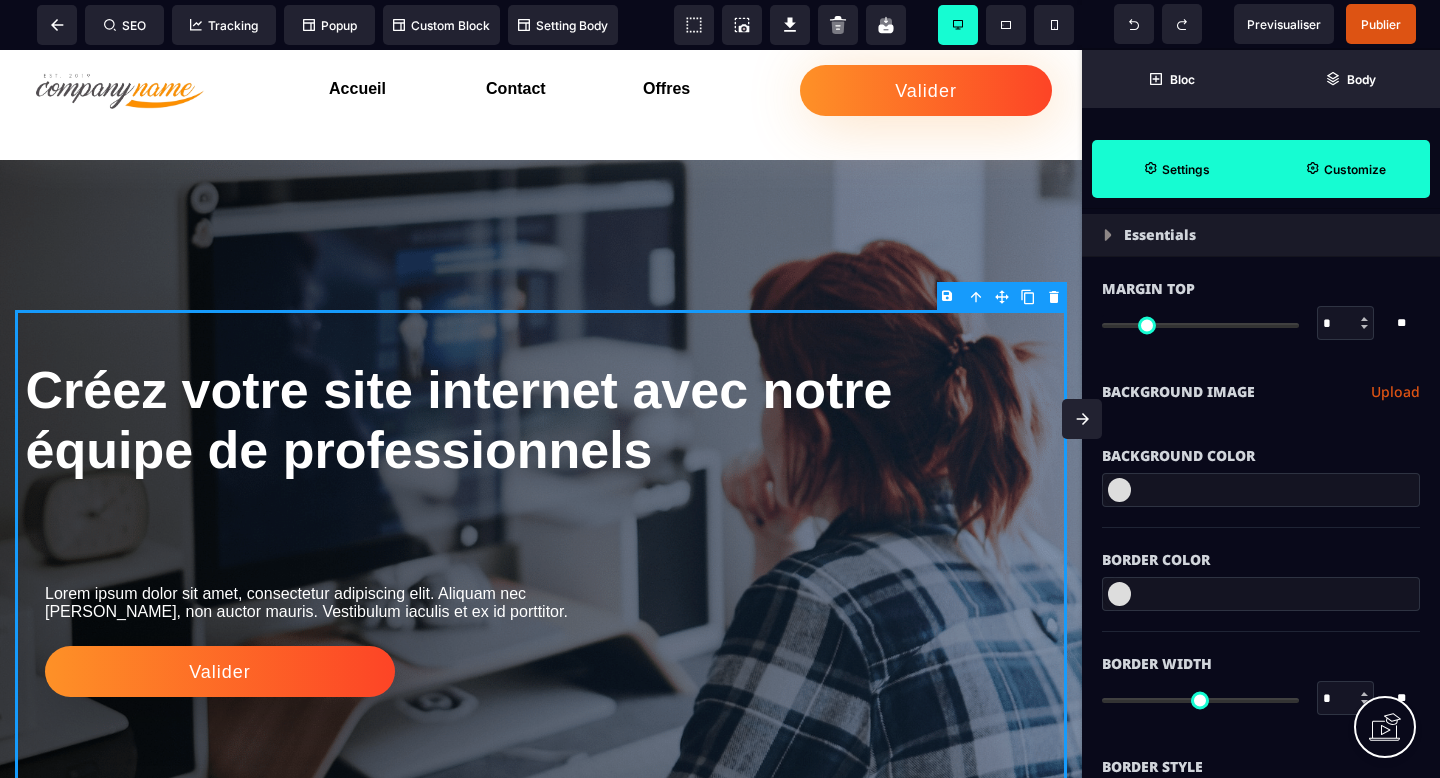 scroll, scrollTop: 0, scrollLeft: 0, axis: both 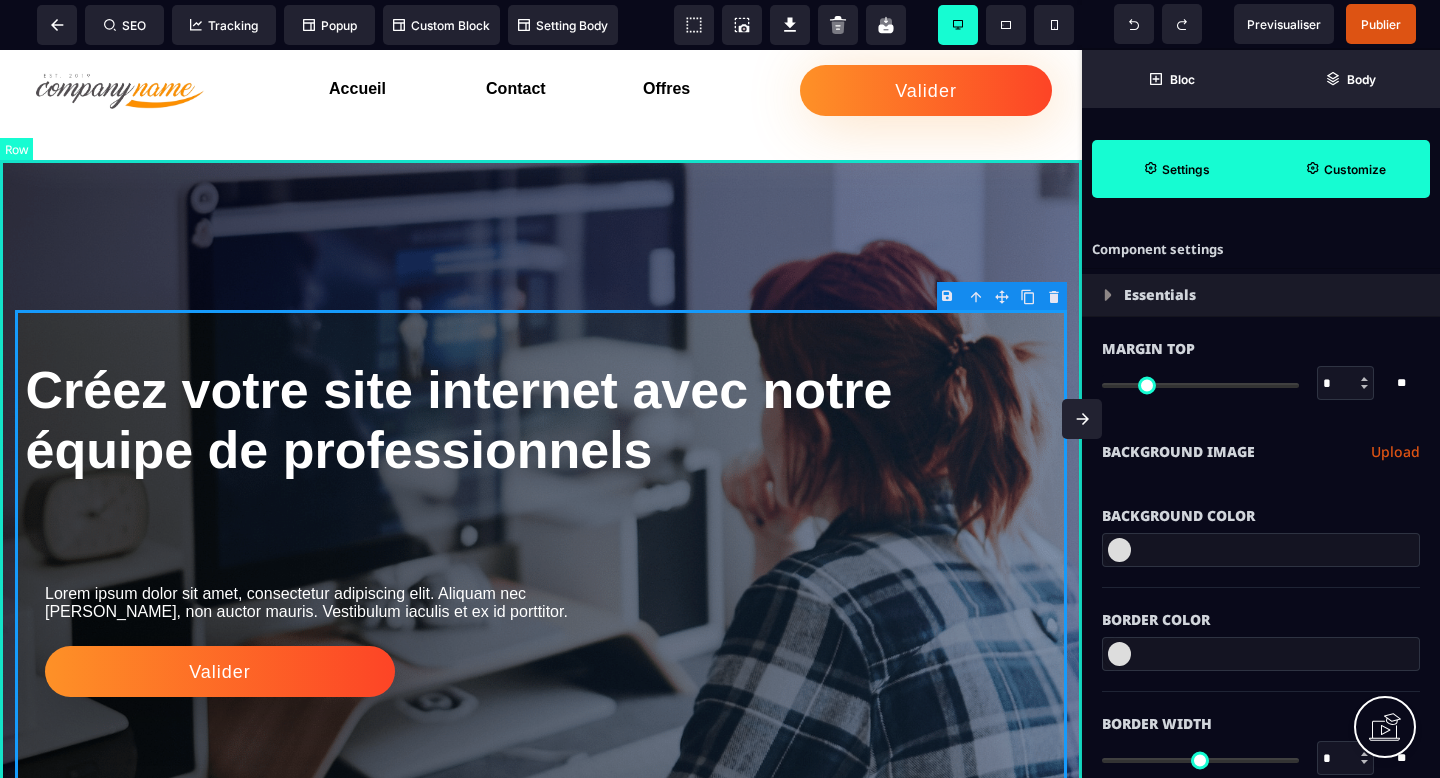 click on "Créez votre site internet avec notre équipe de professionnels Lorem ipsum dolor sit amet, consectetur adipiscing elit. Aliquam nec  mattis nisi, non auctor mauris. Vestibulum iaculis et ex id porttitor.  Valider" at bounding box center [541, 558] 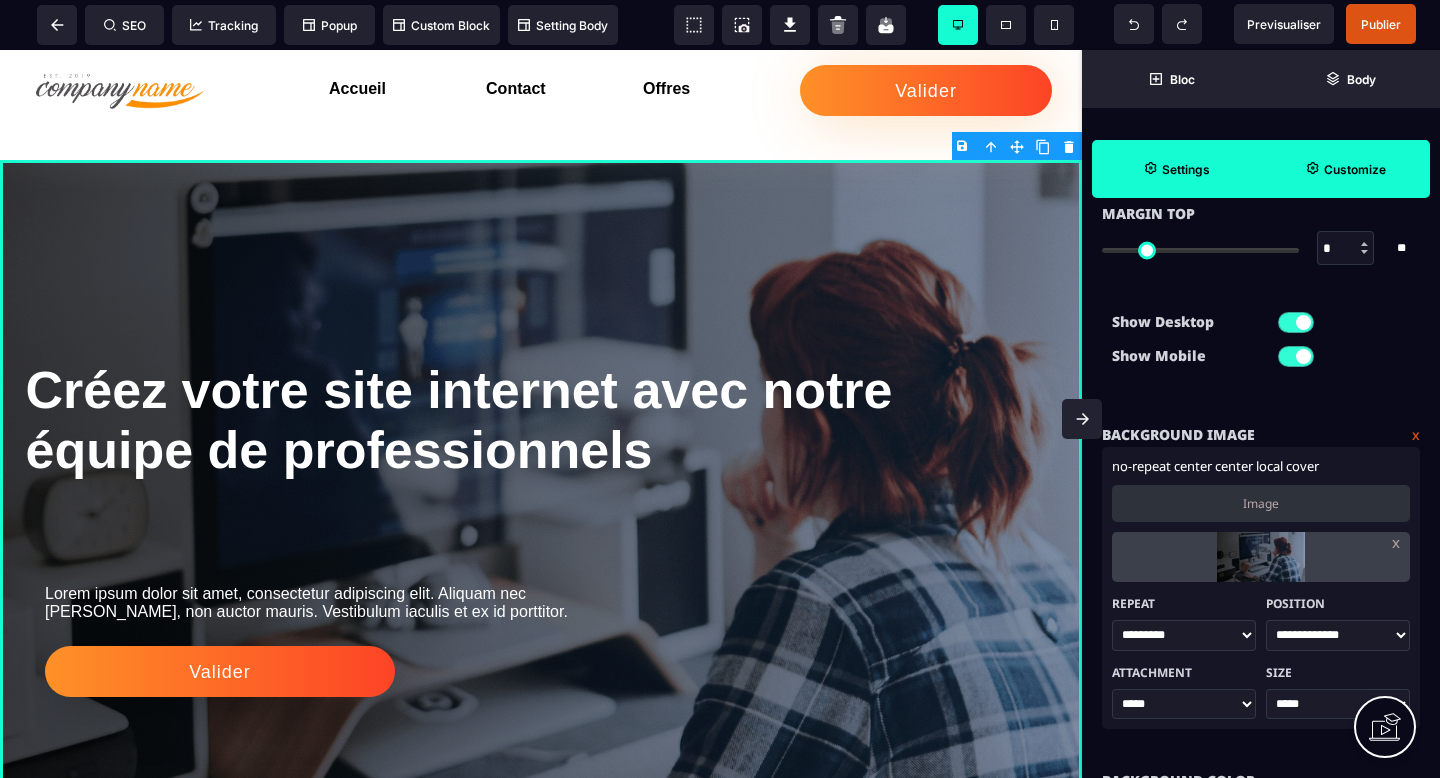 scroll, scrollTop: 139, scrollLeft: 0, axis: vertical 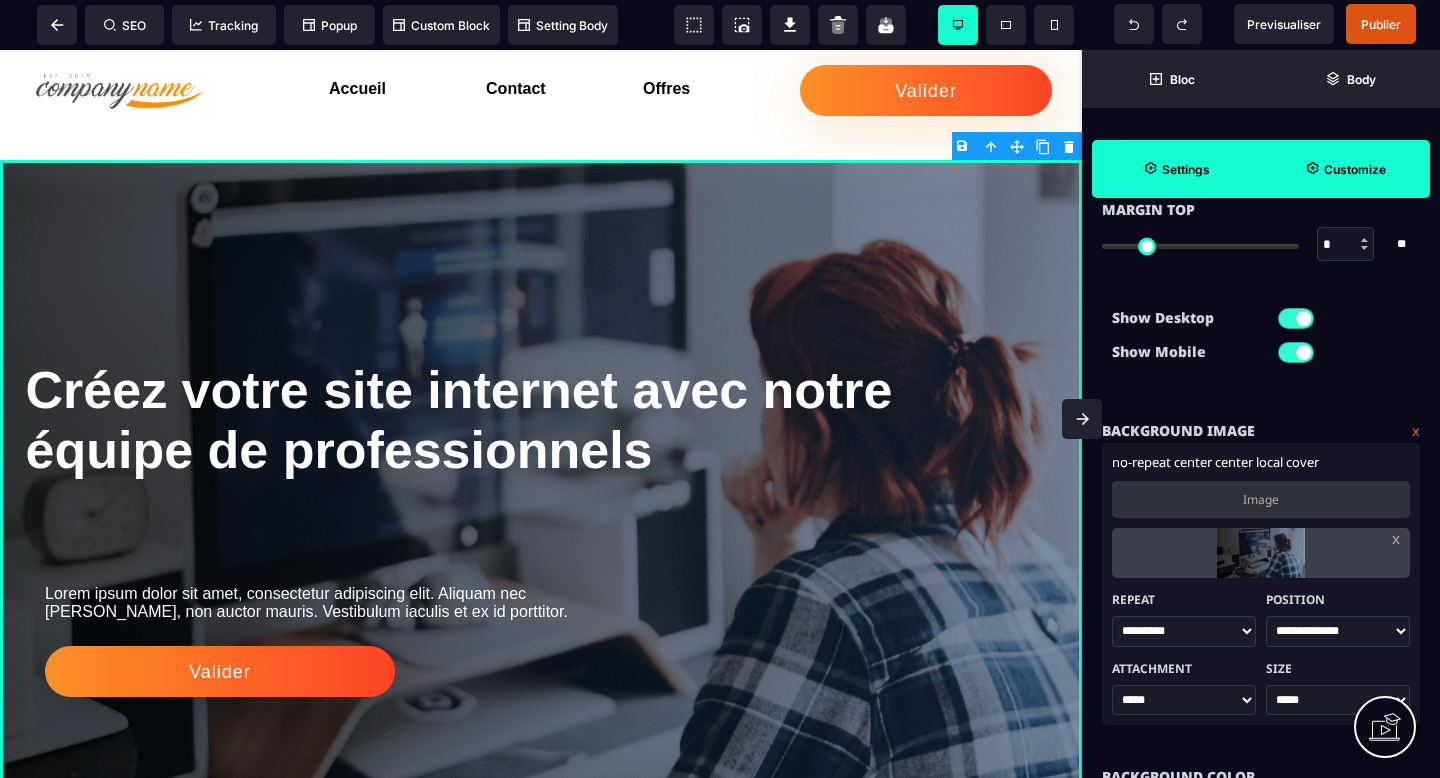 click at bounding box center [1260, 553] 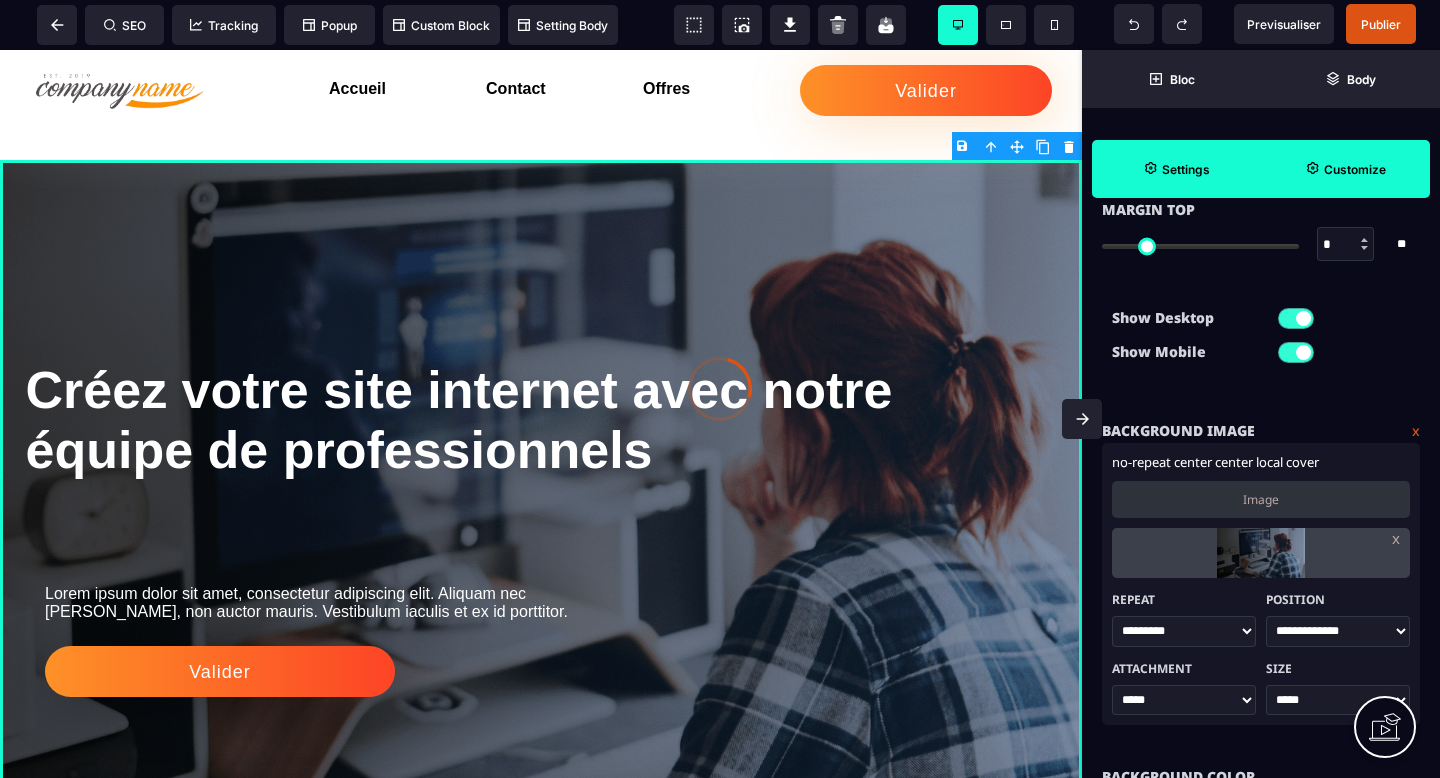 click 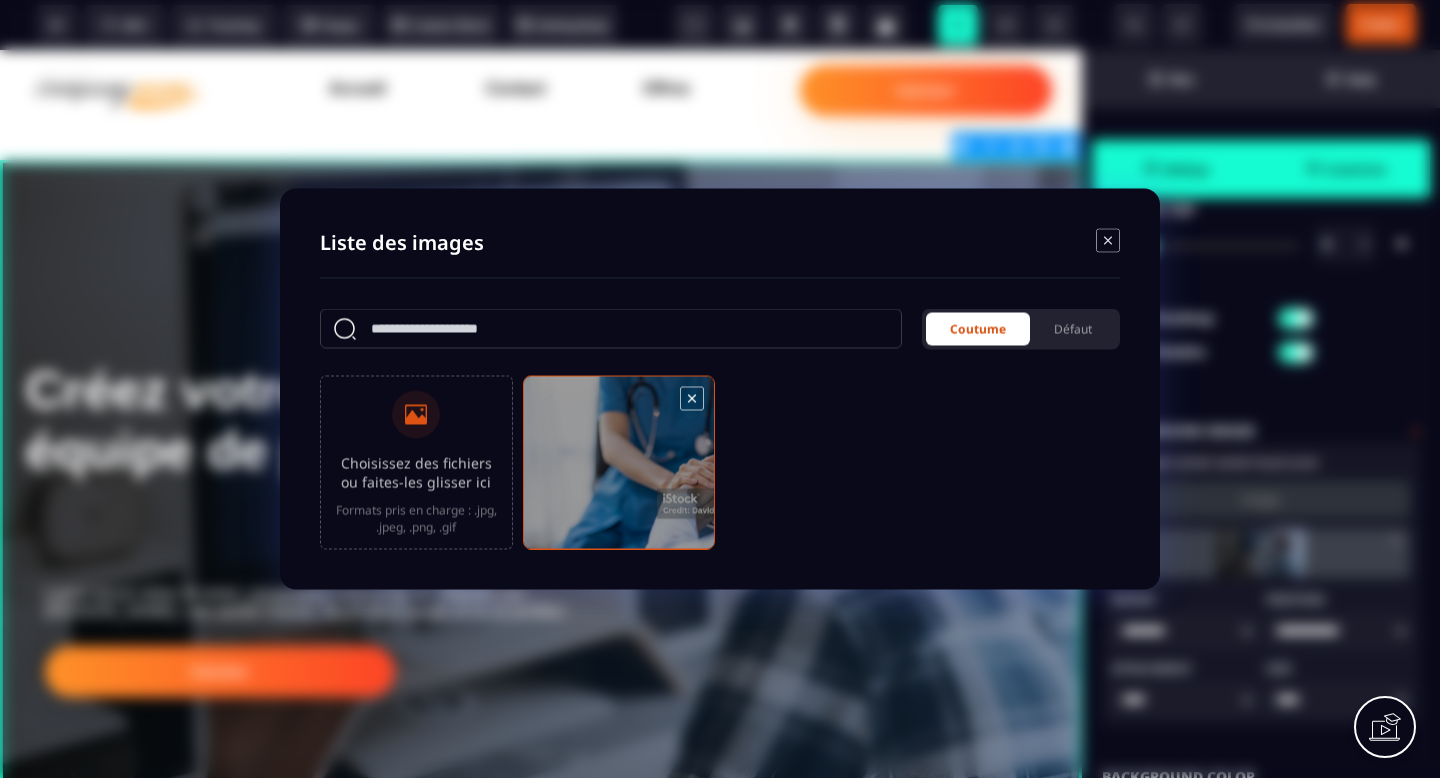 click at bounding box center [619, 472] 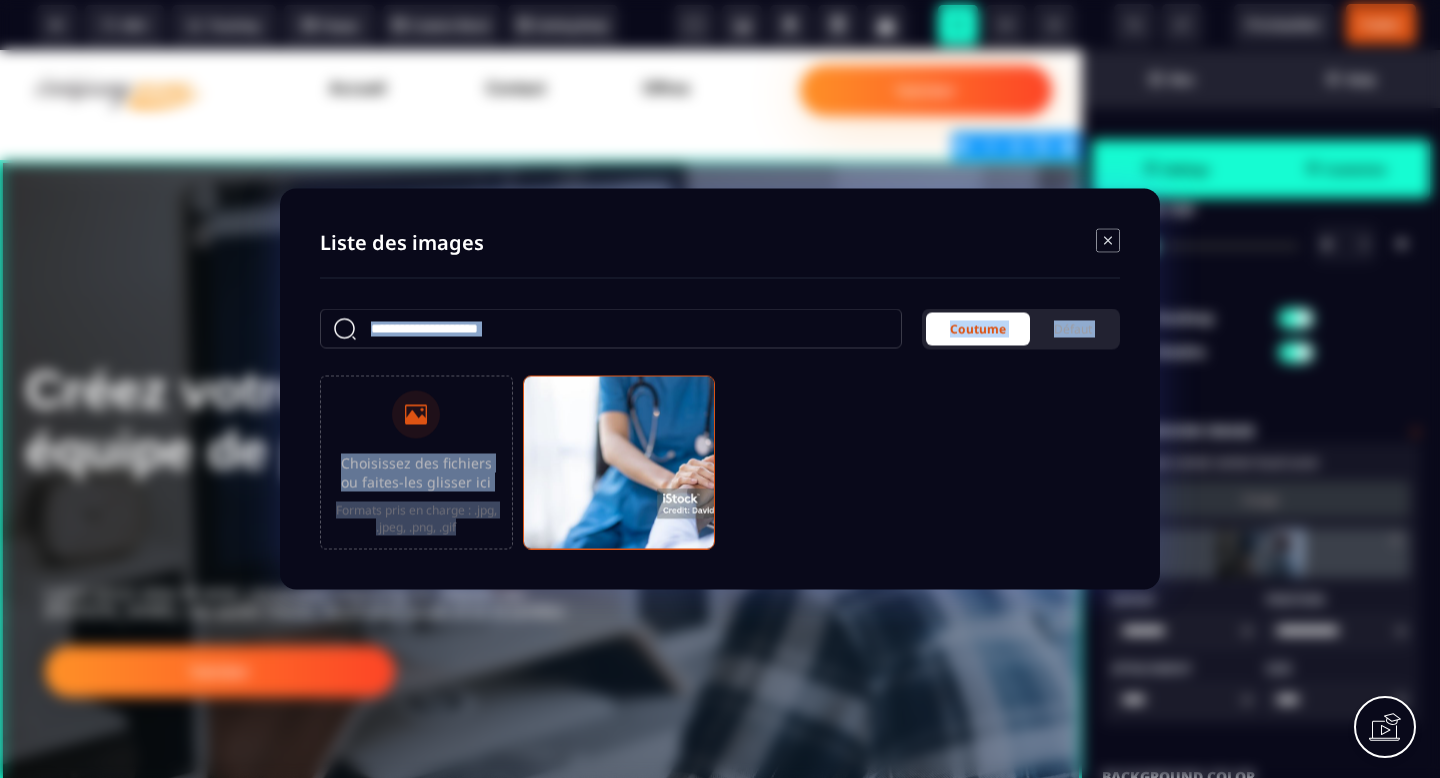 drag, startPoint x: 564, startPoint y: 443, endPoint x: 509, endPoint y: 315, distance: 139.3162 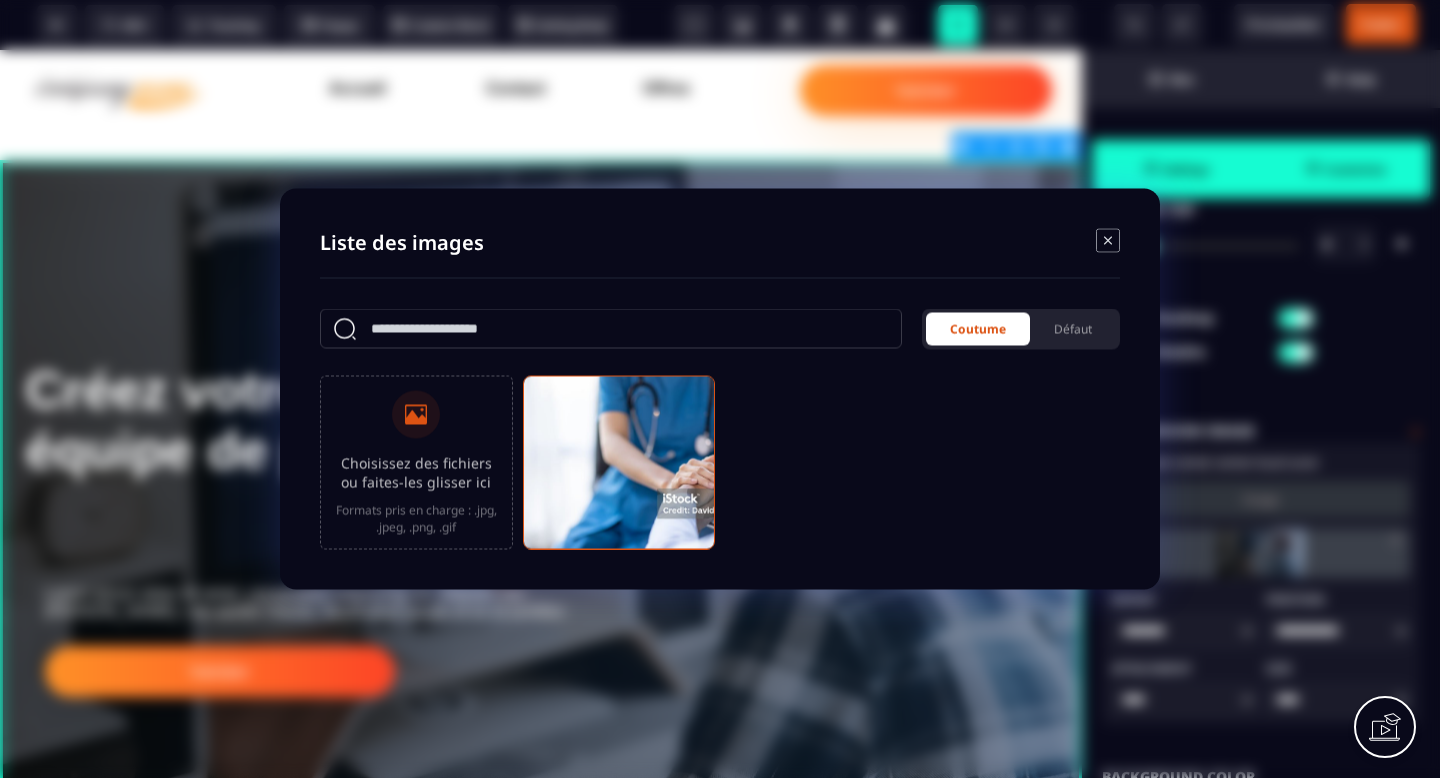 click at bounding box center [619, 472] 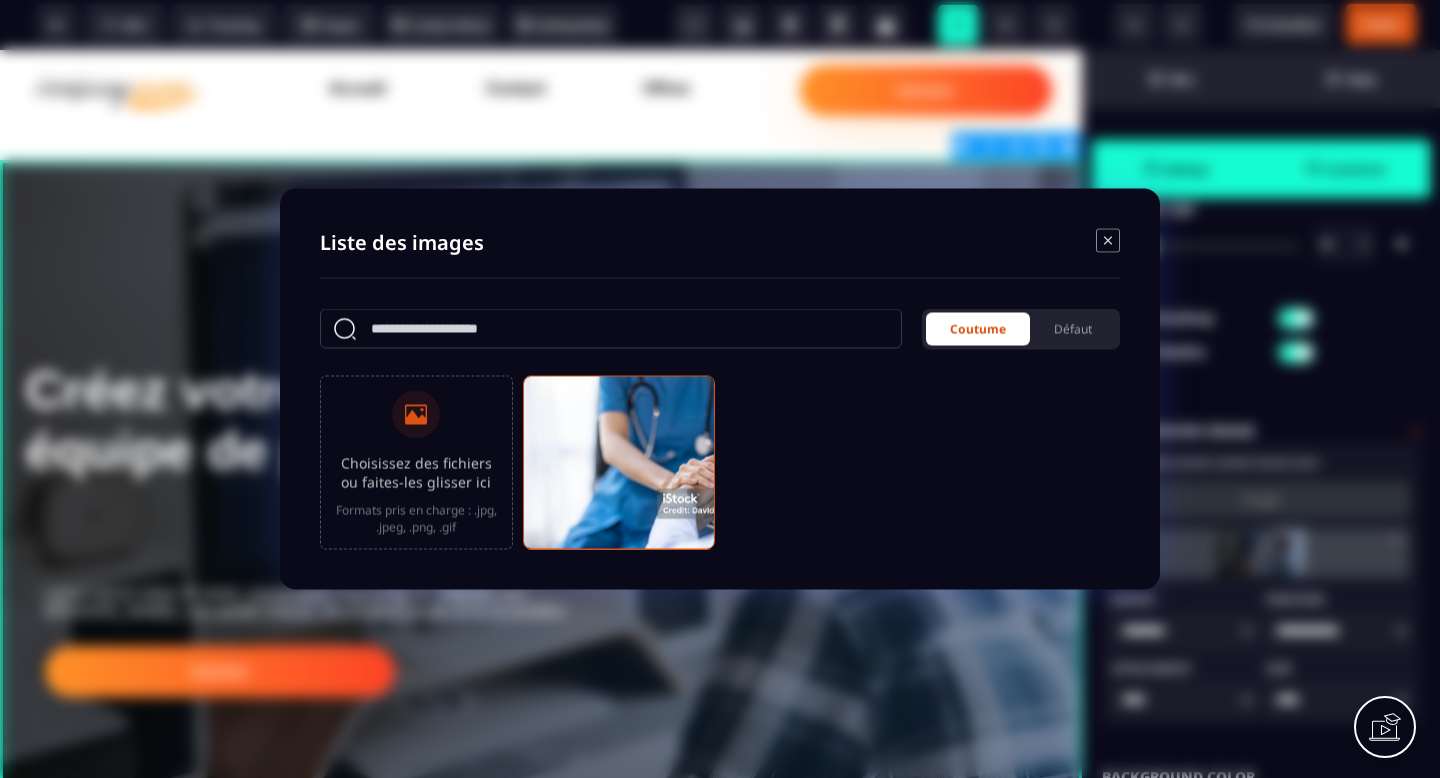 click on "Choisissez des fichiers ou faites-les glisser ici Formats pris en charge : .jpg, .jpeg, .png, .gif" at bounding box center (720, 463) 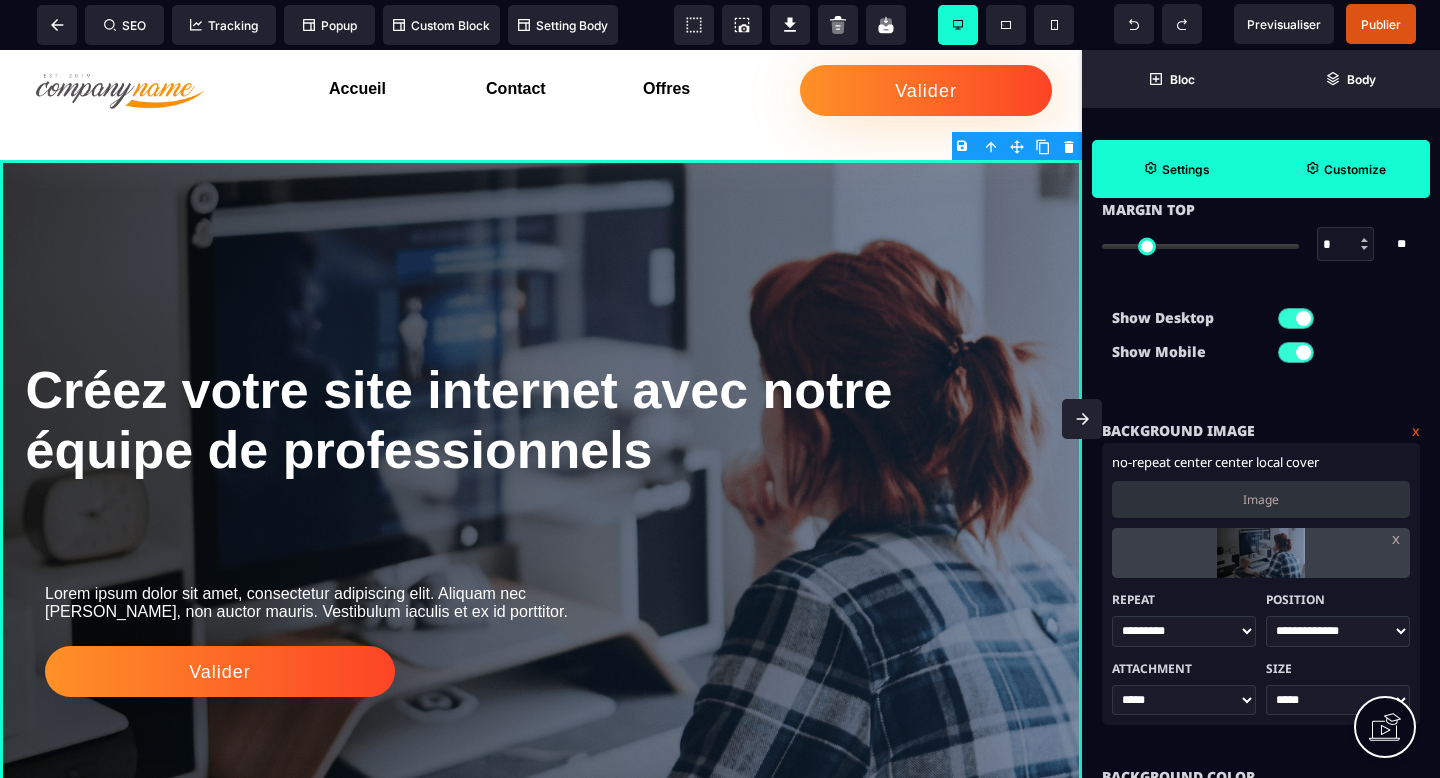 click at bounding box center (1260, 553) 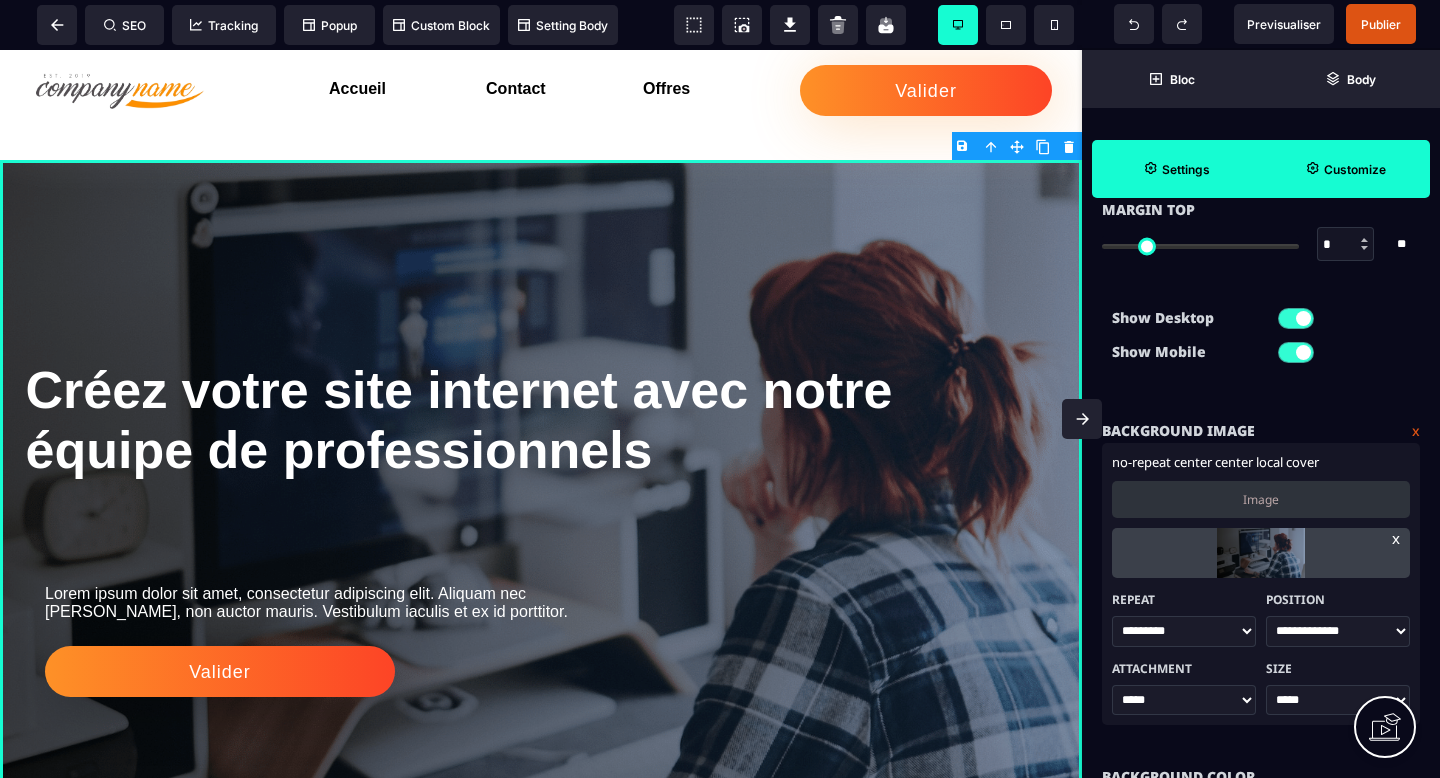 click on "x" at bounding box center [1396, 538] 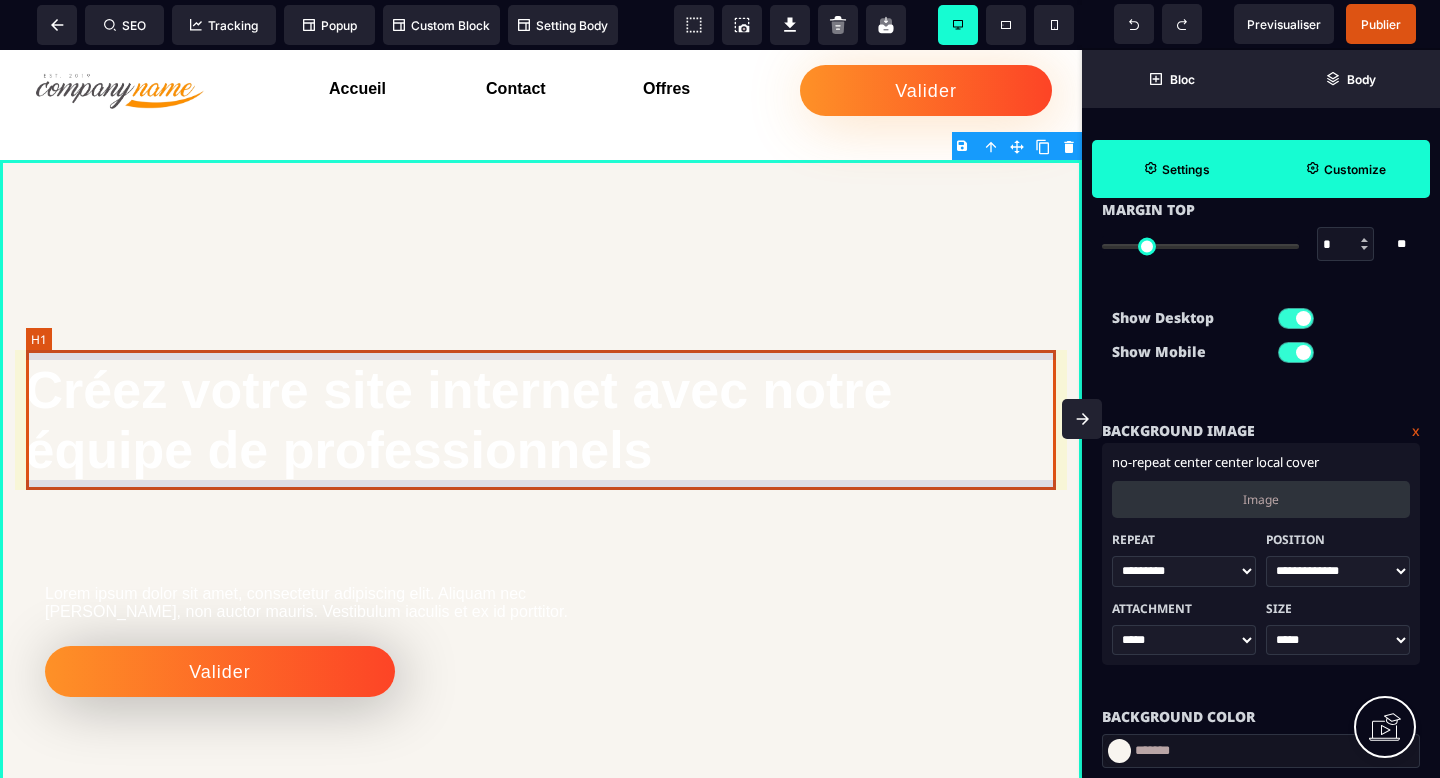 click on "Créez votre site internet avec notre équipe de professionnels" at bounding box center [541, 420] 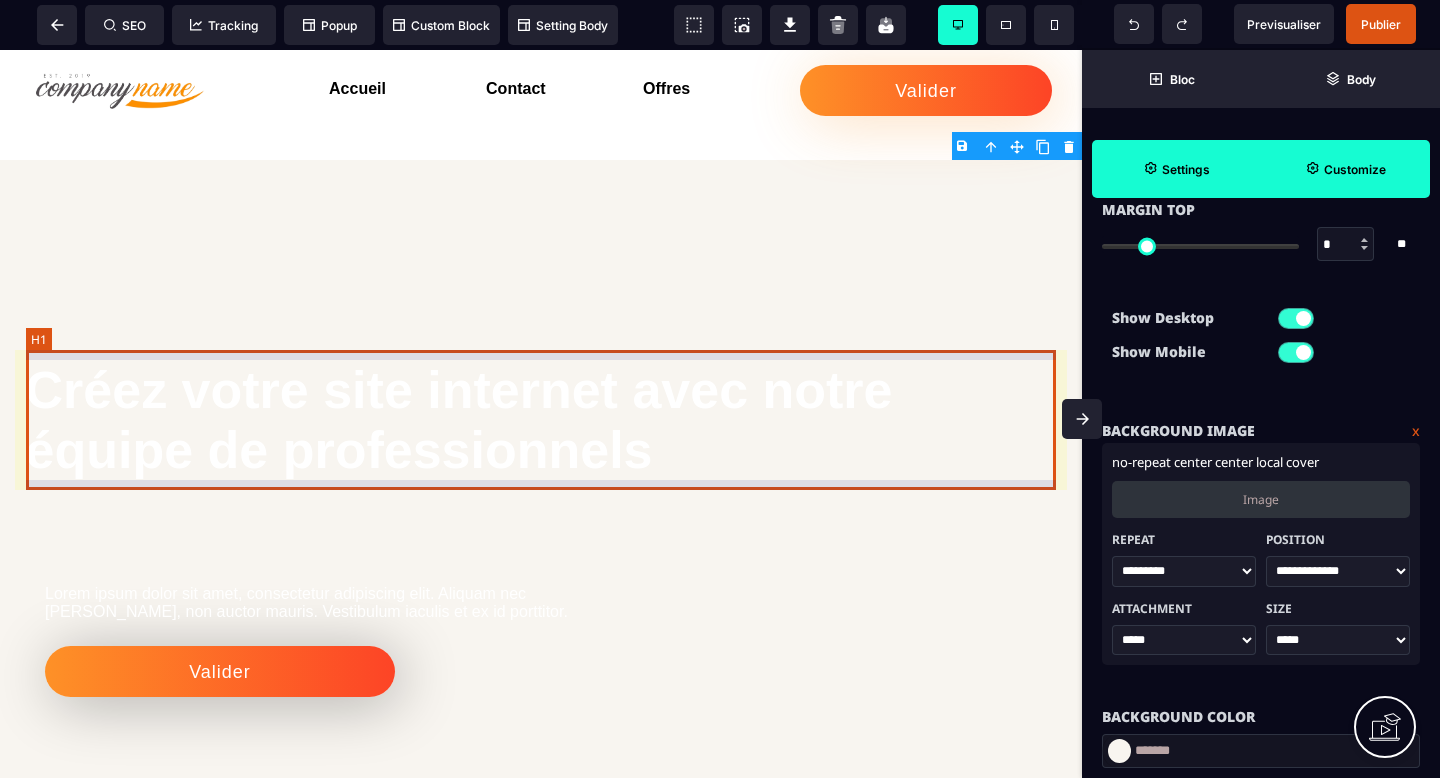 select 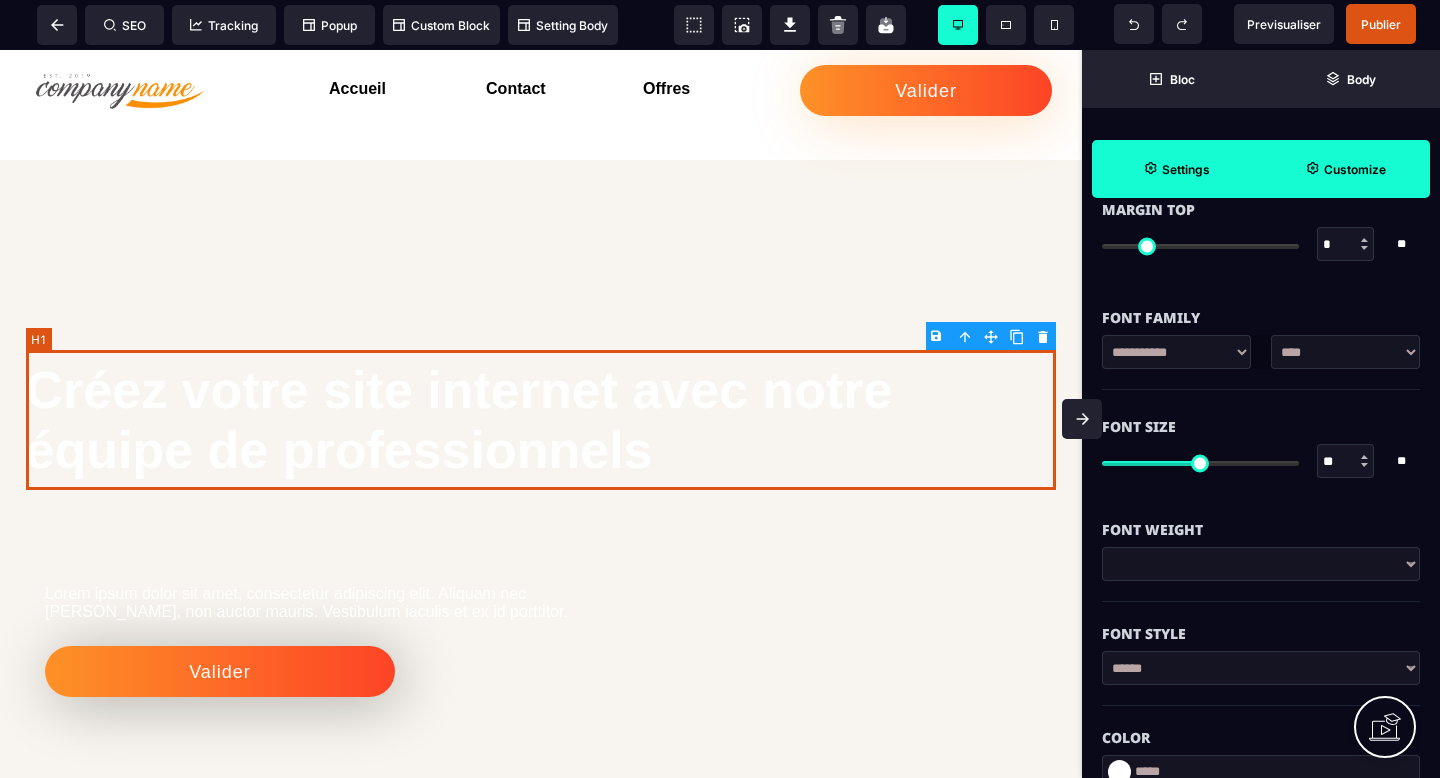 scroll, scrollTop: 0, scrollLeft: 0, axis: both 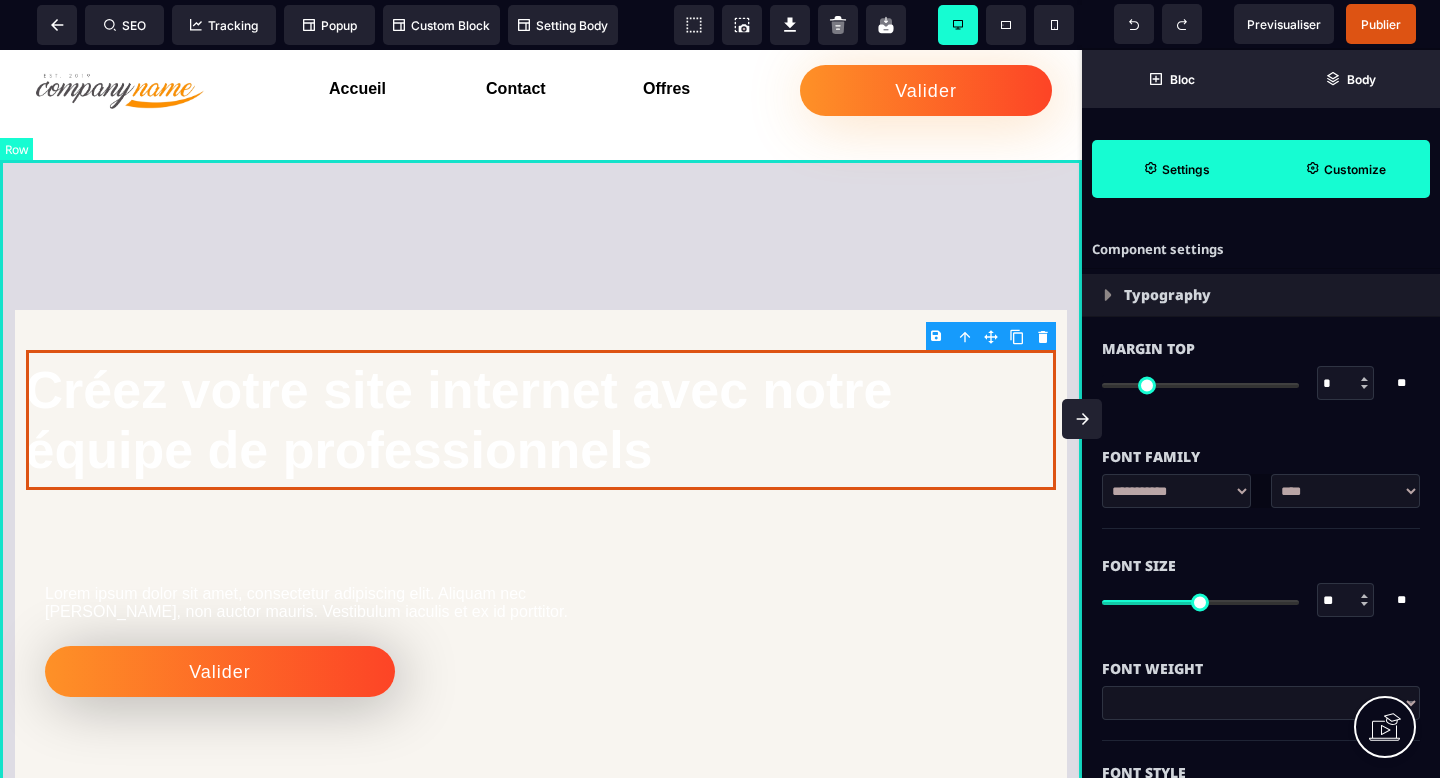 click on "Créez votre site internet avec notre équipe de professionnels Lorem ipsum dolor sit amet, consectetur adipiscing elit. Aliquam nec  mattis nisi, non auctor mauris. Vestibulum iaculis et ex id porttitor.  Valider" at bounding box center (541, 558) 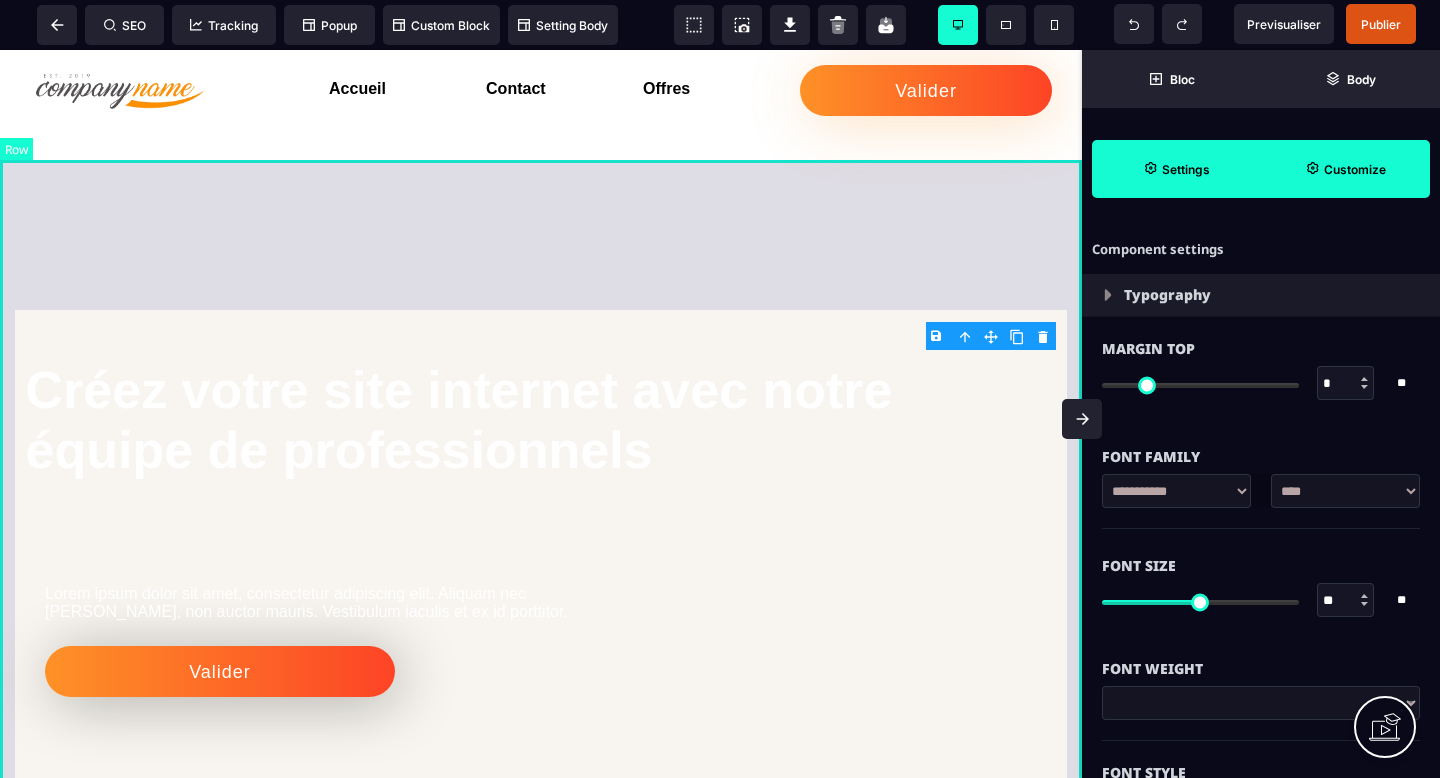 select 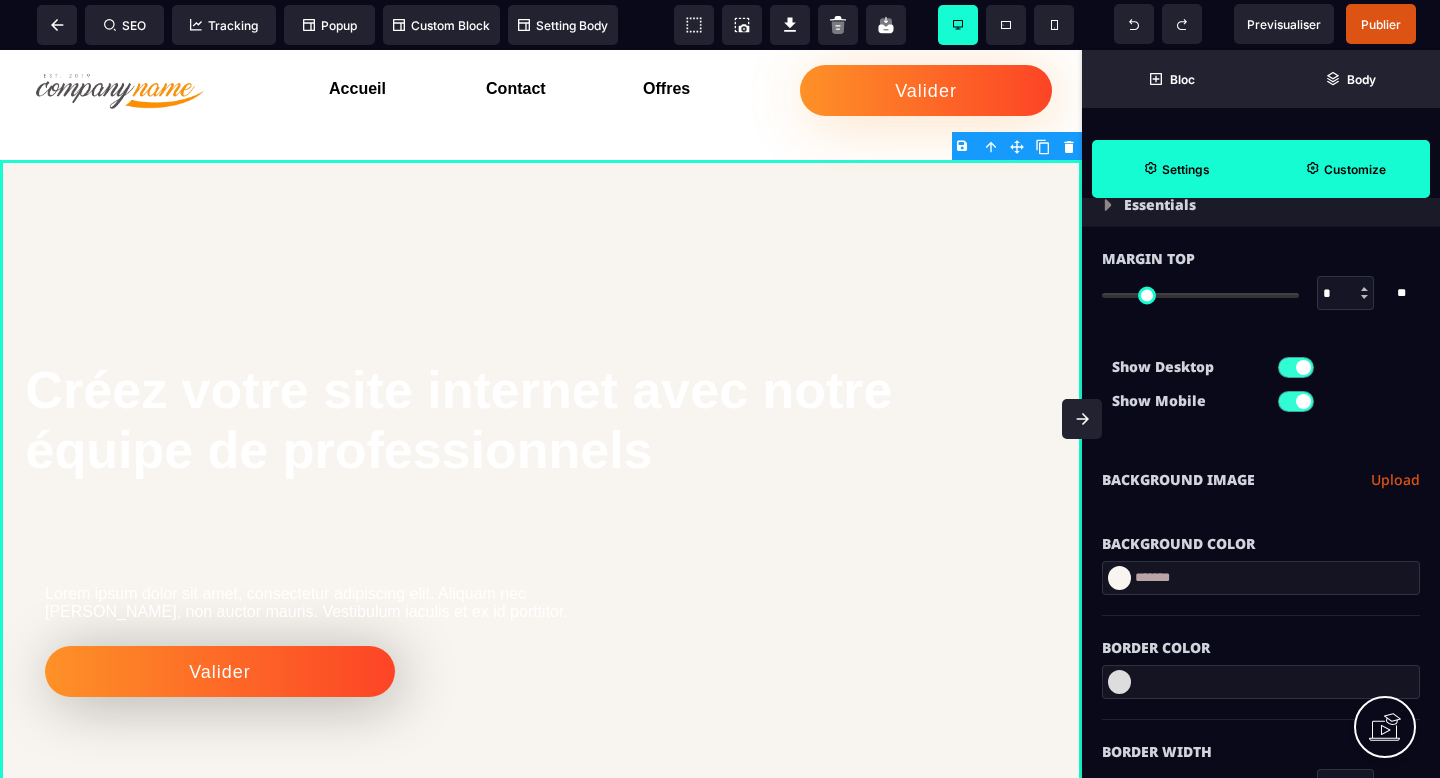 scroll, scrollTop: 84, scrollLeft: 0, axis: vertical 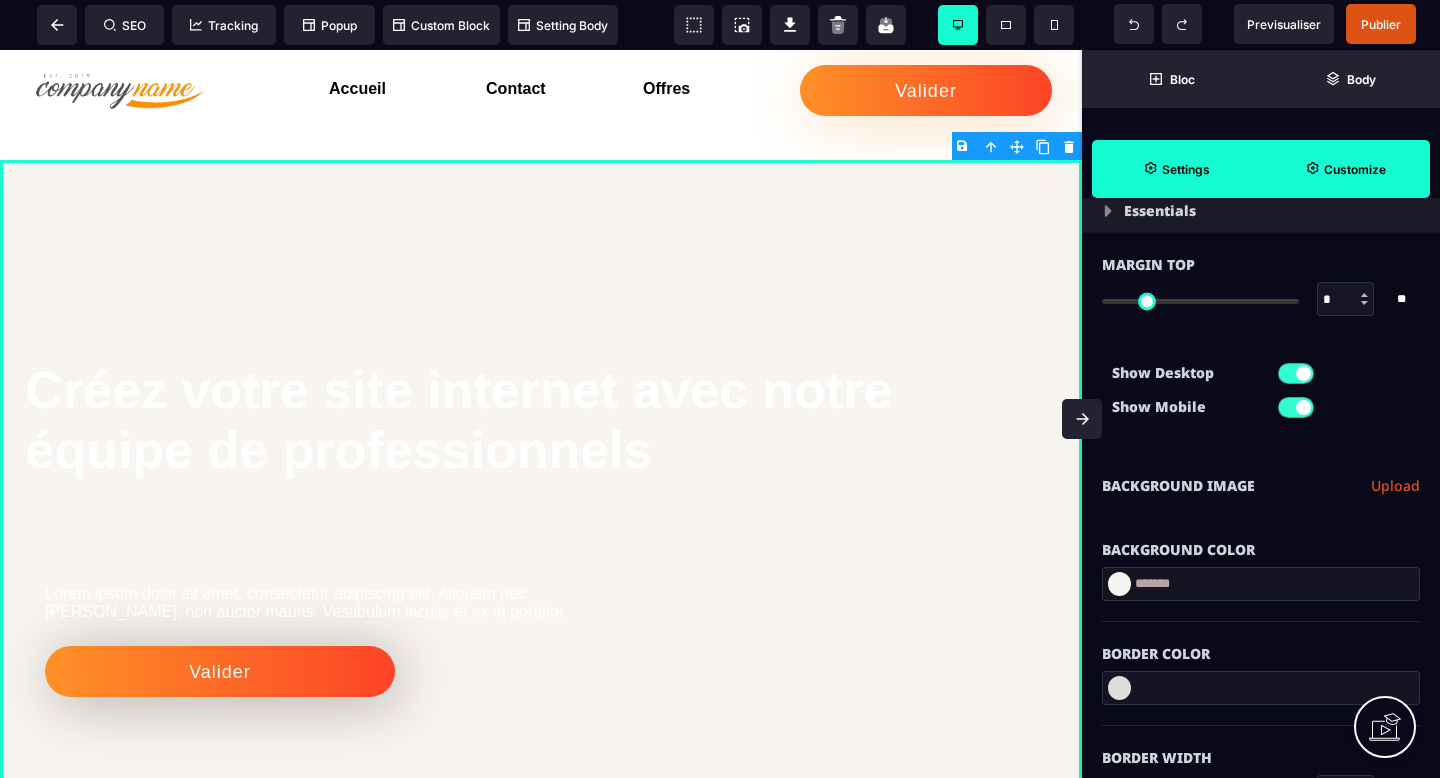 click on "Upload" at bounding box center [1395, 486] 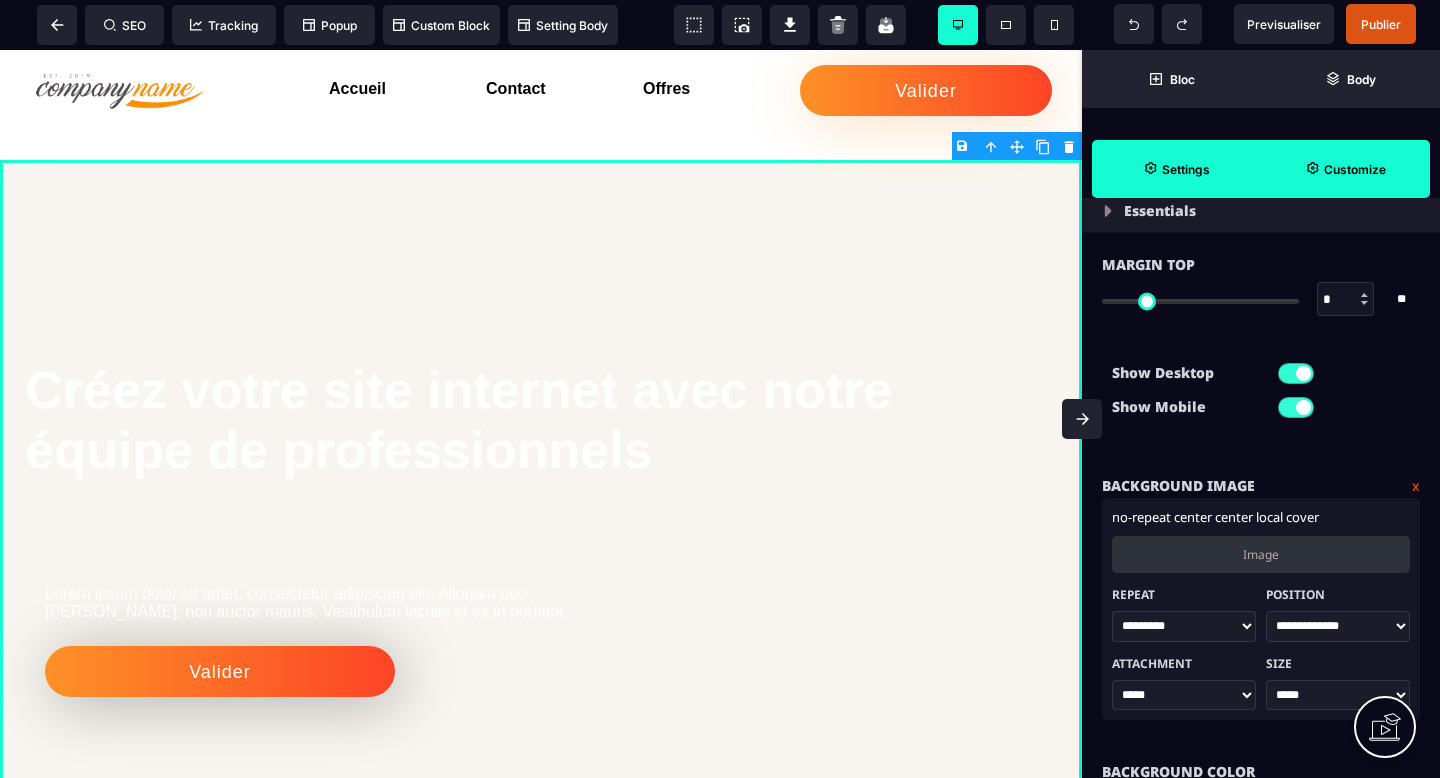 click on "Image" at bounding box center (1261, 554) 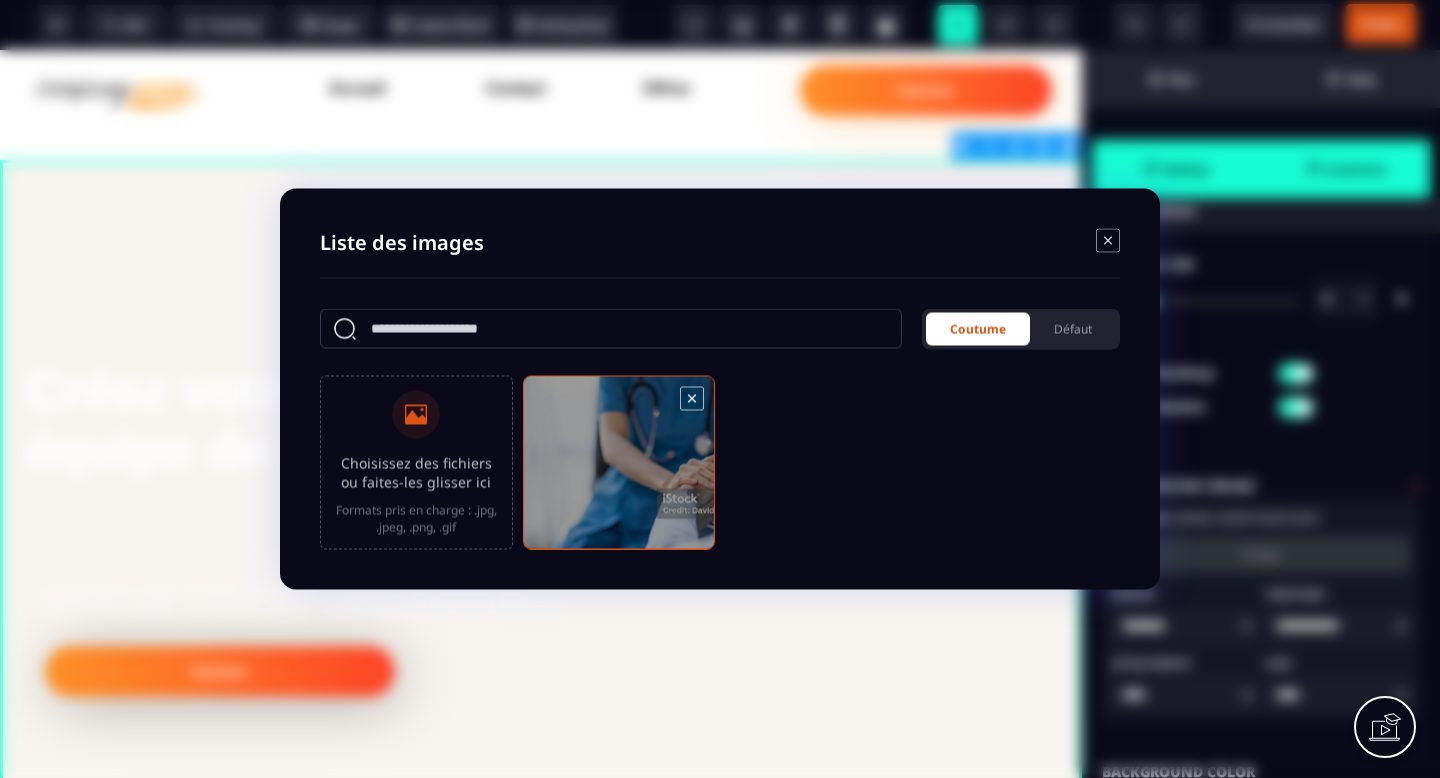click at bounding box center [619, 472] 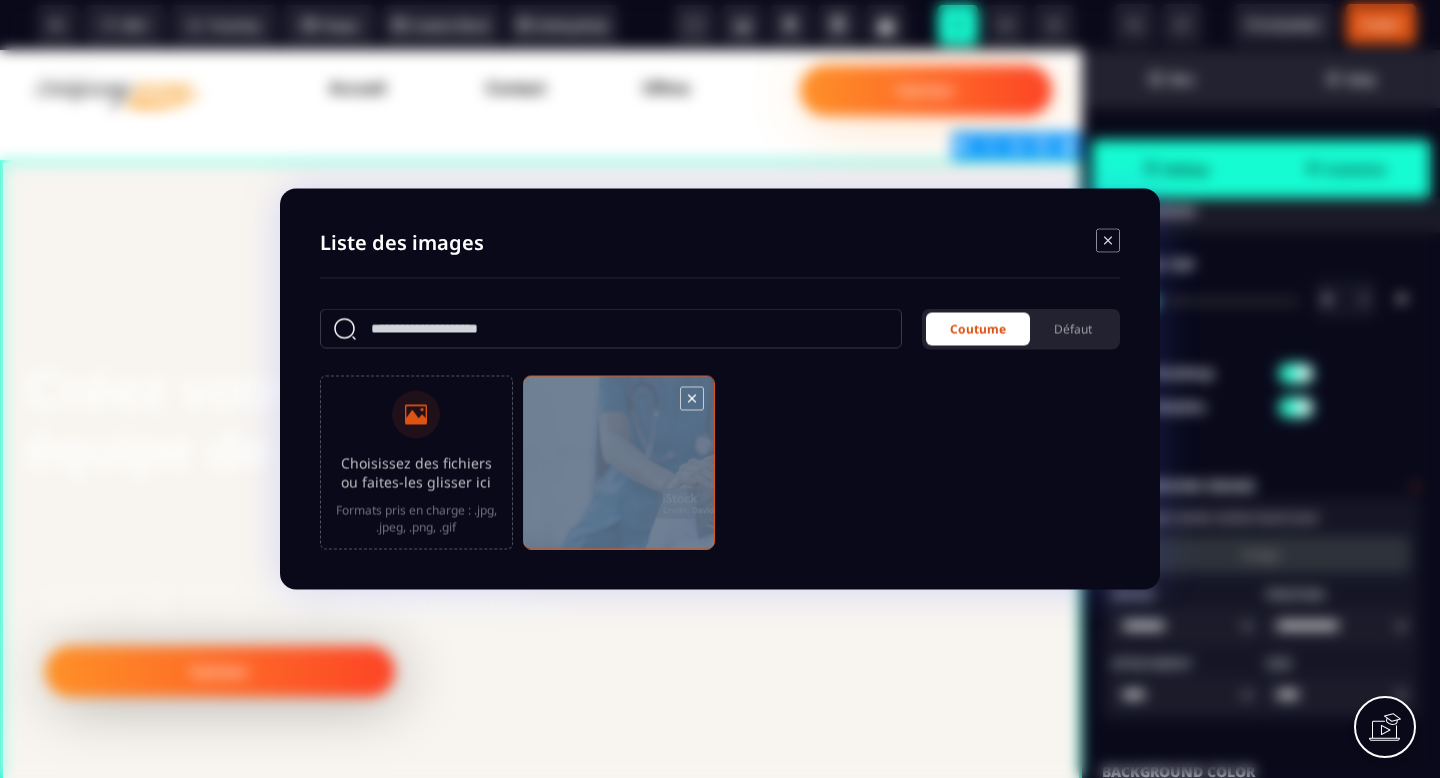 click at bounding box center (619, 472) 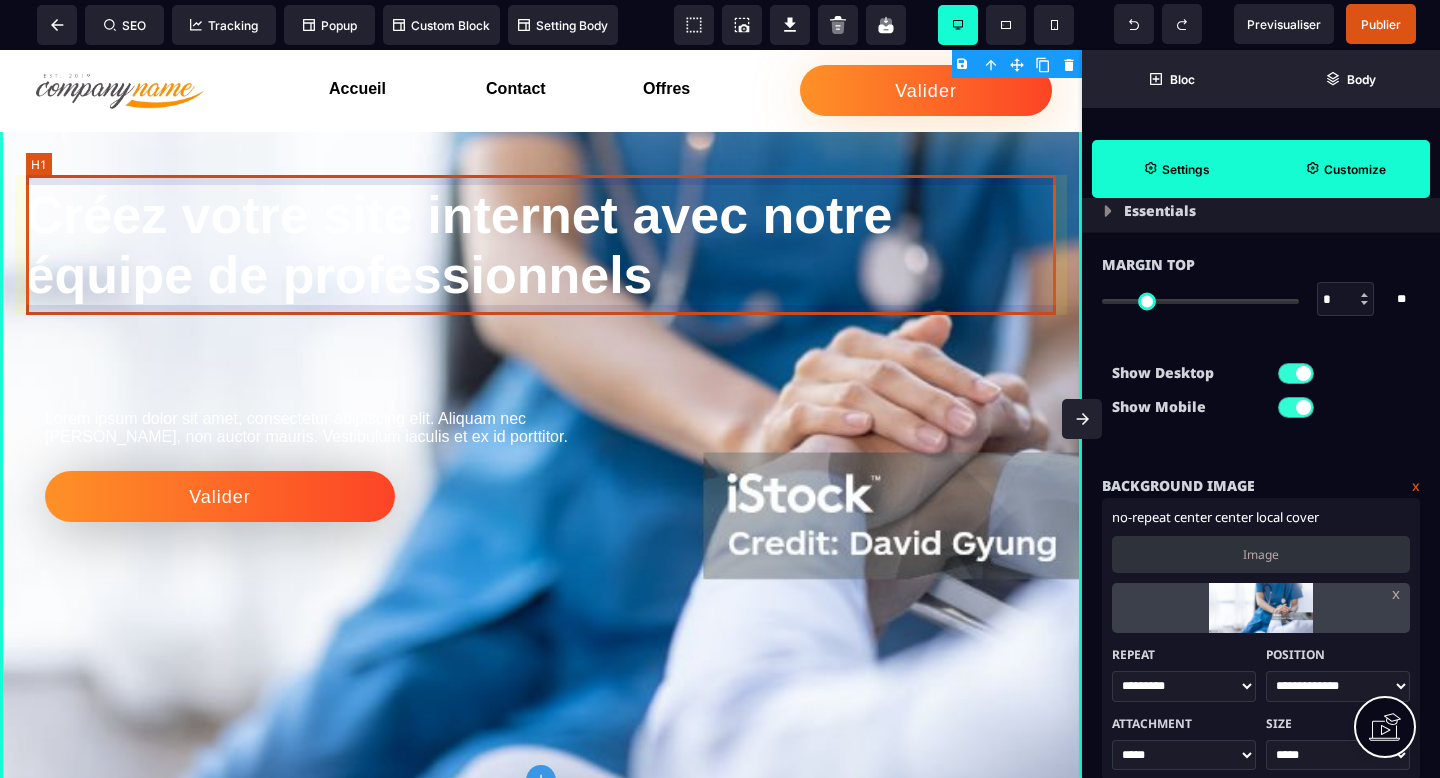 scroll, scrollTop: 174, scrollLeft: 0, axis: vertical 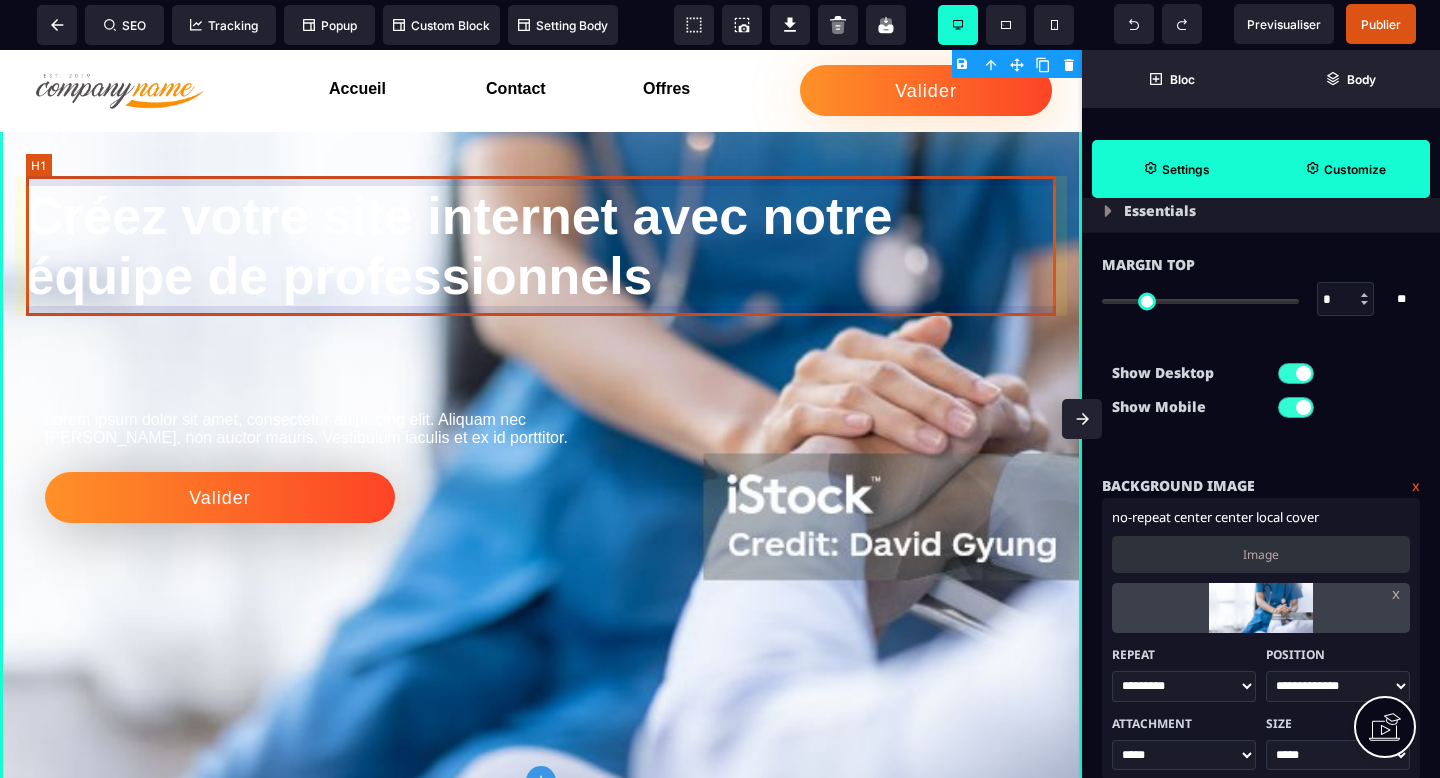 click on "Créez votre site internet avec notre équipe de professionnels" at bounding box center [541, 246] 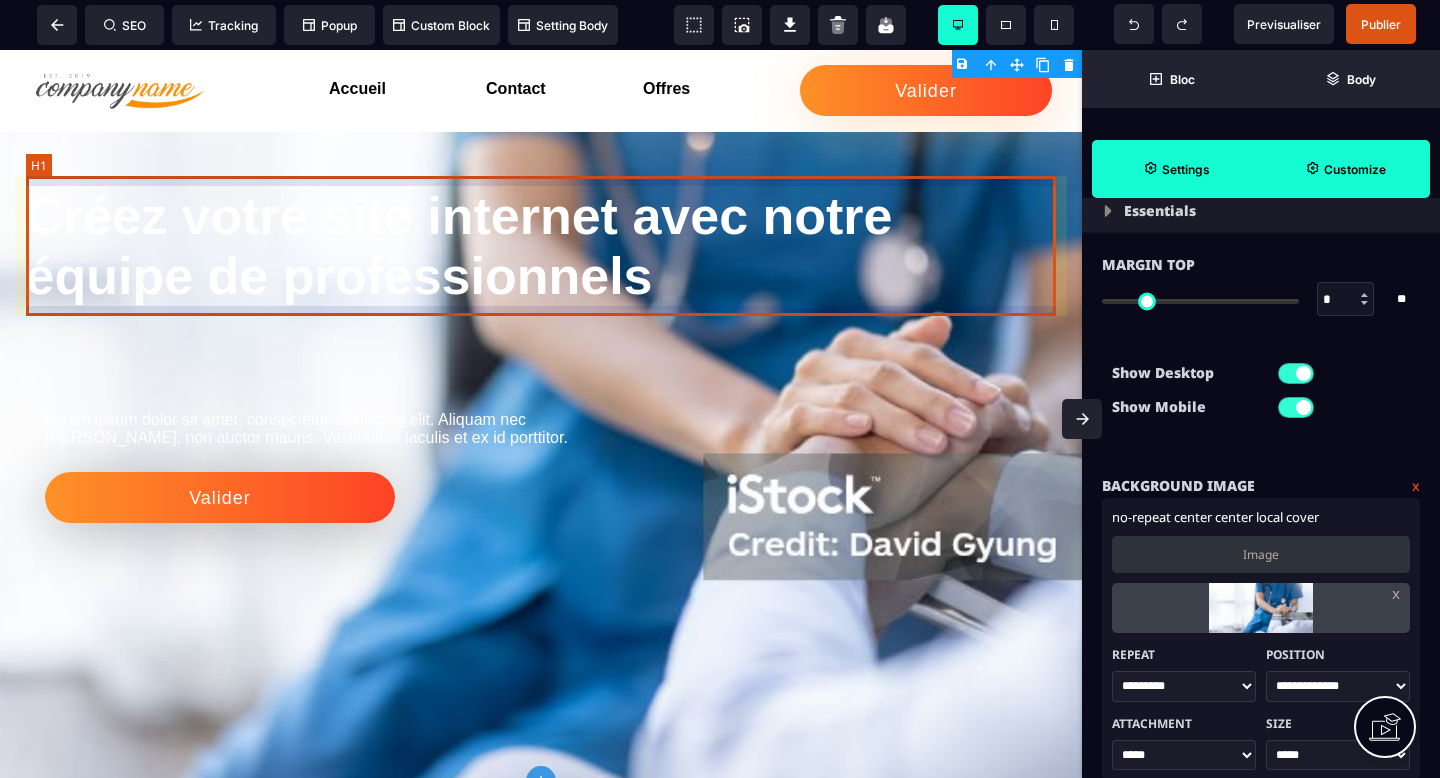 scroll, scrollTop: 0, scrollLeft: 0, axis: both 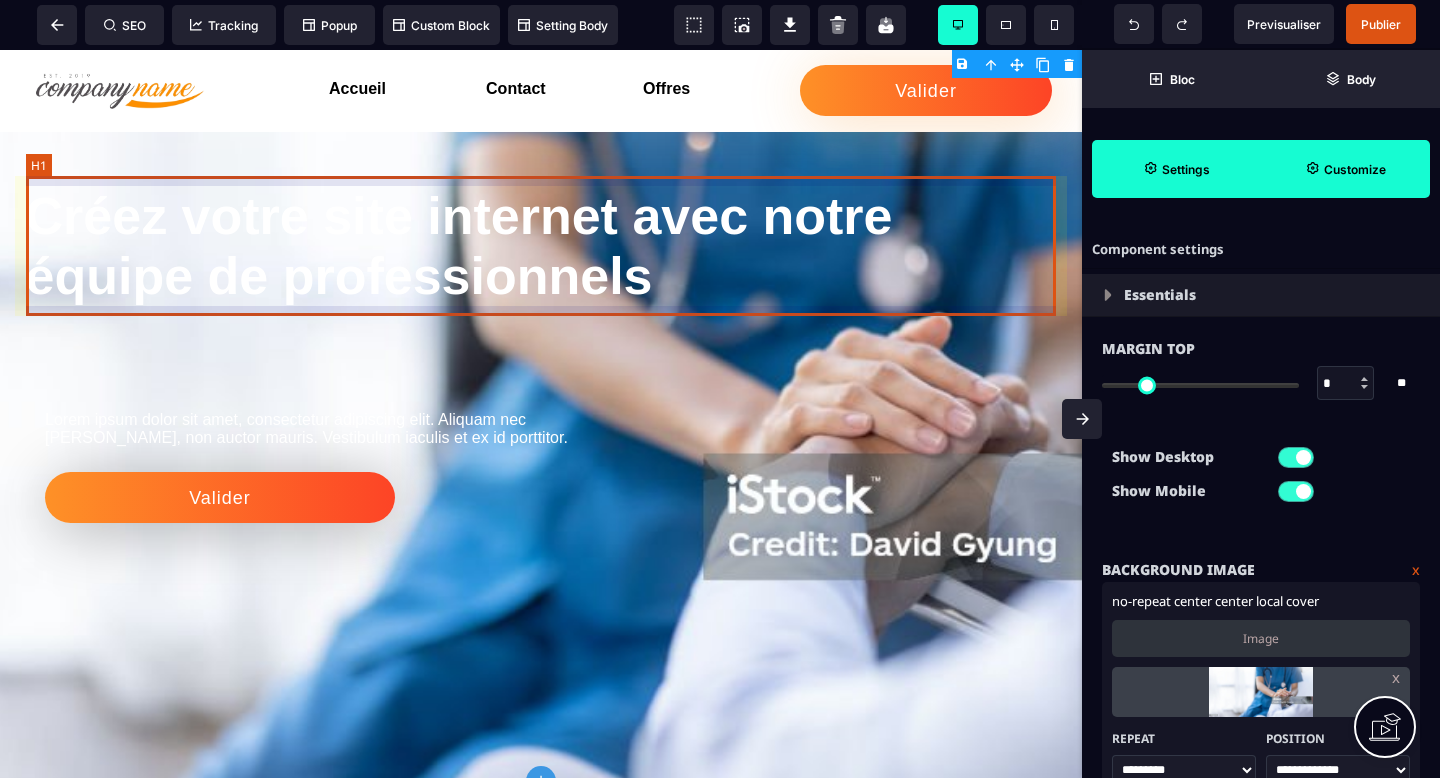 select 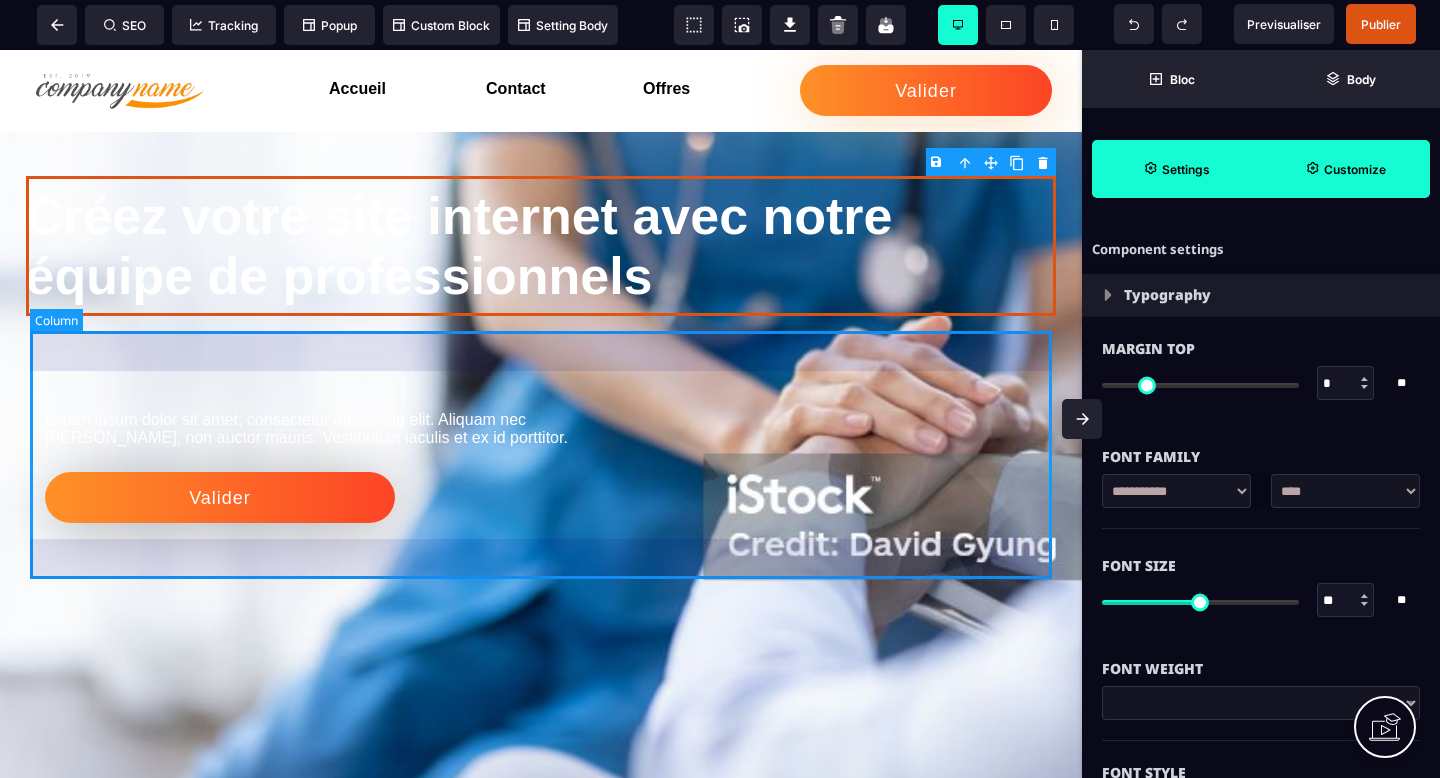 scroll, scrollTop: 0, scrollLeft: 0, axis: both 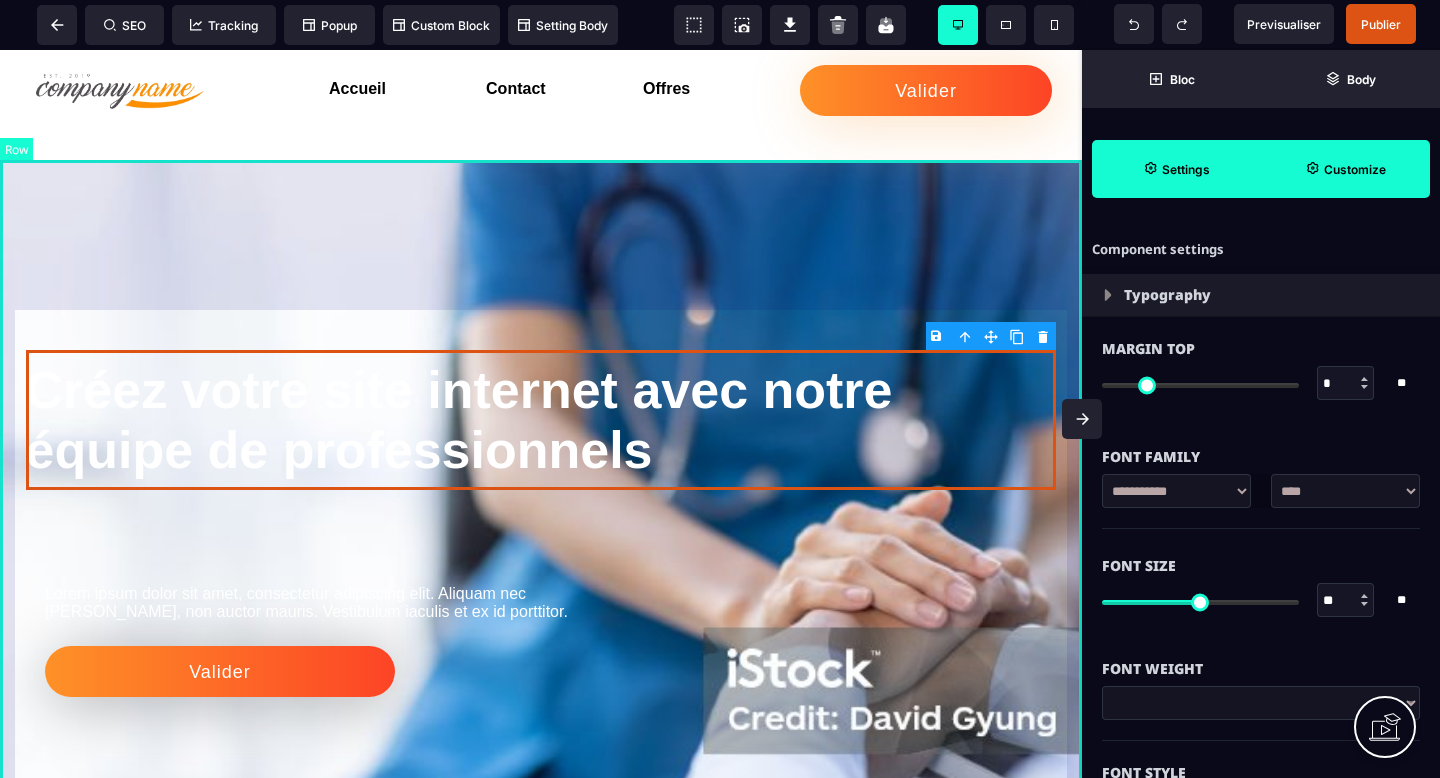 click on "Créez votre site internet avec notre équipe de professionnels Lorem ipsum dolor sit amet, consectetur adipiscing elit. Aliquam nec  mattis nisi, non auctor mauris. Vestibulum iaculis et ex id porttitor.  Valider" at bounding box center (541, 558) 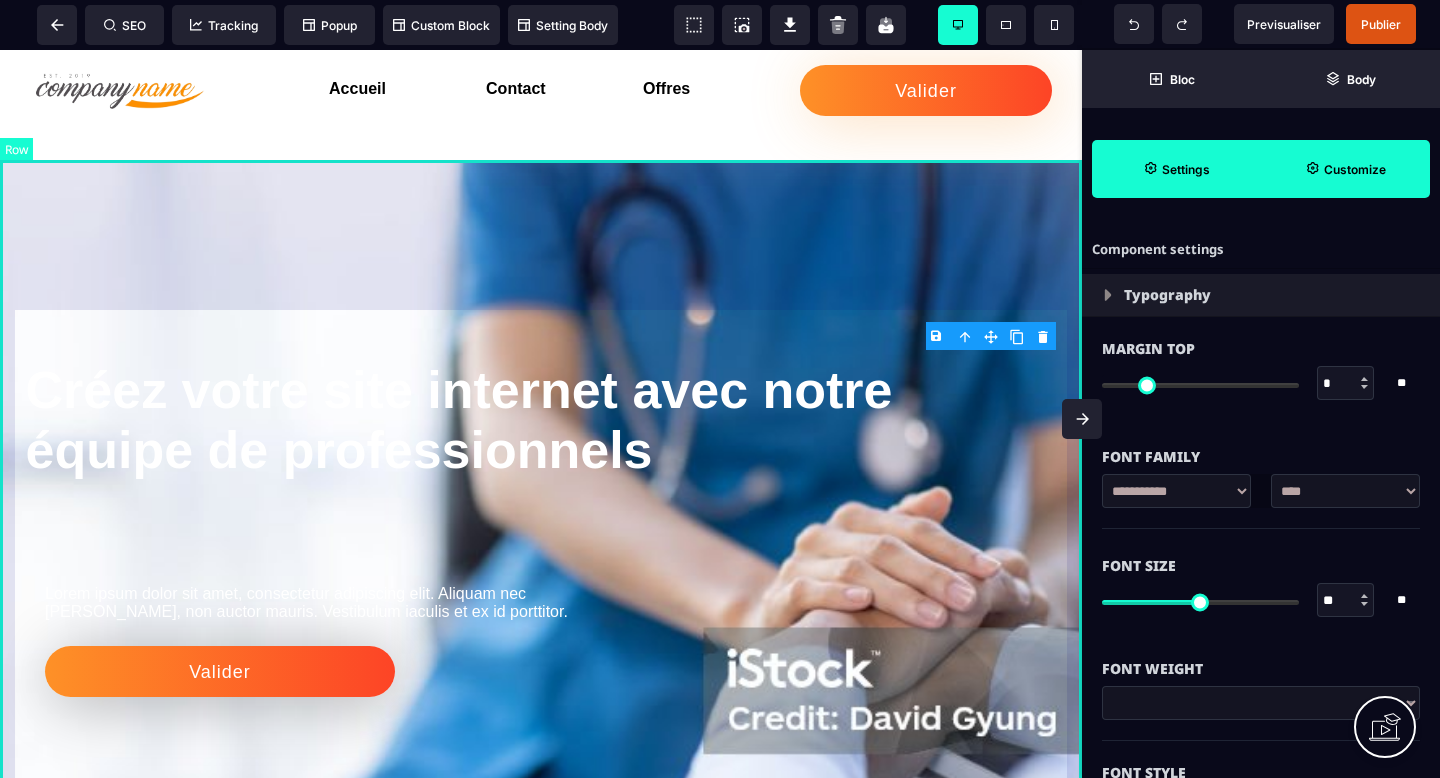 select on "*********" 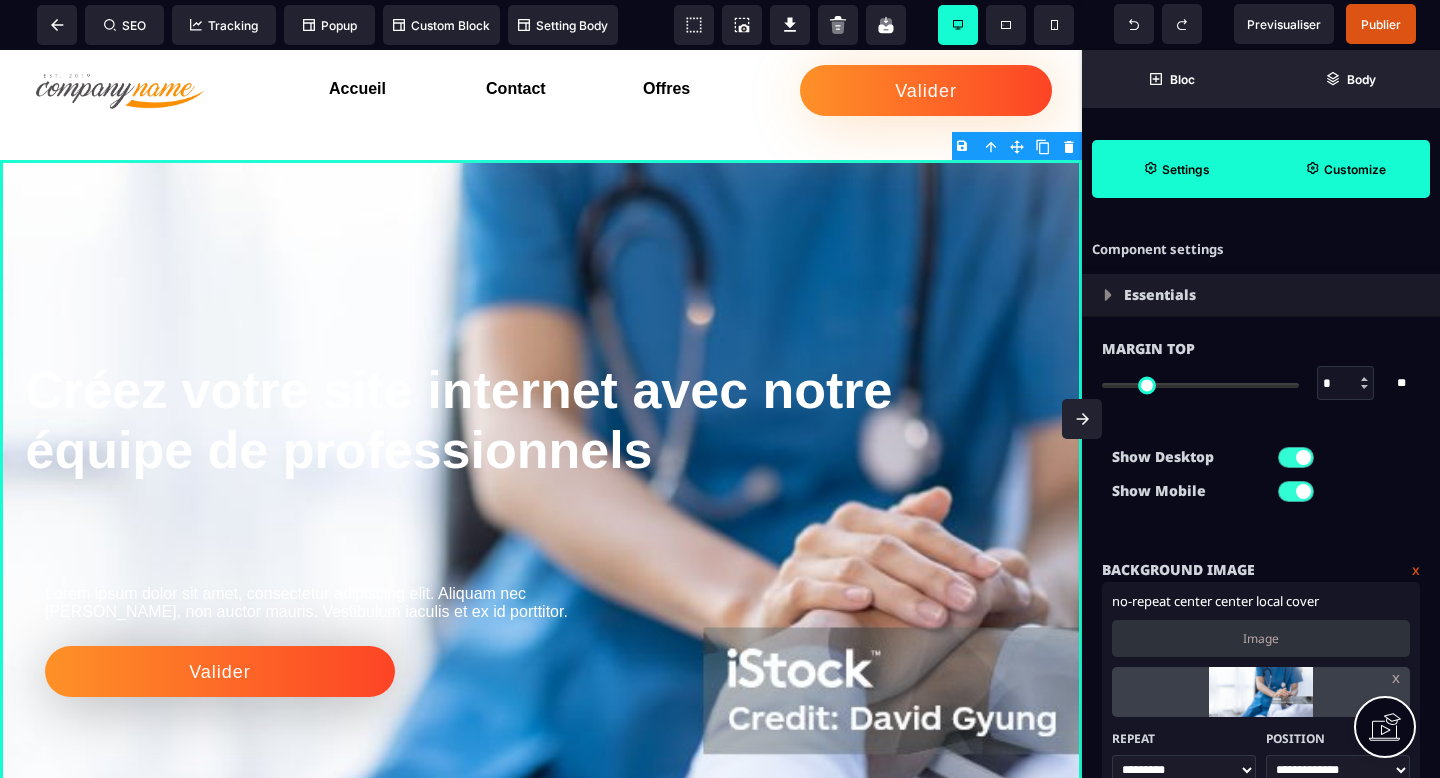 scroll, scrollTop: 23, scrollLeft: 0, axis: vertical 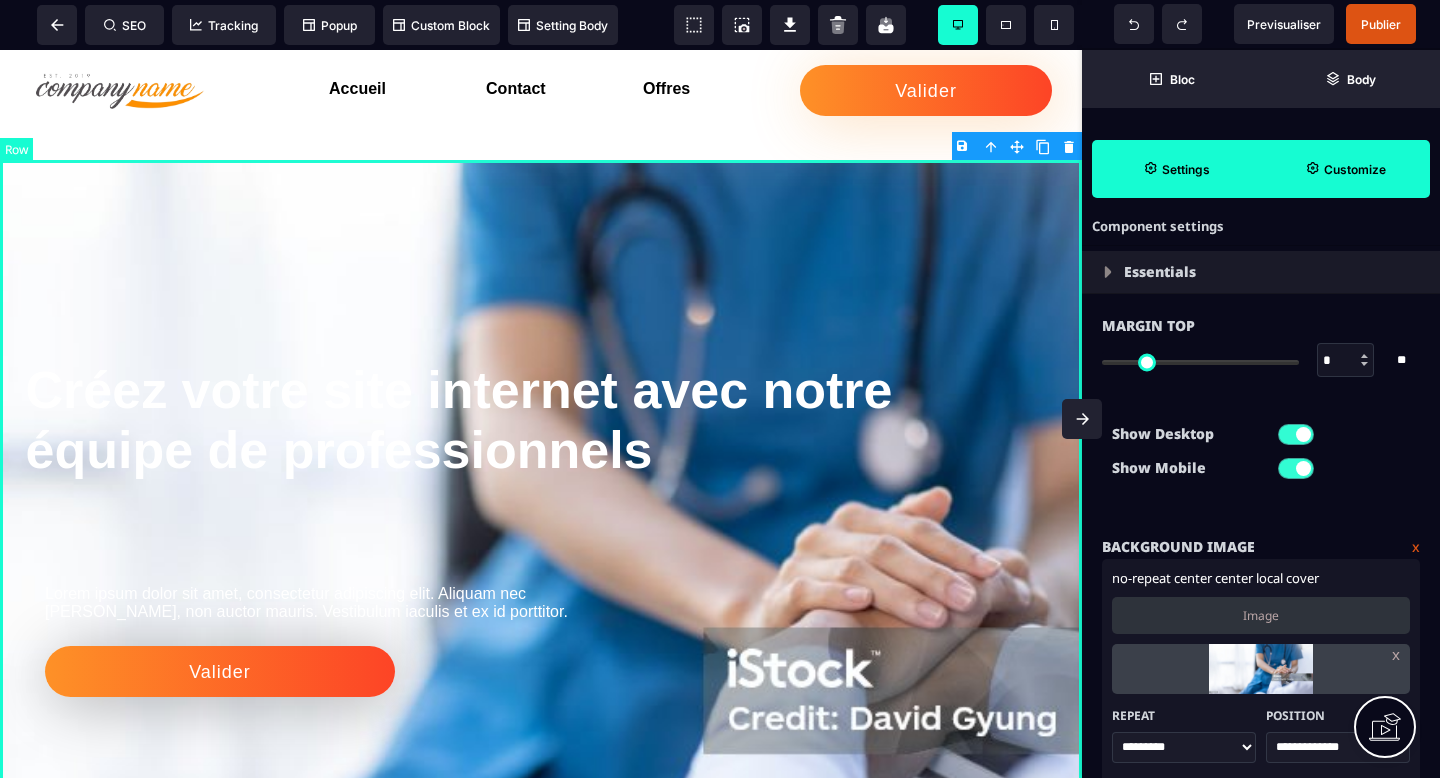 click on "Créez votre site internet avec notre équipe de professionnels Lorem ipsum dolor sit amet, consectetur adipiscing elit. Aliquam nec  mattis nisi, non auctor mauris. Vestibulum iaculis et ex id porttitor.  Valider" at bounding box center [541, 558] 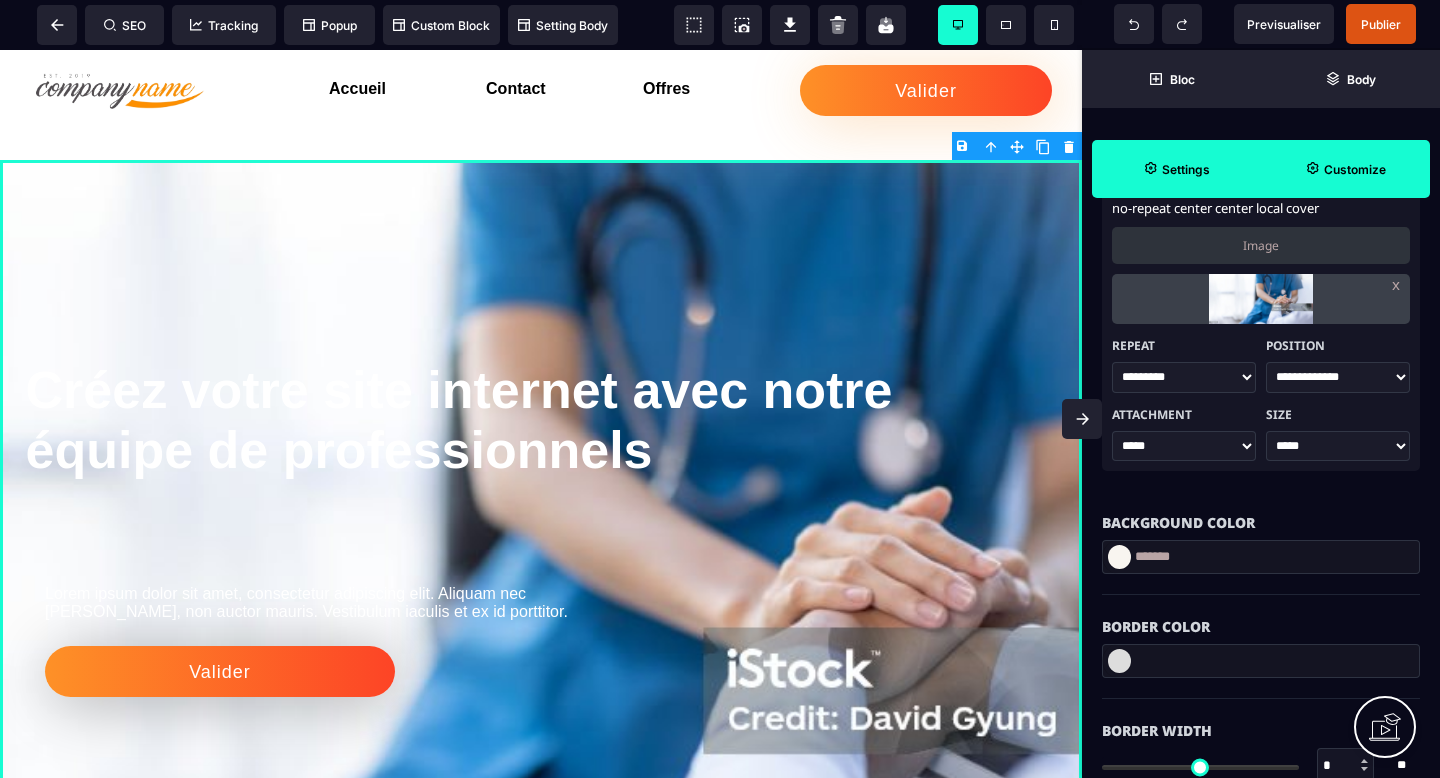 scroll, scrollTop: 432, scrollLeft: 0, axis: vertical 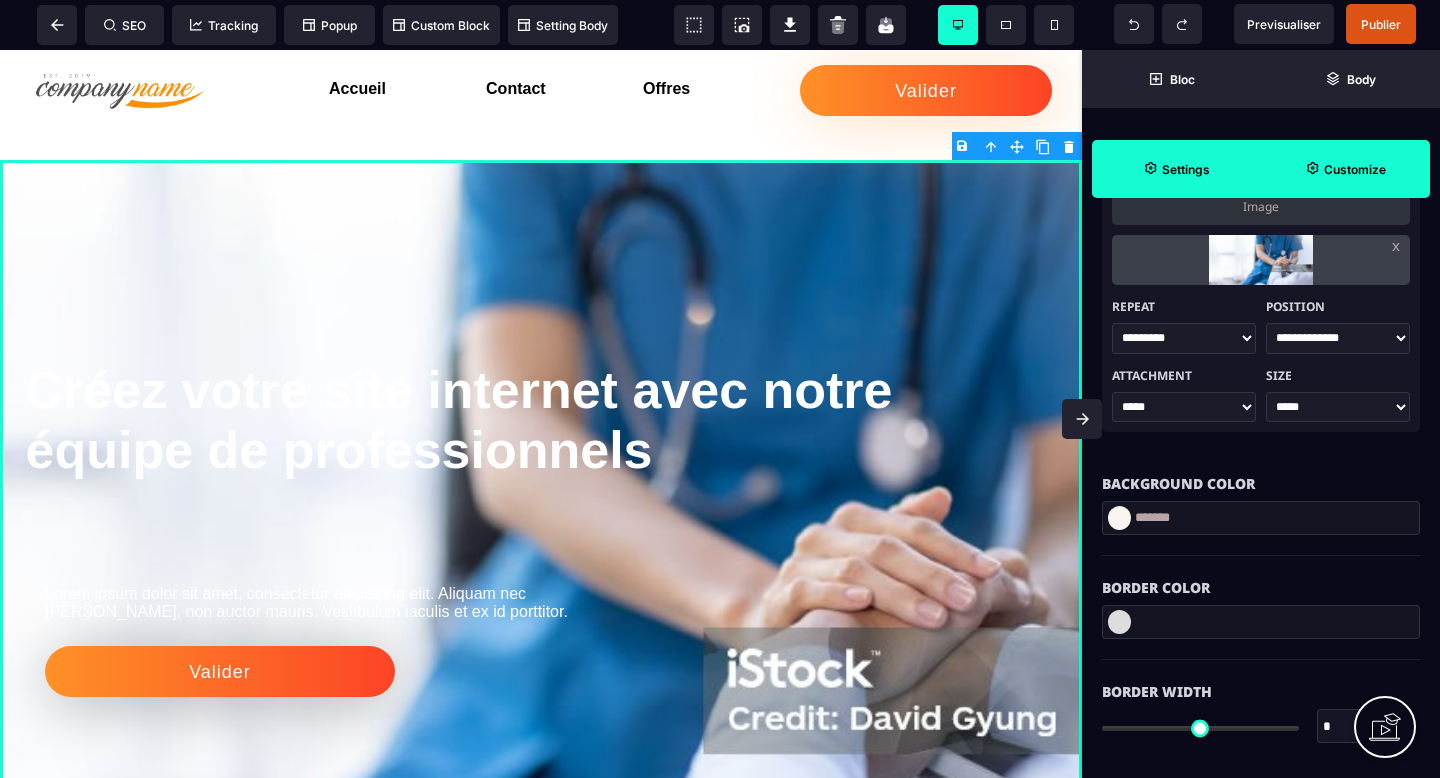 click at bounding box center [1261, 622] 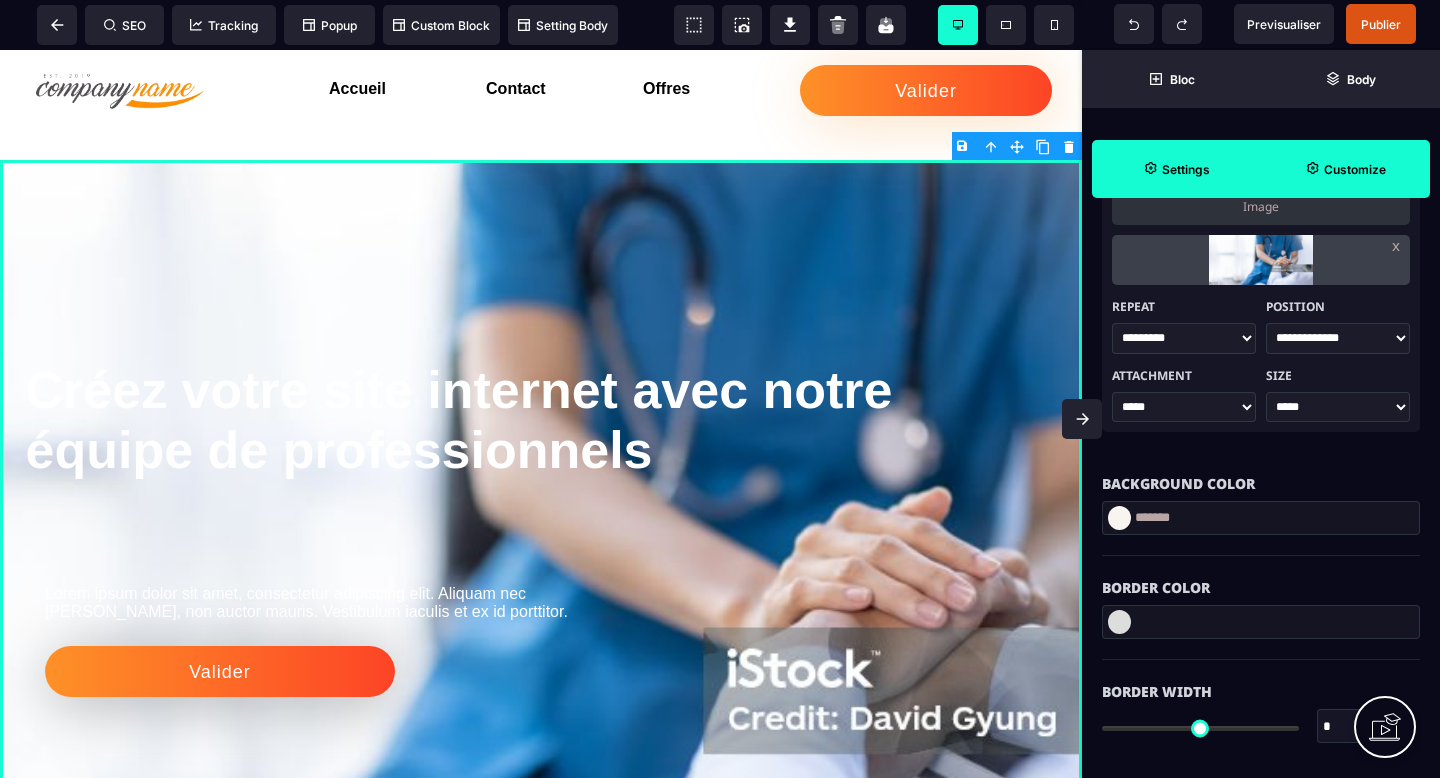 click at bounding box center [1119, 622] 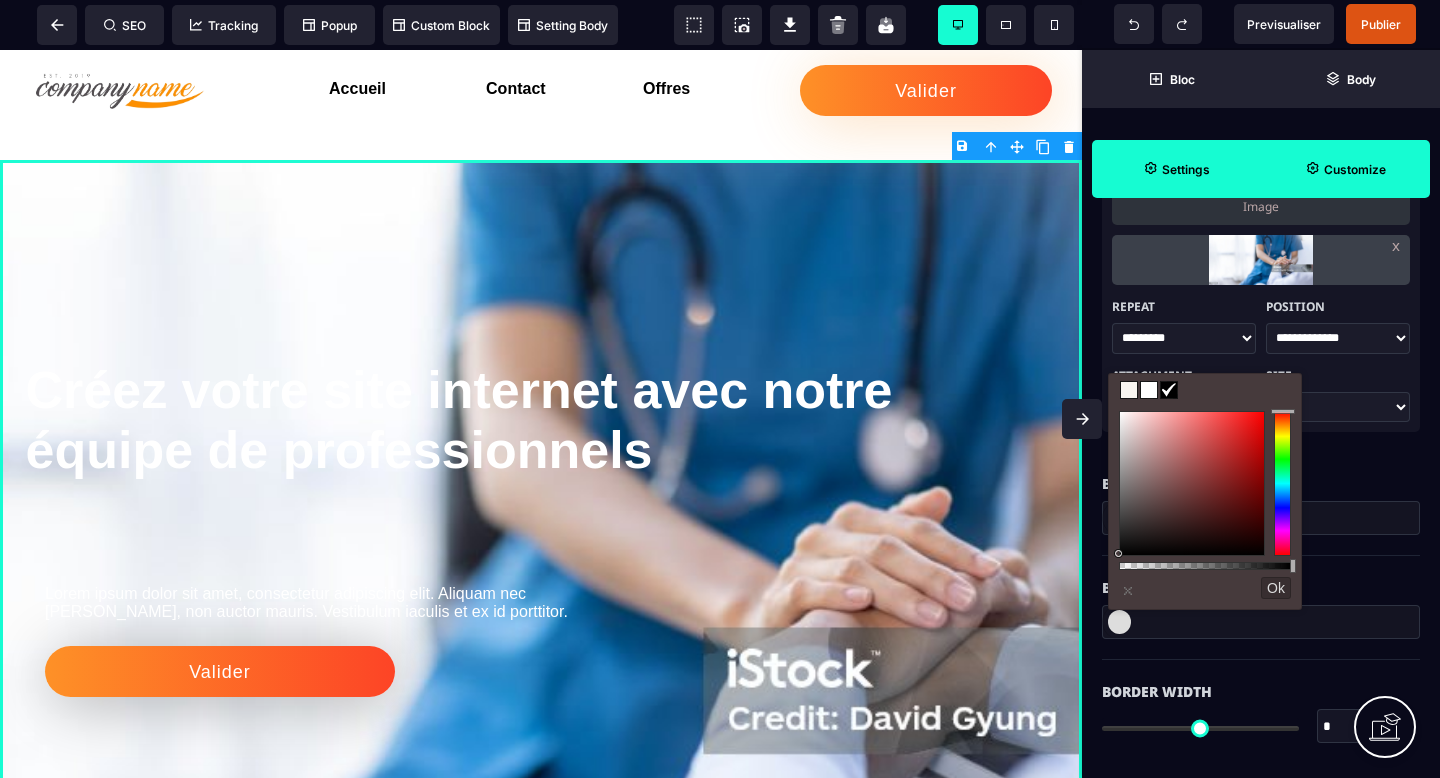 click at bounding box center [1119, 622] 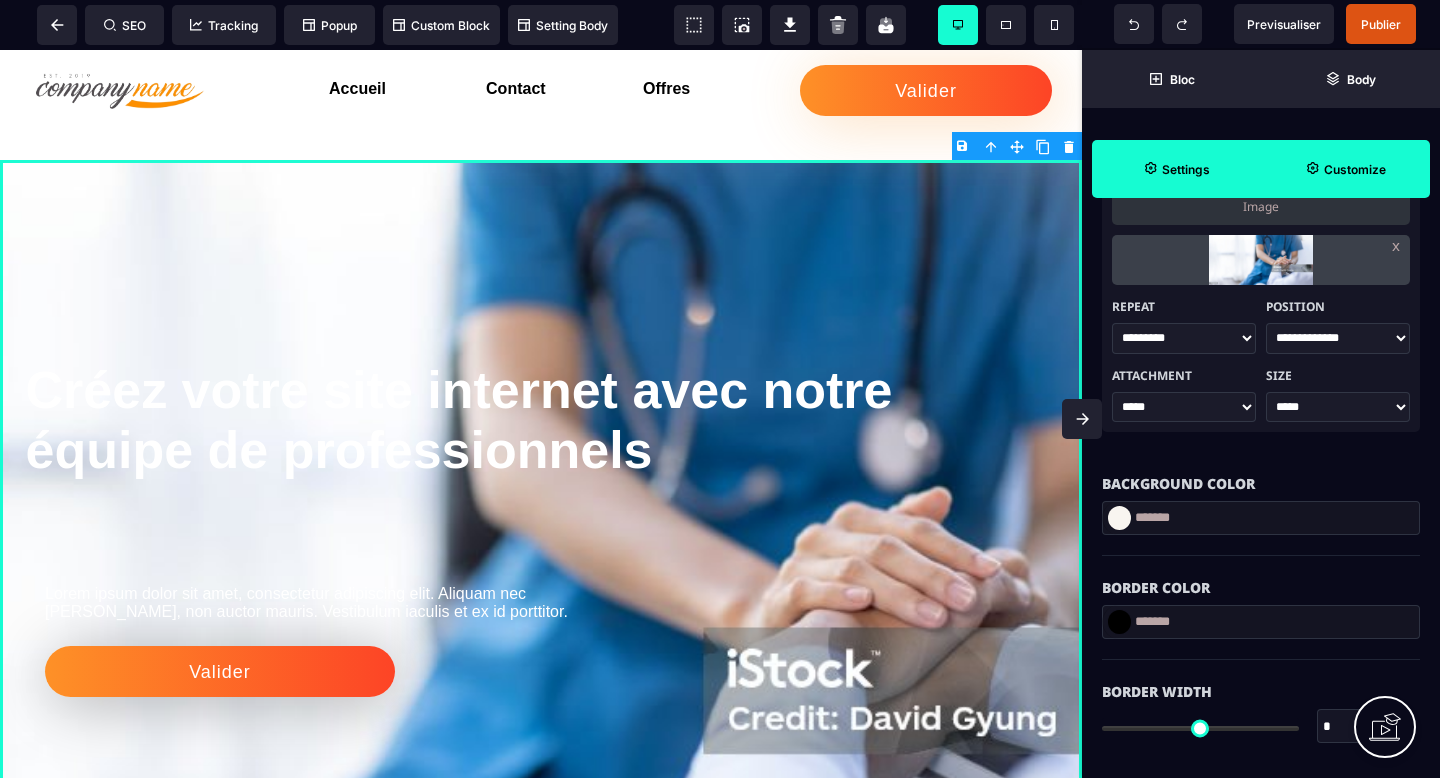 type on "***" 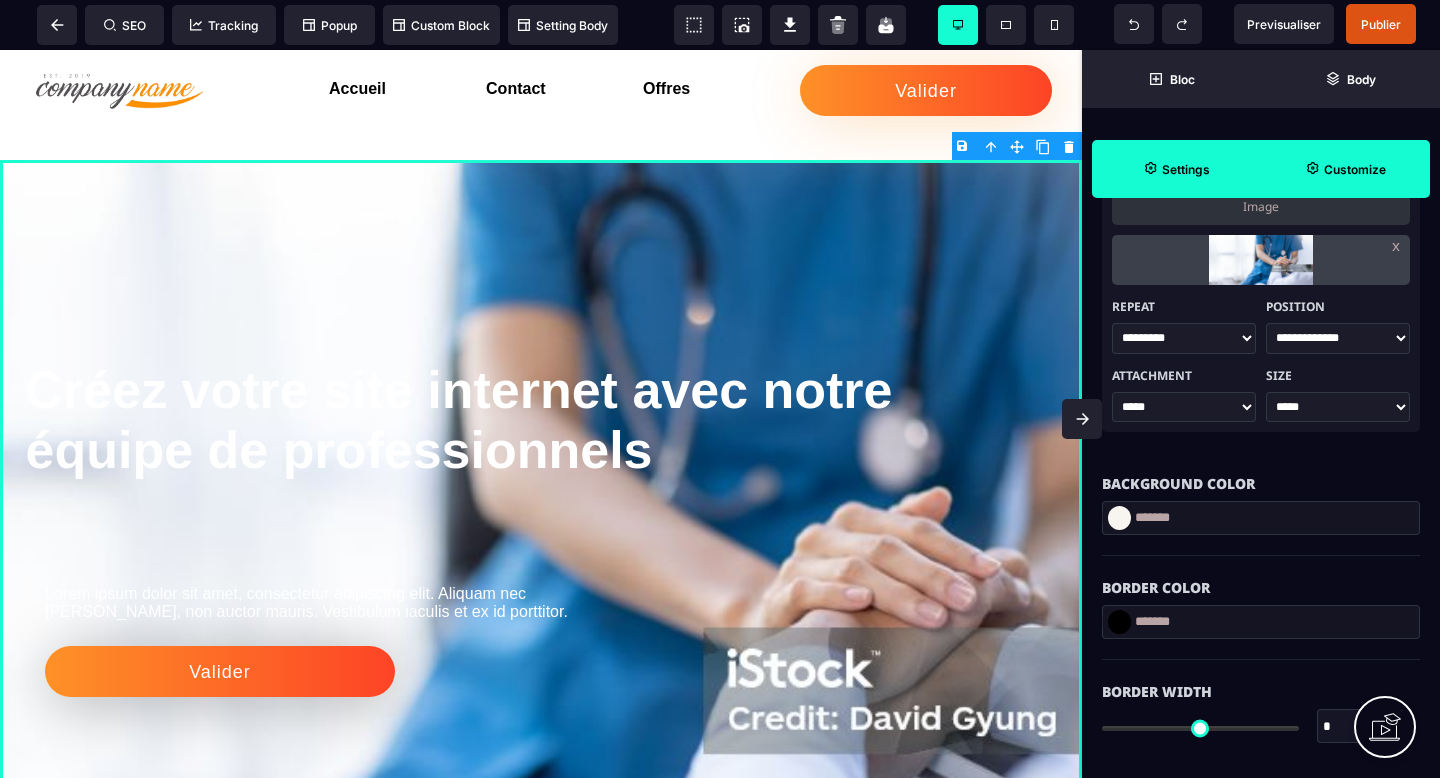 click on "*******" at bounding box center (1261, 622) 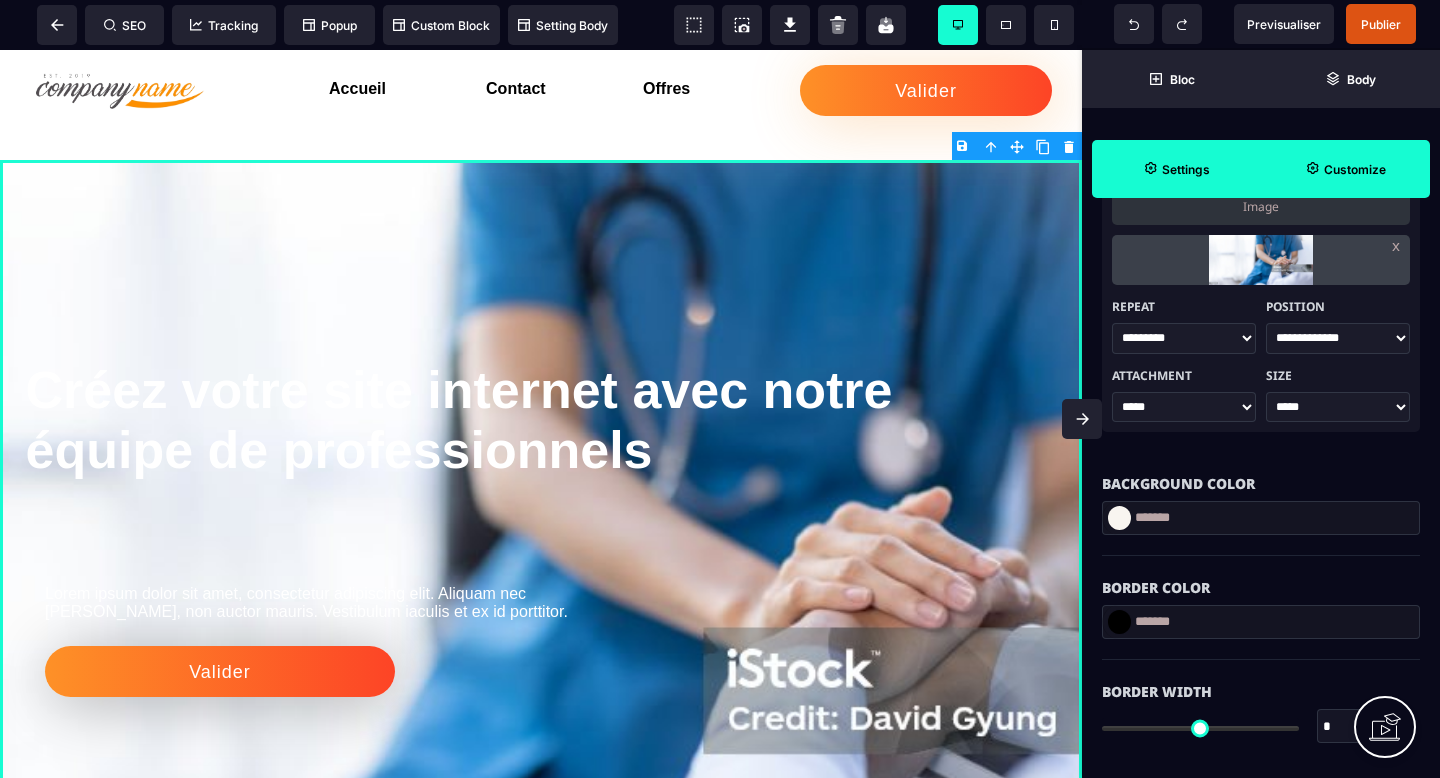 drag, startPoint x: 1195, startPoint y: 519, endPoint x: 1139, endPoint y: 523, distance: 56.142673 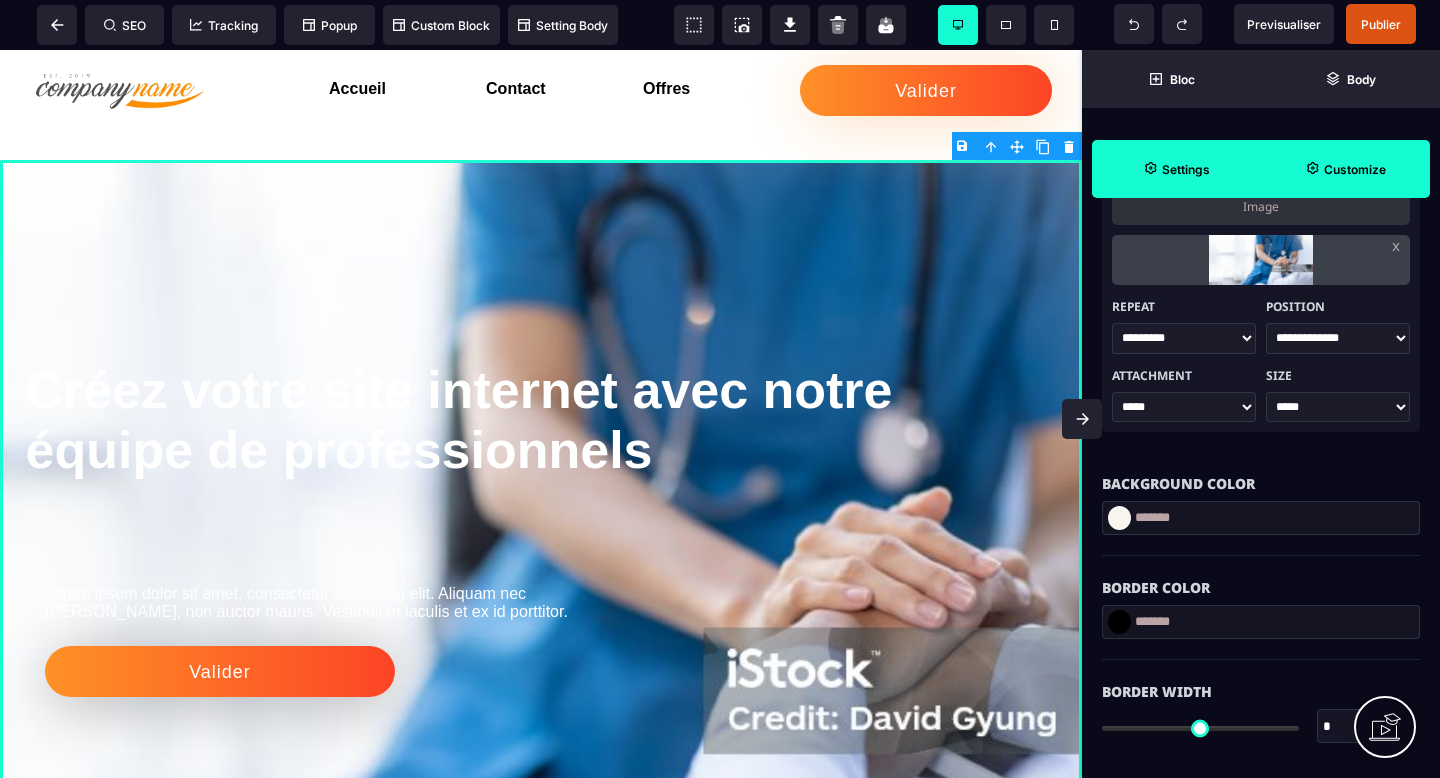 click on "*******" at bounding box center (1261, 518) 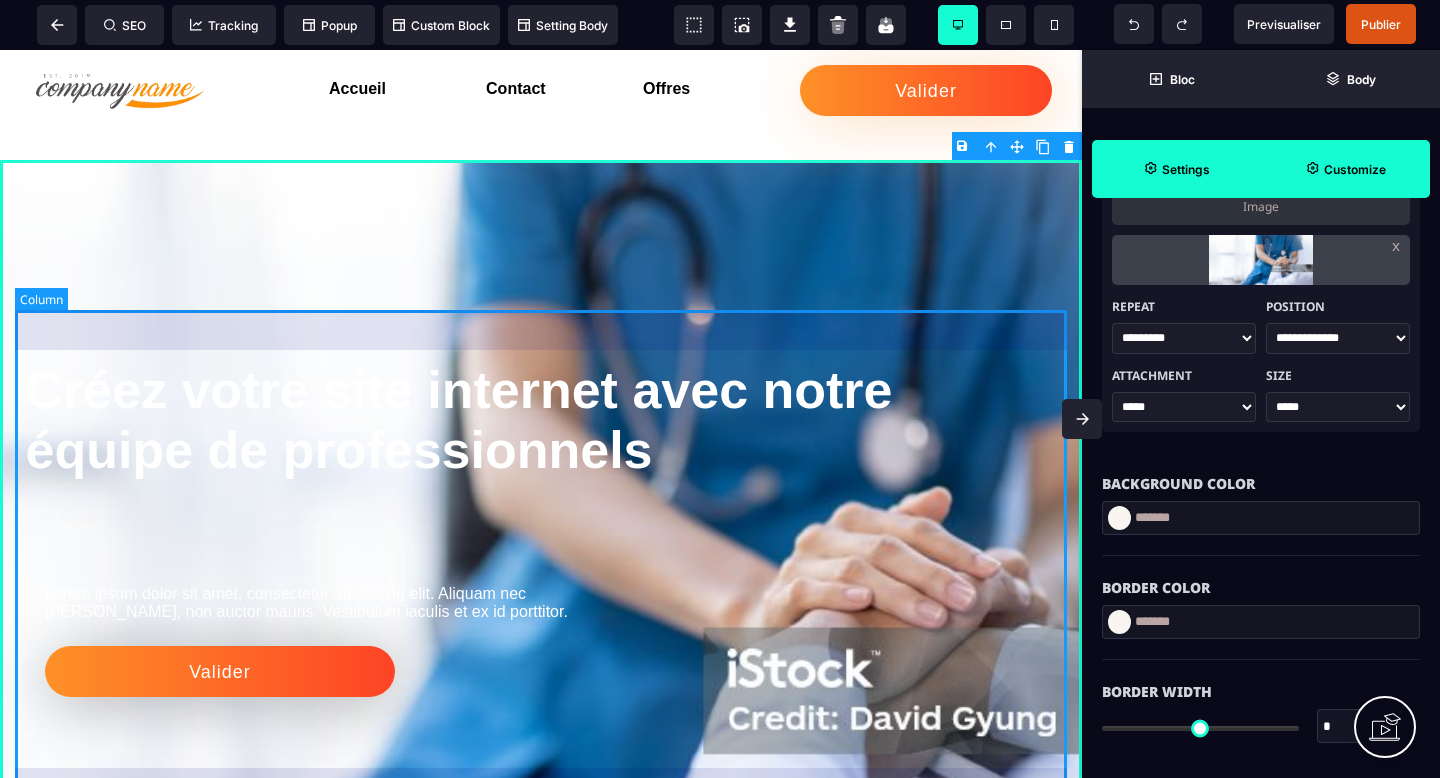 click on "Créez votre site internet avec notre équipe de professionnels Lorem ipsum dolor sit amet, consectetur adipiscing elit. Aliquam nec  mattis nisi, non auctor mauris. Vestibulum iaculis et ex id porttitor.  Valider" at bounding box center [541, 558] 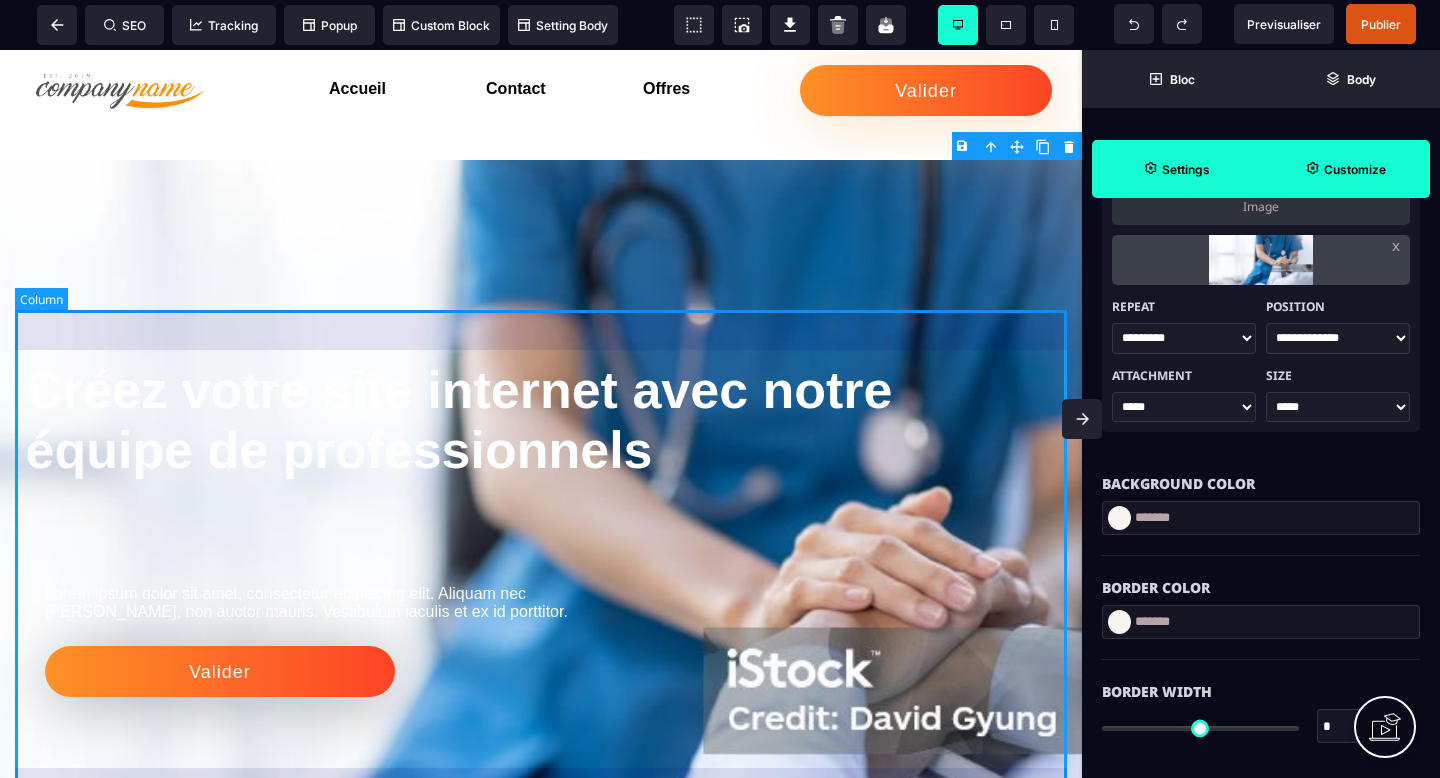 click on "Créez votre site internet avec notre équipe de professionnels Lorem ipsum dolor sit amet, consectetur adipiscing elit. Aliquam nec  mattis nisi, non auctor mauris. Vestibulum iaculis et ex id porttitor.  Valider" at bounding box center [541, 558] 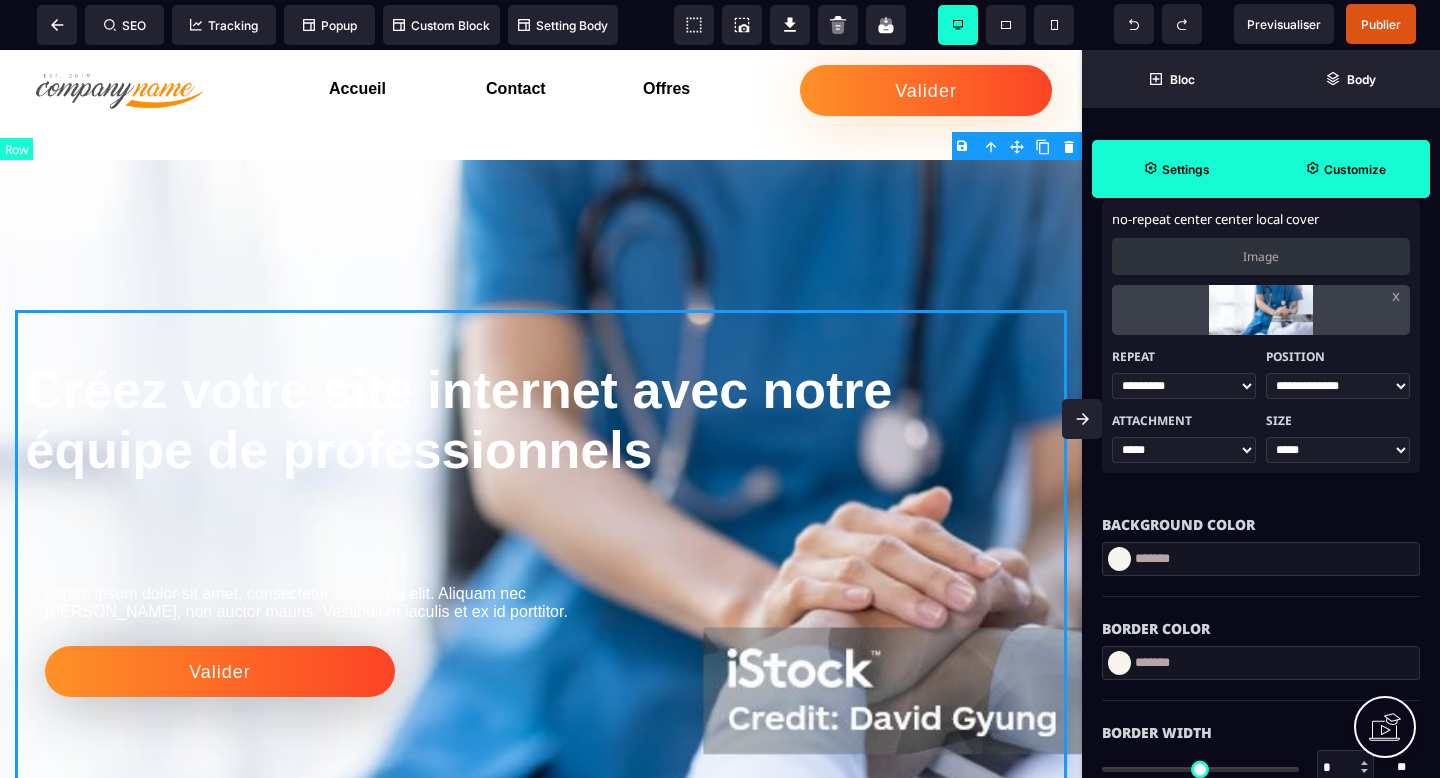 scroll, scrollTop: 0, scrollLeft: 0, axis: both 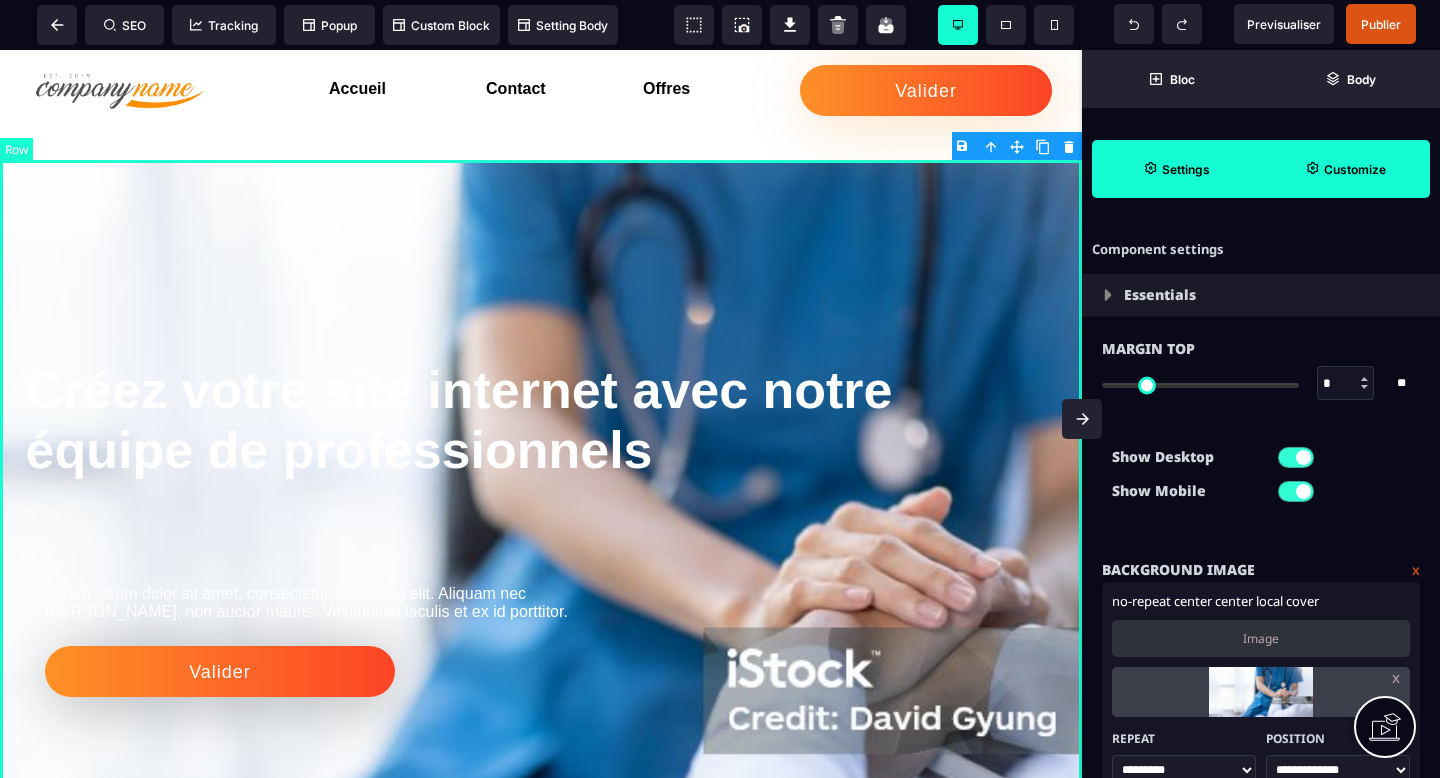 click on "Créez votre site internet avec notre équipe de professionnels Lorem ipsum dolor sit amet, consectetur adipiscing elit. Aliquam nec  mattis nisi, non auctor mauris. Vestibulum iaculis et ex id porttitor.  Valider" at bounding box center [541, 558] 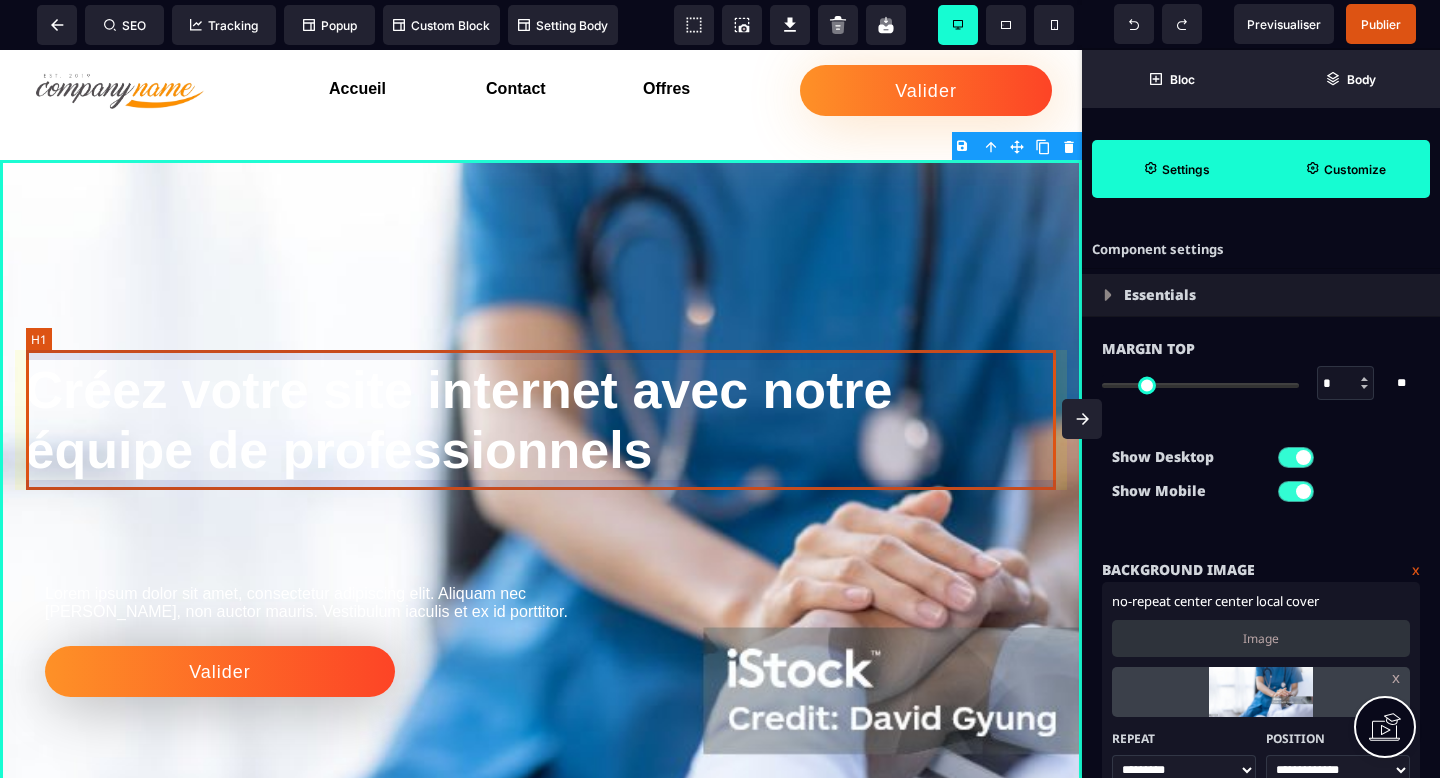 click on "Créez votre site internet avec notre équipe de professionnels" at bounding box center (541, 420) 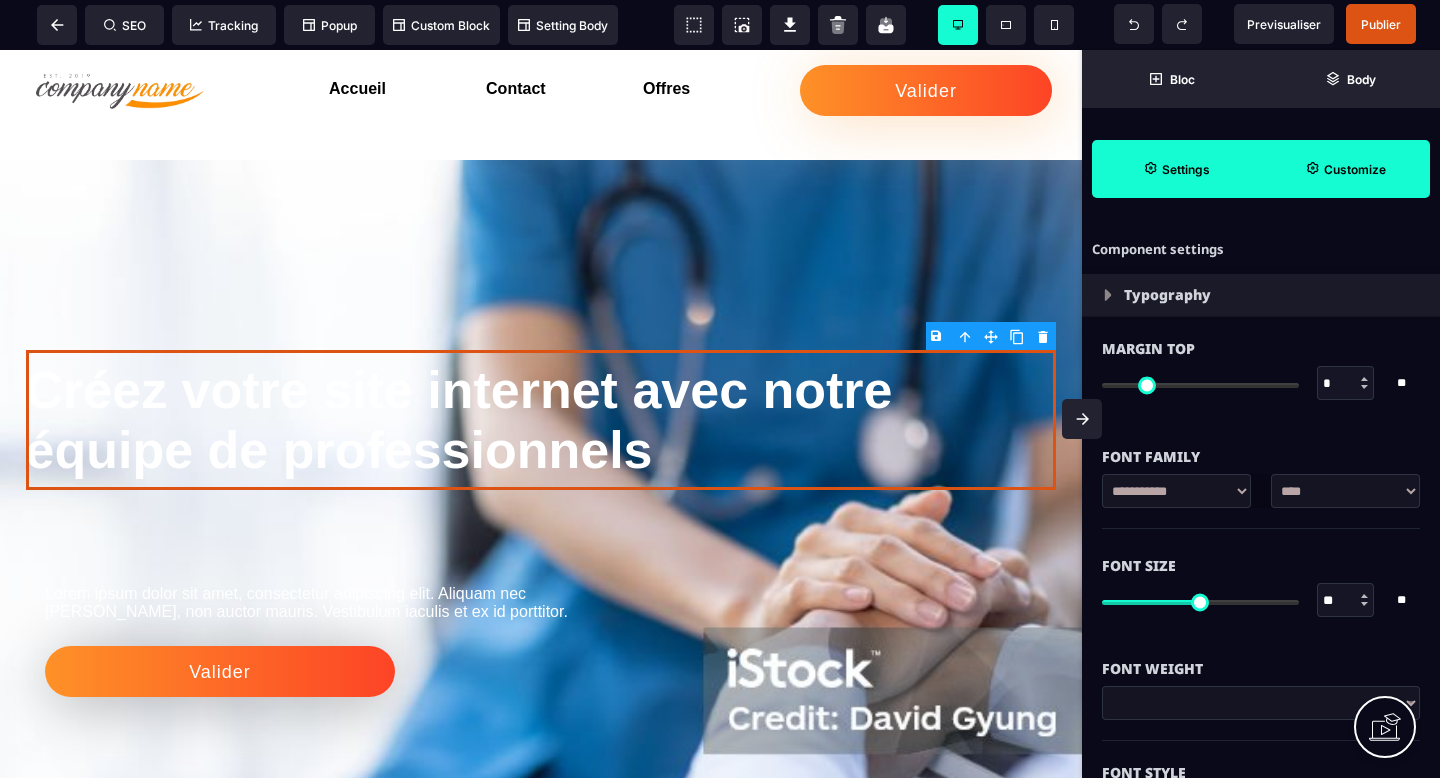 click on "**********" at bounding box center (1176, 491) 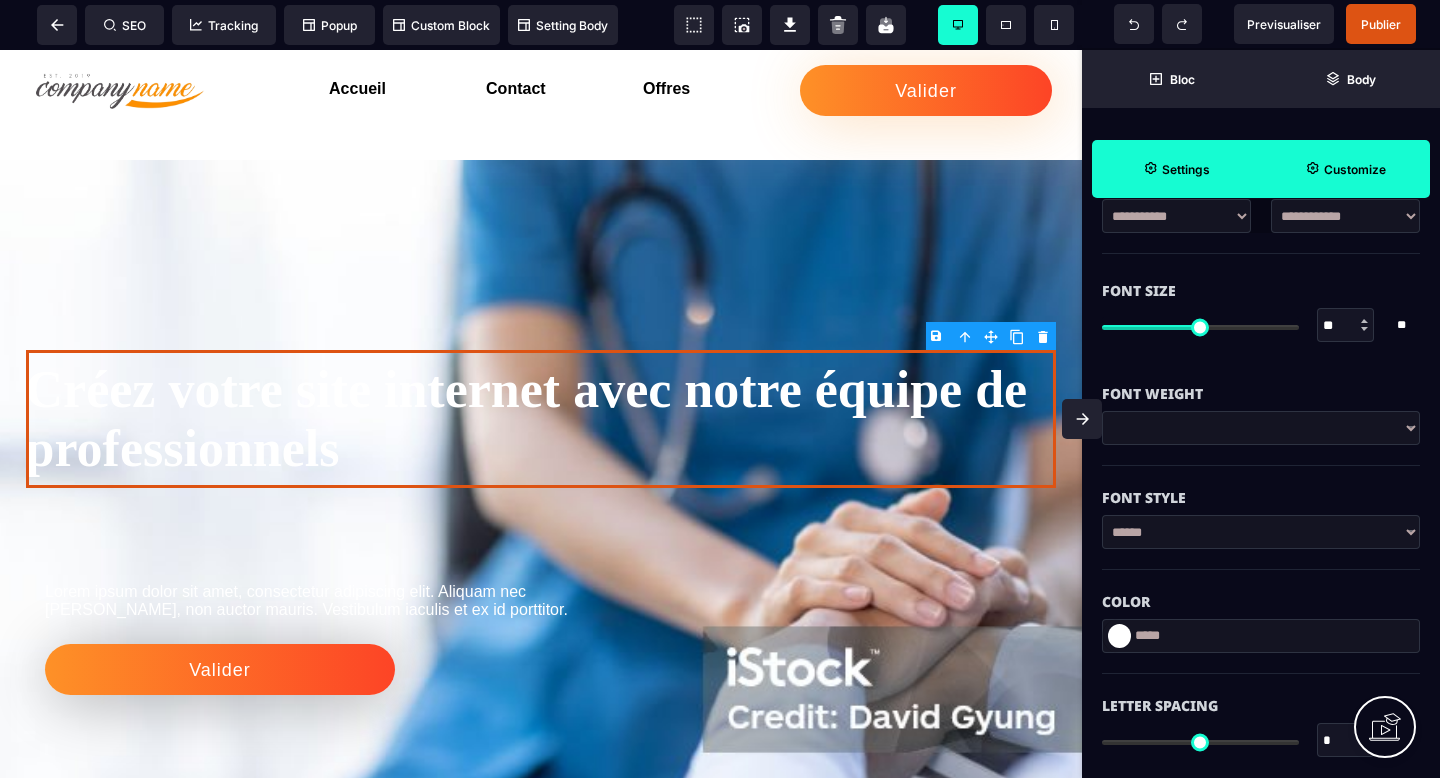 scroll, scrollTop: 278, scrollLeft: 0, axis: vertical 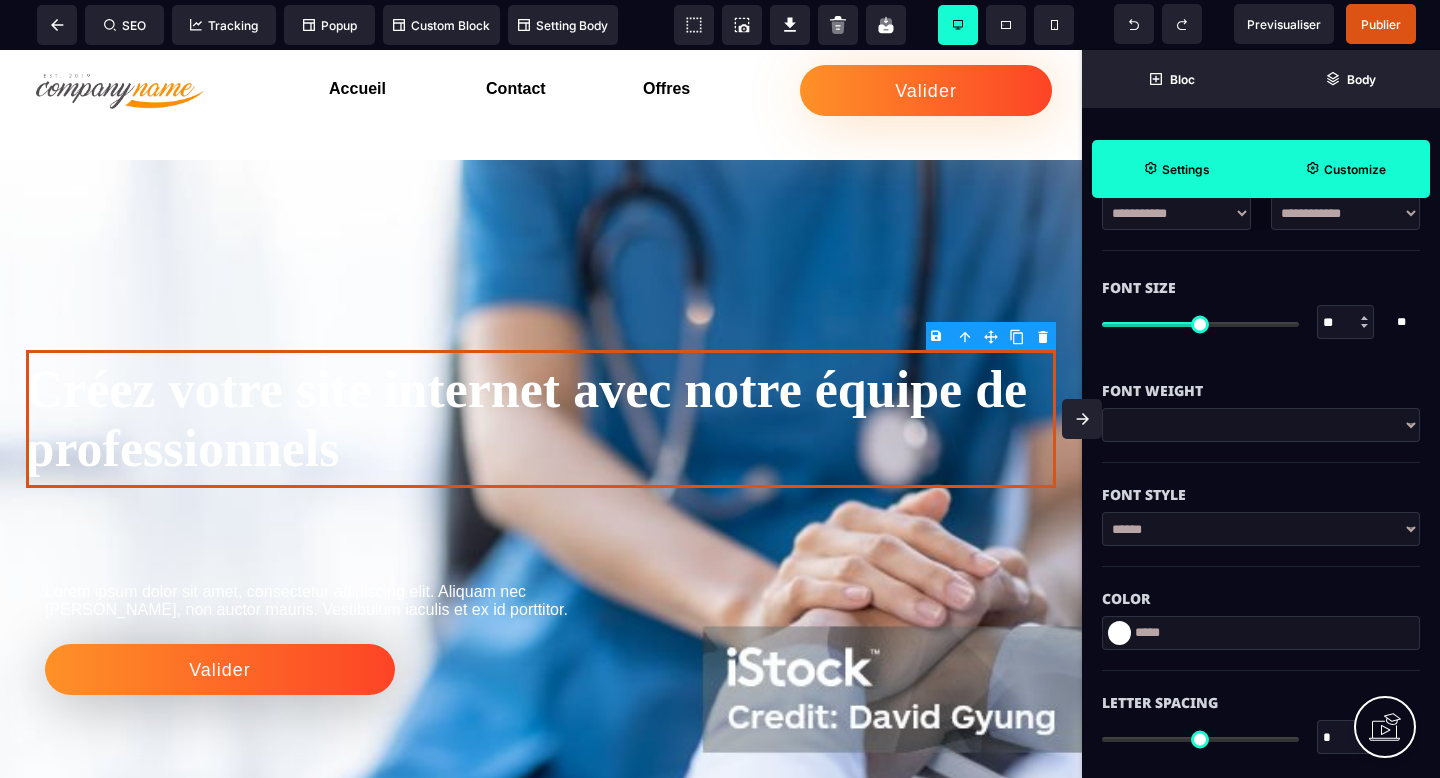 click on "*****" at bounding box center [1261, 633] 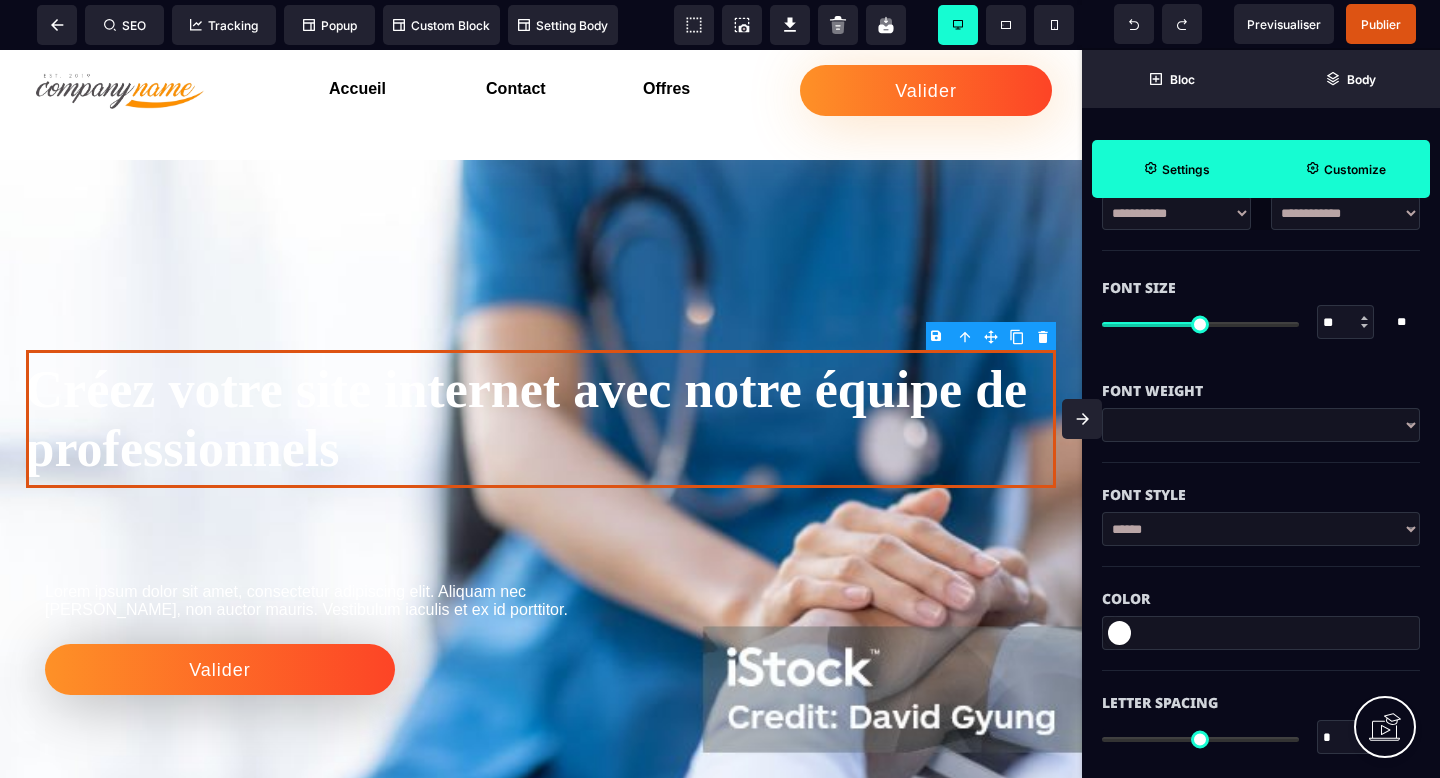 click at bounding box center [1119, 633] 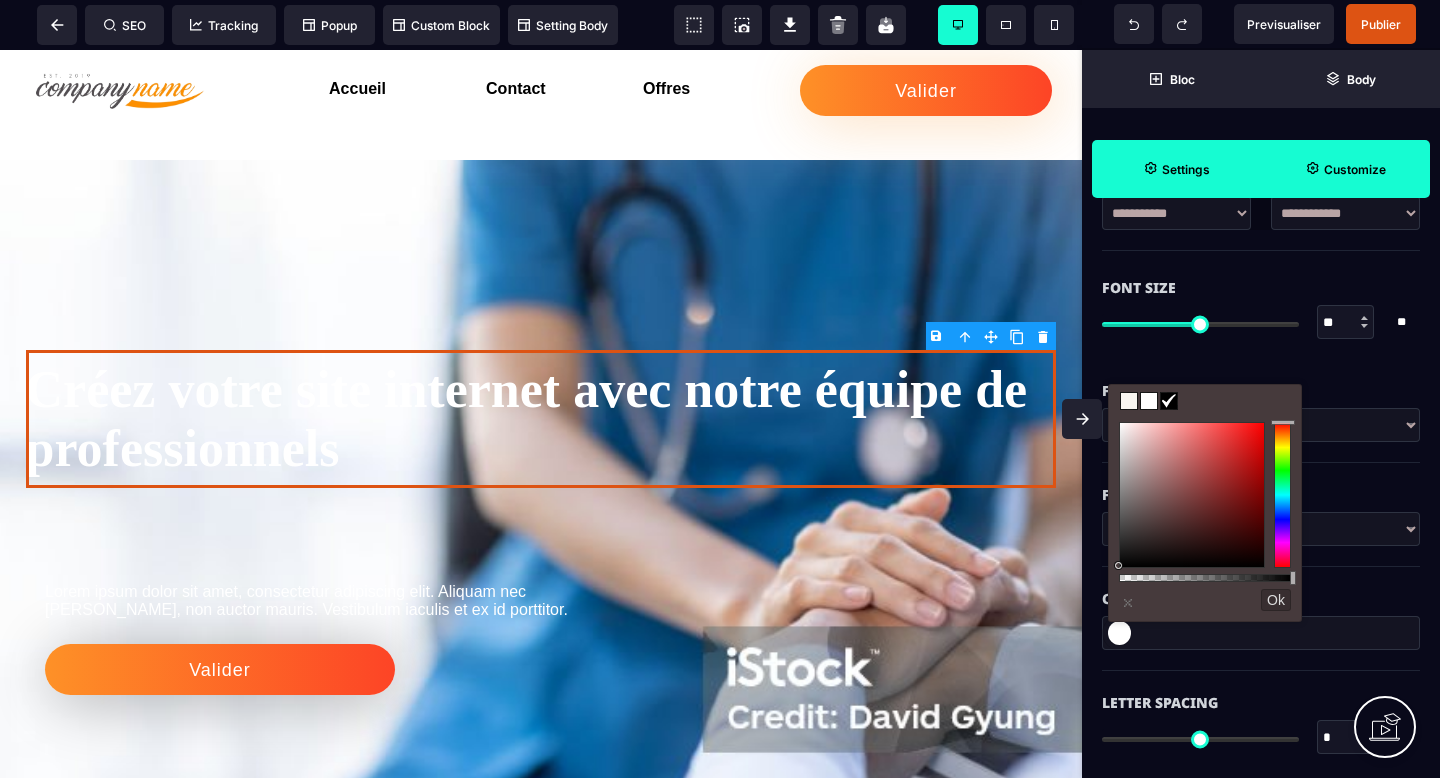 click at bounding box center [1205, 401] 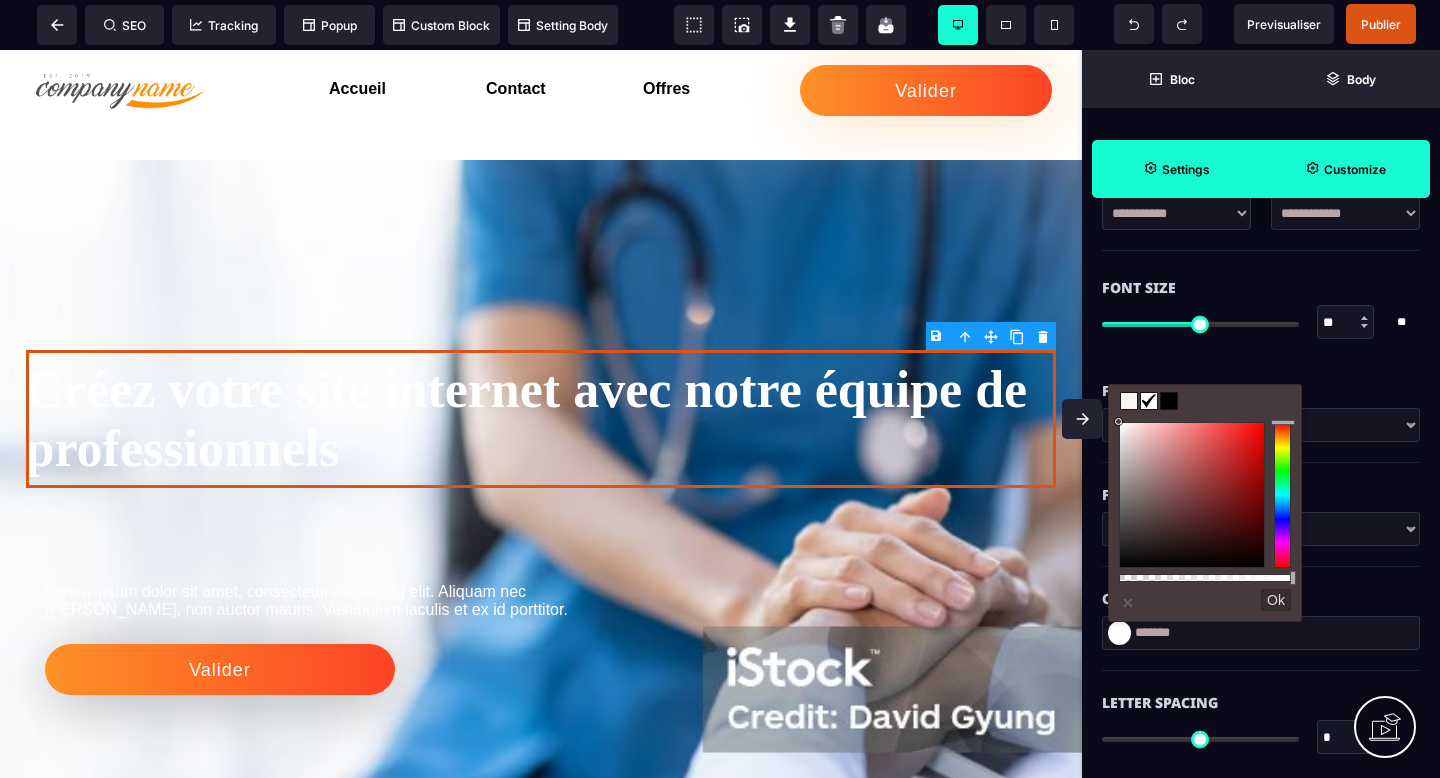 click at bounding box center [1129, 401] 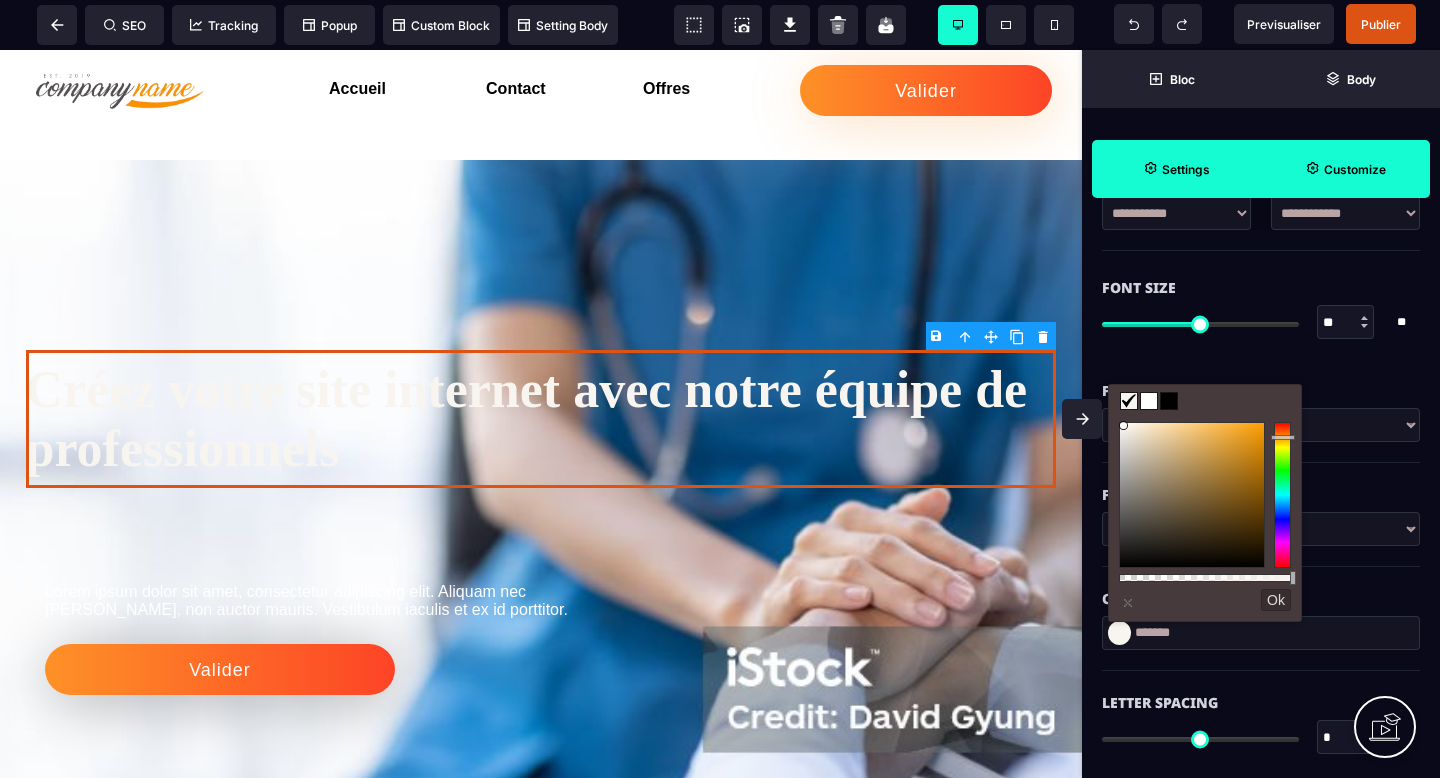 click on "*******" at bounding box center (1261, 633) 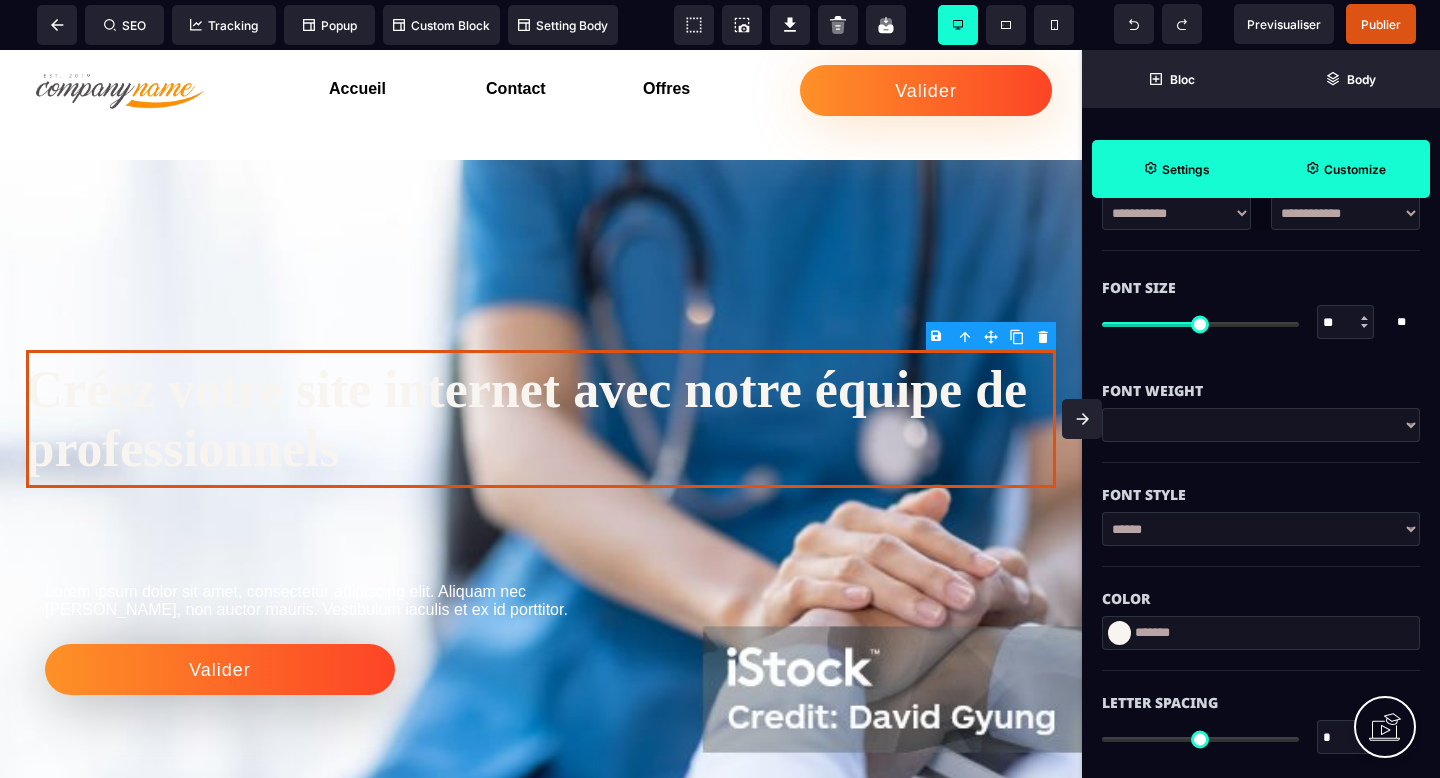 drag, startPoint x: 1199, startPoint y: 648, endPoint x: 1147, endPoint y: 638, distance: 52.95281 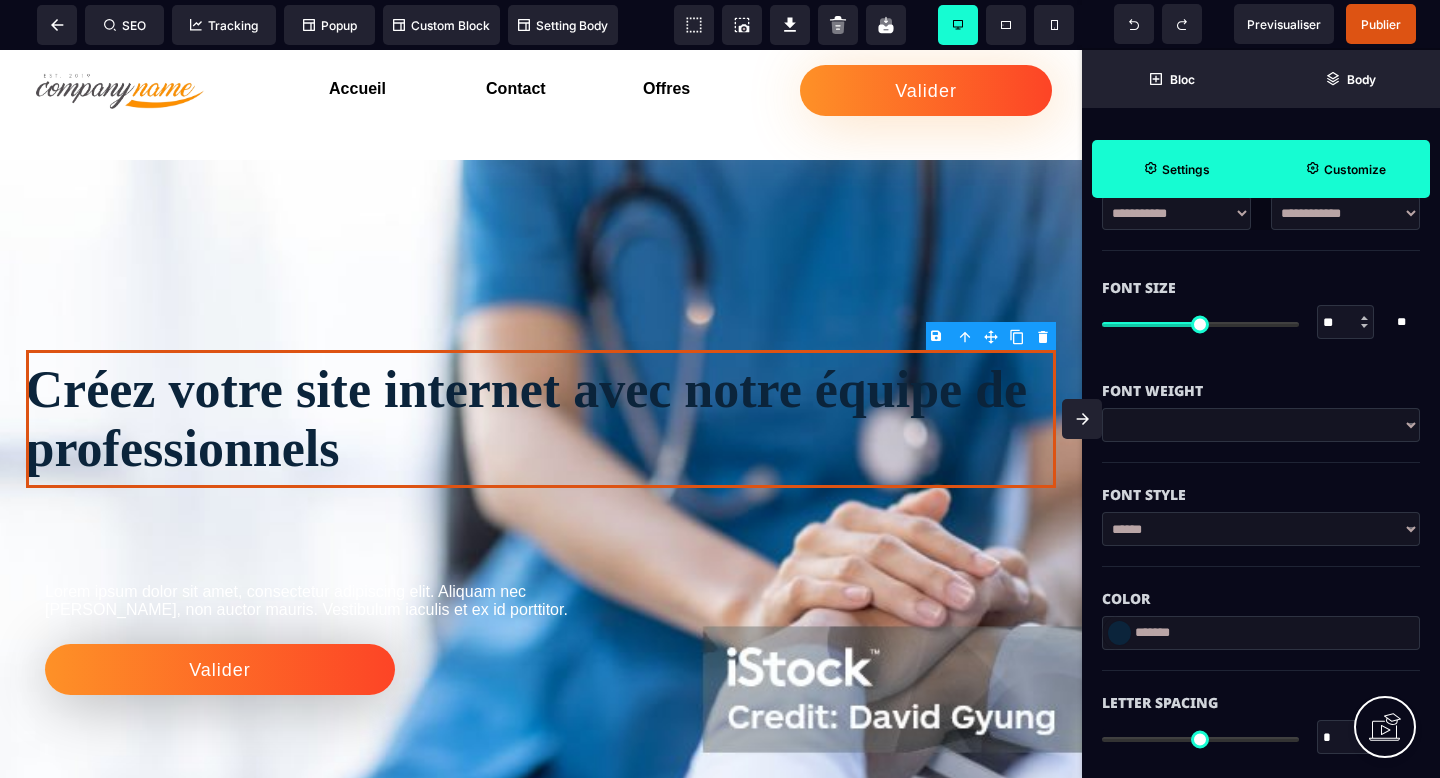 click on "Color" at bounding box center [1261, 589] 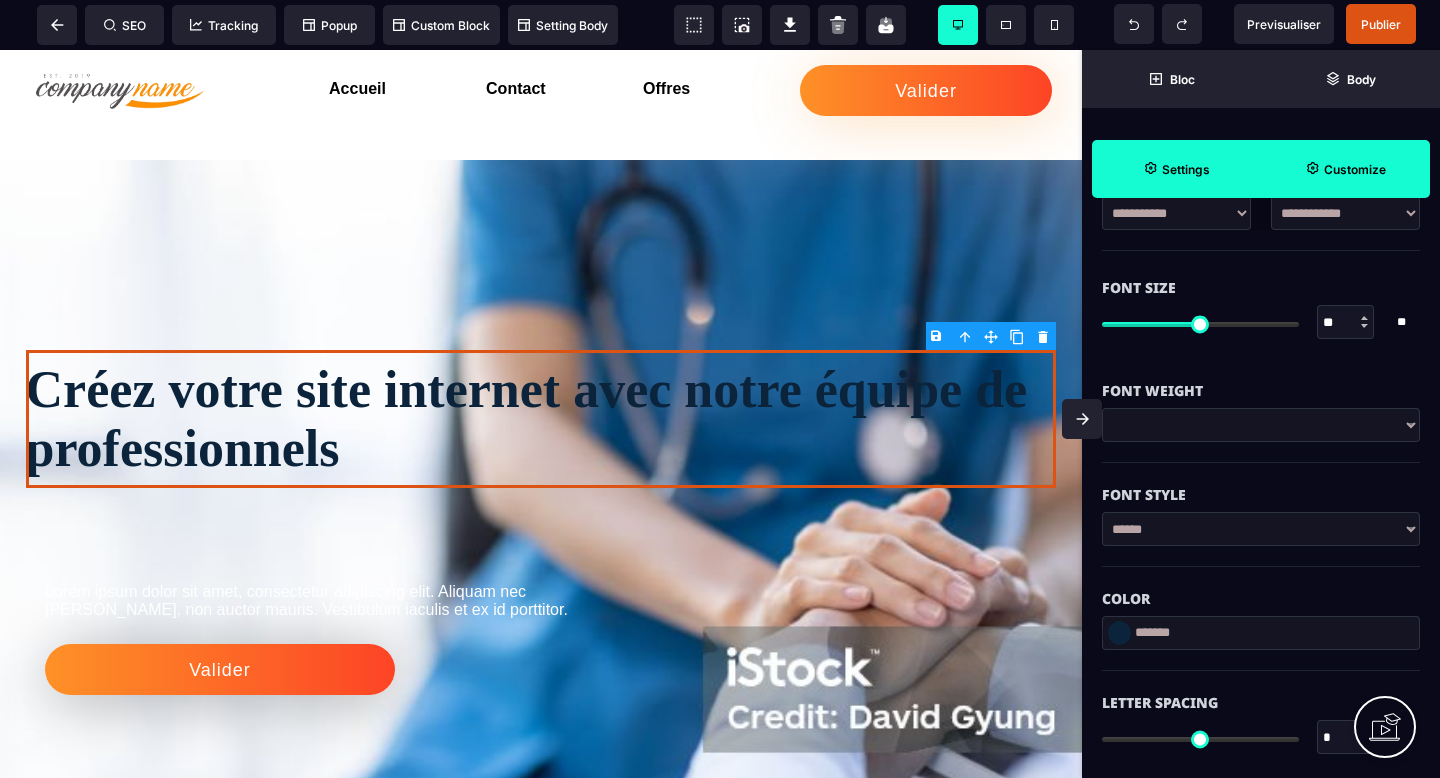 click on "**********" at bounding box center (1261, 425) 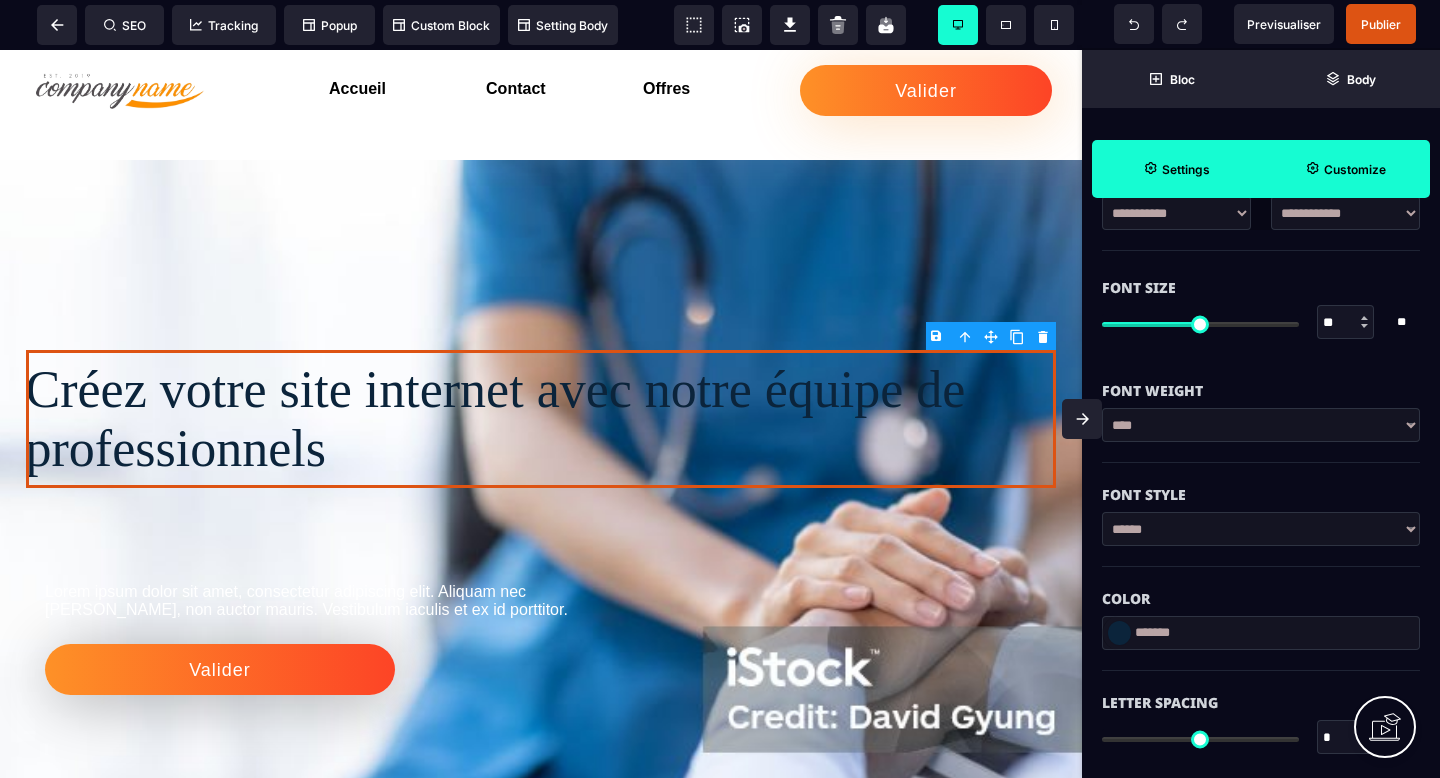 click on "**********" at bounding box center (1261, 425) 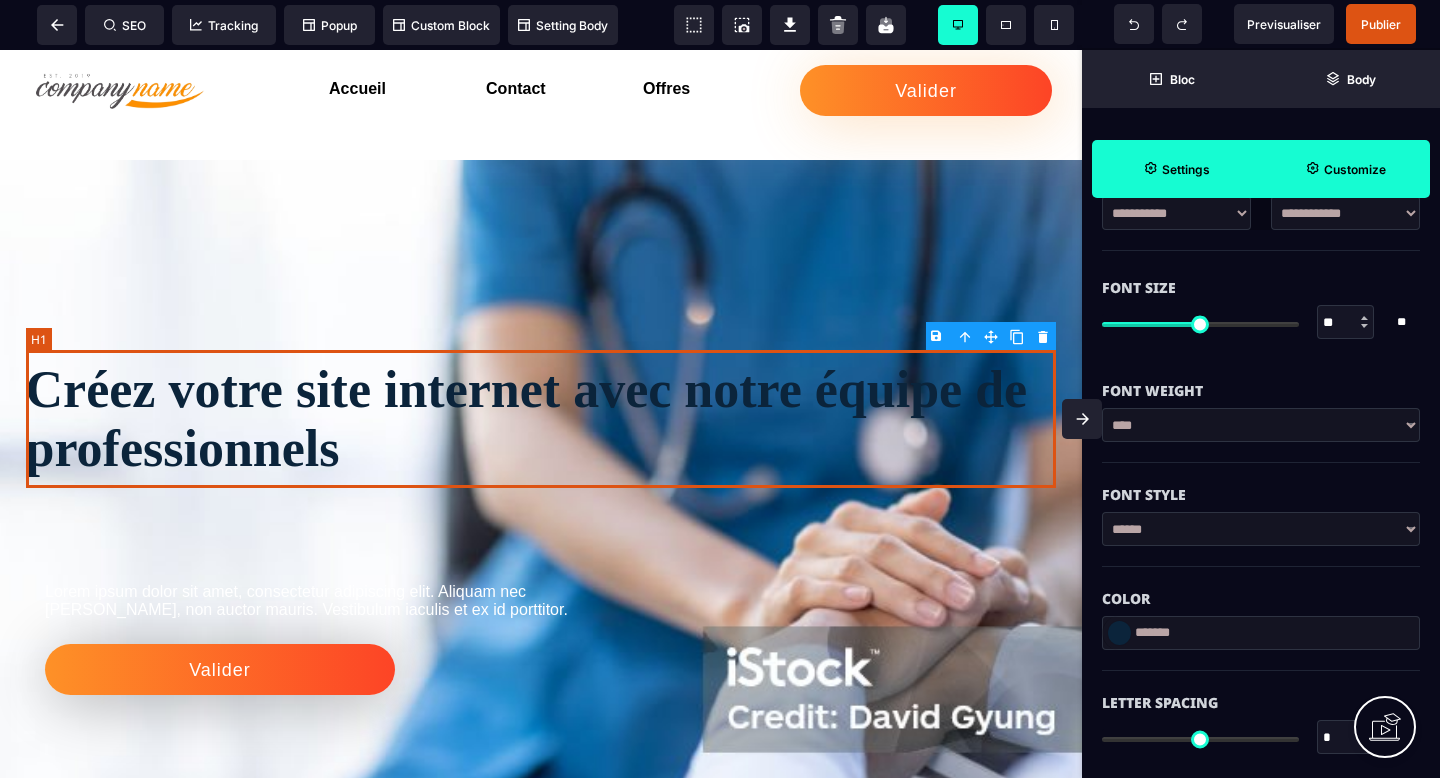 click on "Créez votre site internet avec notre équipe de professionnels" at bounding box center [541, 419] 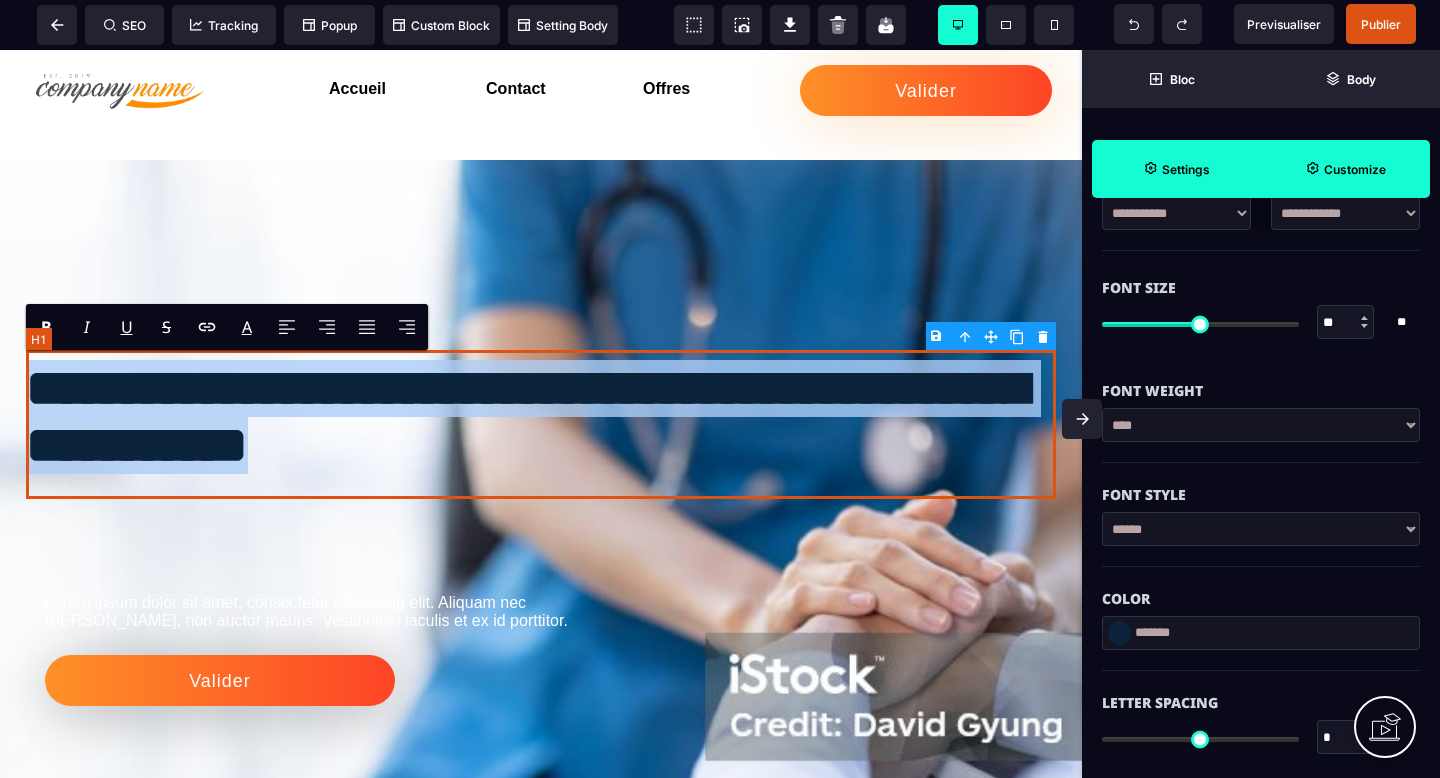 drag, startPoint x: 728, startPoint y: 468, endPoint x: 44, endPoint y: 394, distance: 687.9913 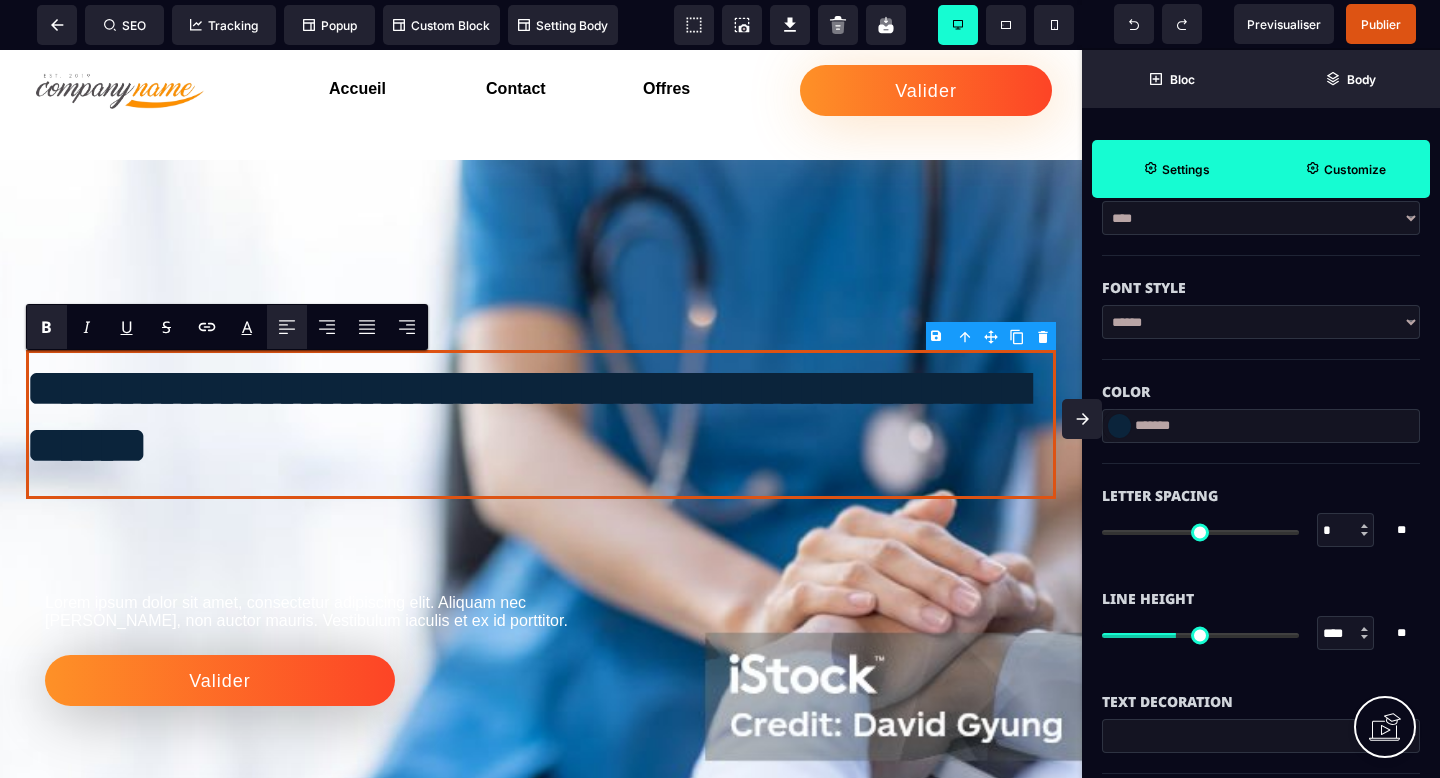 scroll, scrollTop: 531, scrollLeft: 0, axis: vertical 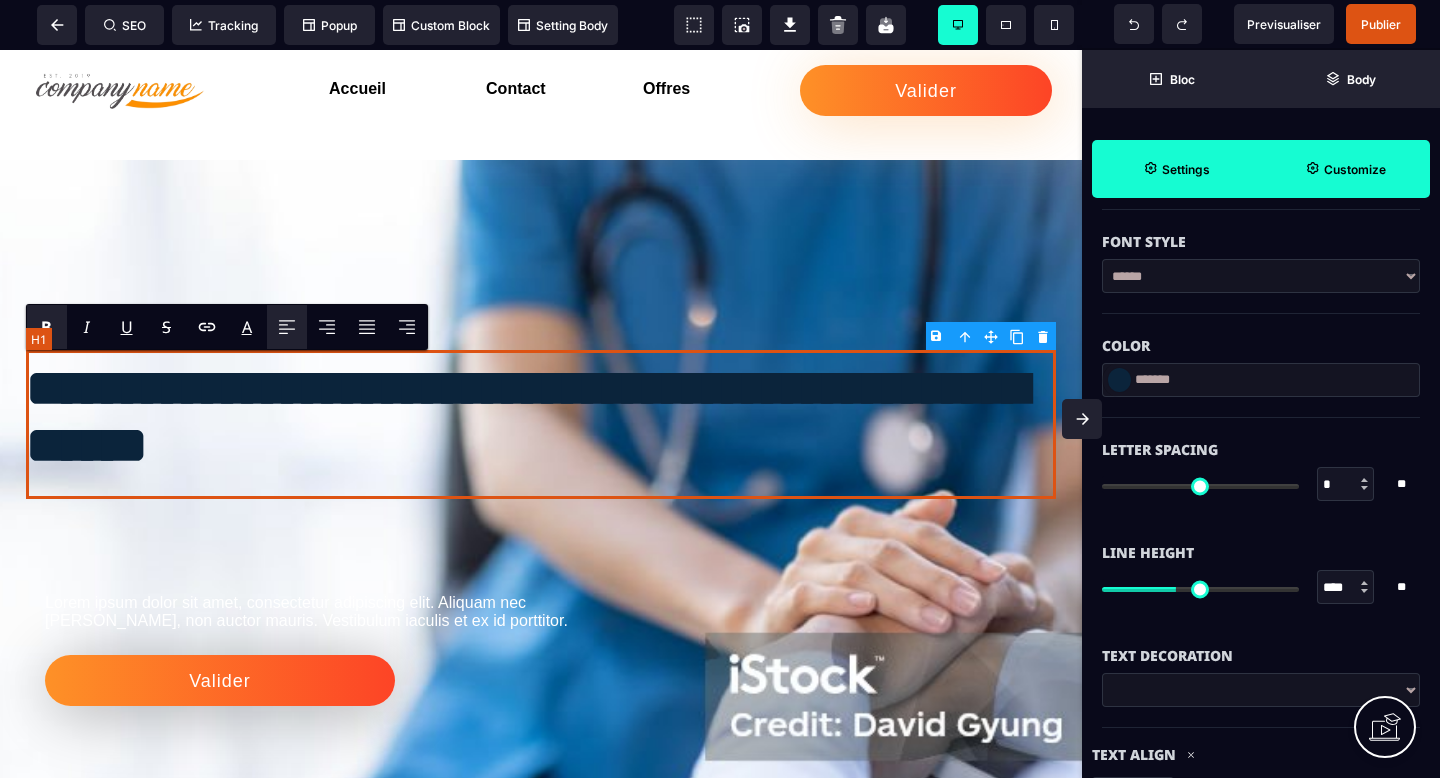 click on "**********" at bounding box center [541, 424] 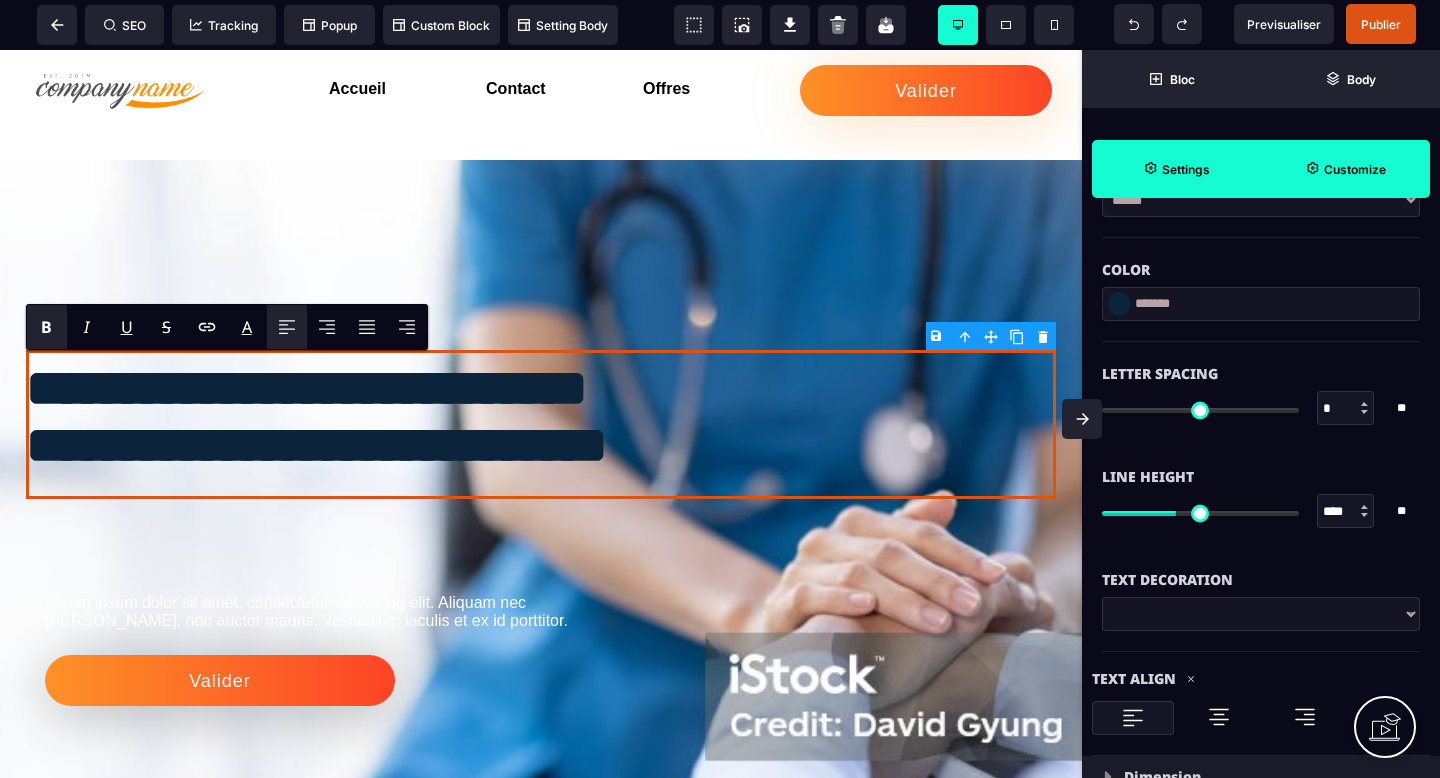 scroll, scrollTop: 608, scrollLeft: 0, axis: vertical 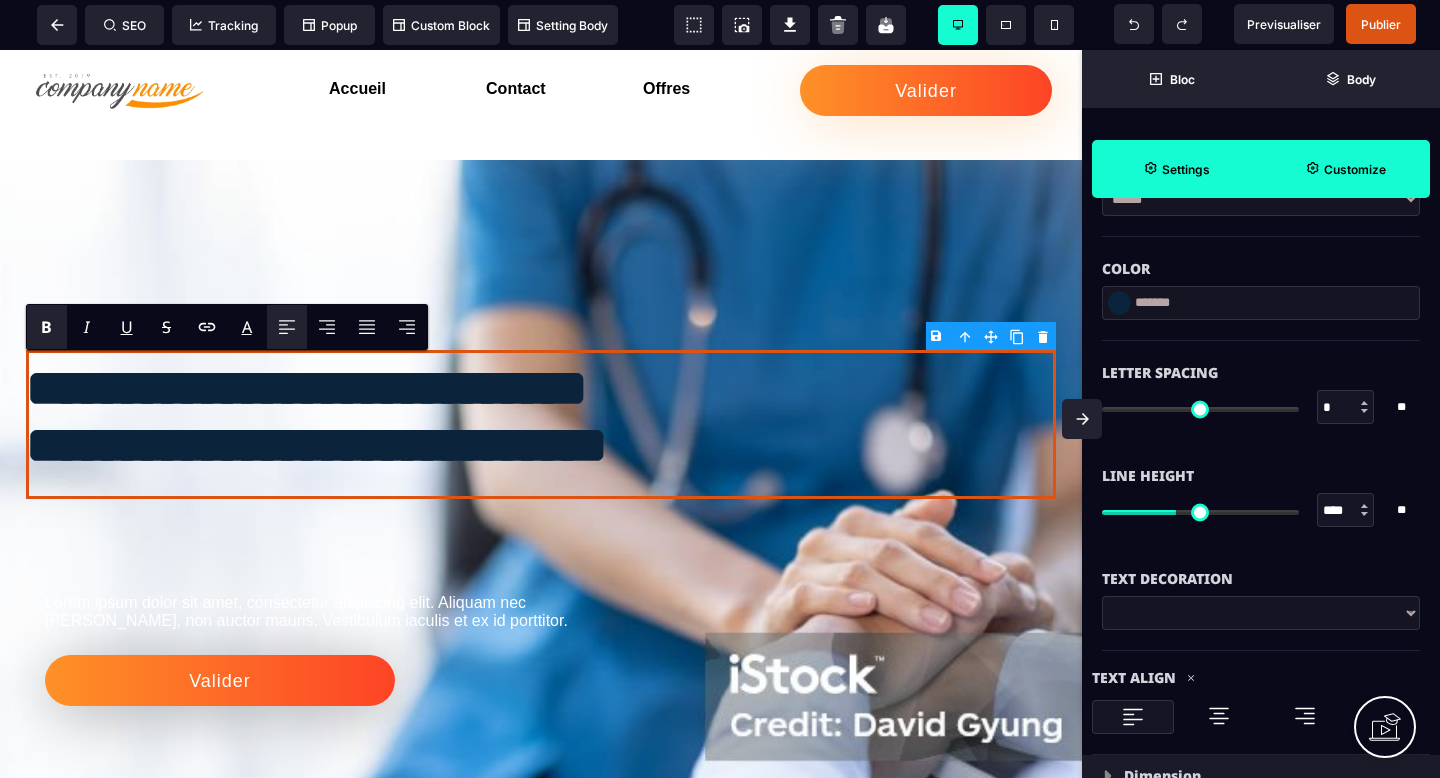 click on "**********" at bounding box center (1261, 613) 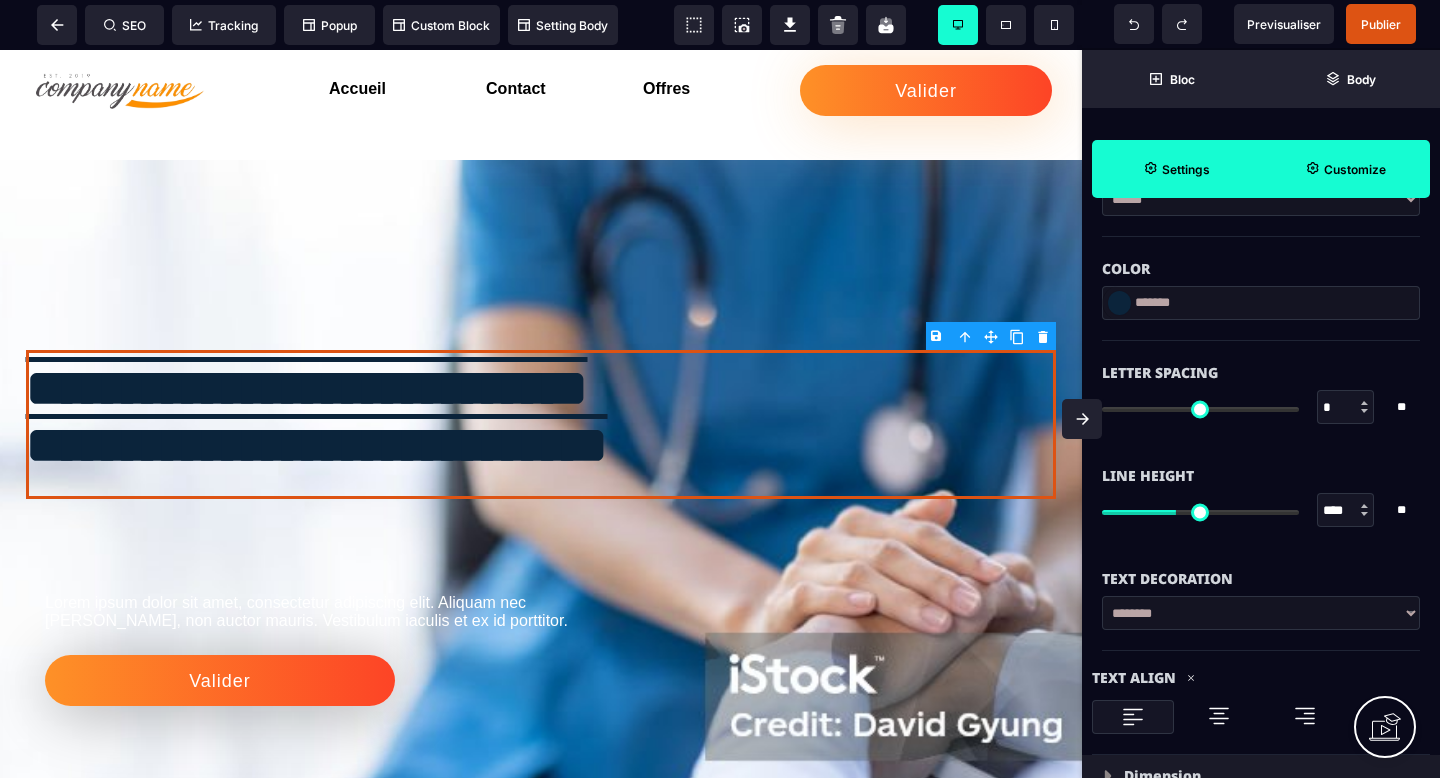 click on "**********" at bounding box center (1261, 613) 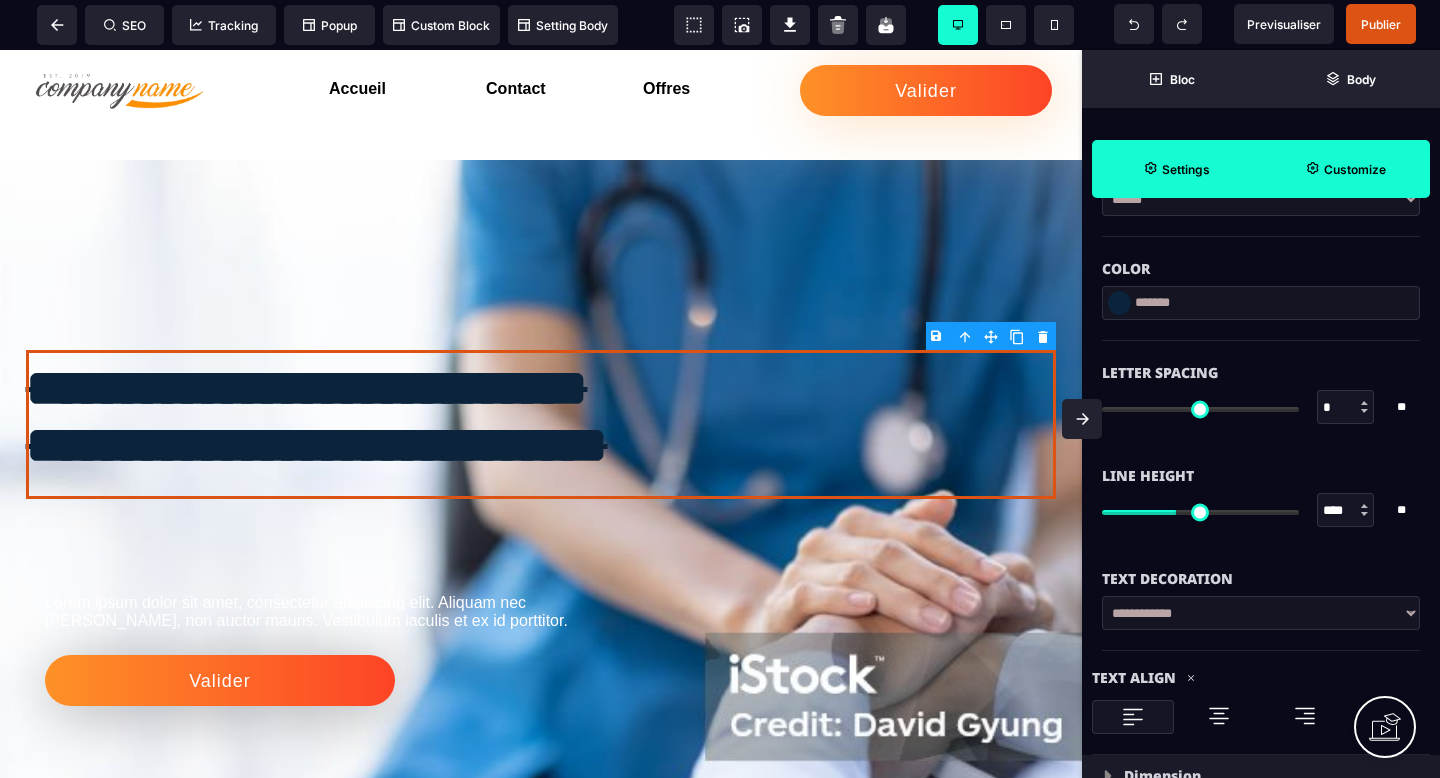 click on "**********" at bounding box center (1261, 613) 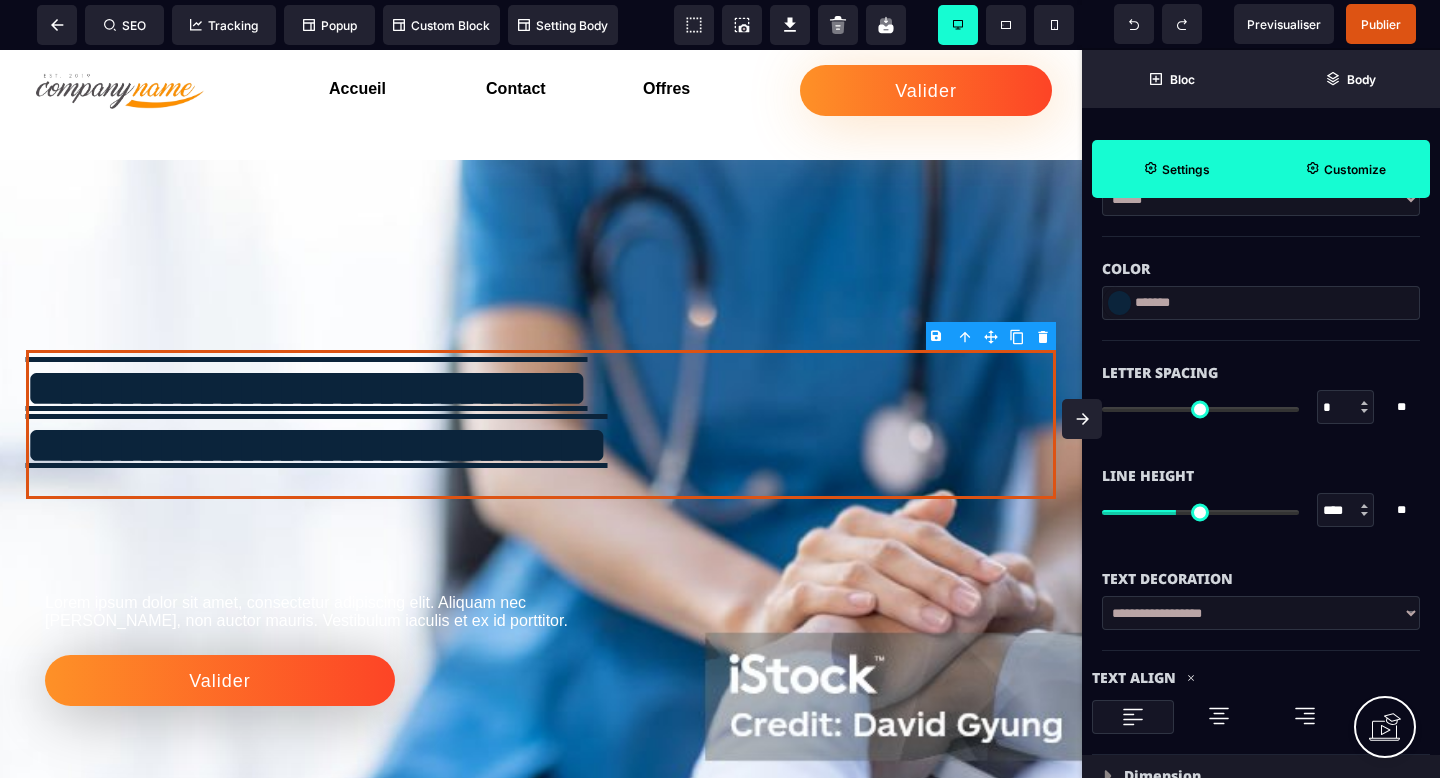click on "**********" at bounding box center (1261, 613) 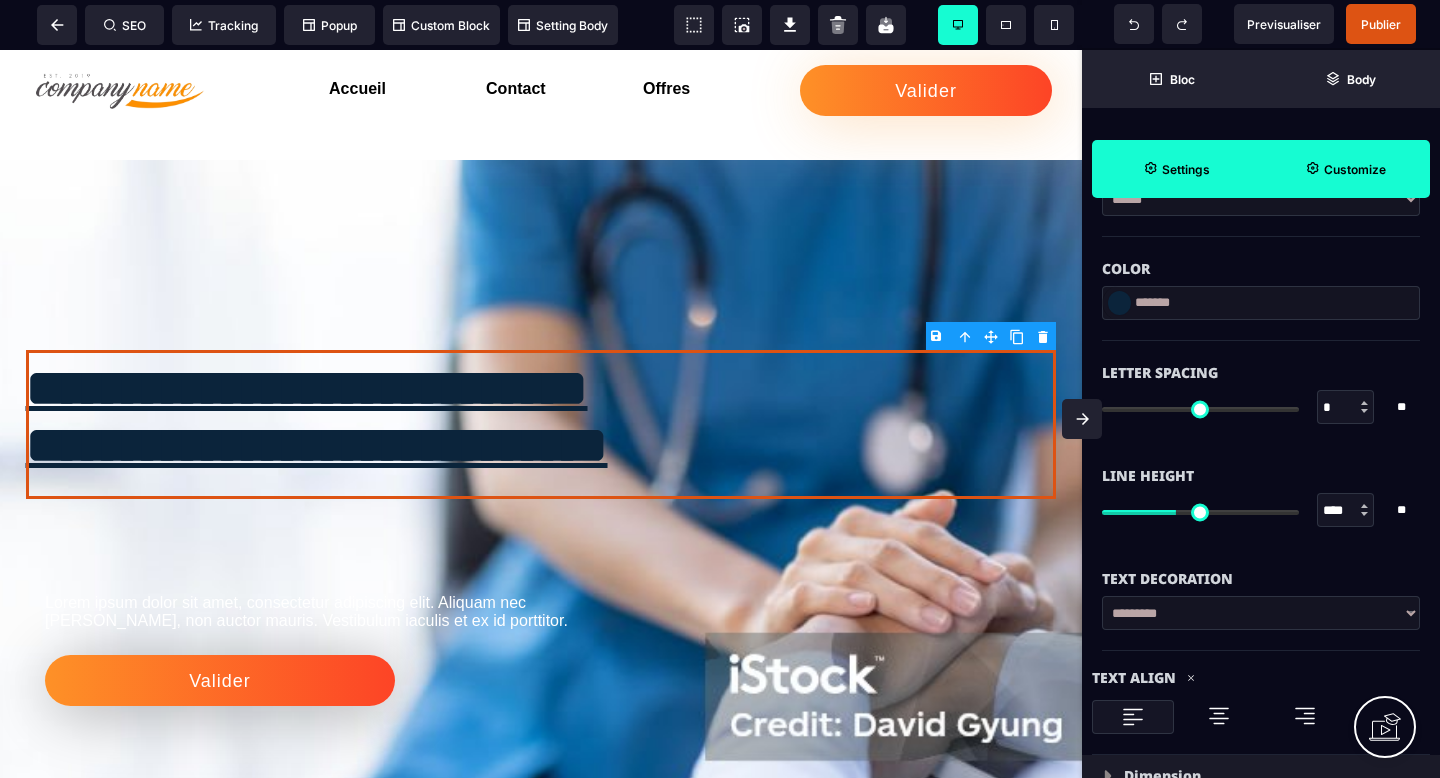 click on "**********" at bounding box center (1261, 613) 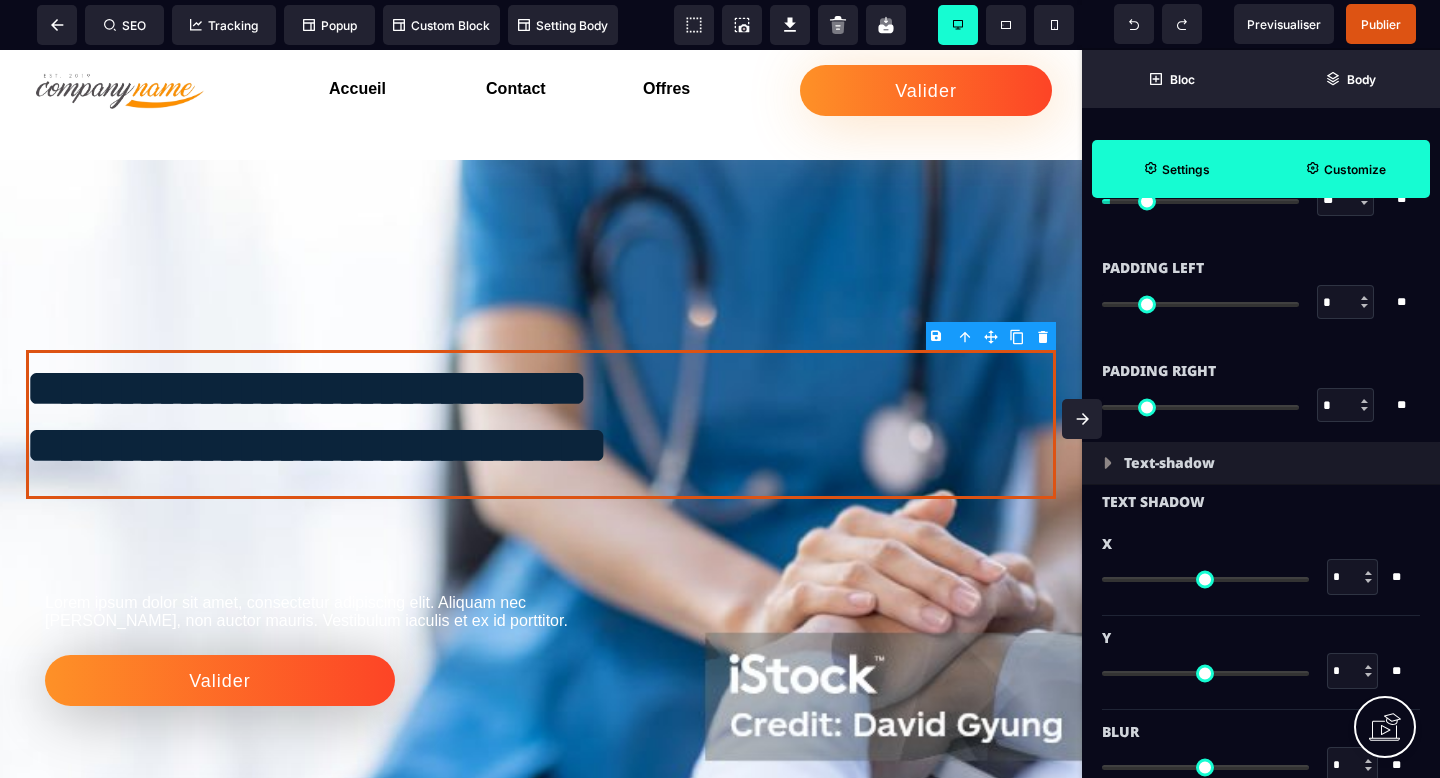 scroll, scrollTop: 1950, scrollLeft: 0, axis: vertical 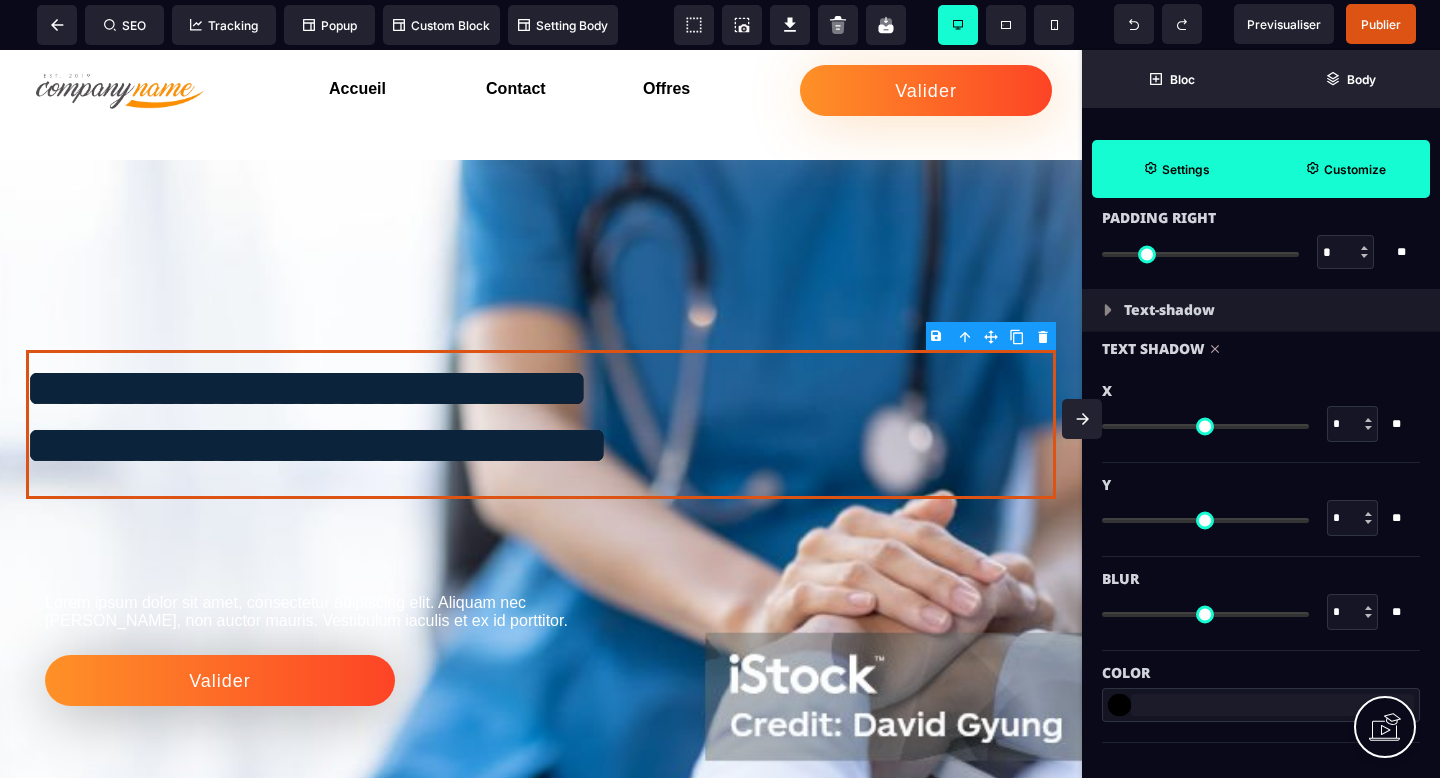 drag, startPoint x: 1106, startPoint y: 613, endPoint x: 1085, endPoint y: 626, distance: 24.698177 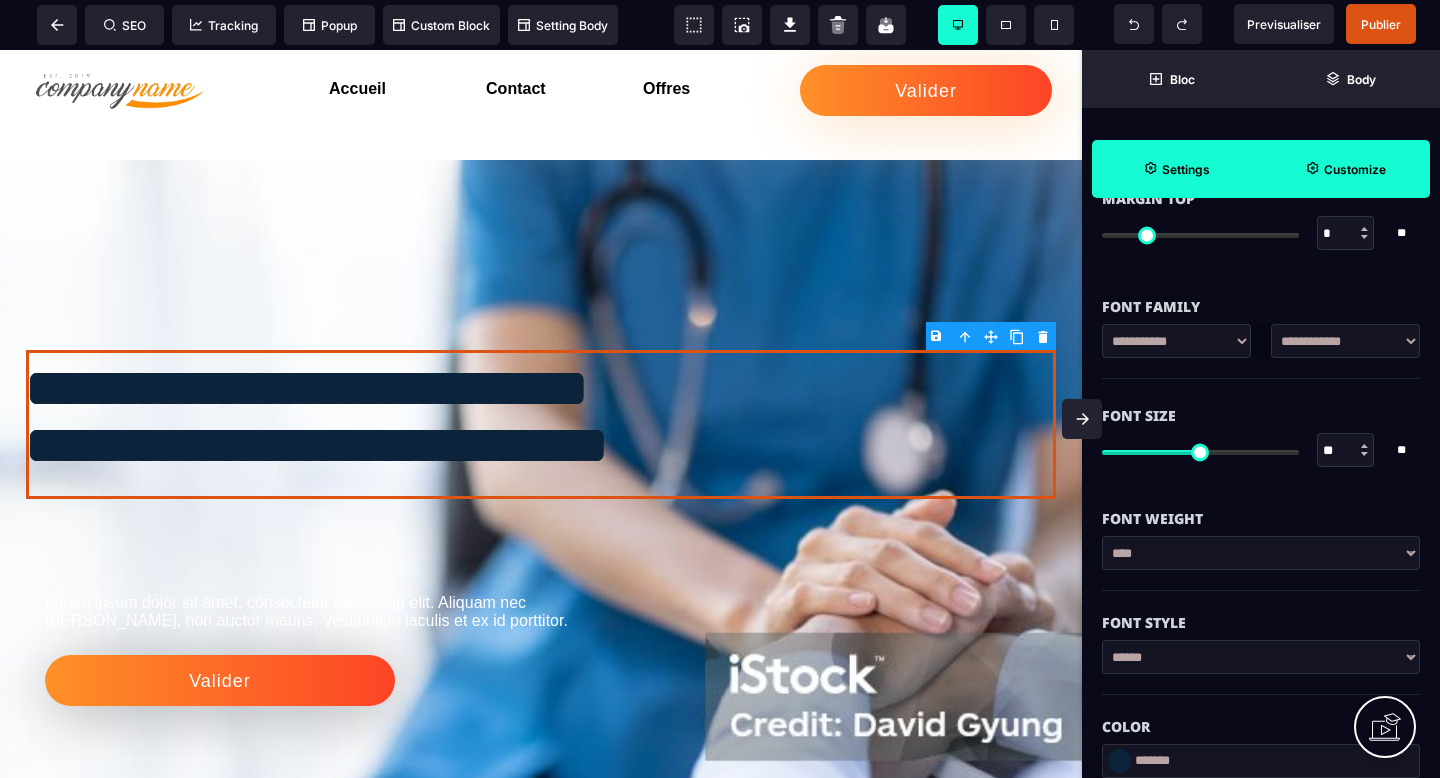 scroll, scrollTop: 0, scrollLeft: 0, axis: both 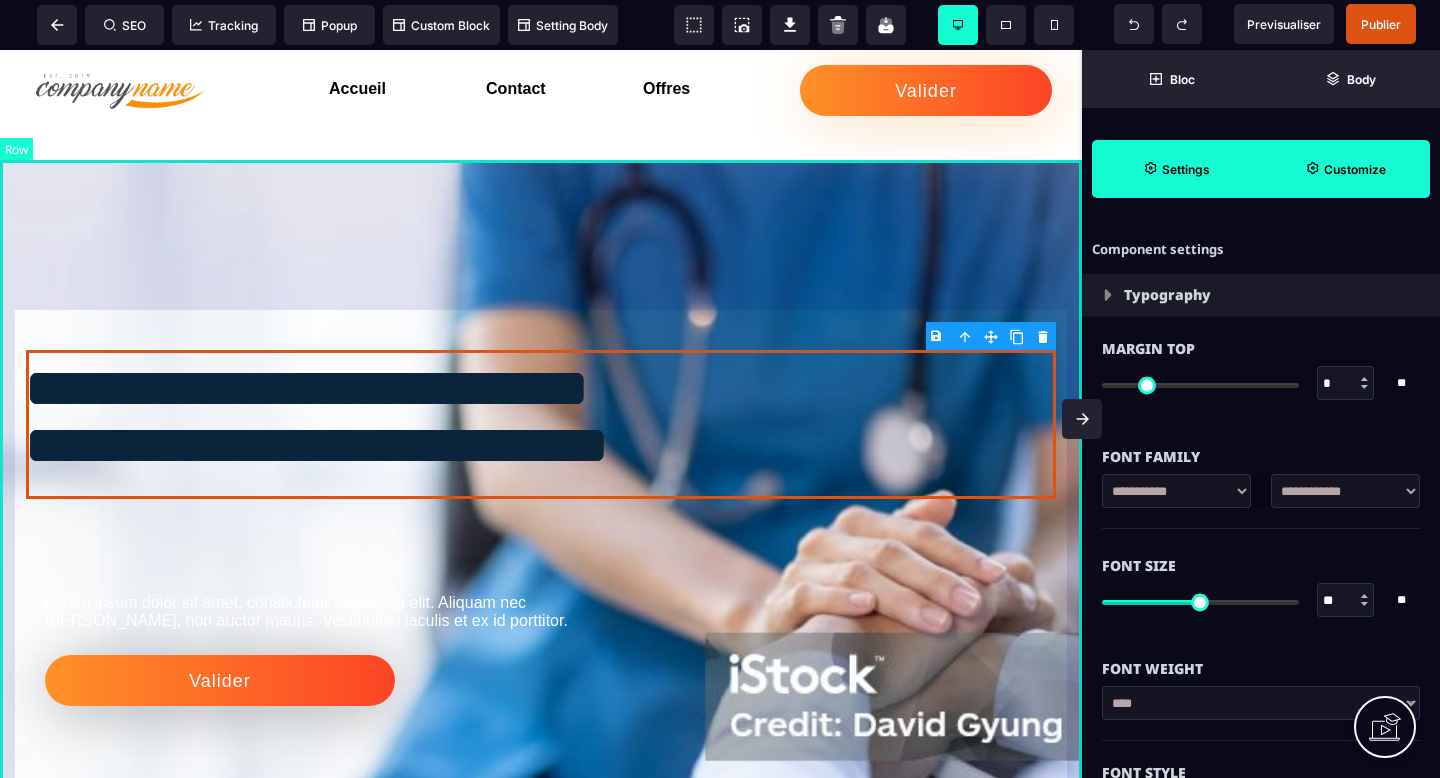 click on "**********" at bounding box center [541, 563] 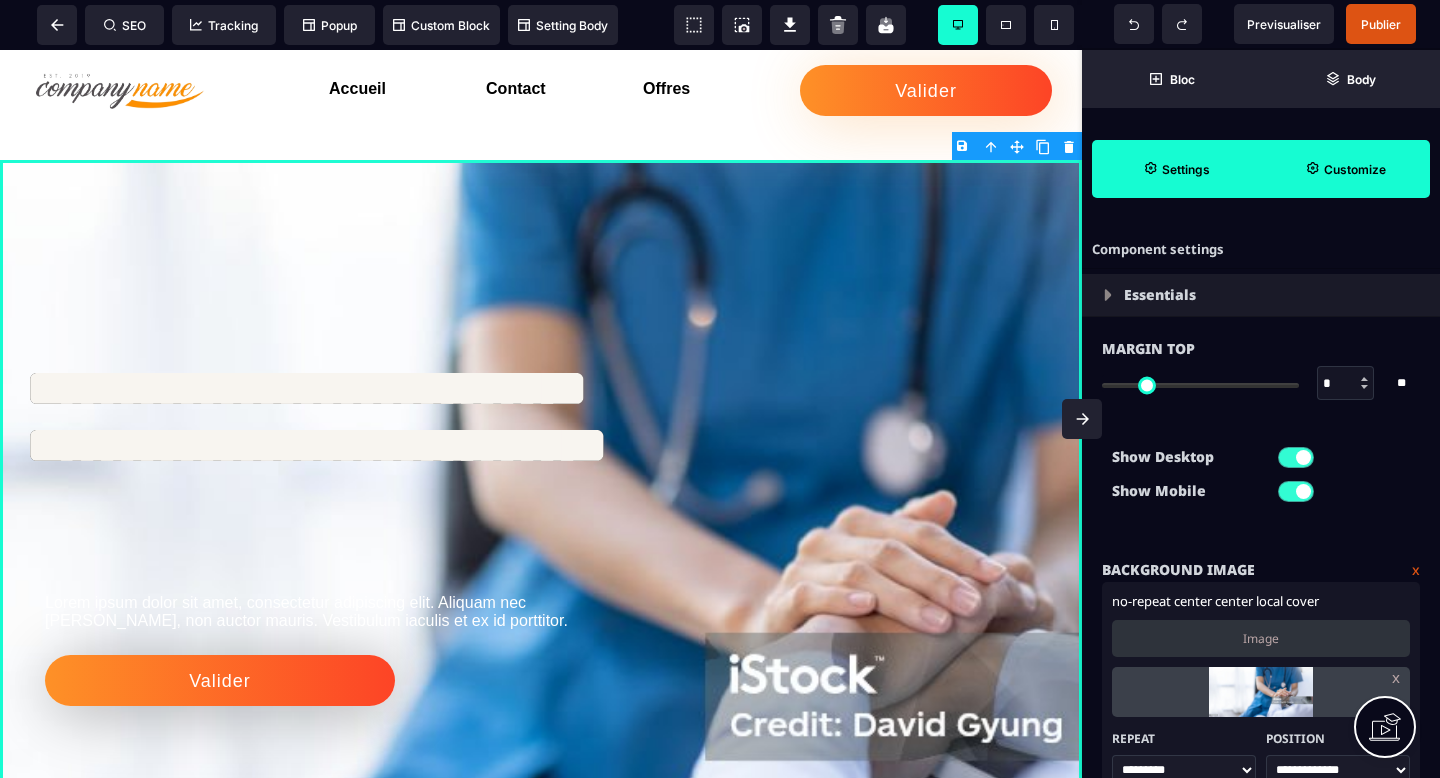 click at bounding box center [1082, 419] 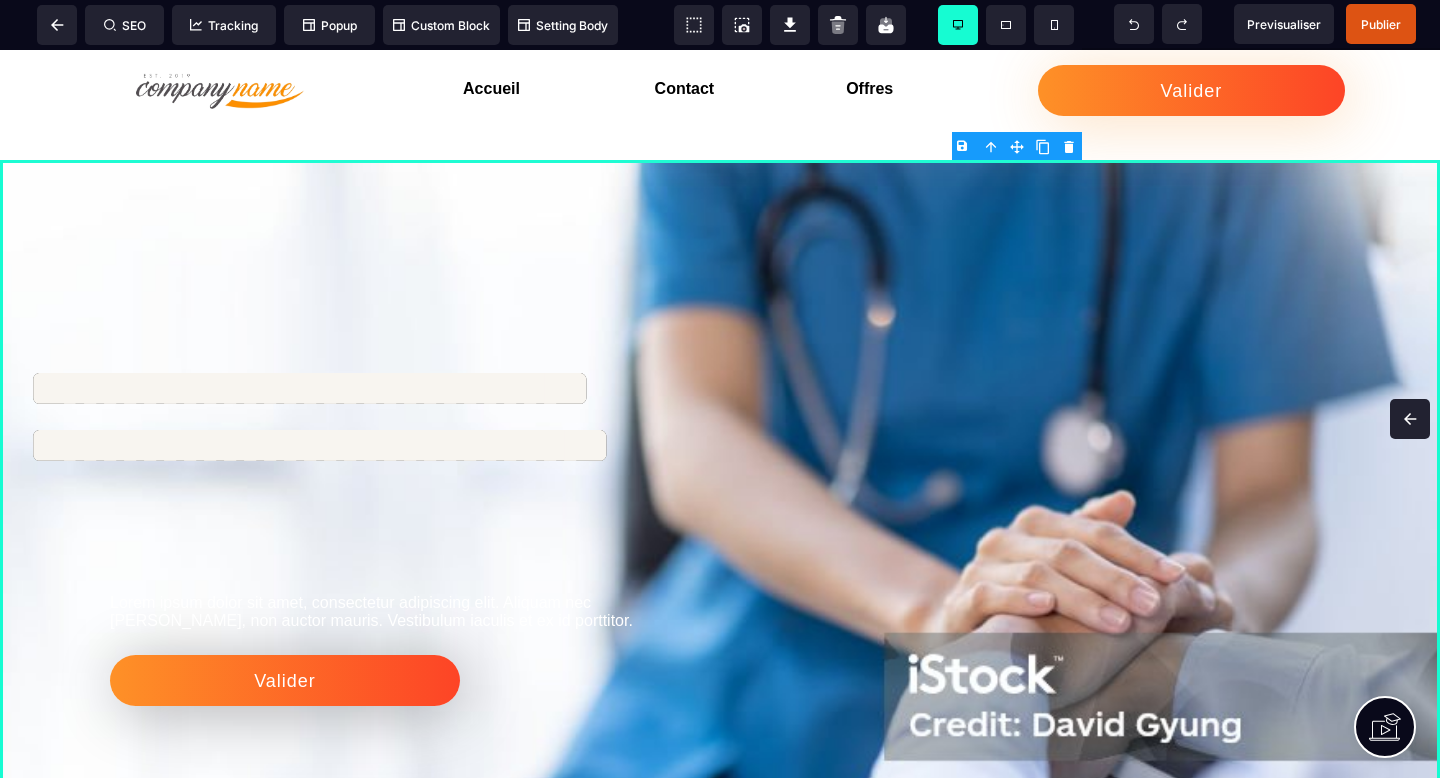 click 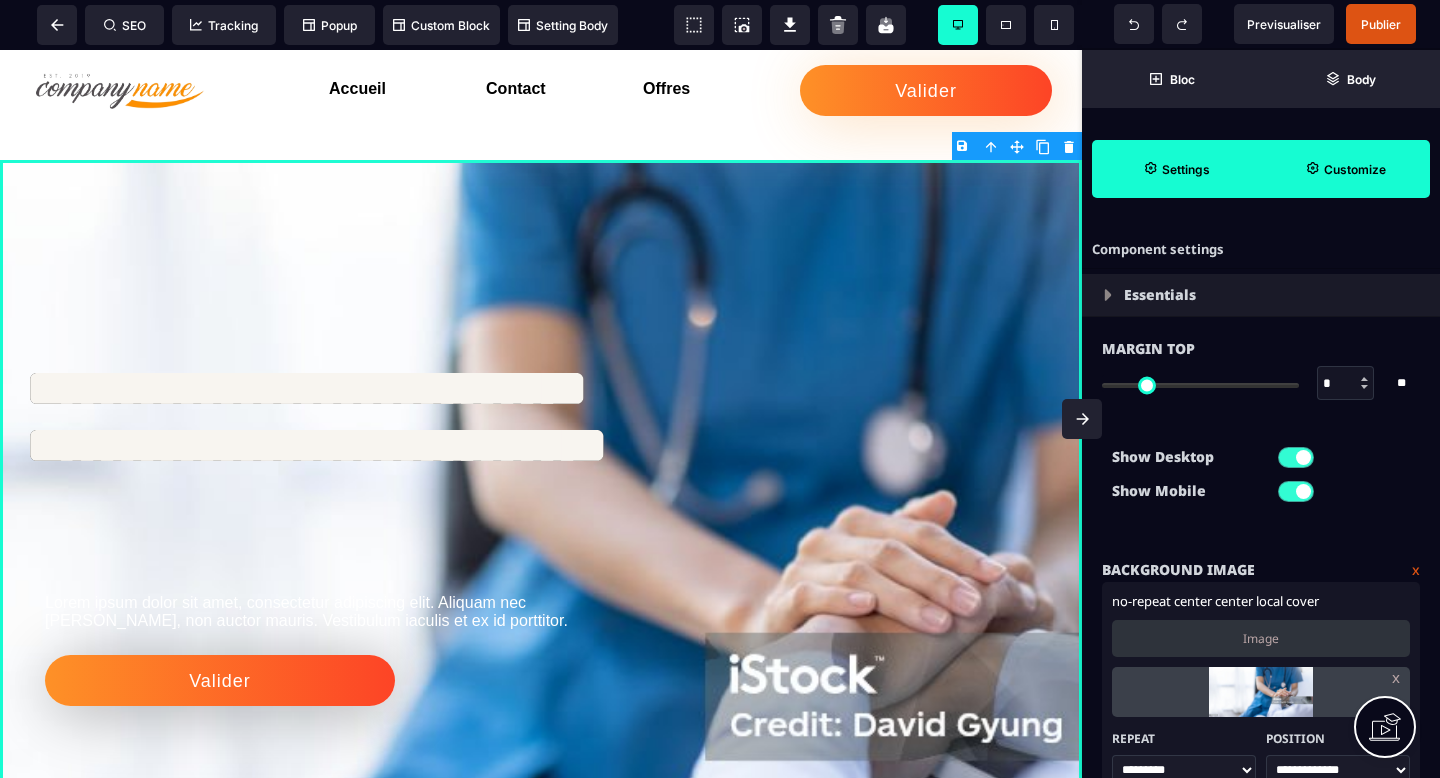 click 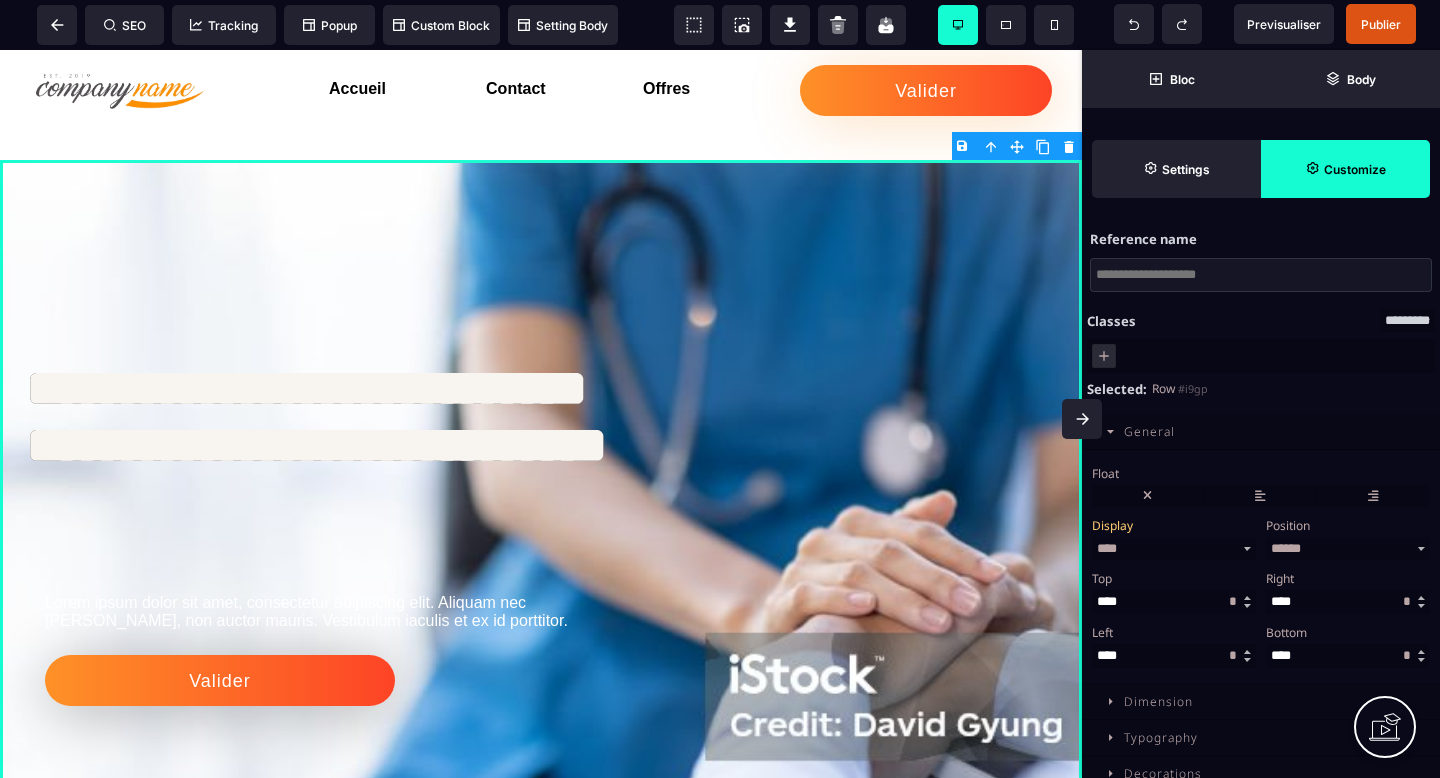 scroll, scrollTop: 95, scrollLeft: 0, axis: vertical 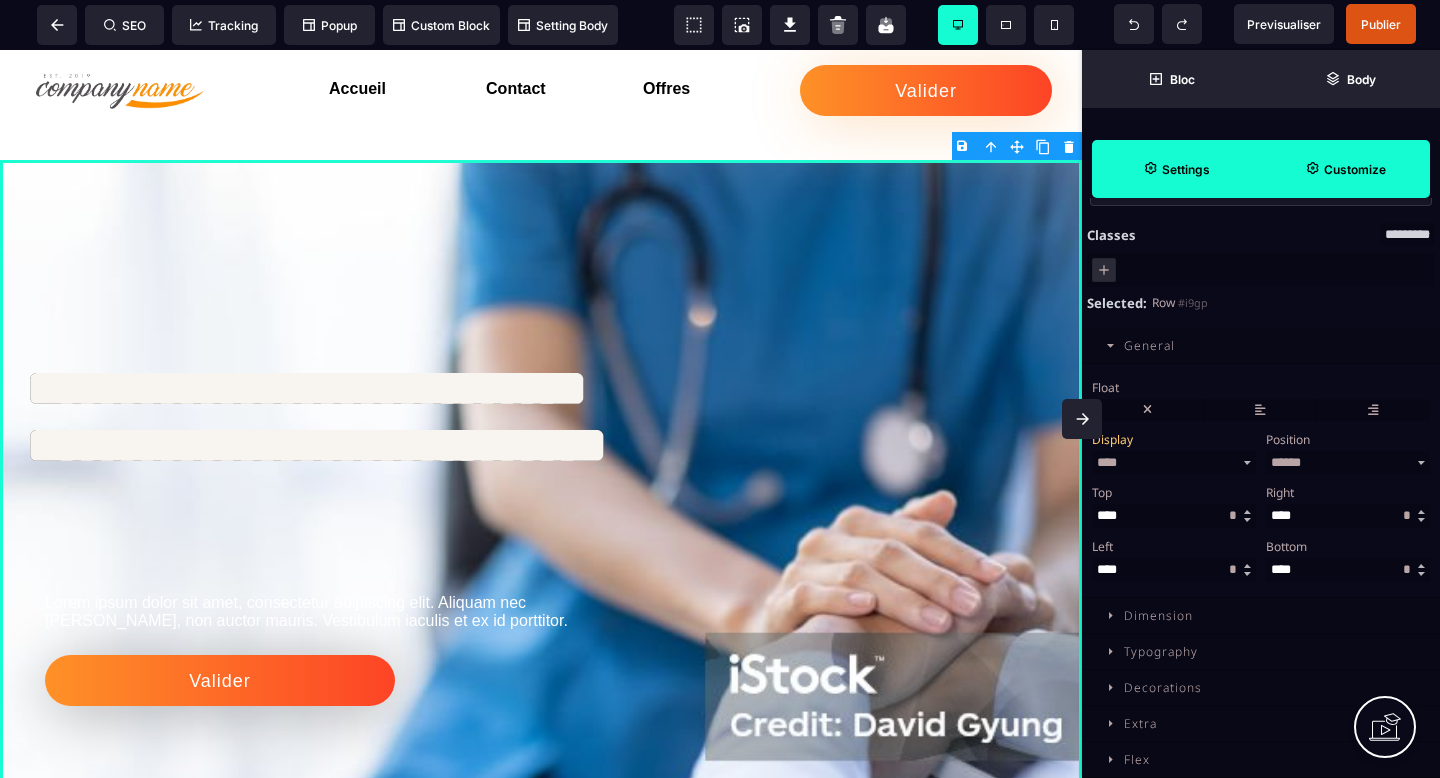 click on "Settings" at bounding box center (1176, 169) 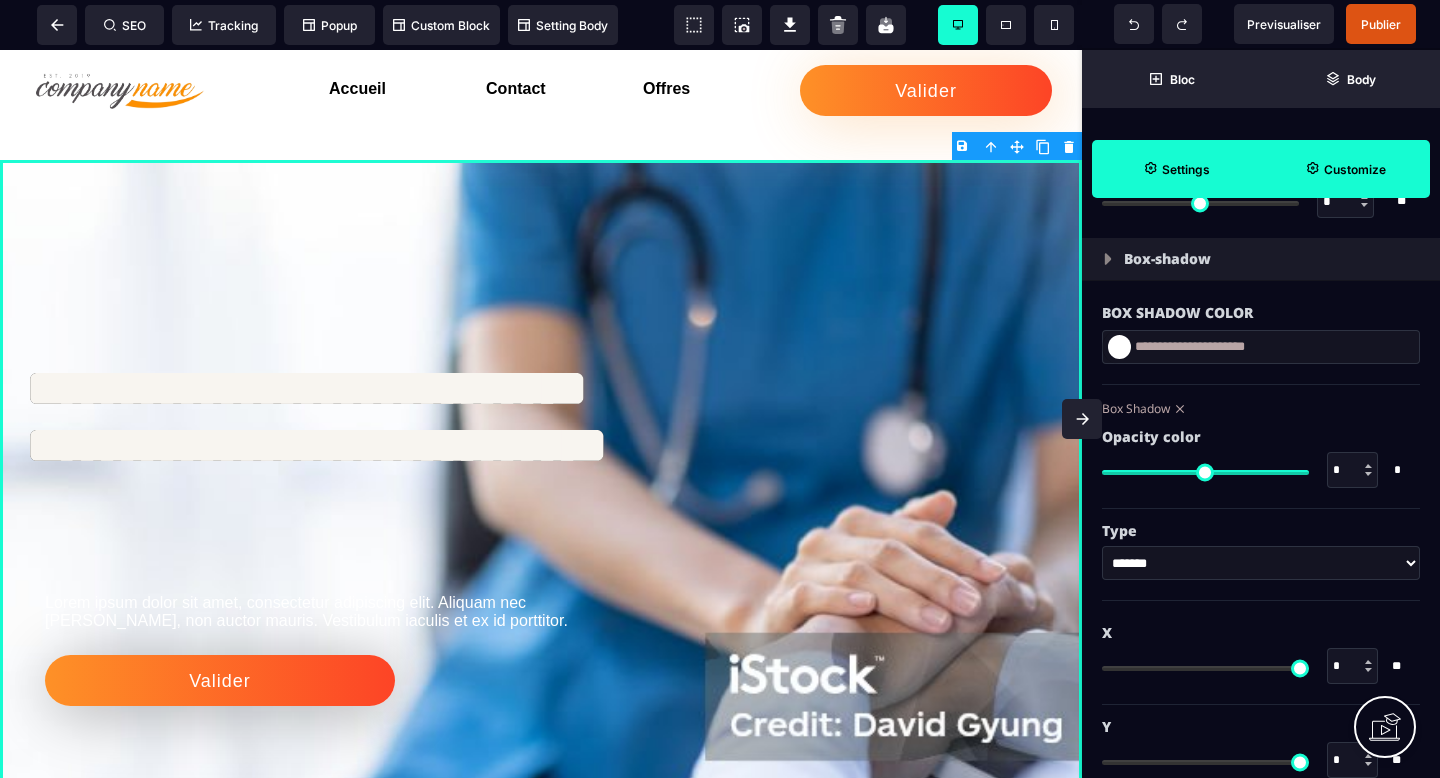 scroll, scrollTop: 2412, scrollLeft: 0, axis: vertical 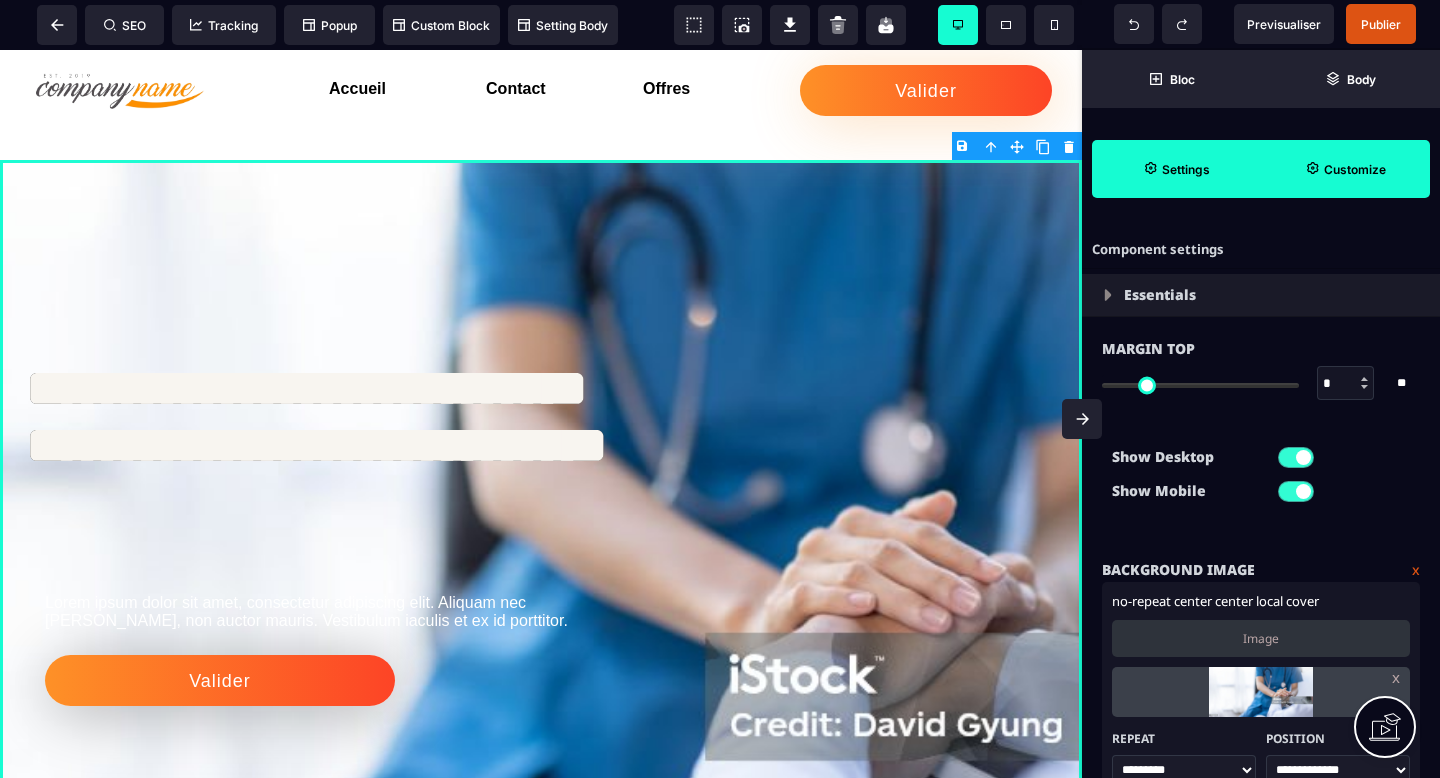drag, startPoint x: 1301, startPoint y: 477, endPoint x: 1101, endPoint y: 478, distance: 200.0025 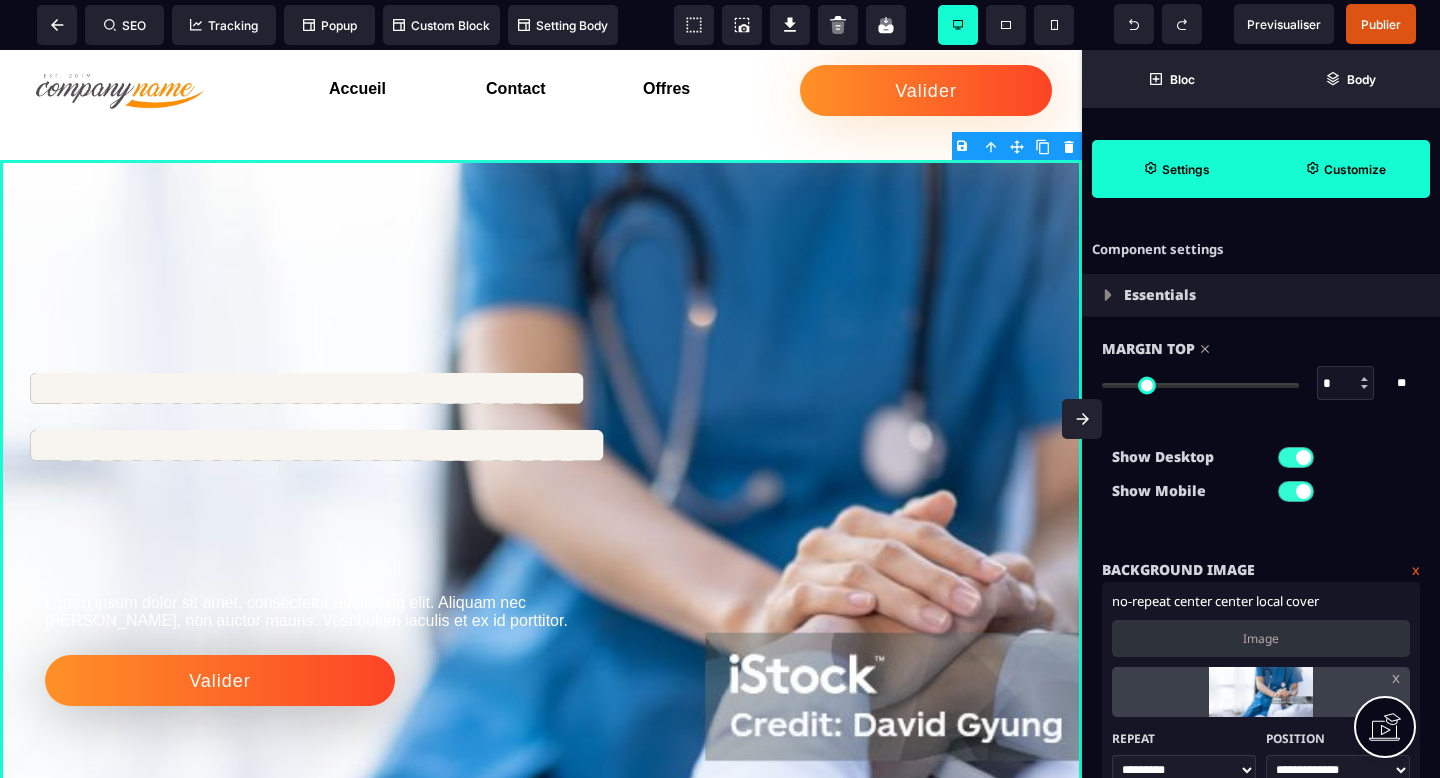 drag, startPoint x: 1115, startPoint y: 390, endPoint x: 1058, endPoint y: 323, distance: 87.965904 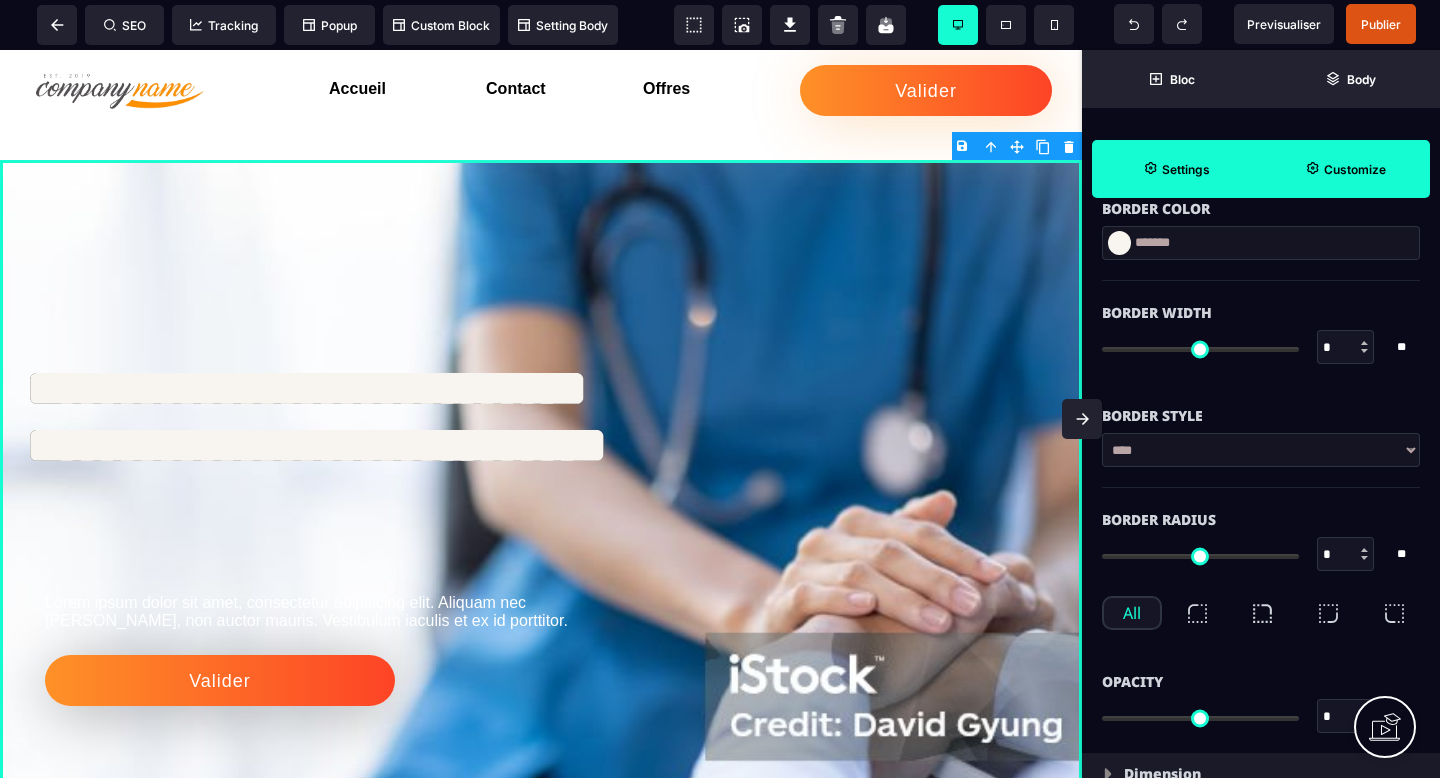 scroll, scrollTop: 746, scrollLeft: 0, axis: vertical 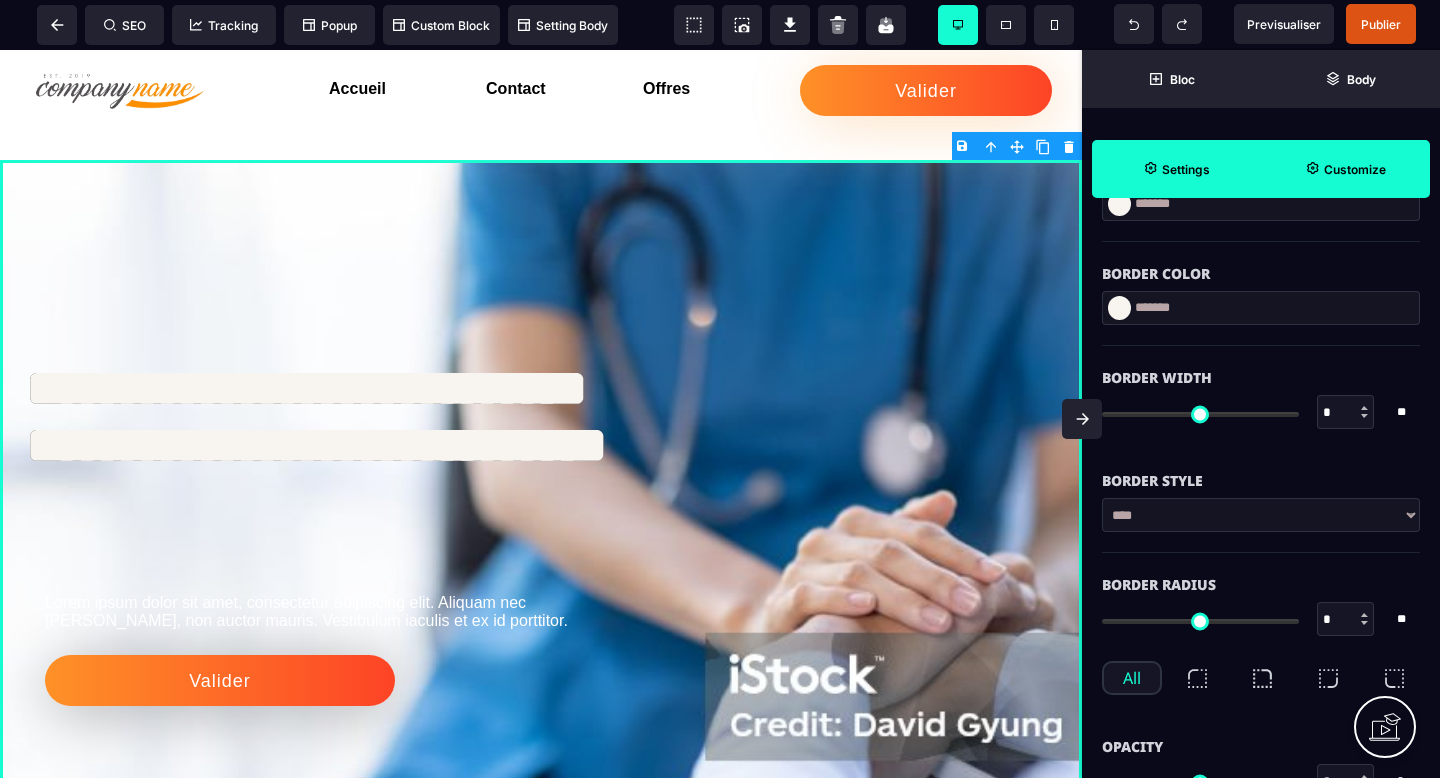click on "*******" at bounding box center (1261, 308) 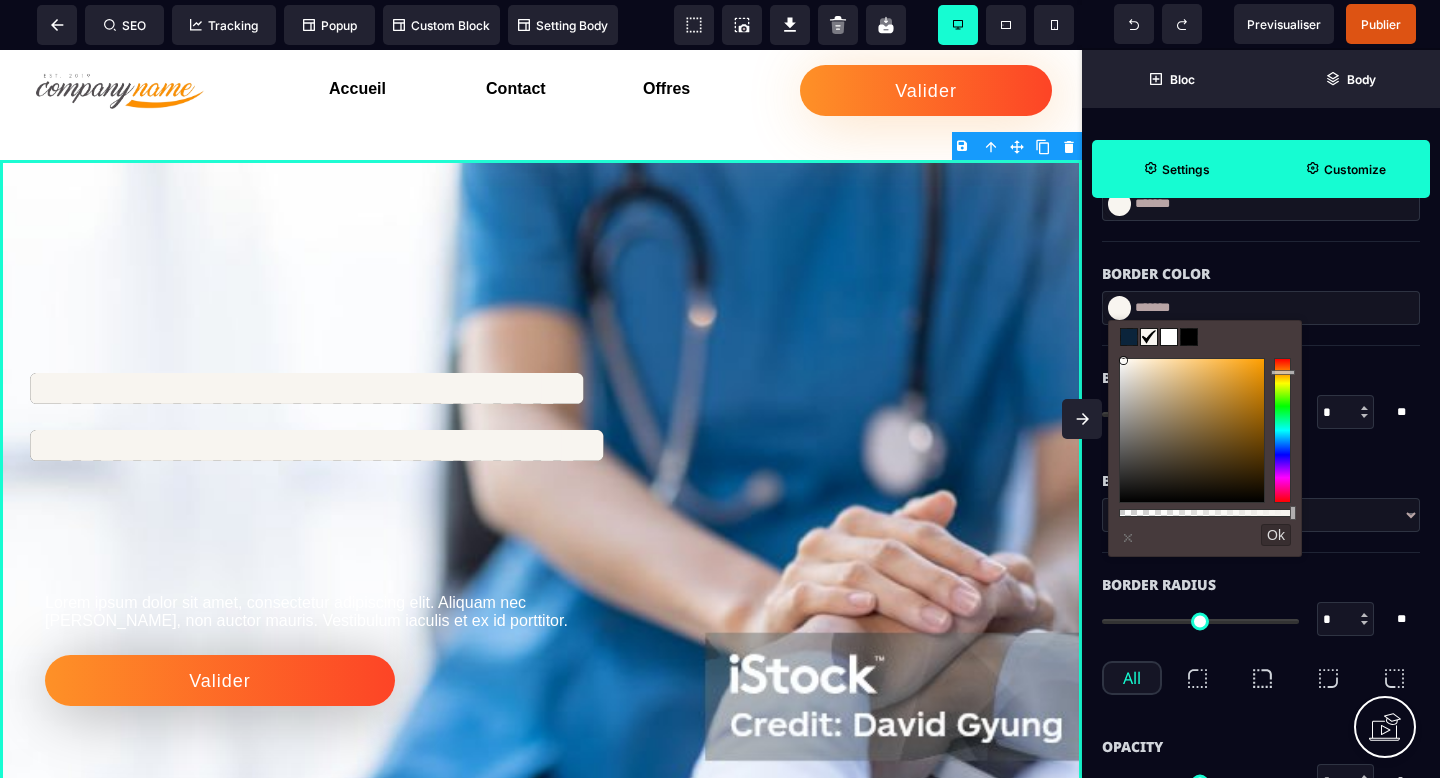 click at bounding box center [1129, 337] 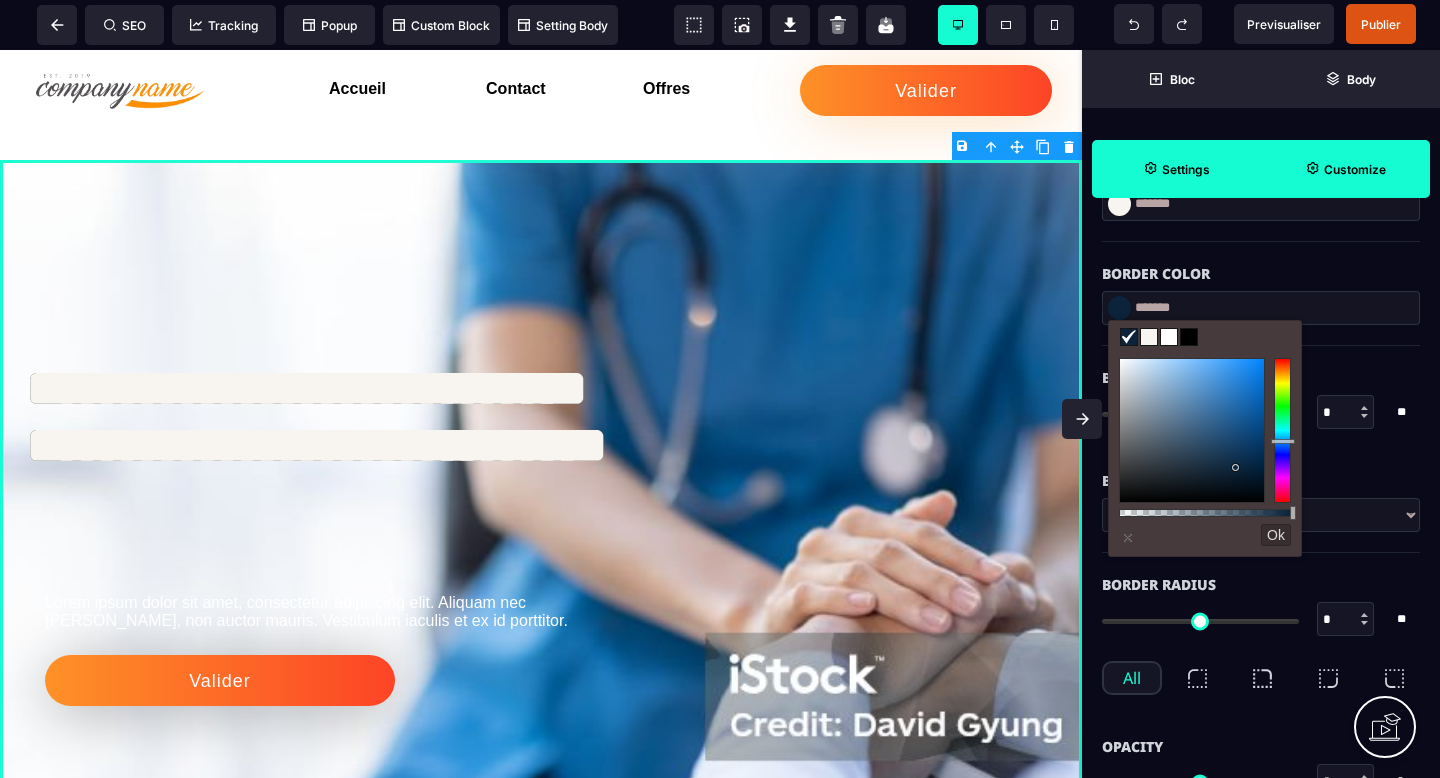 click on "Border Color
*******" at bounding box center [1261, 294] 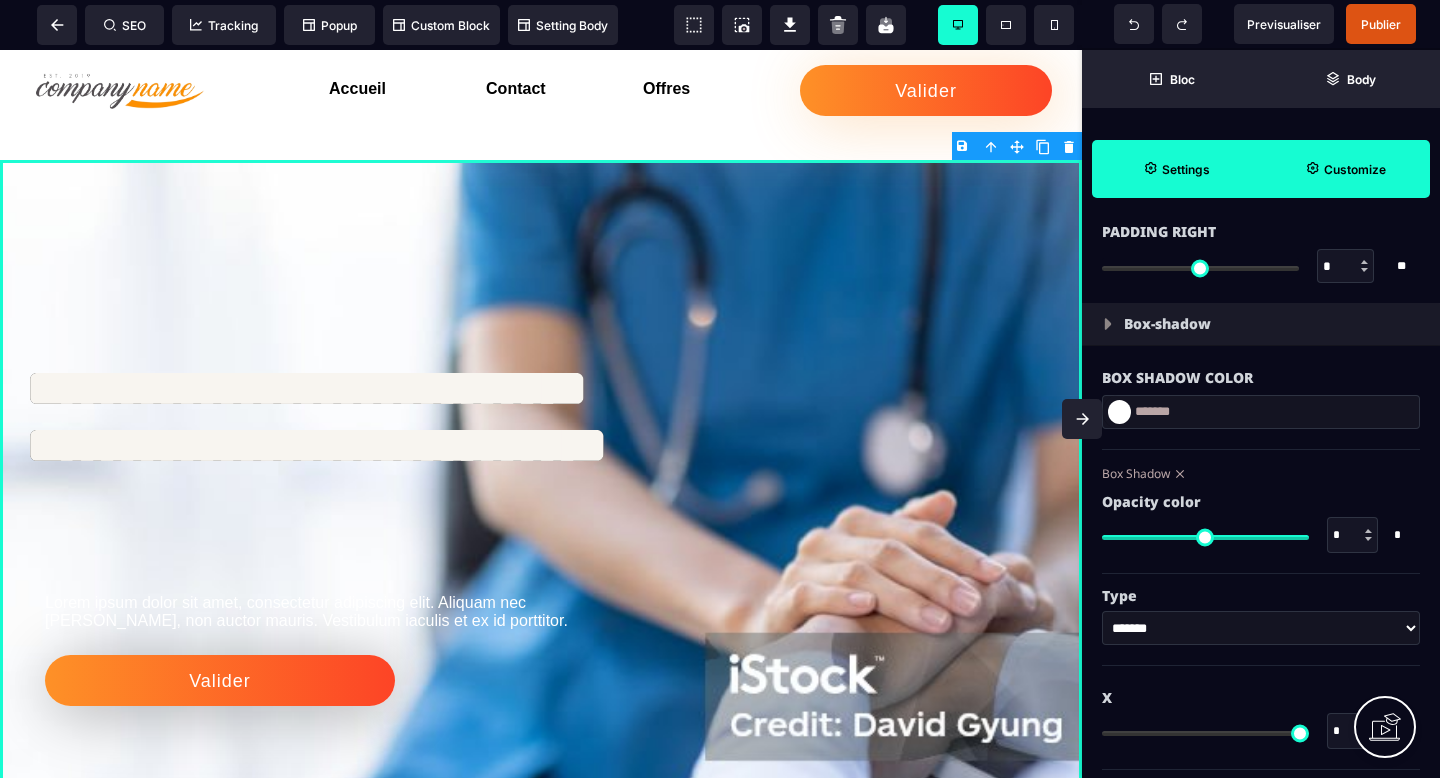 scroll, scrollTop: 2379, scrollLeft: 0, axis: vertical 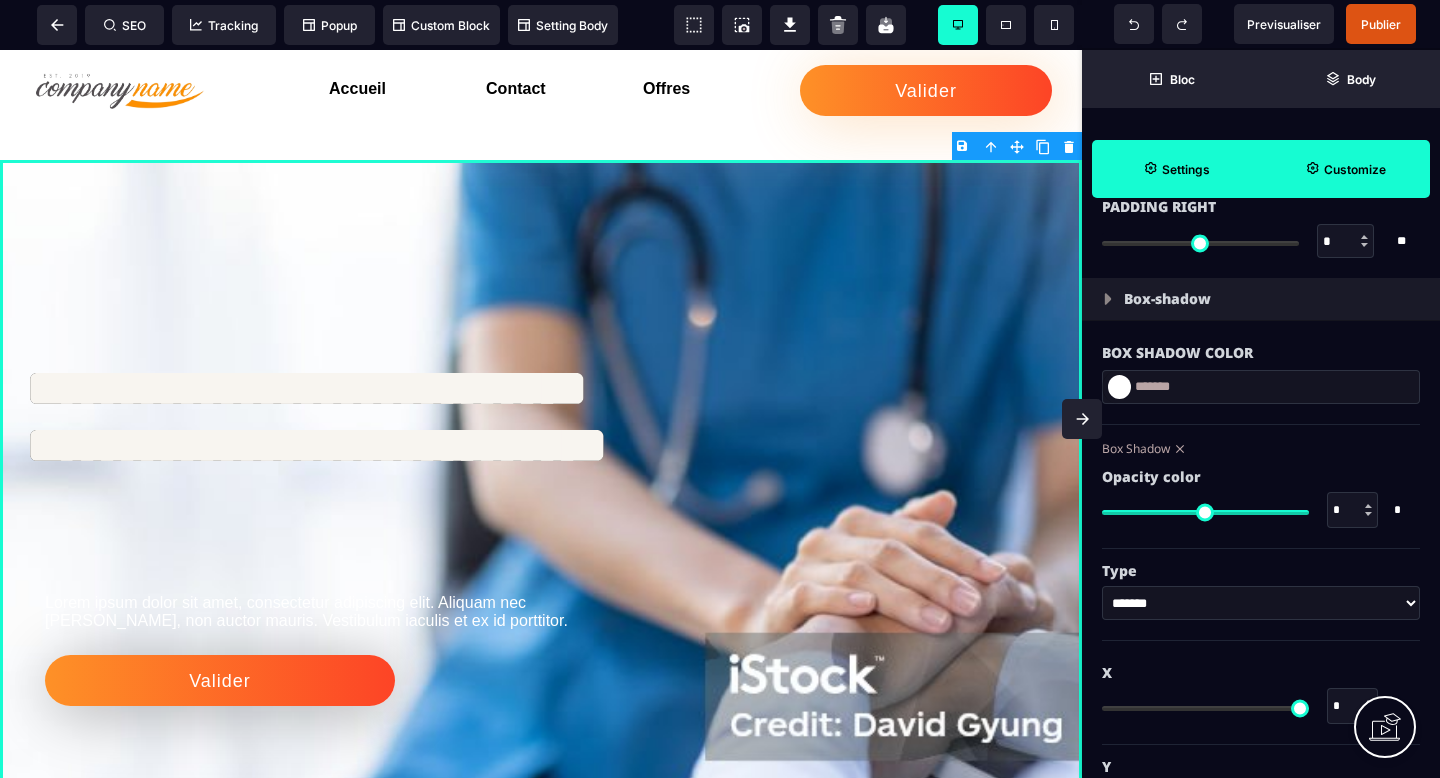 click at bounding box center [1119, 387] 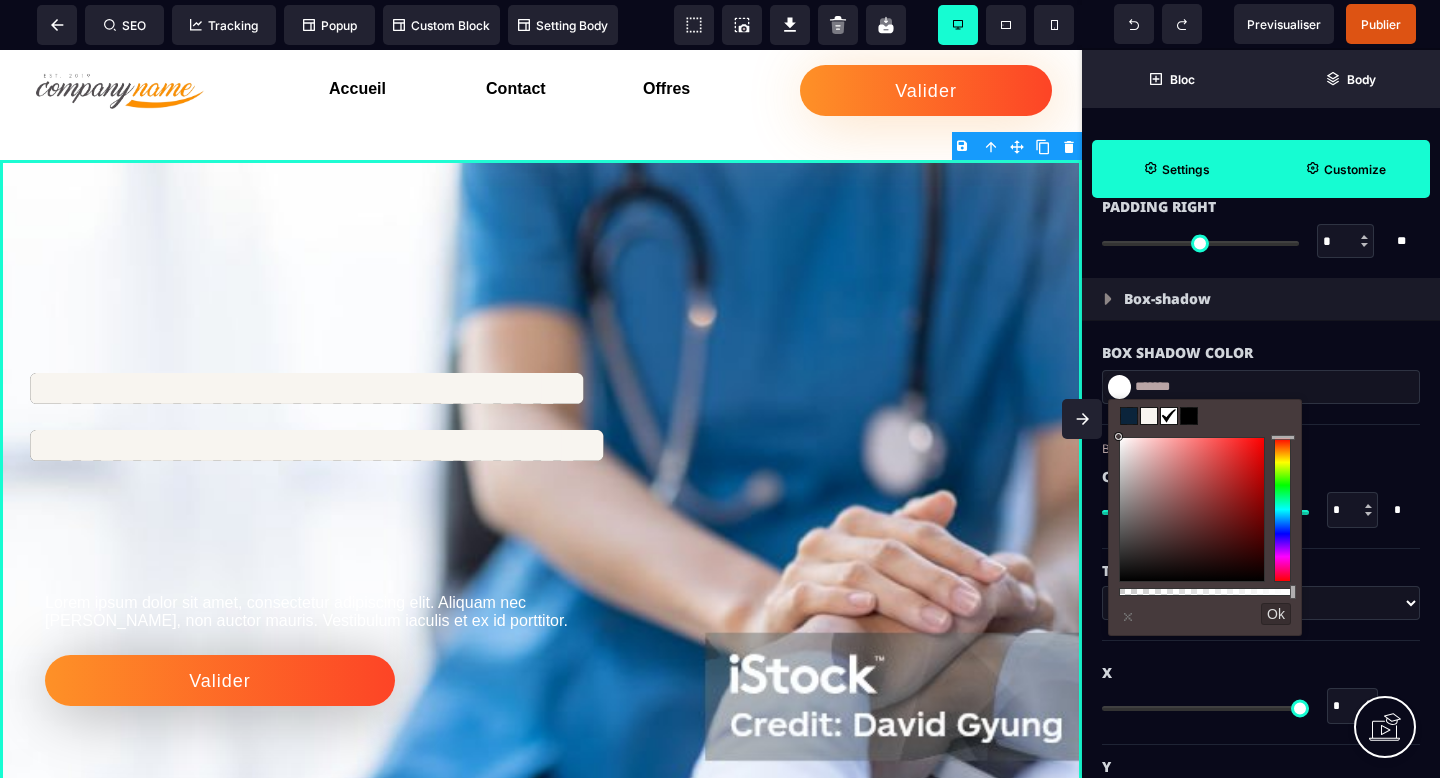 click at bounding box center [1129, 416] 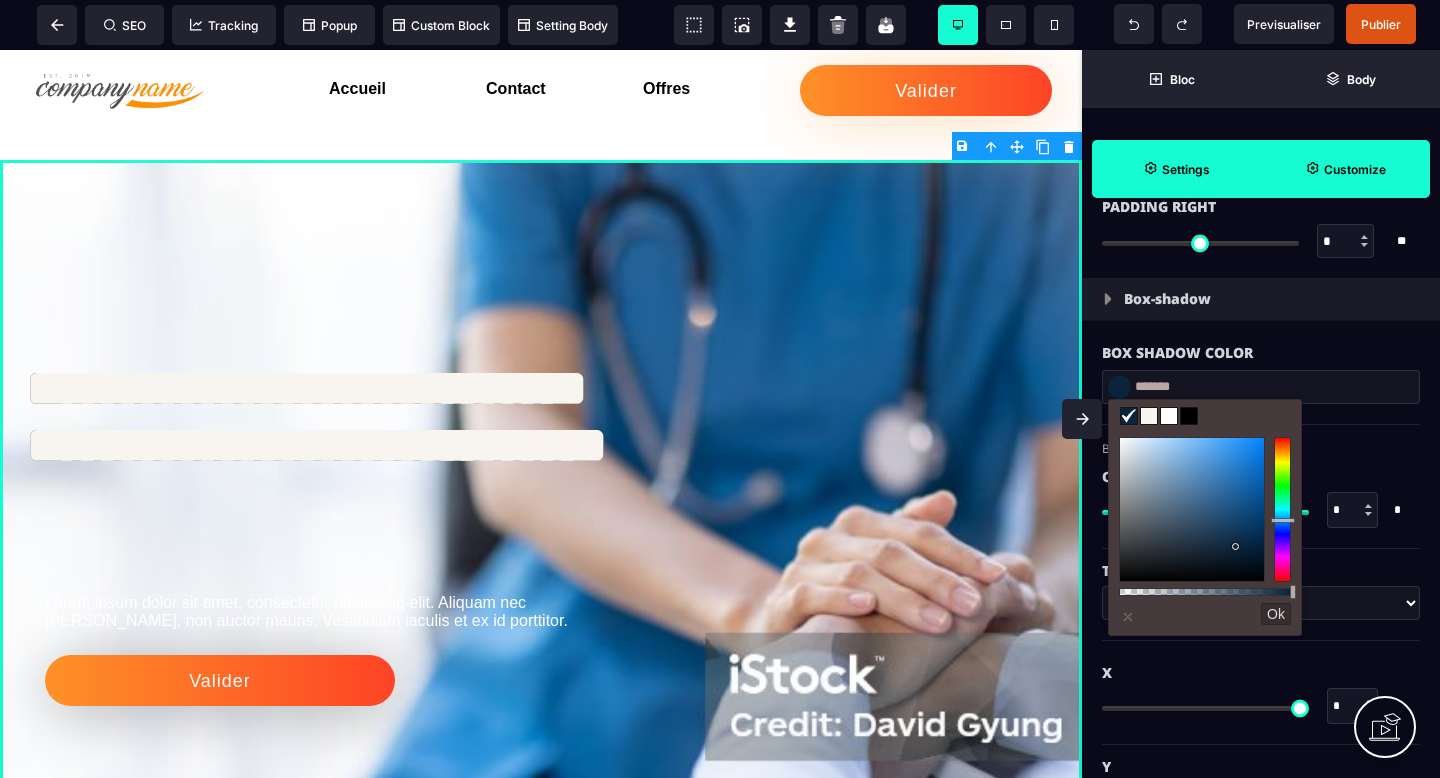 click at bounding box center [1149, 416] 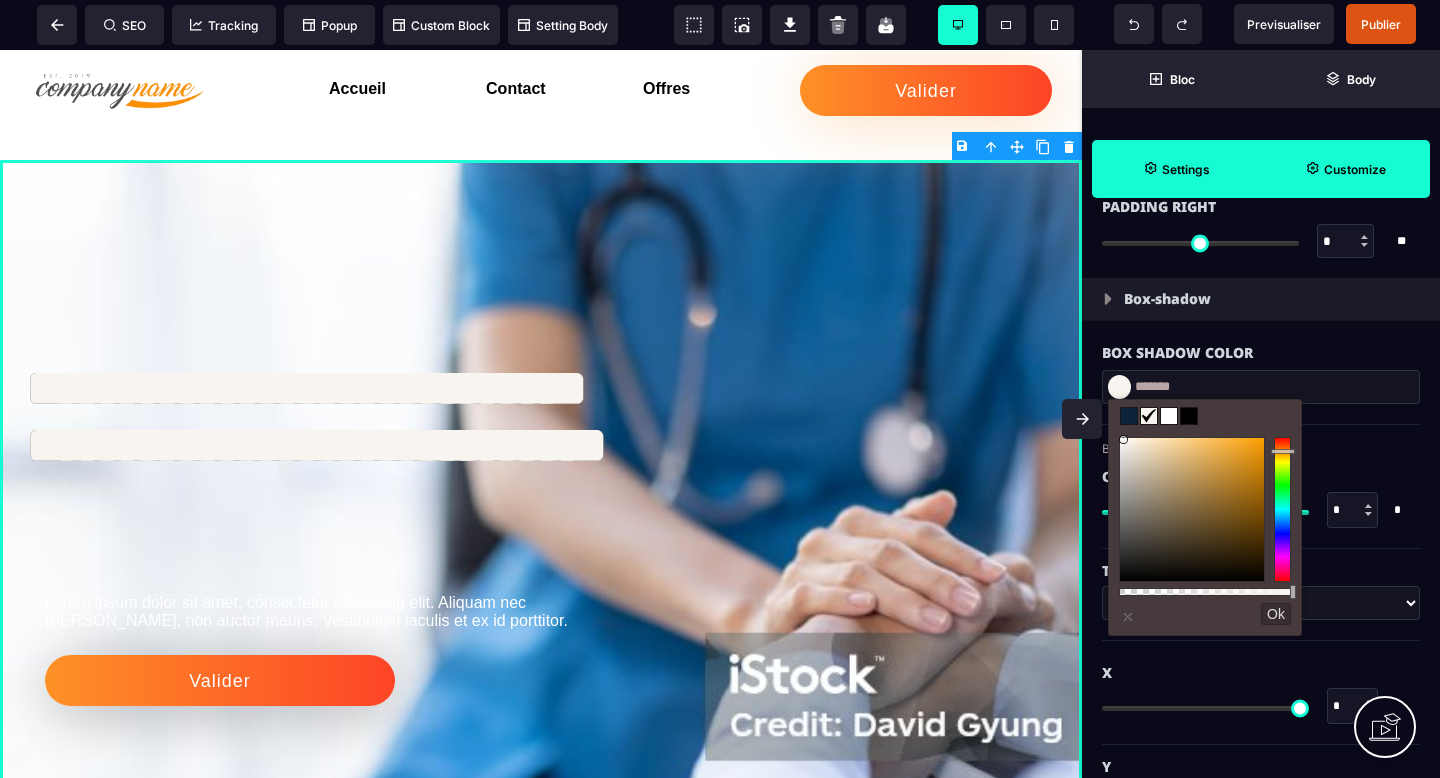 click on "Box Shadow
Opacity color
***
*
*
Type
******* * ******
* * ** * * *" at bounding box center [1261, 738] 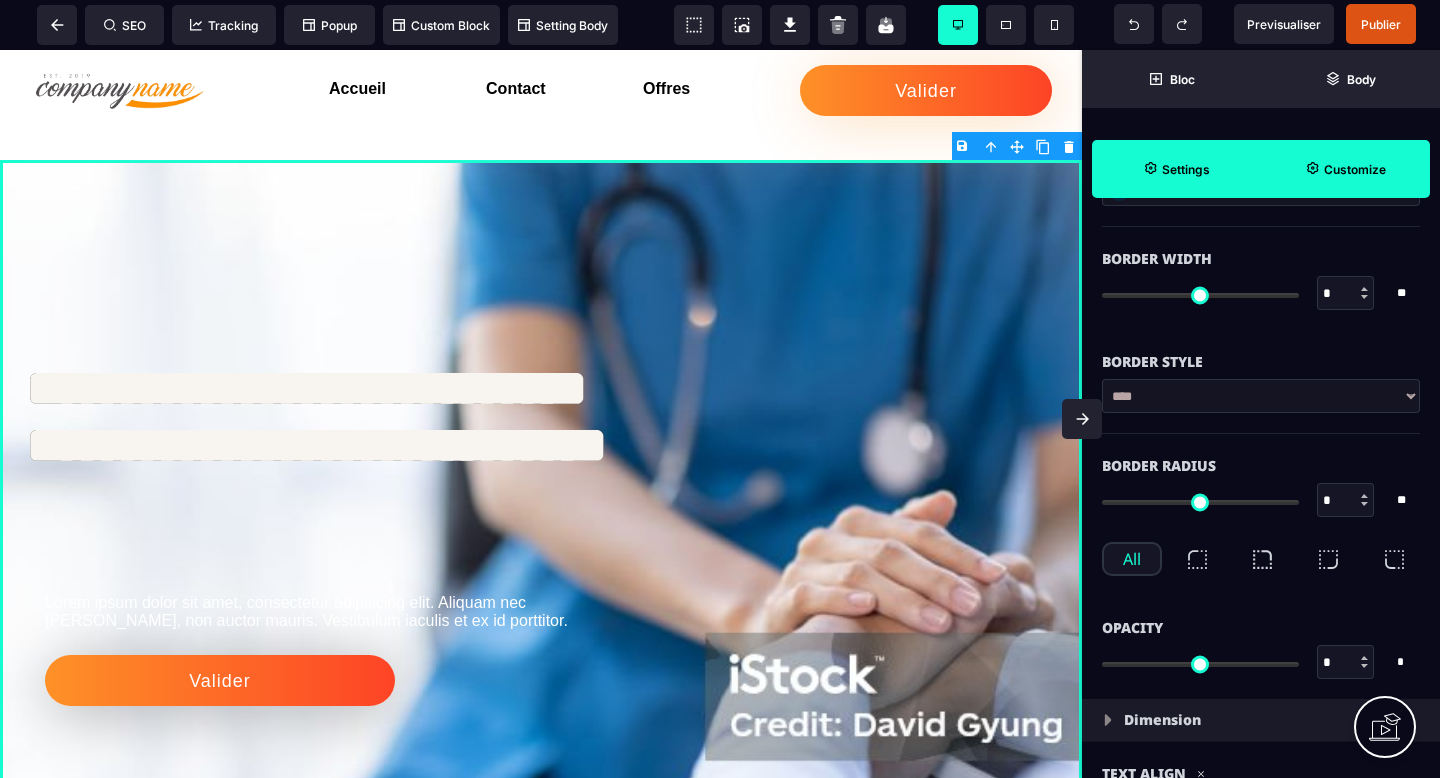 scroll, scrollTop: 829, scrollLeft: 0, axis: vertical 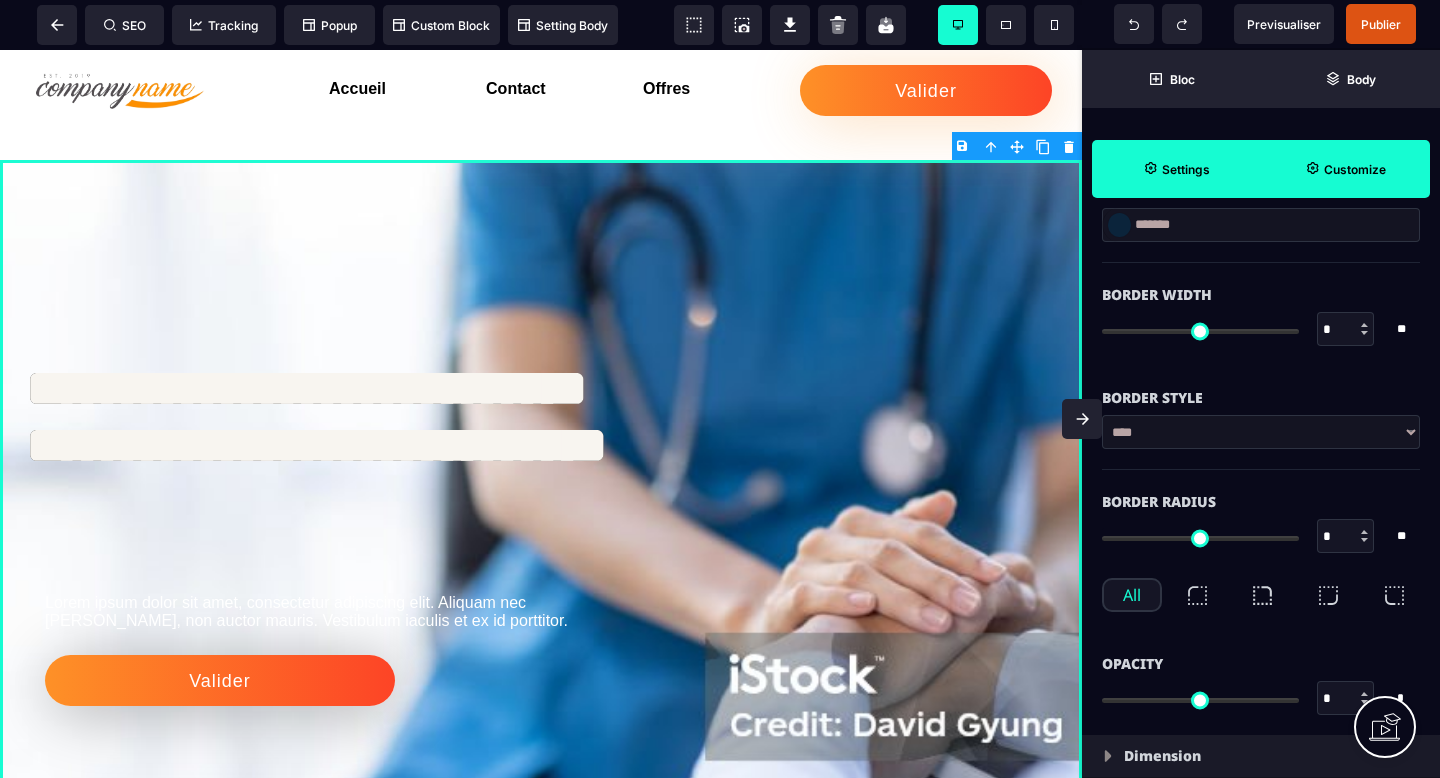 click on "**** ****** ****** ****** ***** ****** ****** ***** ***** ****** ******* *******" at bounding box center (1261, 432) 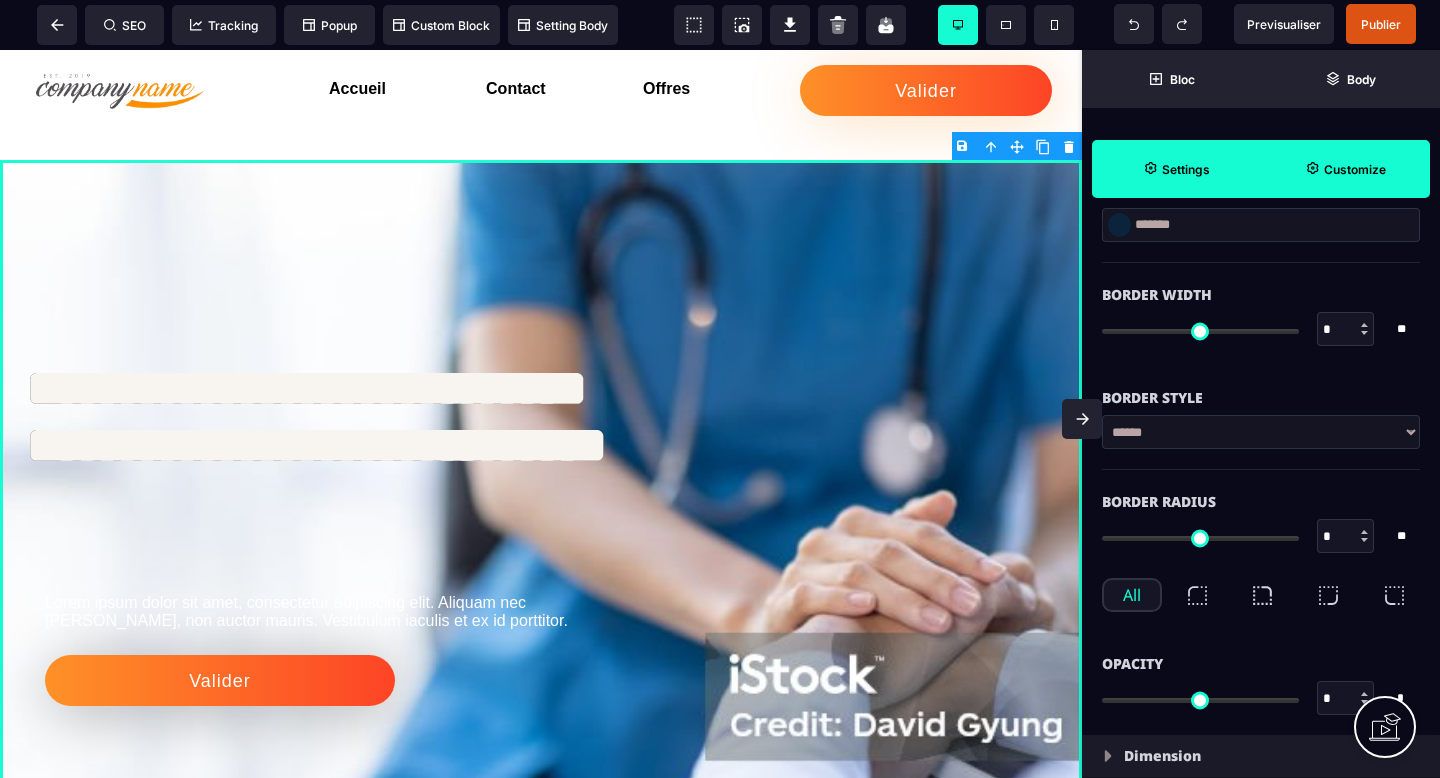 click on "**** ****** ****** ****** ***** ****** ****** ***** ***** ****** ******* *******" at bounding box center (1261, 432) 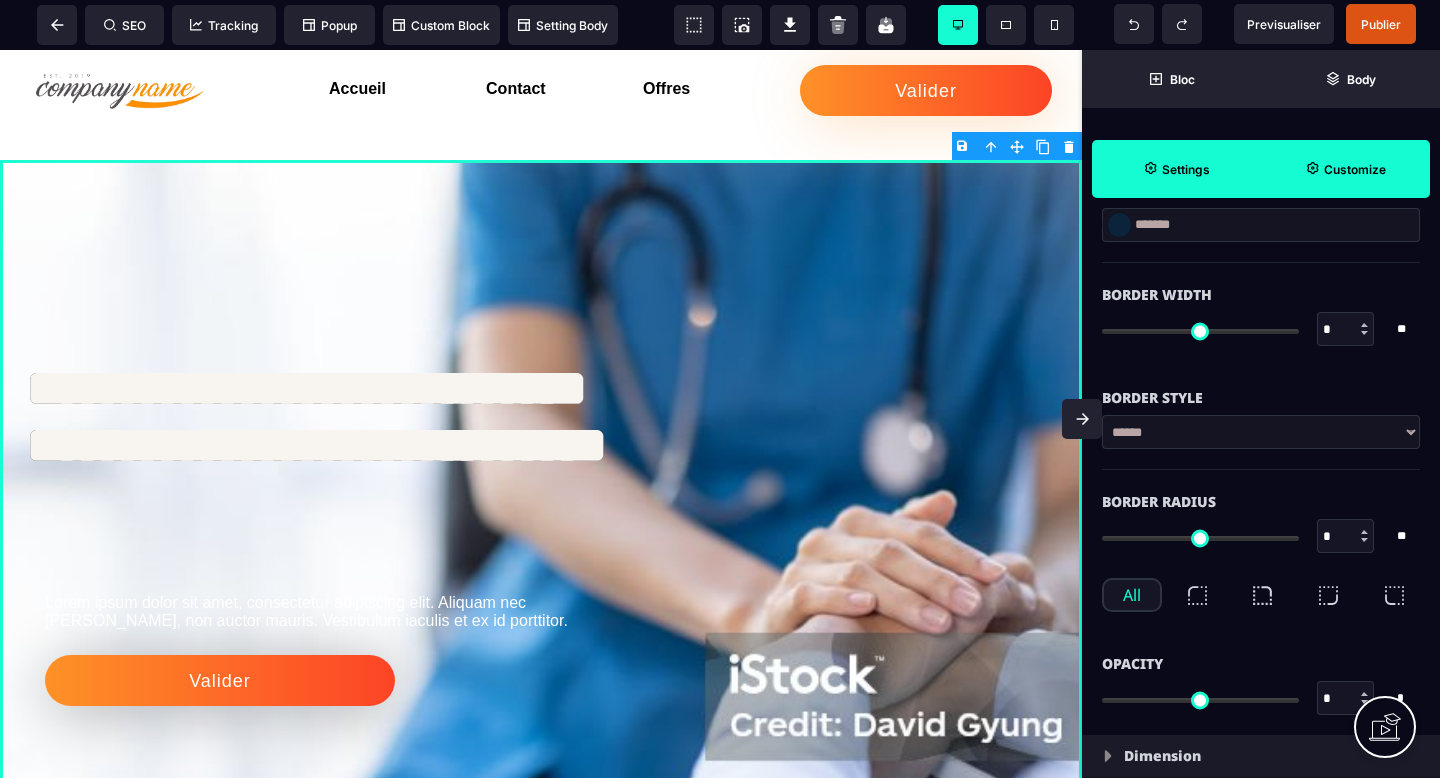 click on "Border Style" at bounding box center (1261, 398) 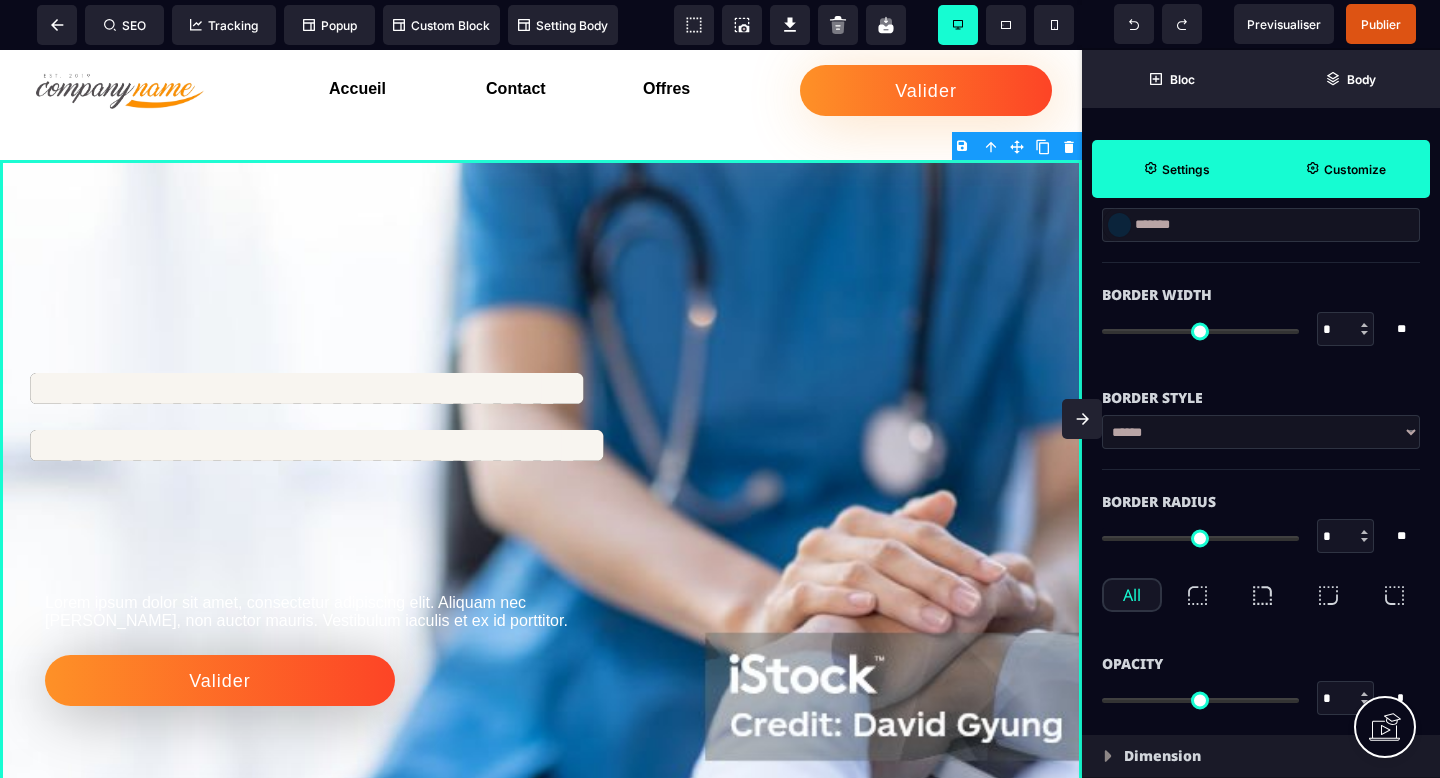 click on "**** ****** ****** ****** ***** ****** ****** ***** ***** ****** ******* *******" at bounding box center (1261, 442) 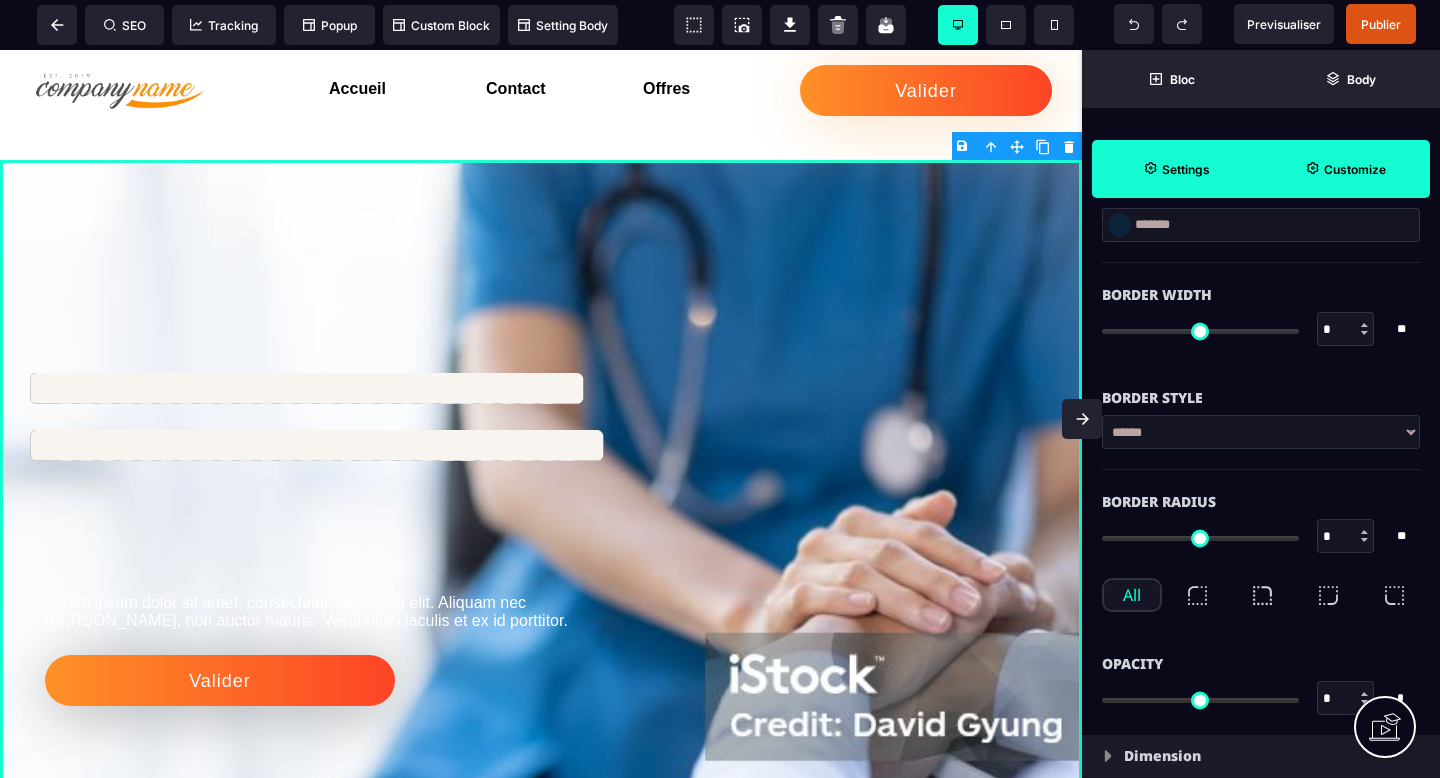 click on "**** ****** ****** ****** ***** ****** ****** ***** ***** ****** ******* *******" at bounding box center [1261, 432] 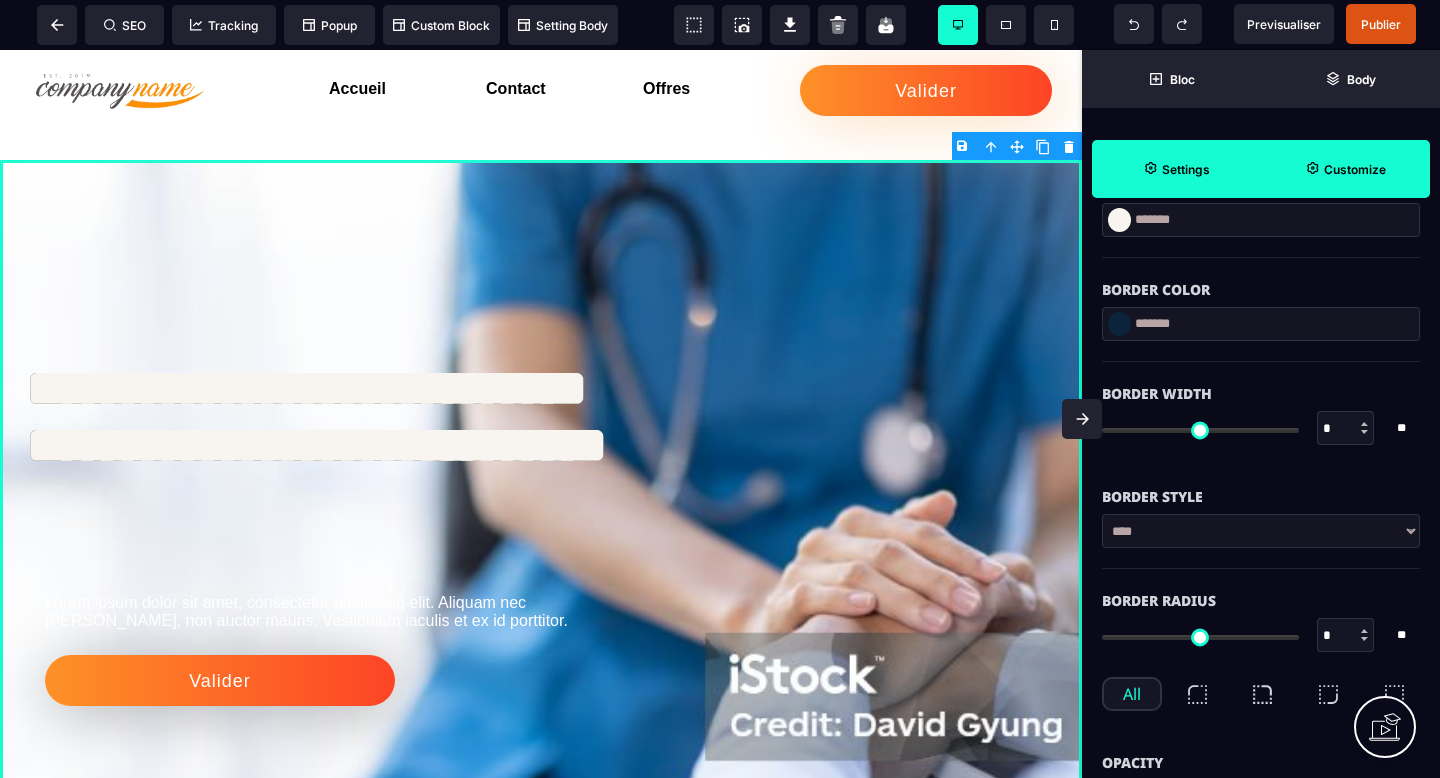 scroll, scrollTop: 679, scrollLeft: 0, axis: vertical 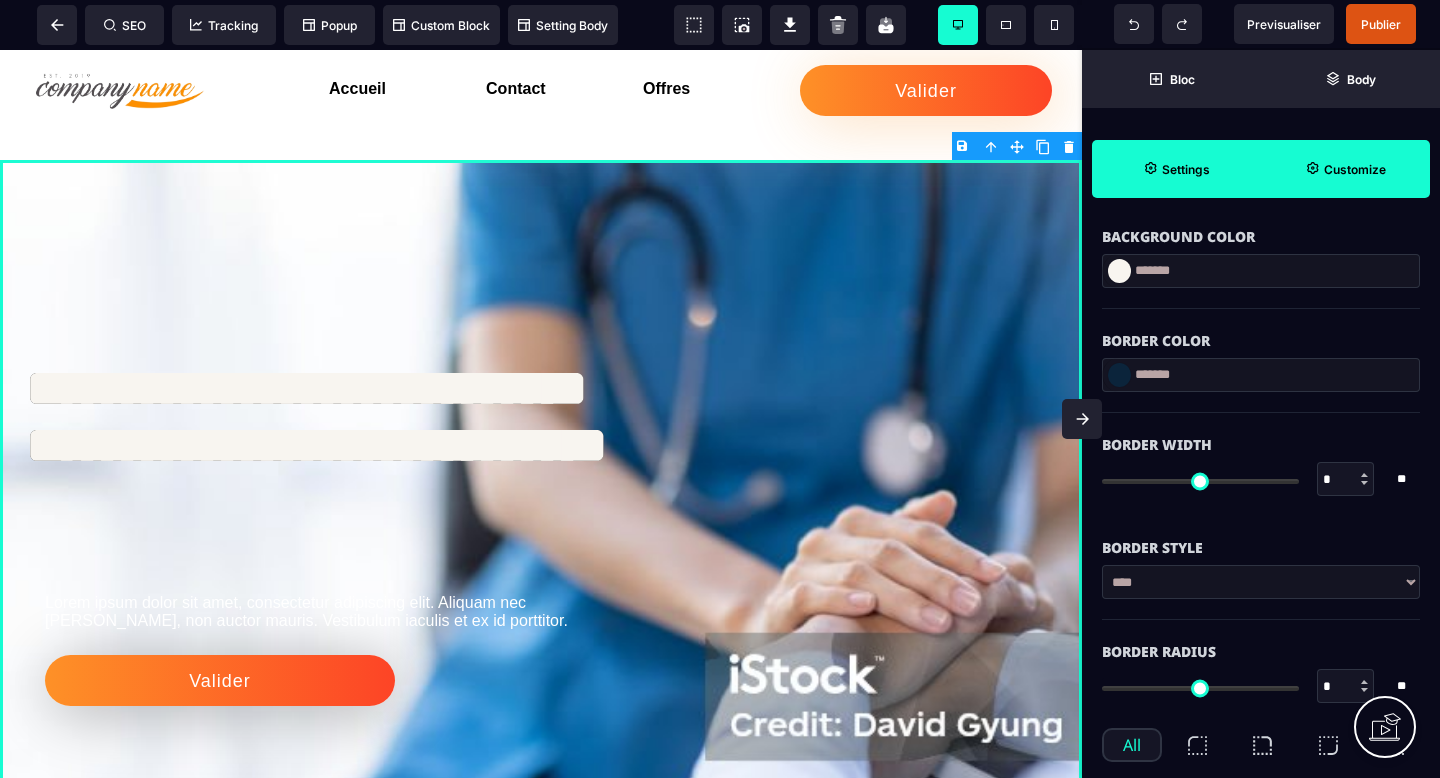 click at bounding box center (1119, 375) 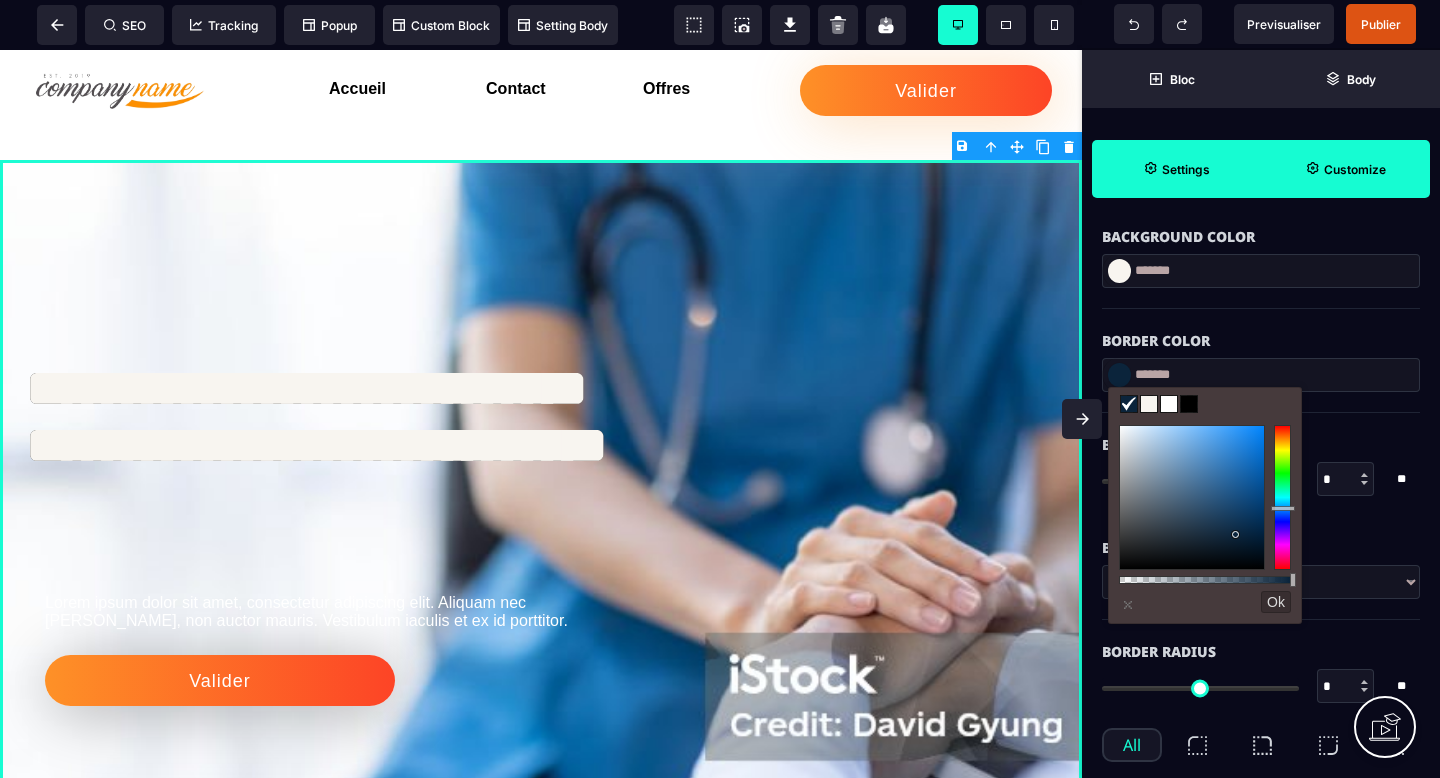 click at bounding box center (1119, 271) 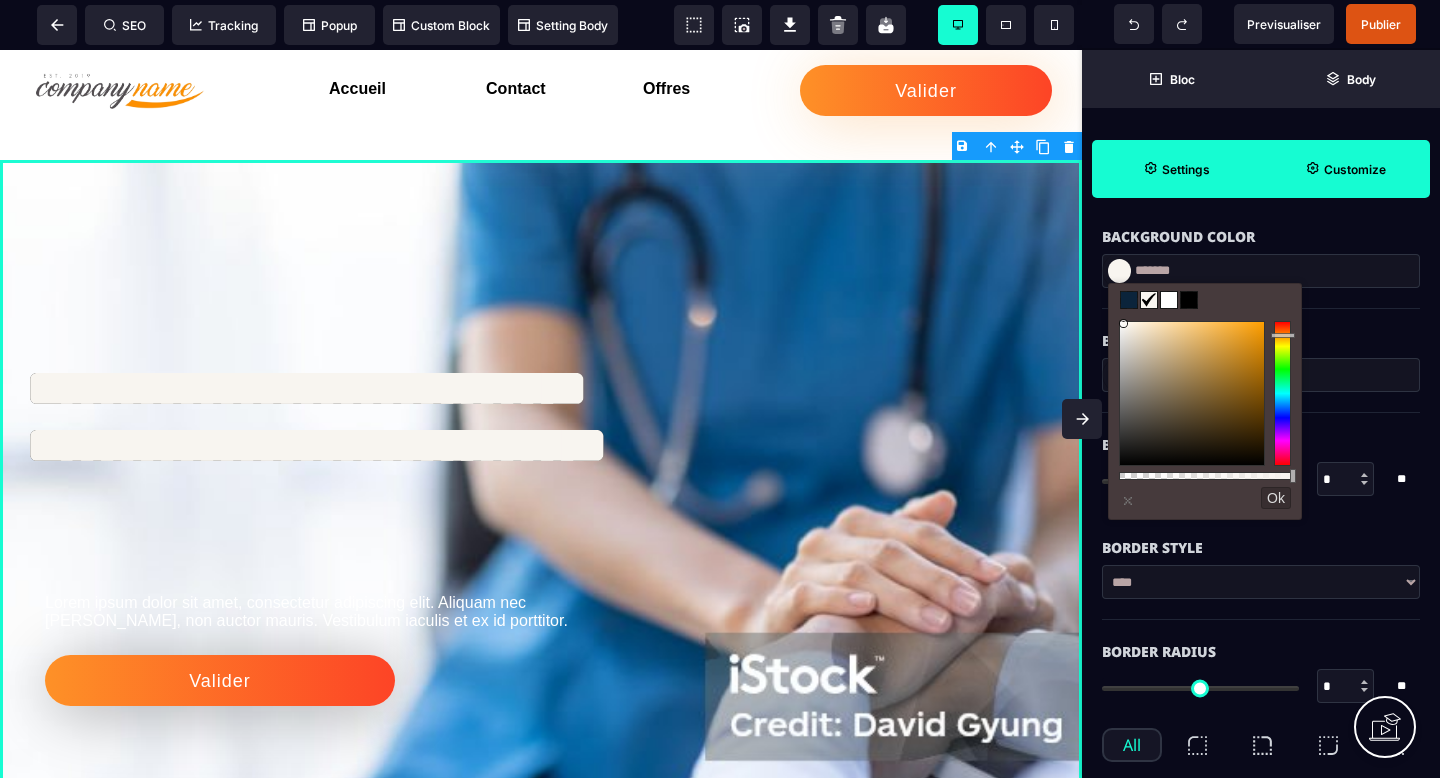 click at bounding box center (1129, 300) 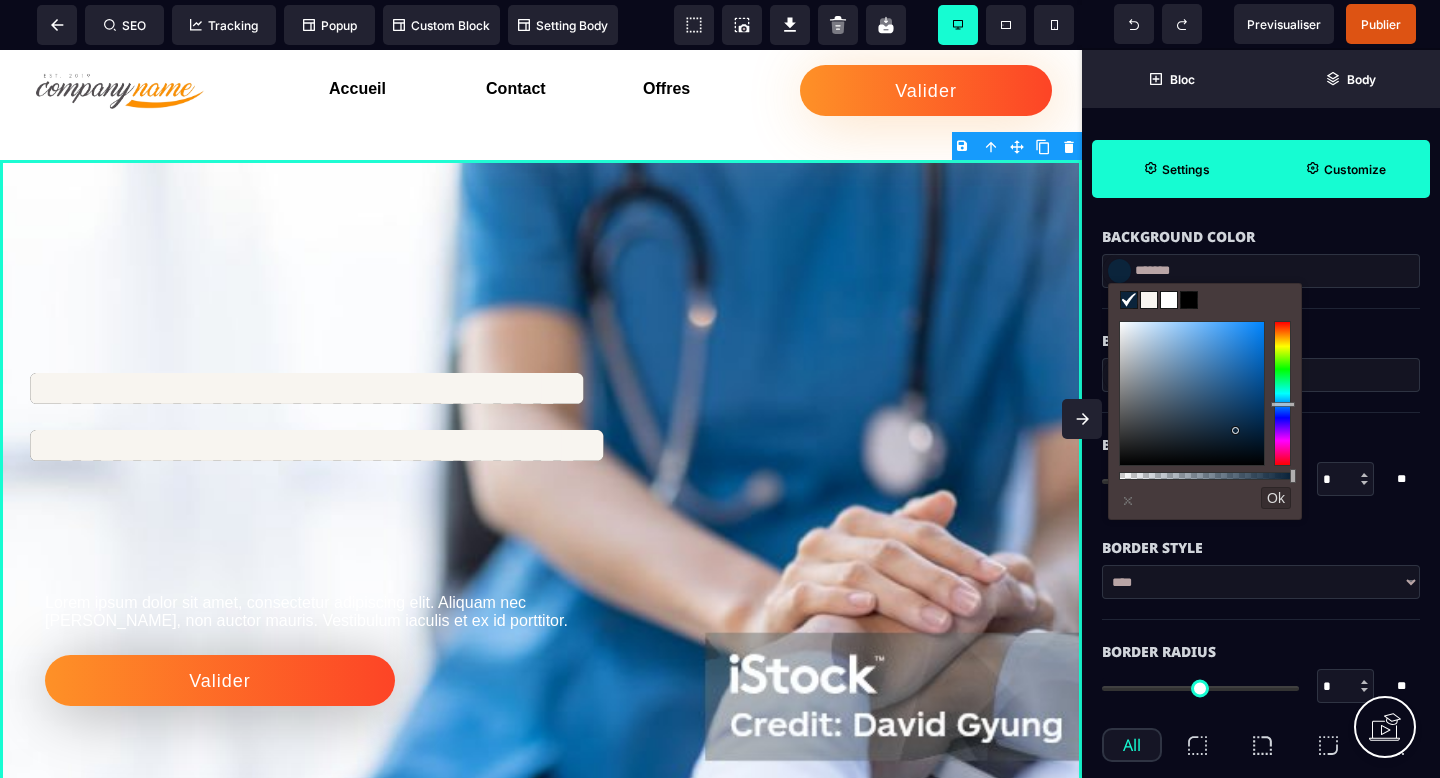 click at bounding box center (1149, 300) 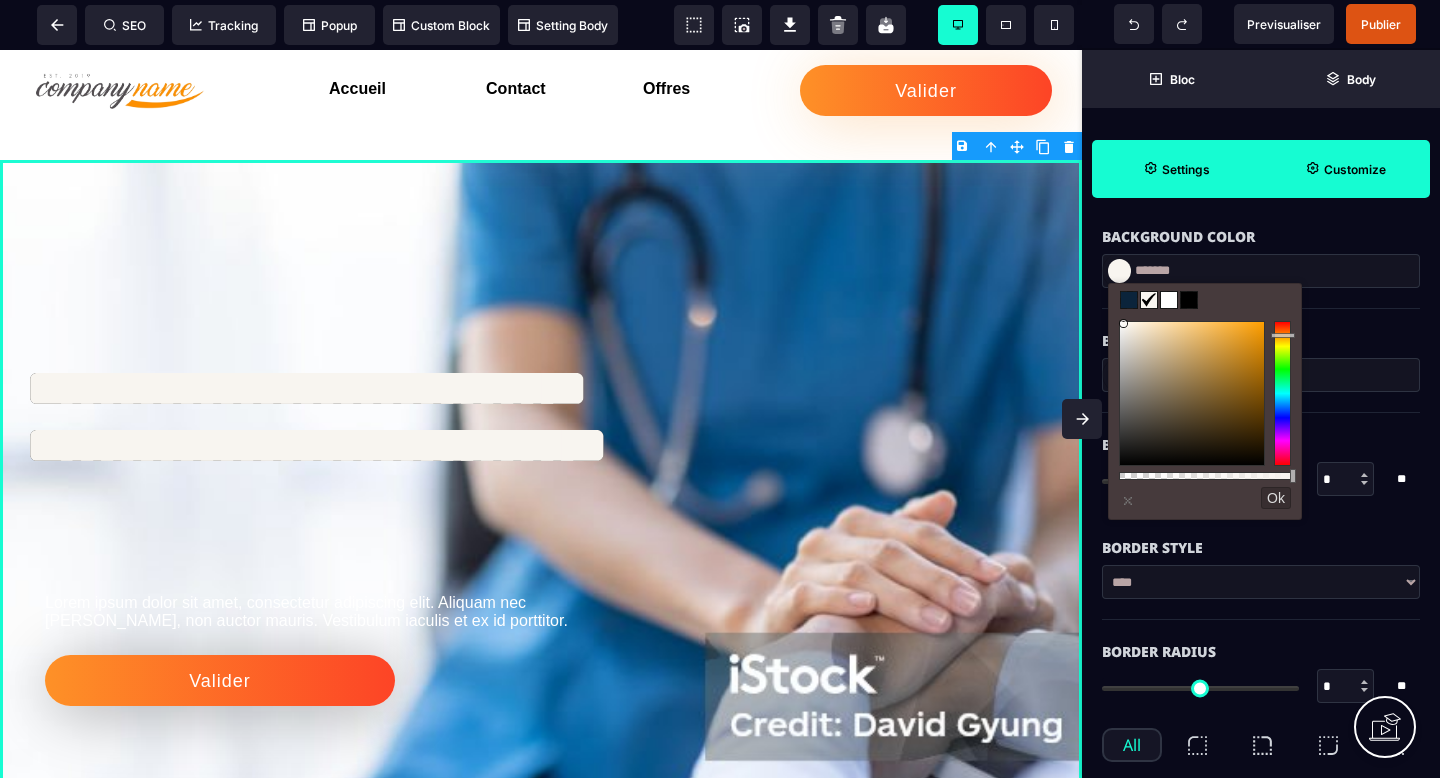 click at bounding box center (1169, 300) 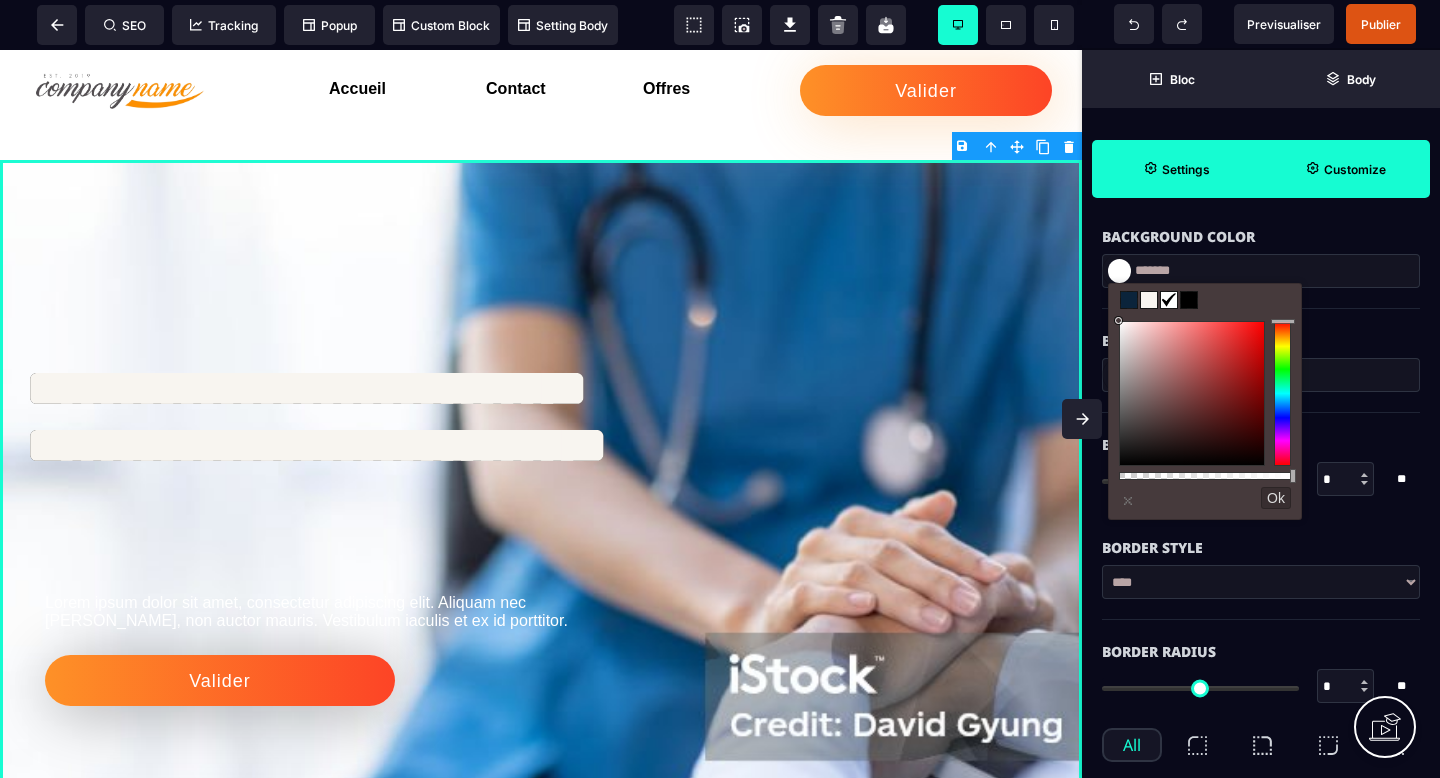 click at bounding box center [1129, 300] 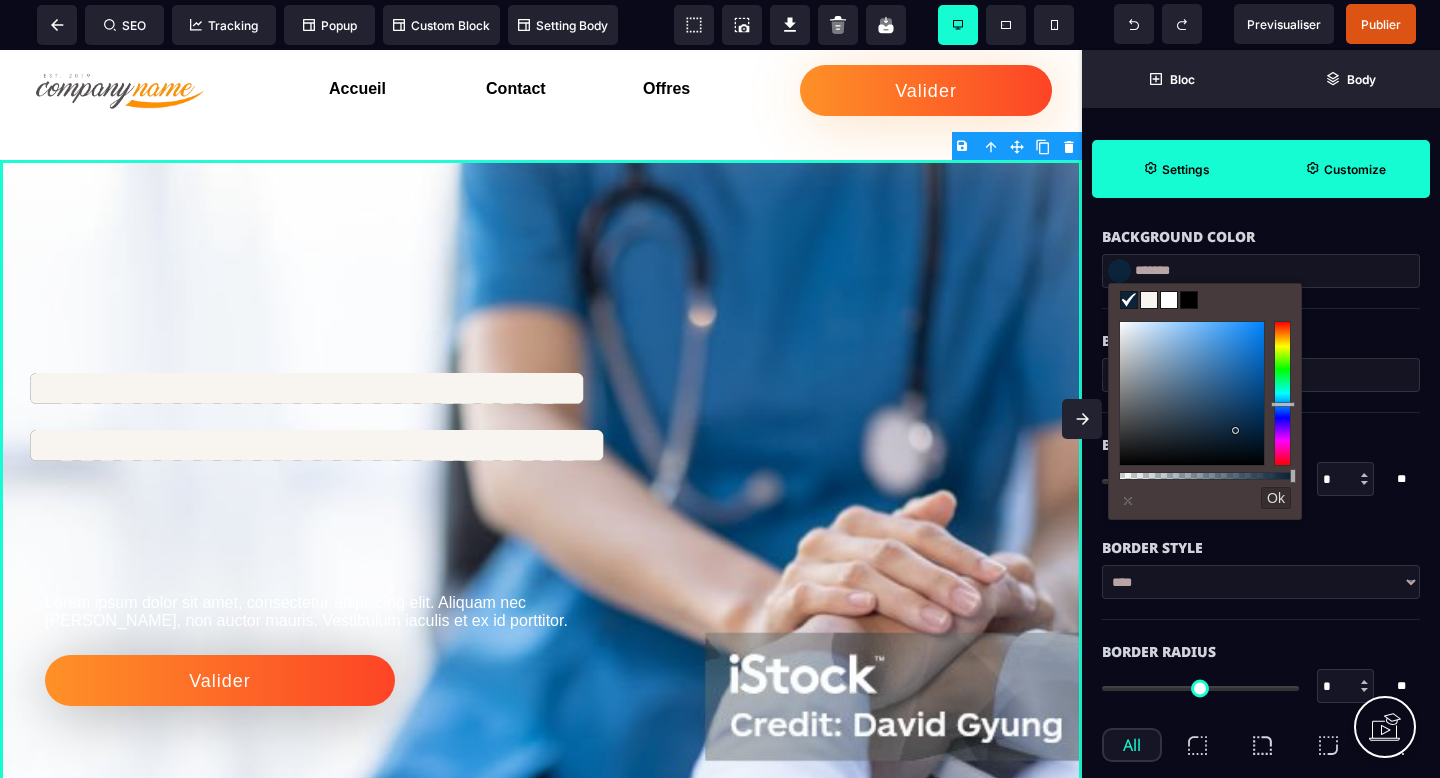 click on "Border Color" at bounding box center [1261, 341] 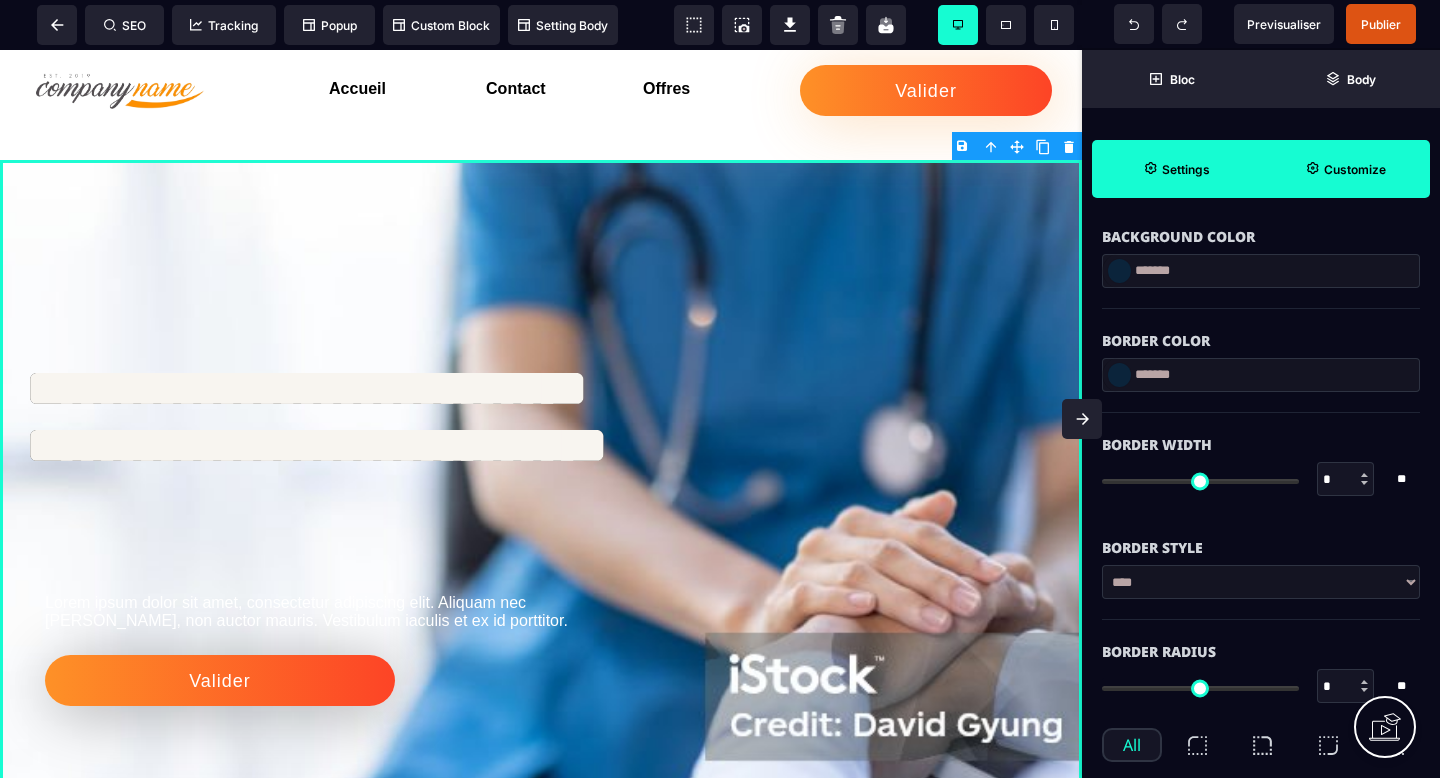 click on "Border Color" at bounding box center (1261, 331) 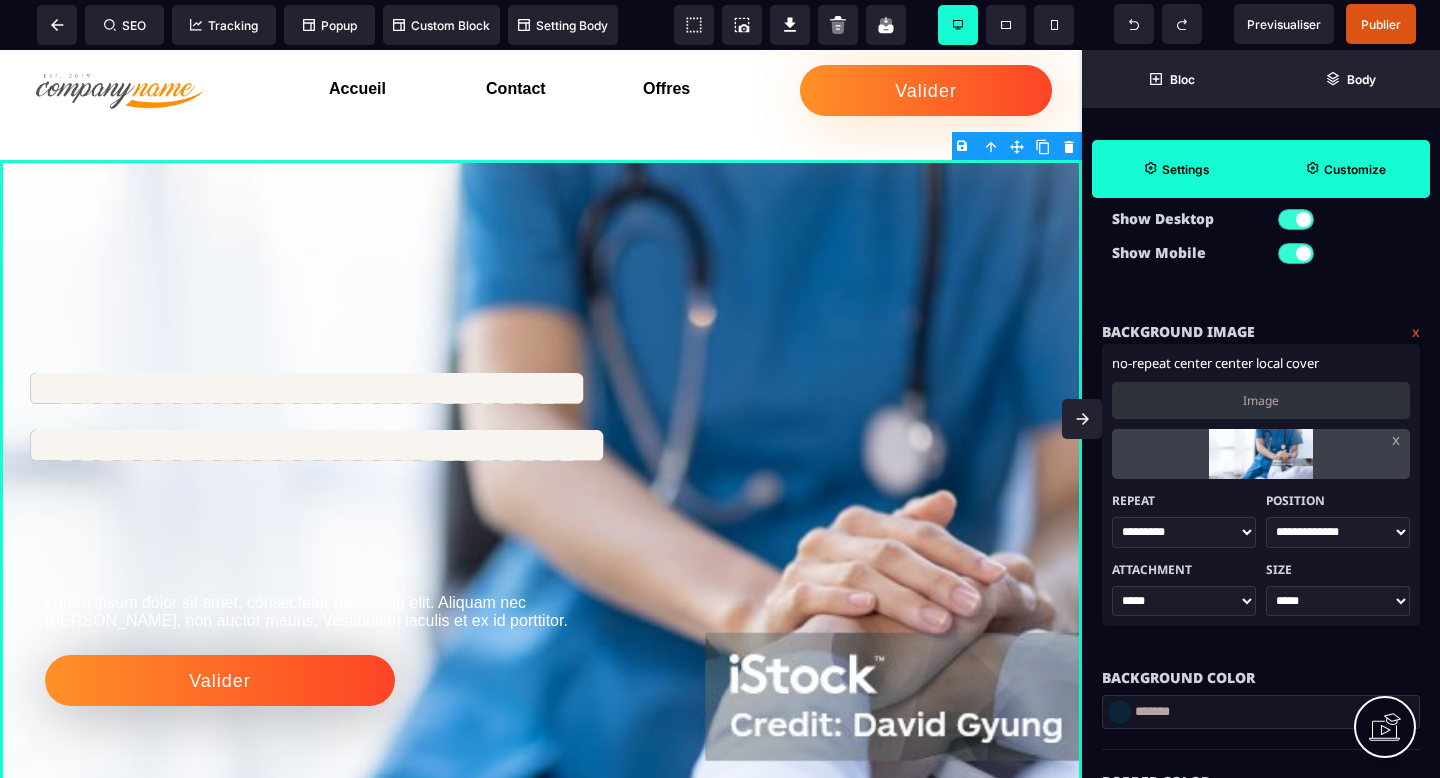 scroll, scrollTop: 239, scrollLeft: 0, axis: vertical 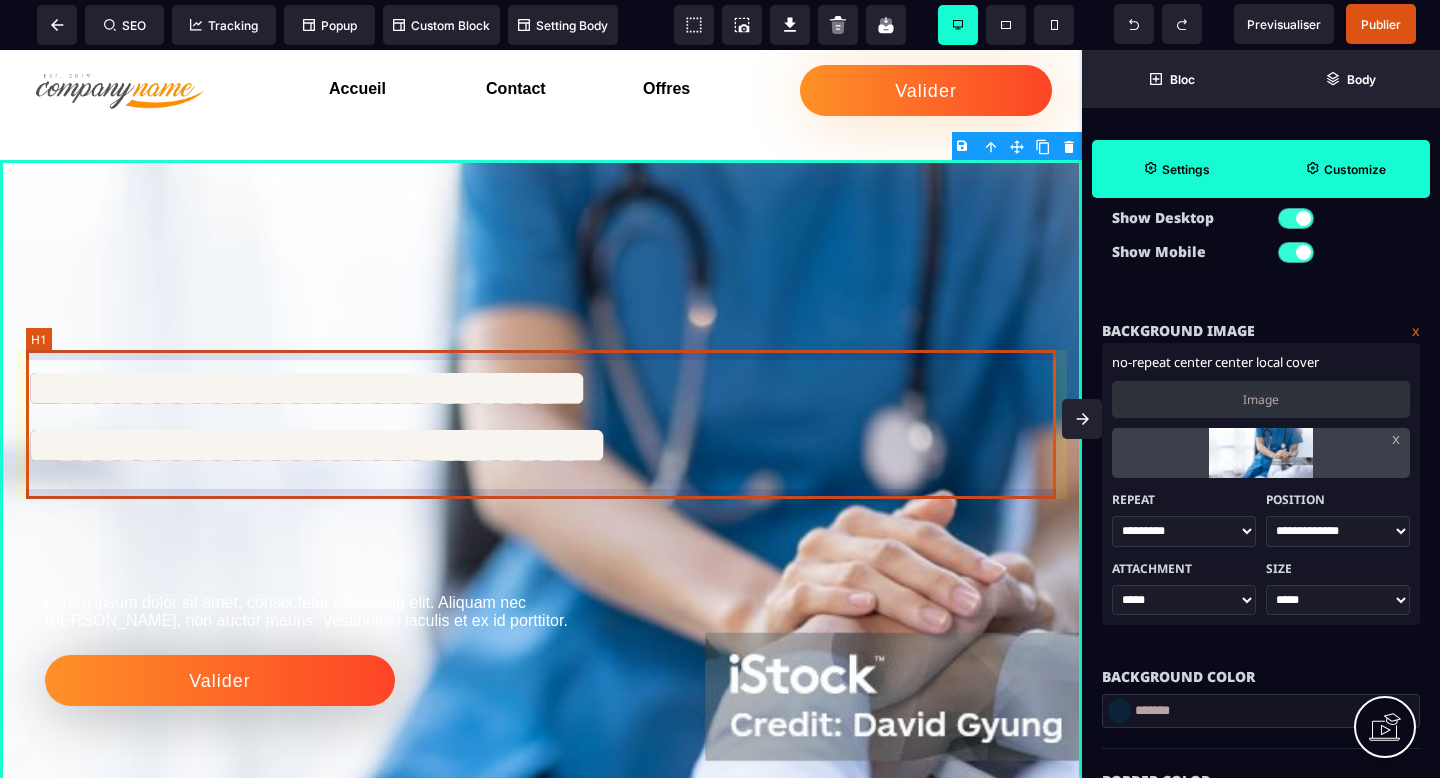 click on "**********" at bounding box center (541, 424) 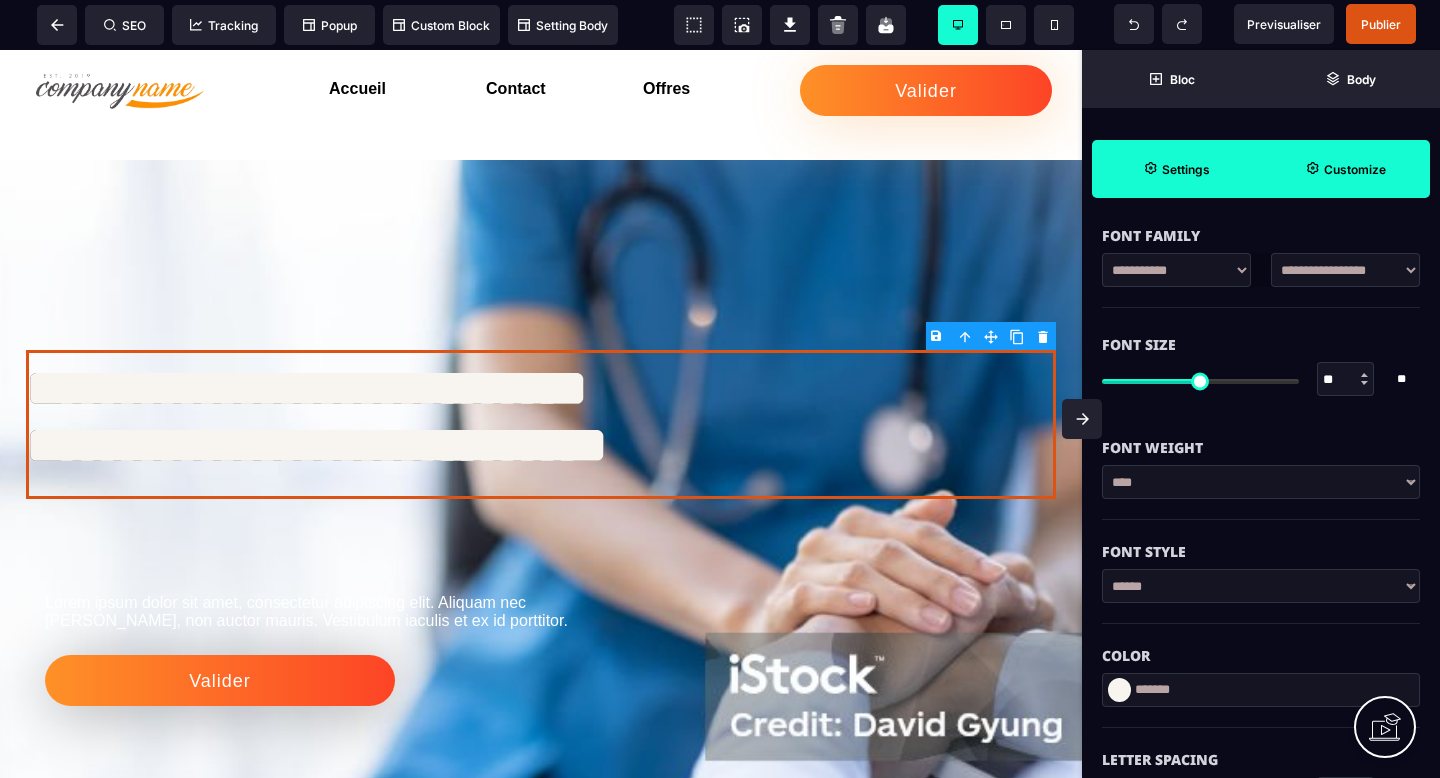 scroll, scrollTop: 273, scrollLeft: 0, axis: vertical 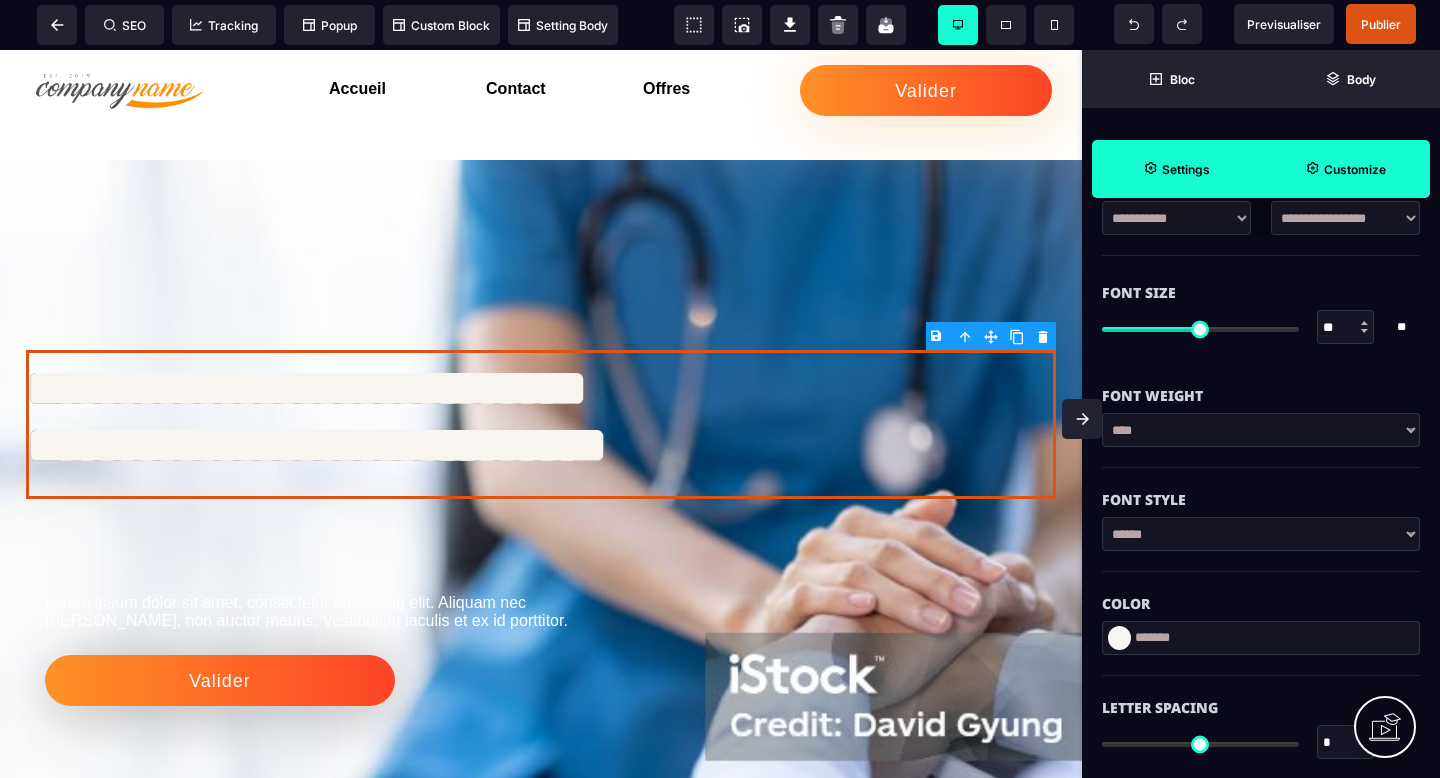 click at bounding box center (1119, 638) 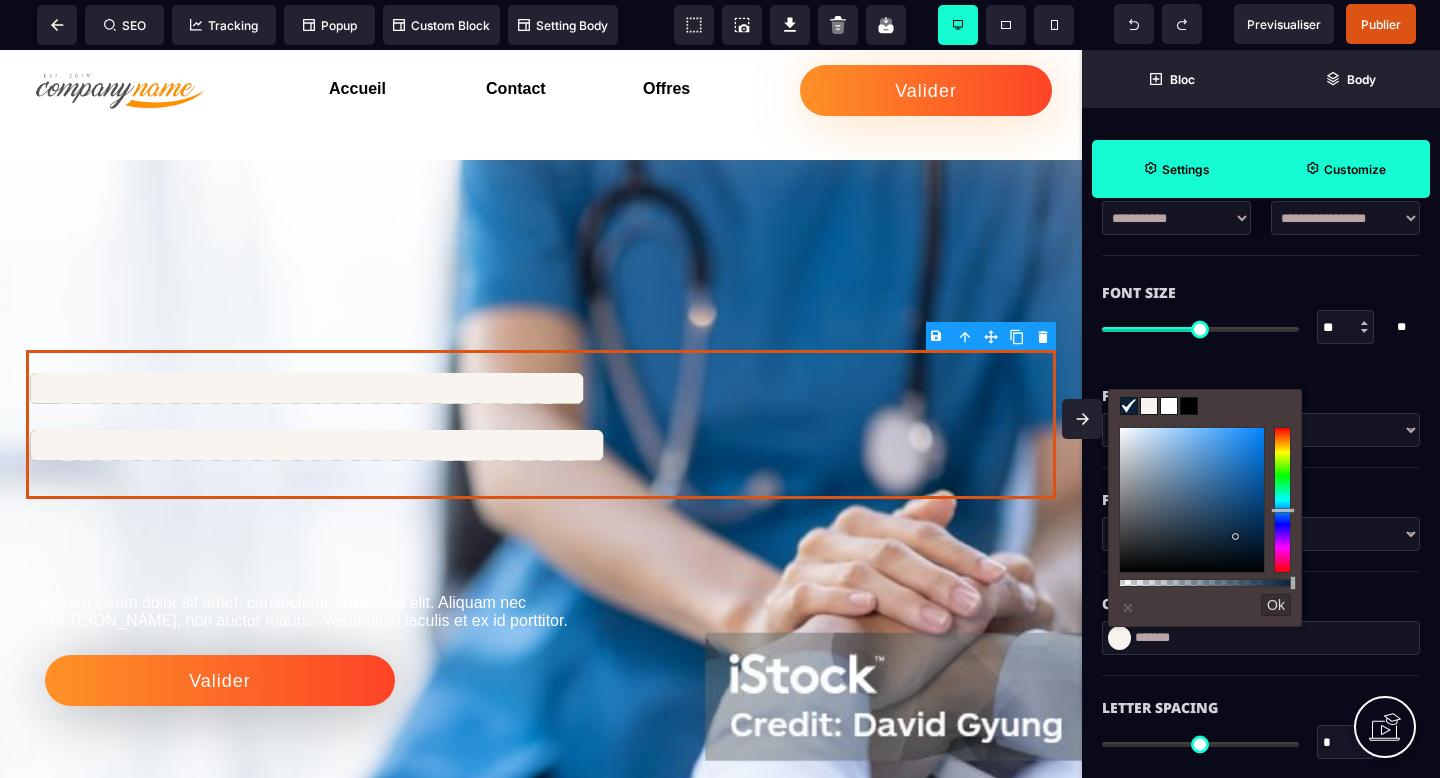 click at bounding box center [1129, 406] 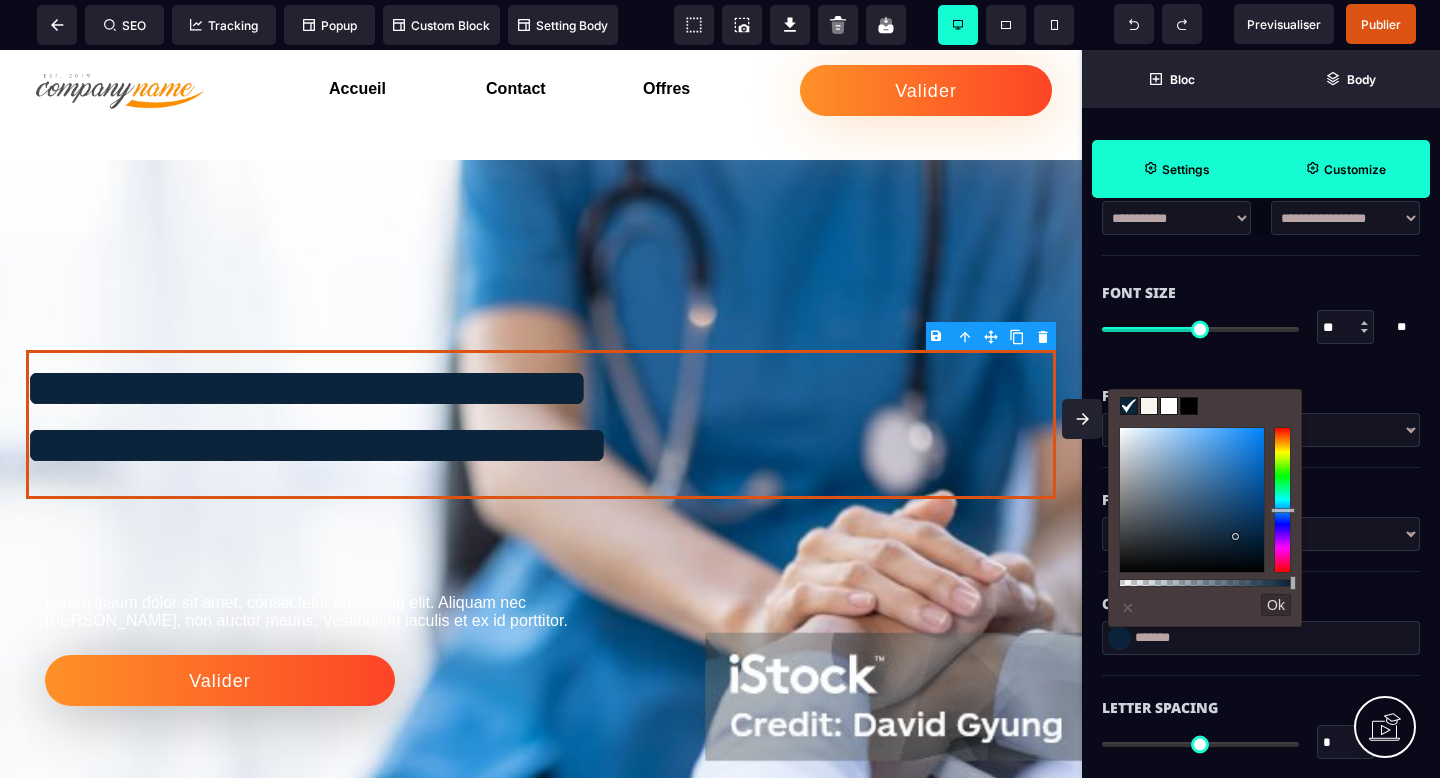 click on "Font Size
**
*
**
All" at bounding box center (1261, 322) 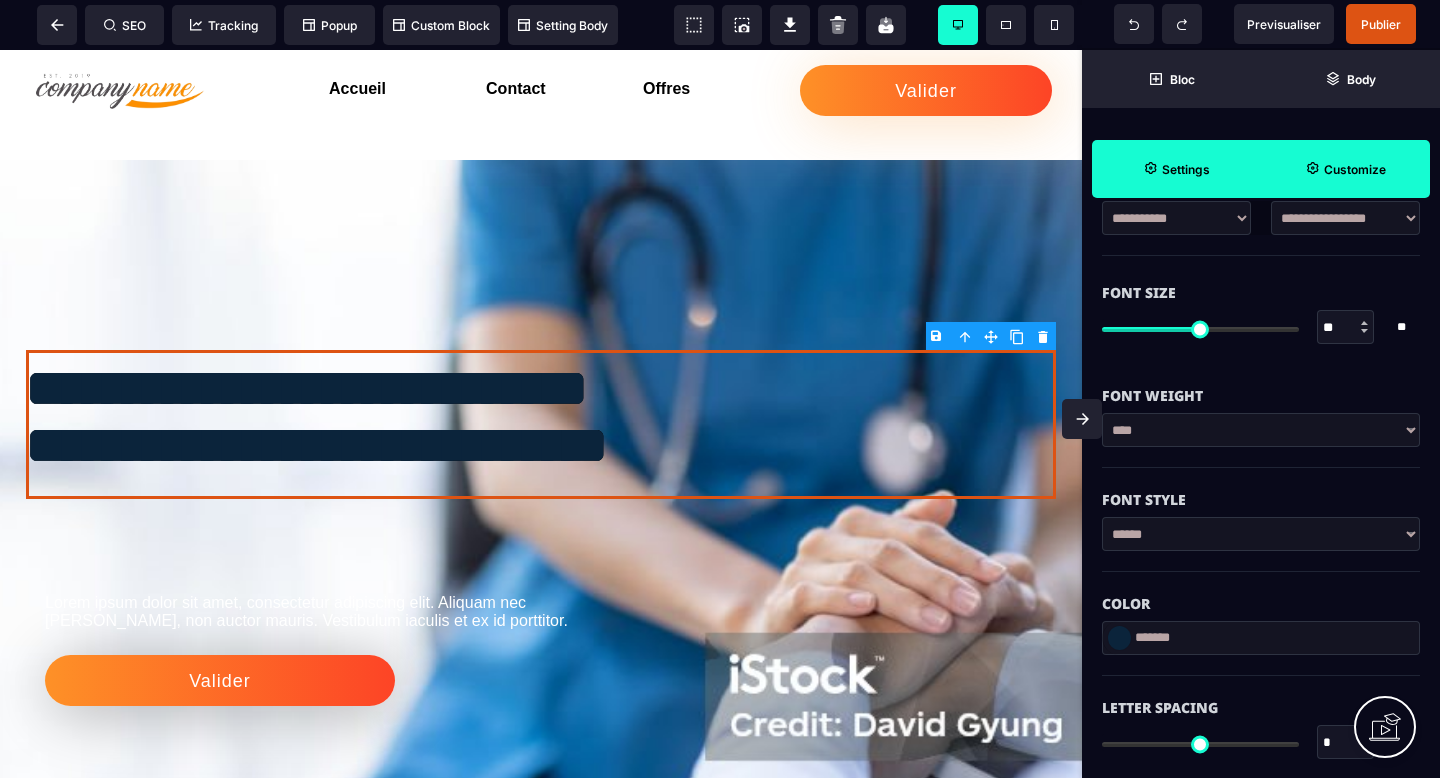 click on "Color" at bounding box center (1261, 604) 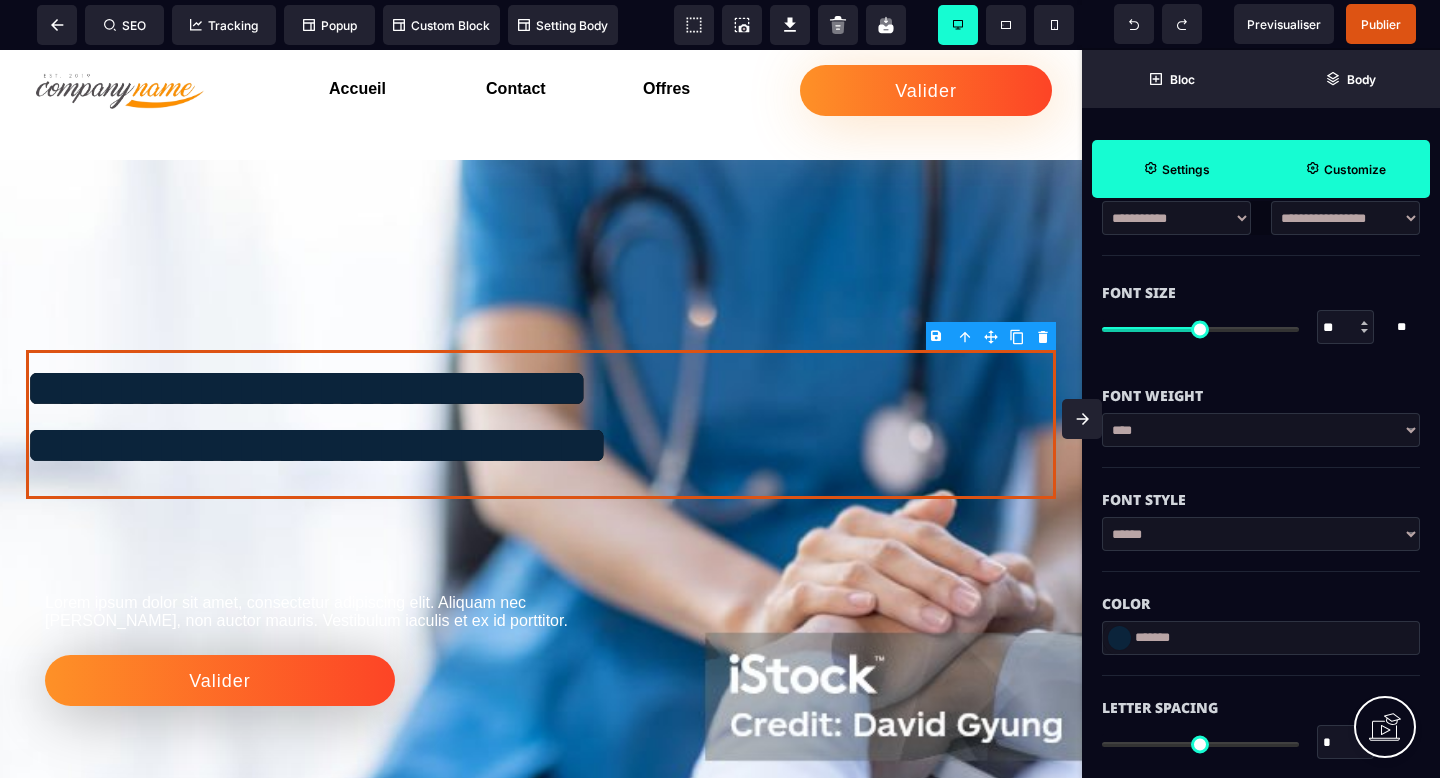 click on "**********" at bounding box center [1261, 430] 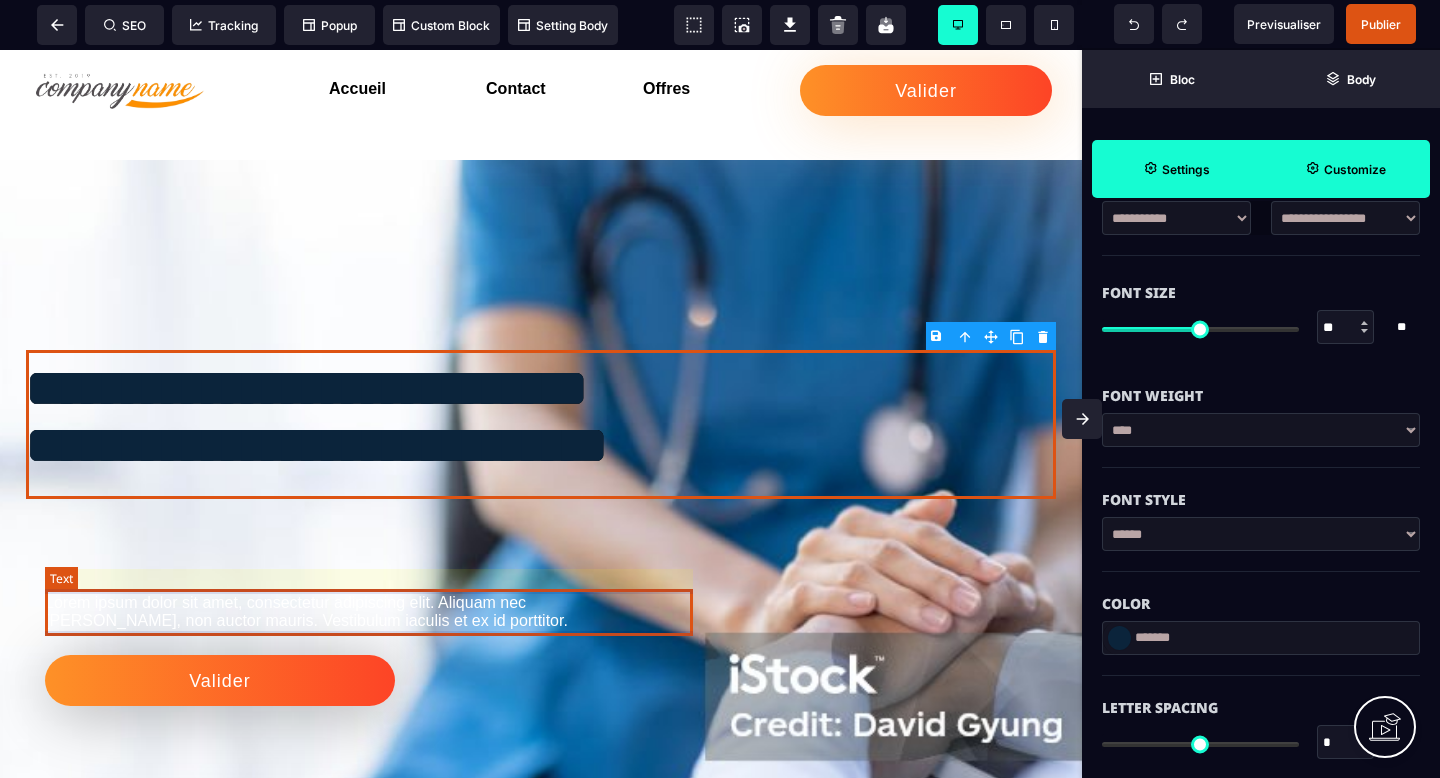 click on "Lorem ipsum dolor sit amet, consectetur adipiscing elit. Aliquam nec  mattis nisi, non auctor mauris. Vestibulum iaculis et ex id porttitor." at bounding box center [369, 612] 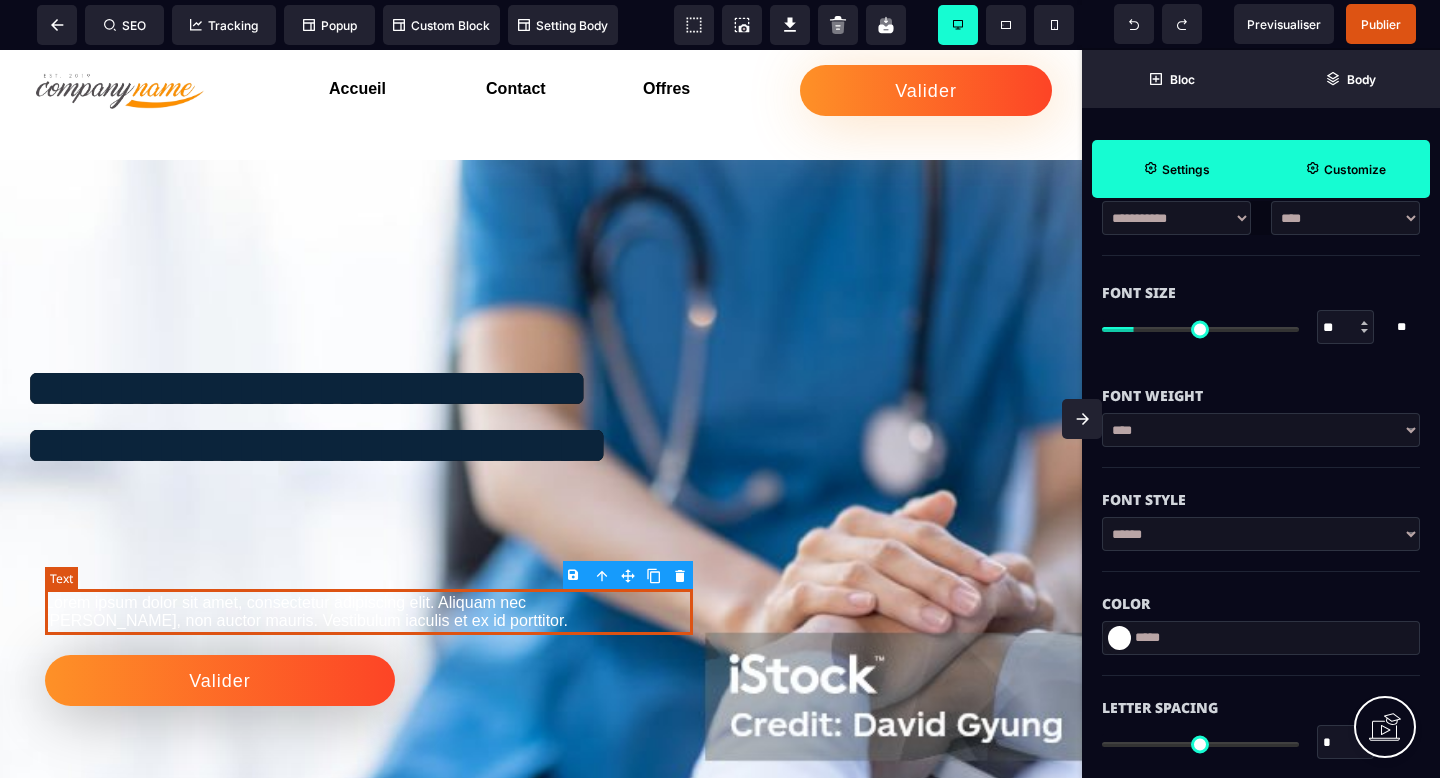 scroll, scrollTop: 0, scrollLeft: 0, axis: both 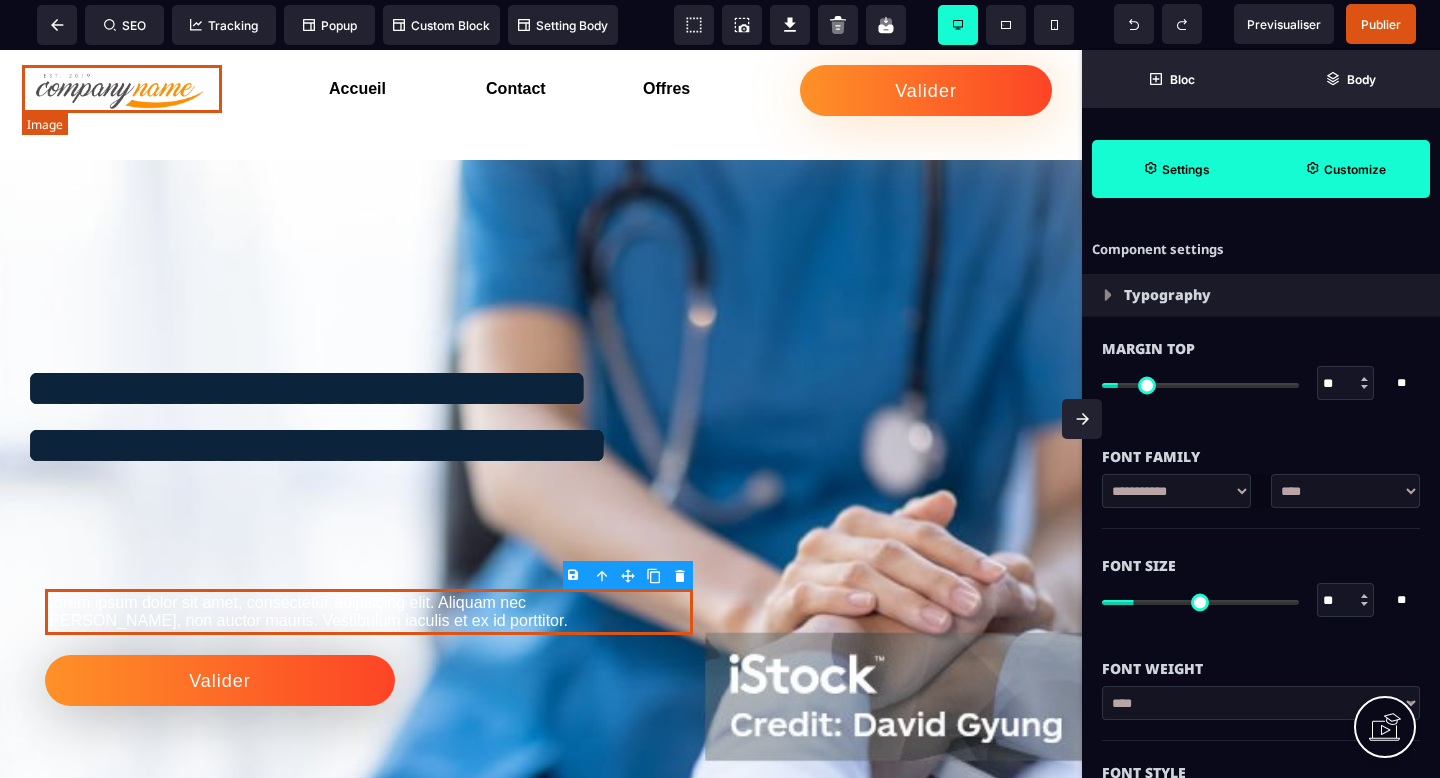 click at bounding box center [122, 89] 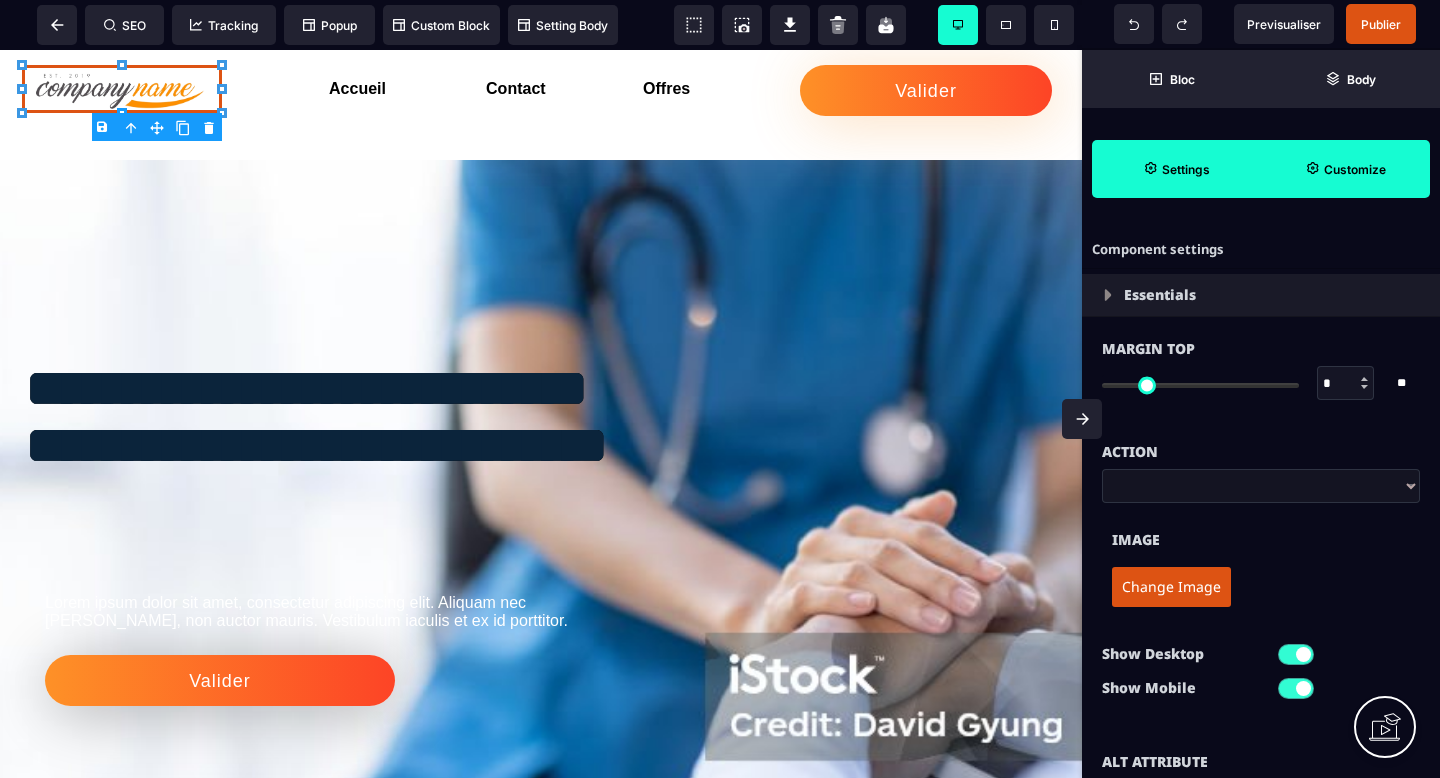 click on "Change Image" at bounding box center (1171, 587) 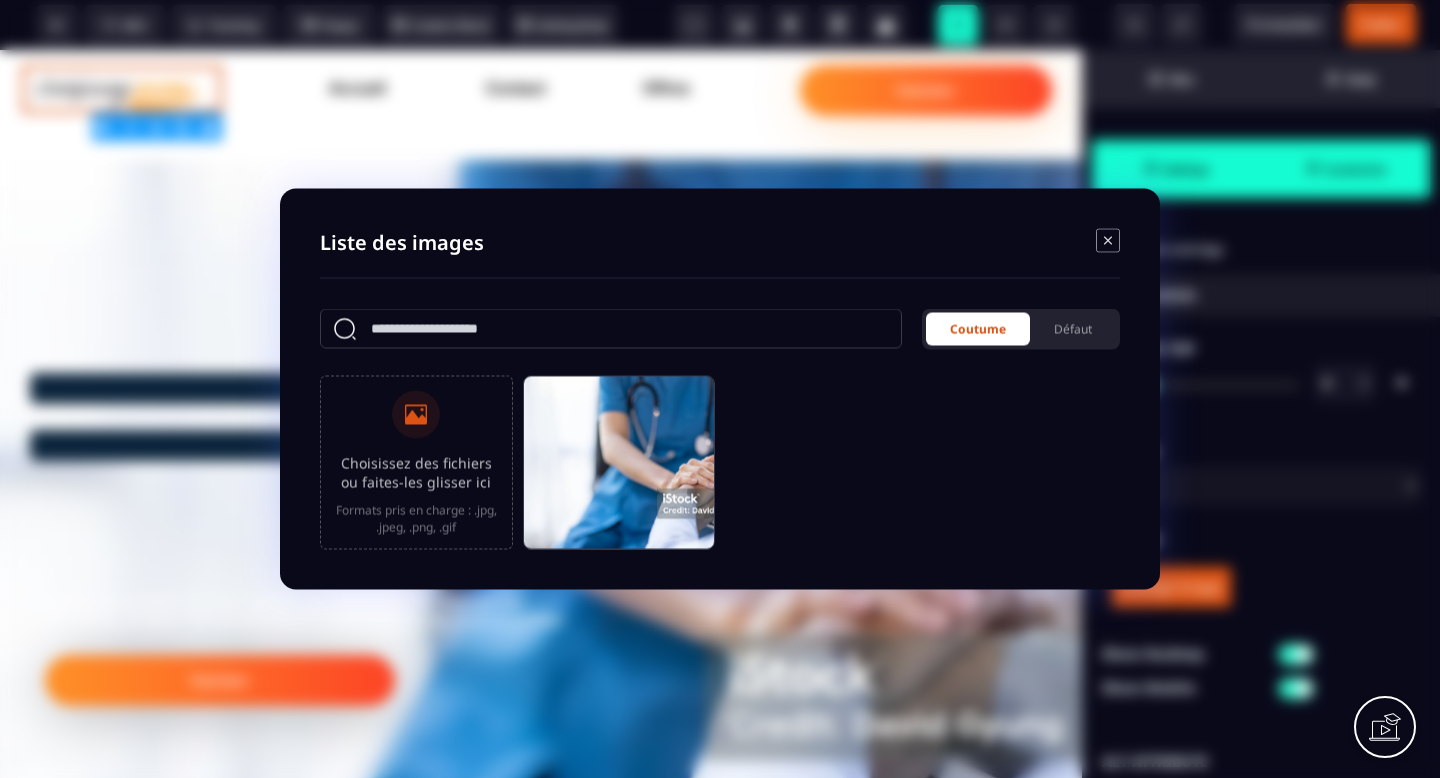 click on "Choisissez des fichiers ou faites-les glisser ici Formats pris en charge : .jpg, .jpeg, .png, .gif" at bounding box center [416, 462] 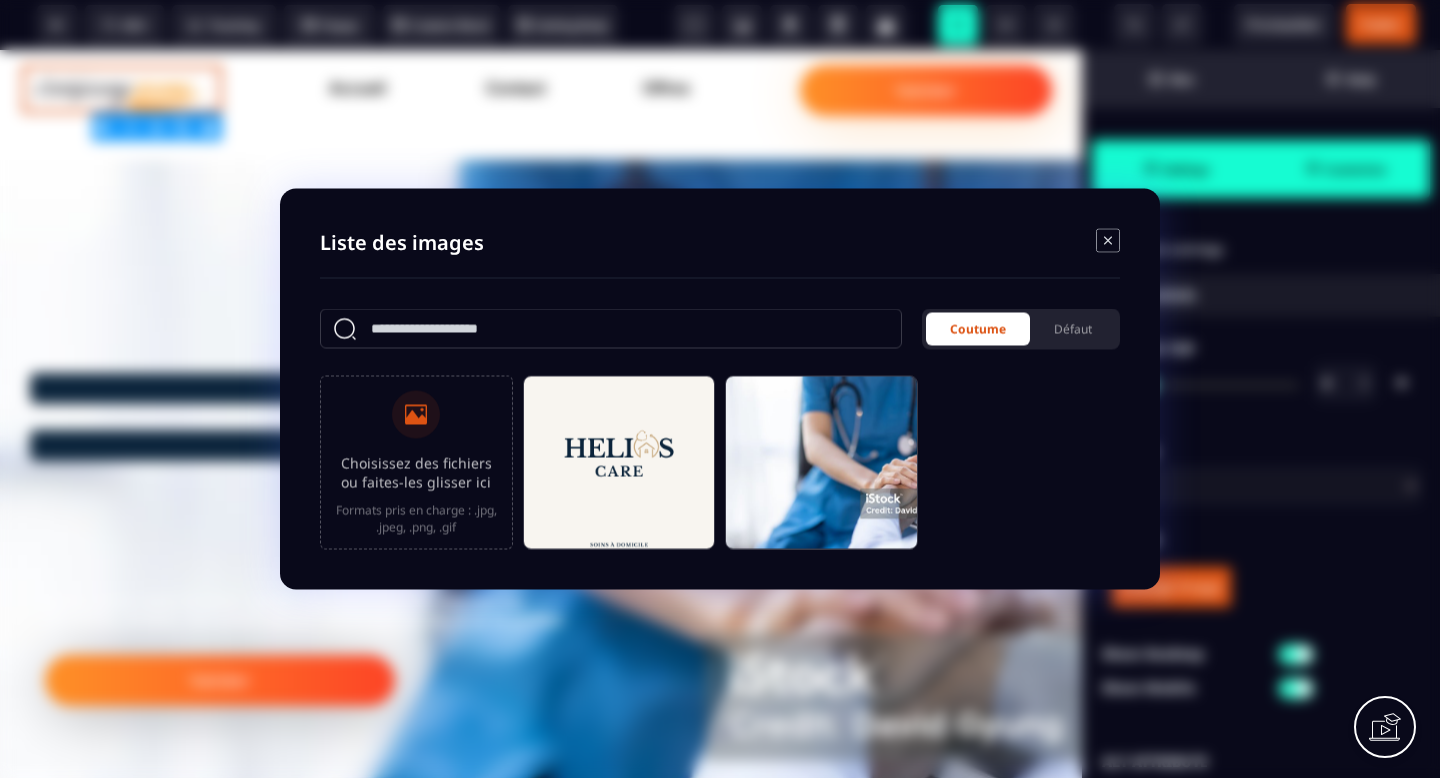 click at bounding box center [720, 389] 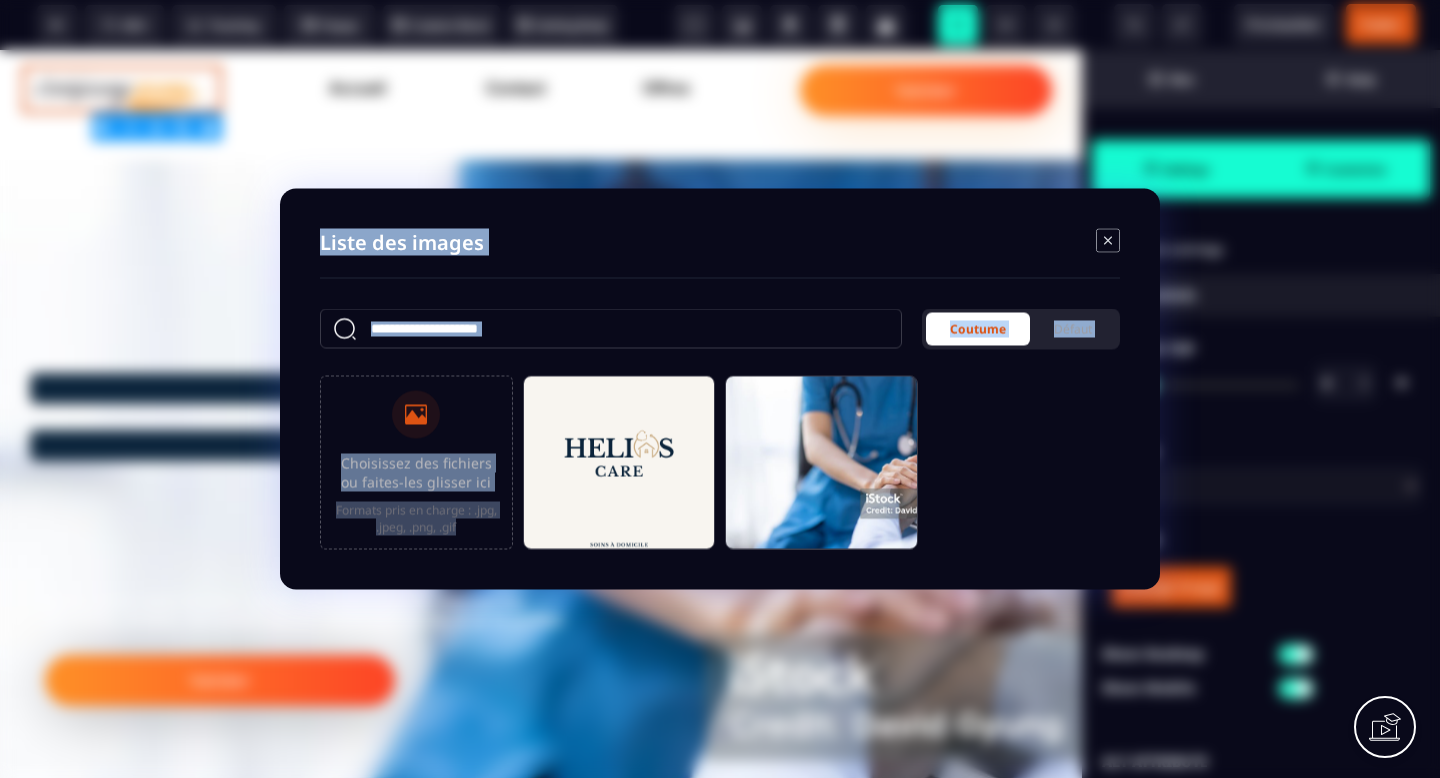 drag, startPoint x: 621, startPoint y: 508, endPoint x: 792, endPoint y: 89, distance: 452.55054 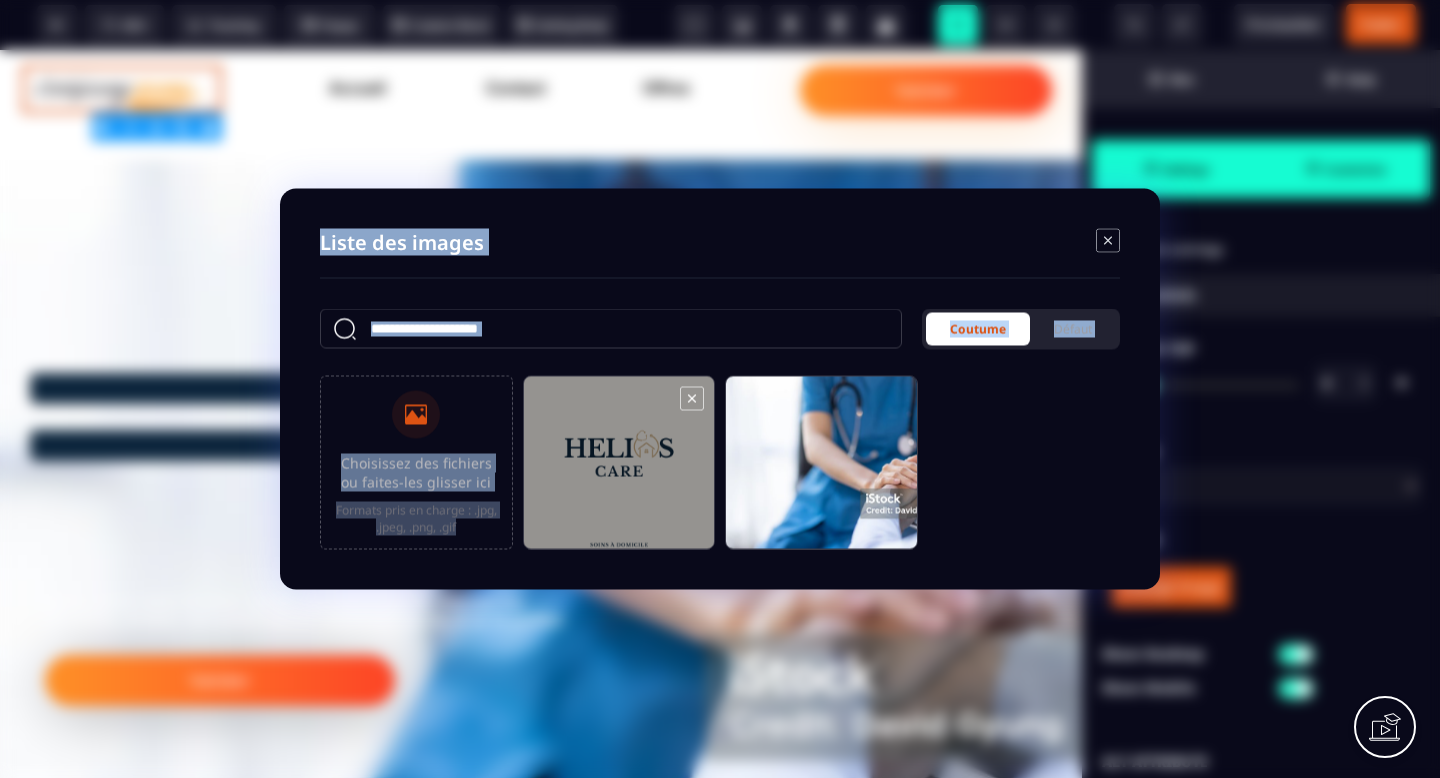 click at bounding box center [619, 472] 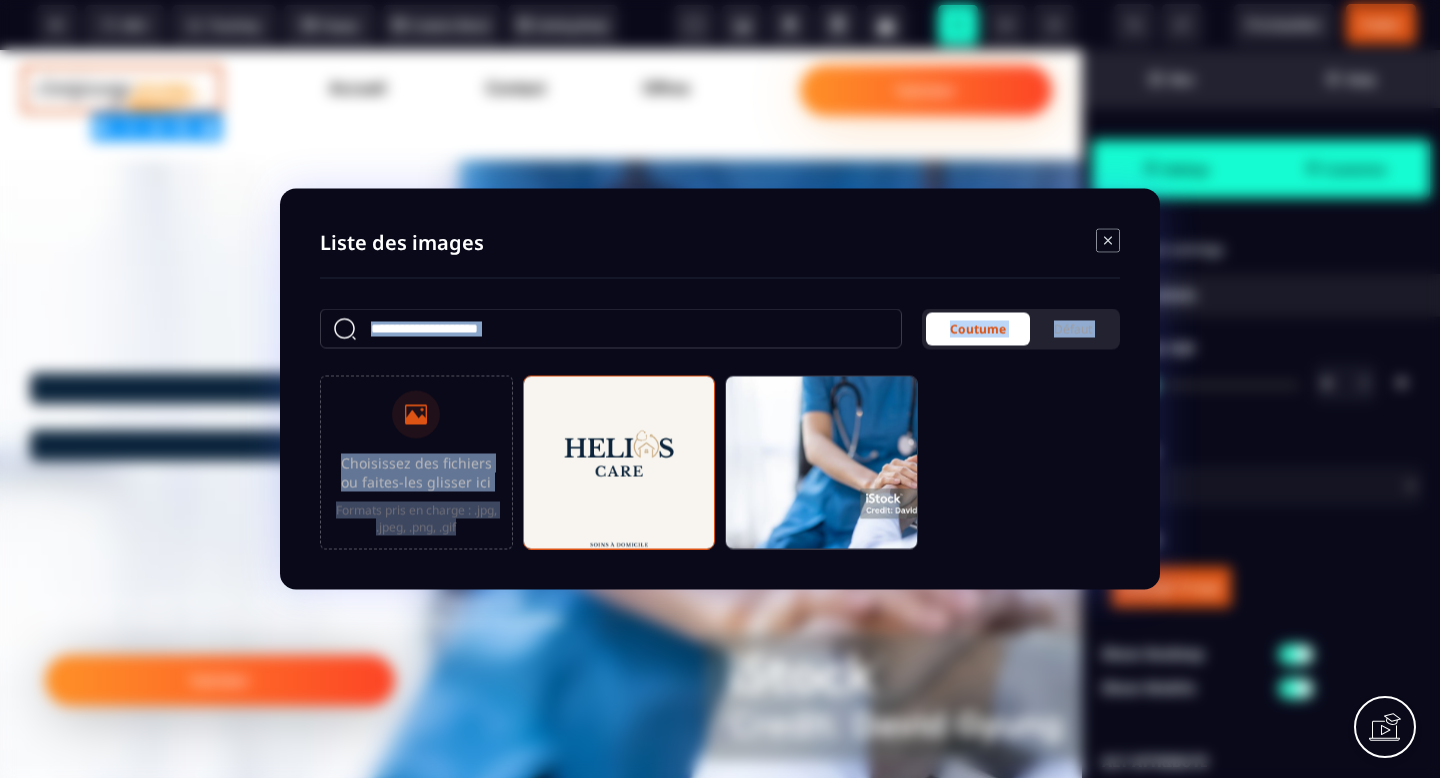 drag, startPoint x: 620, startPoint y: 524, endPoint x: 1032, endPoint y: 288, distance: 474.80524 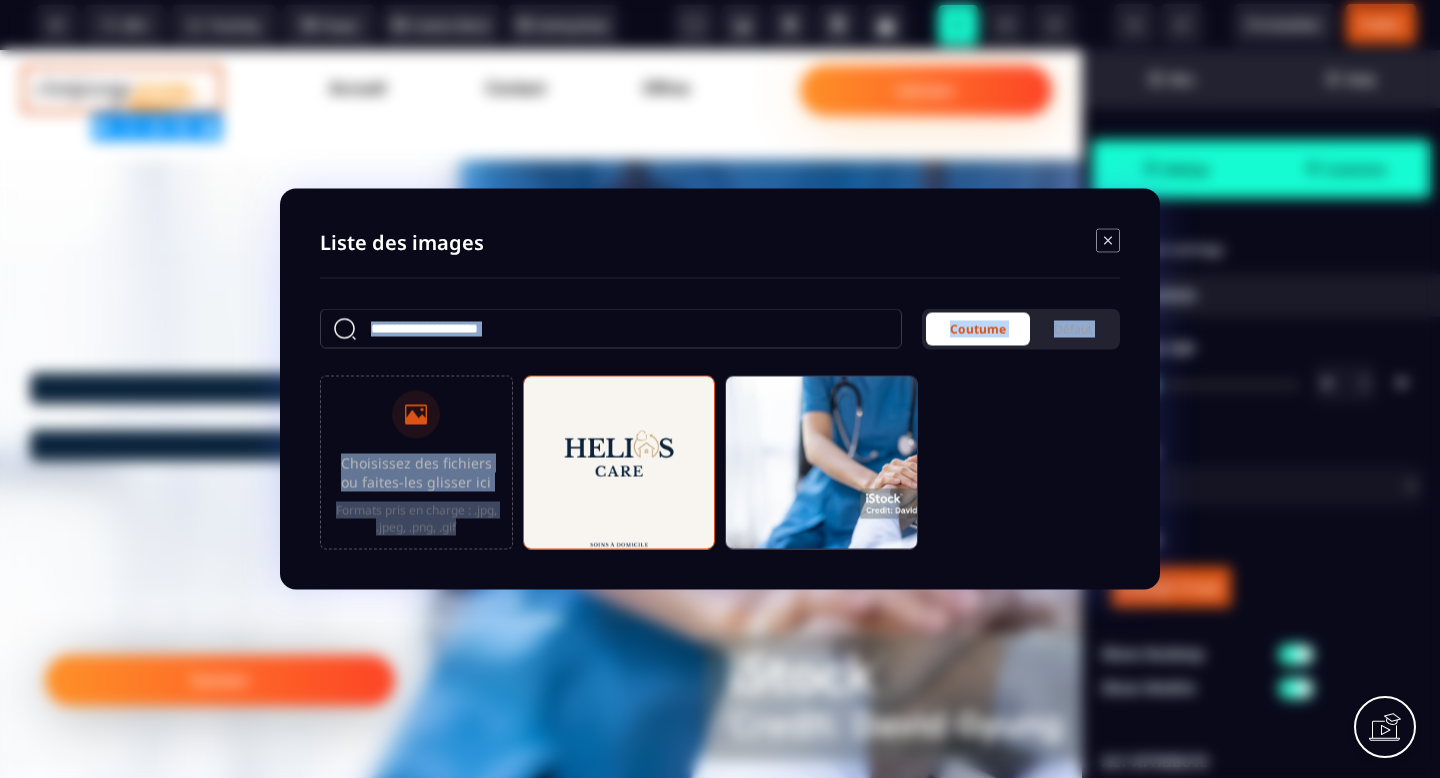 click 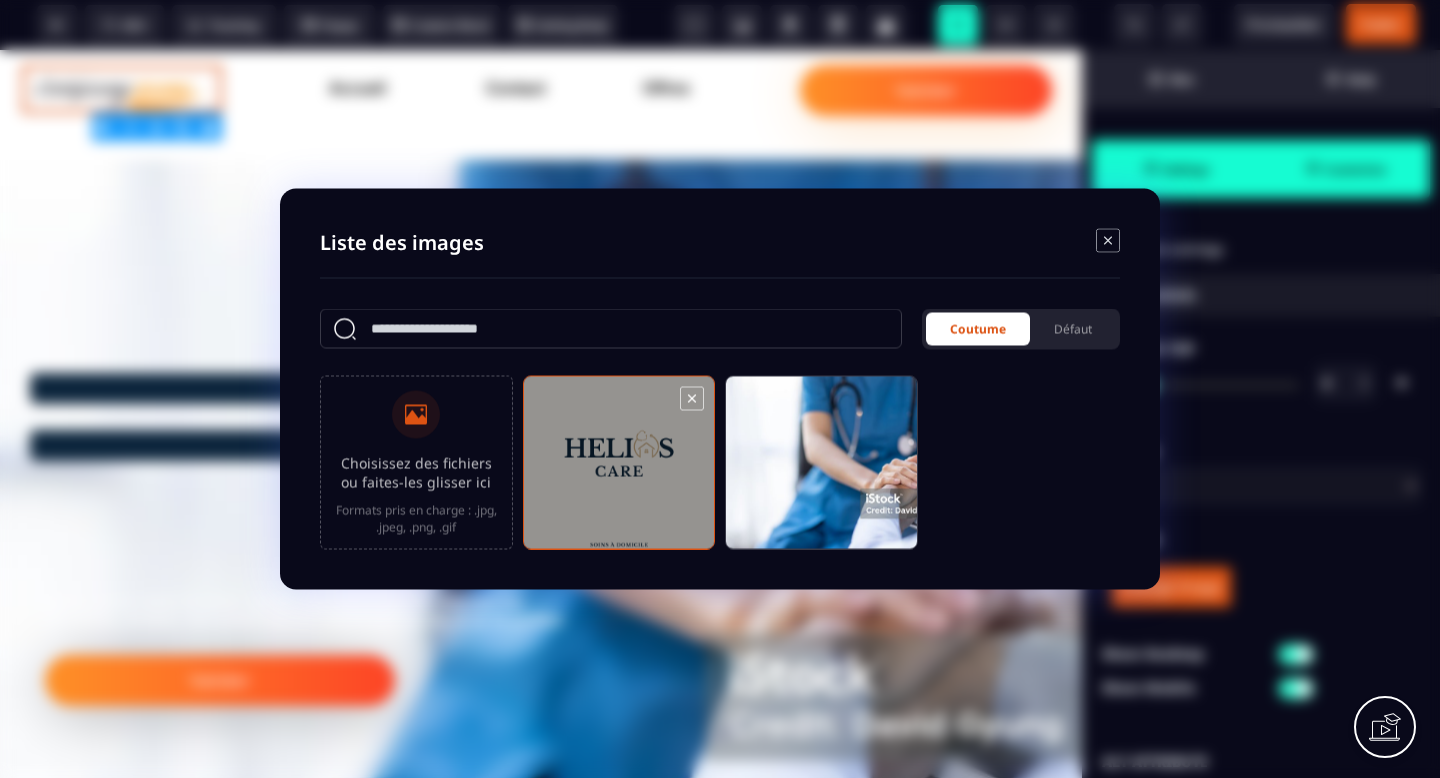 click at bounding box center [619, 472] 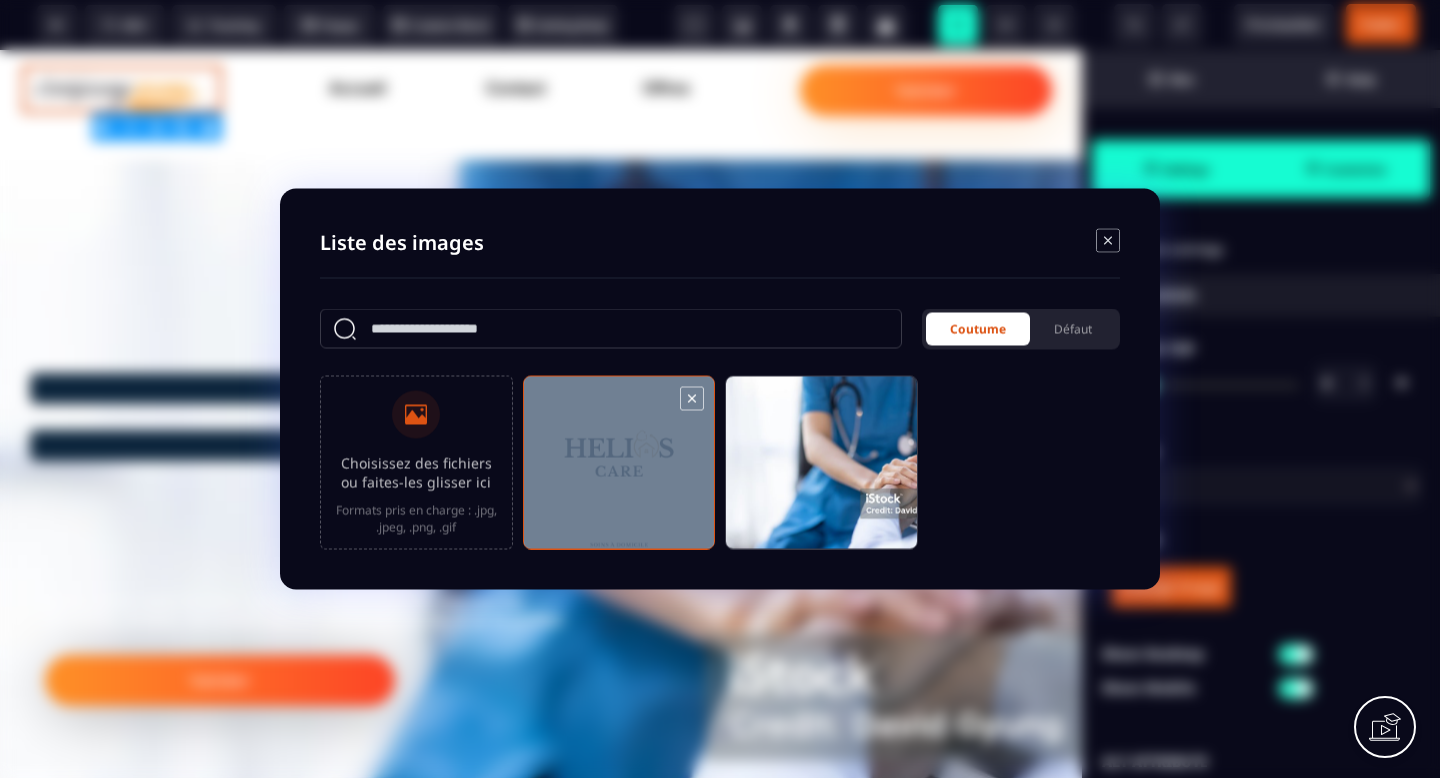 click at bounding box center [619, 472] 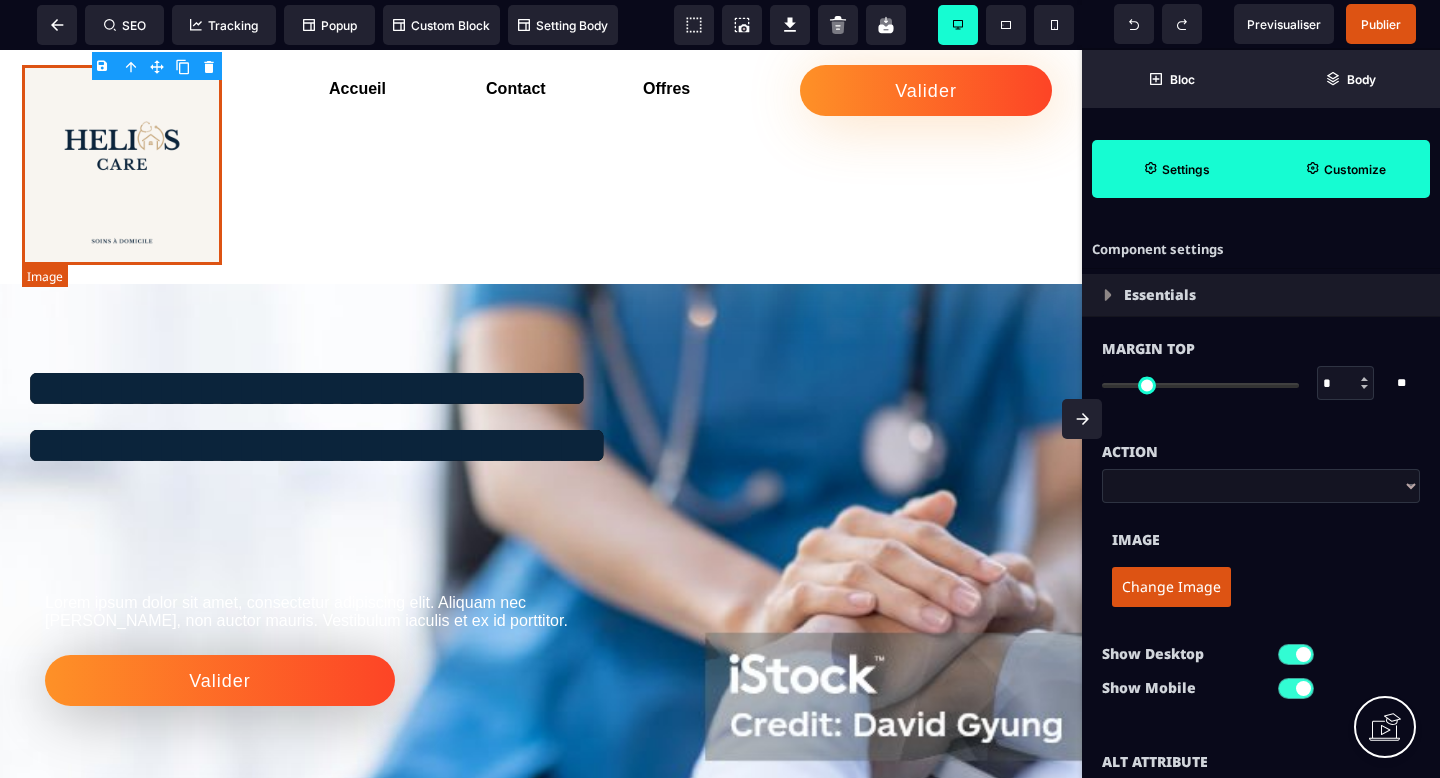 click at bounding box center [122, 165] 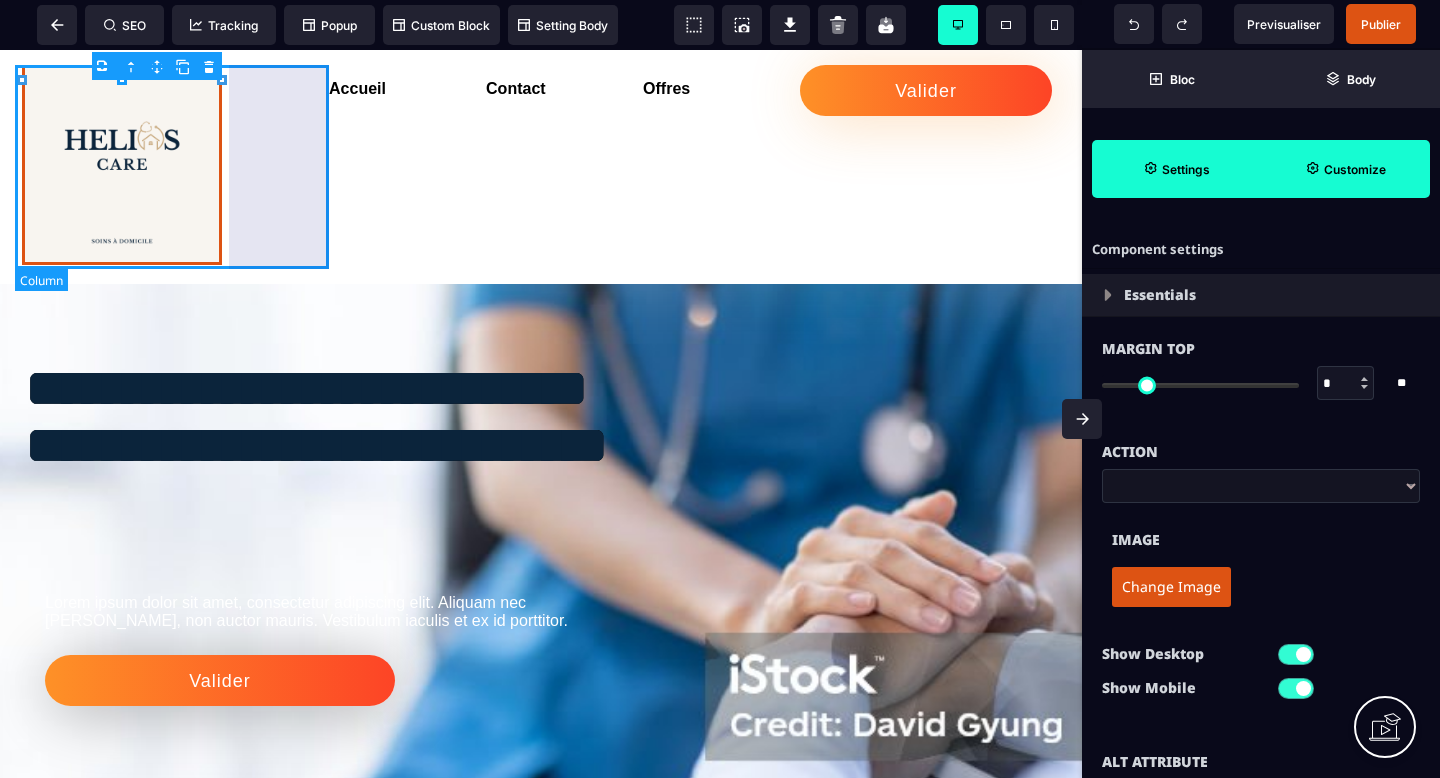 click at bounding box center [172, 167] 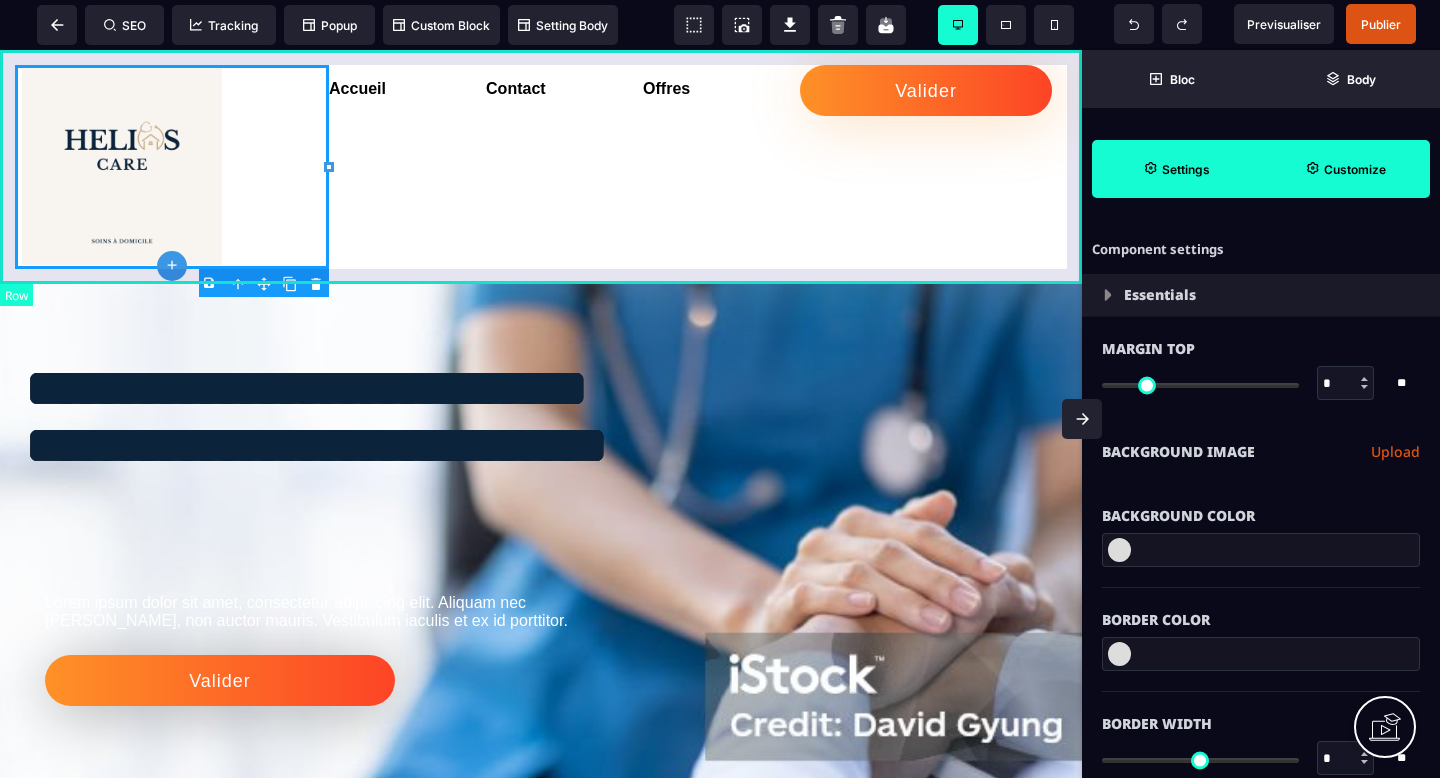 click on "Accueil Contact Offres Valider" at bounding box center [541, 167] 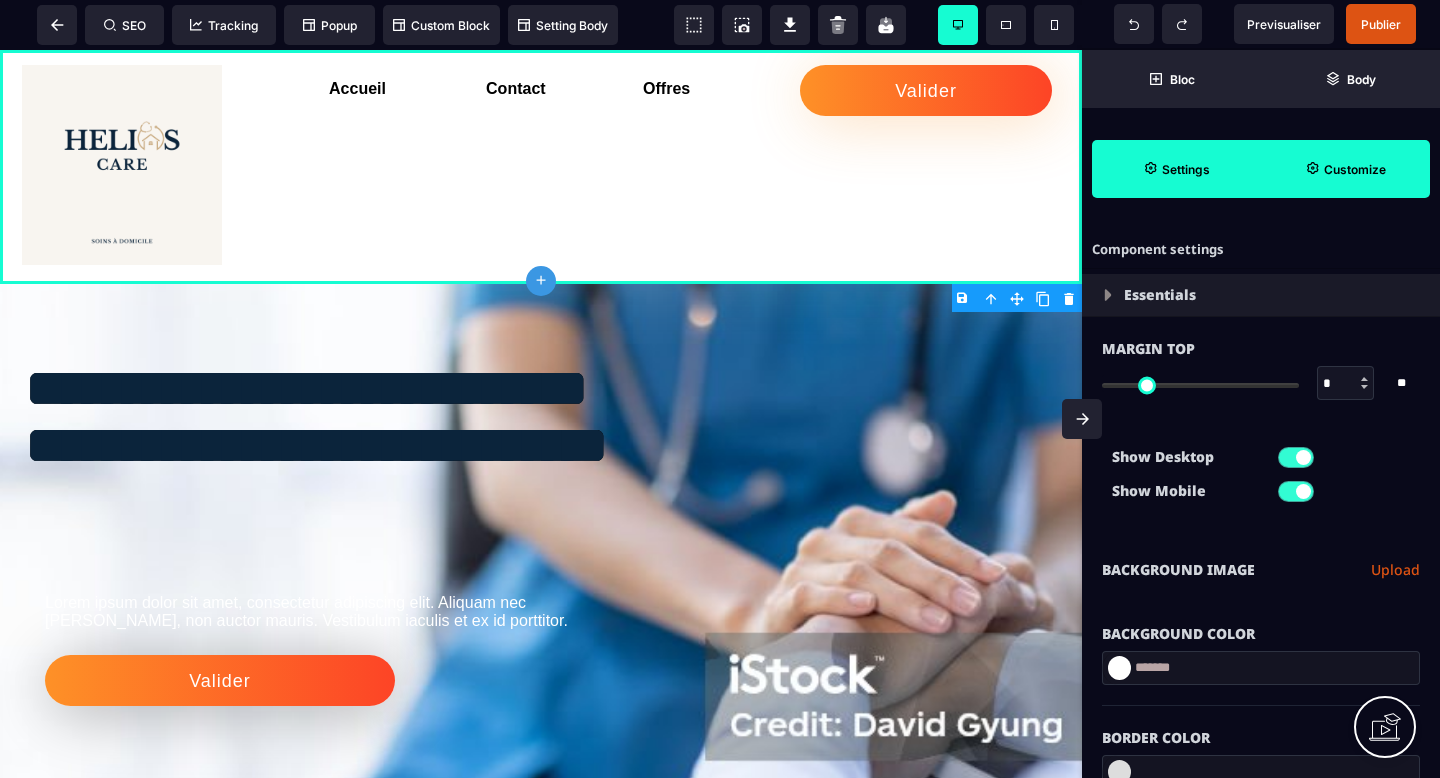 click on "*******" at bounding box center (1261, 668) 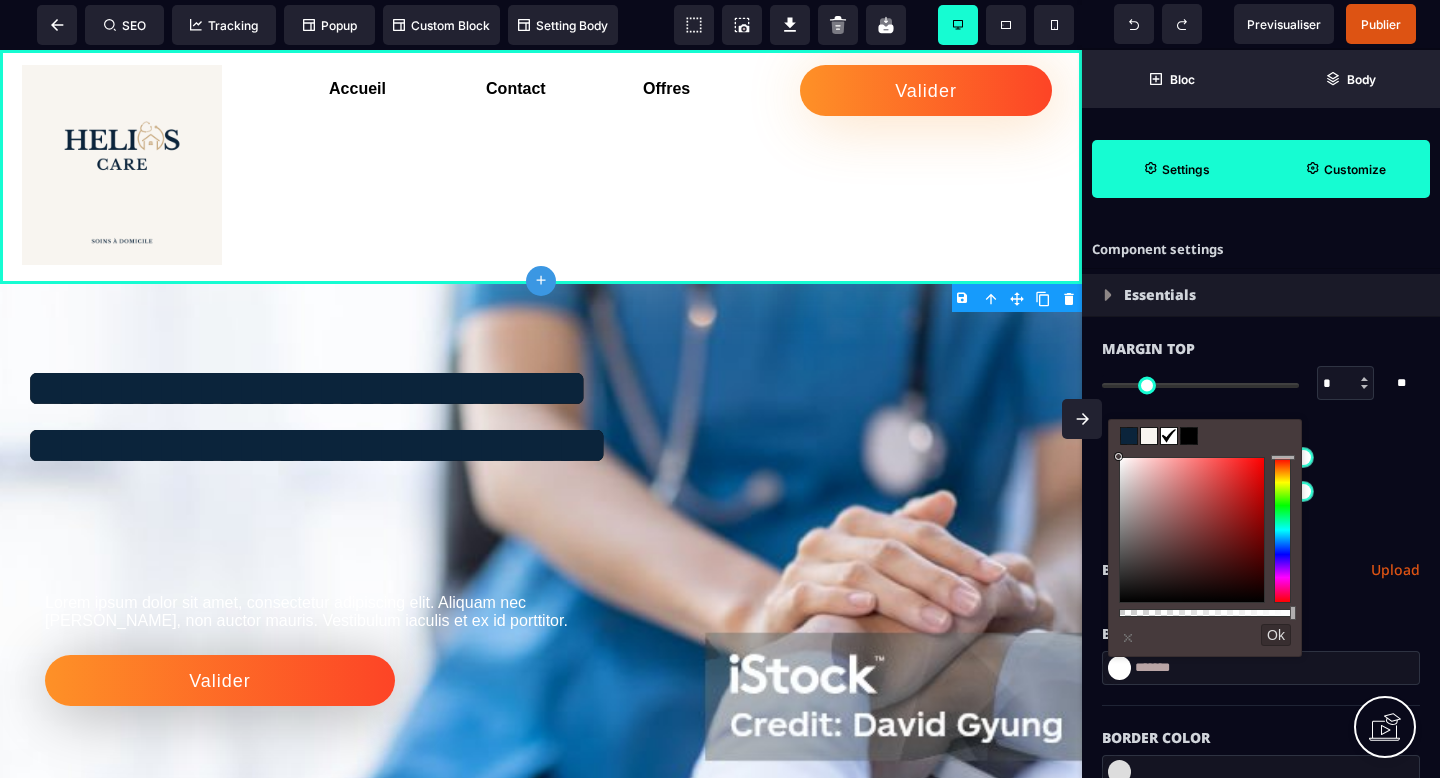 click at bounding box center (1149, 436) 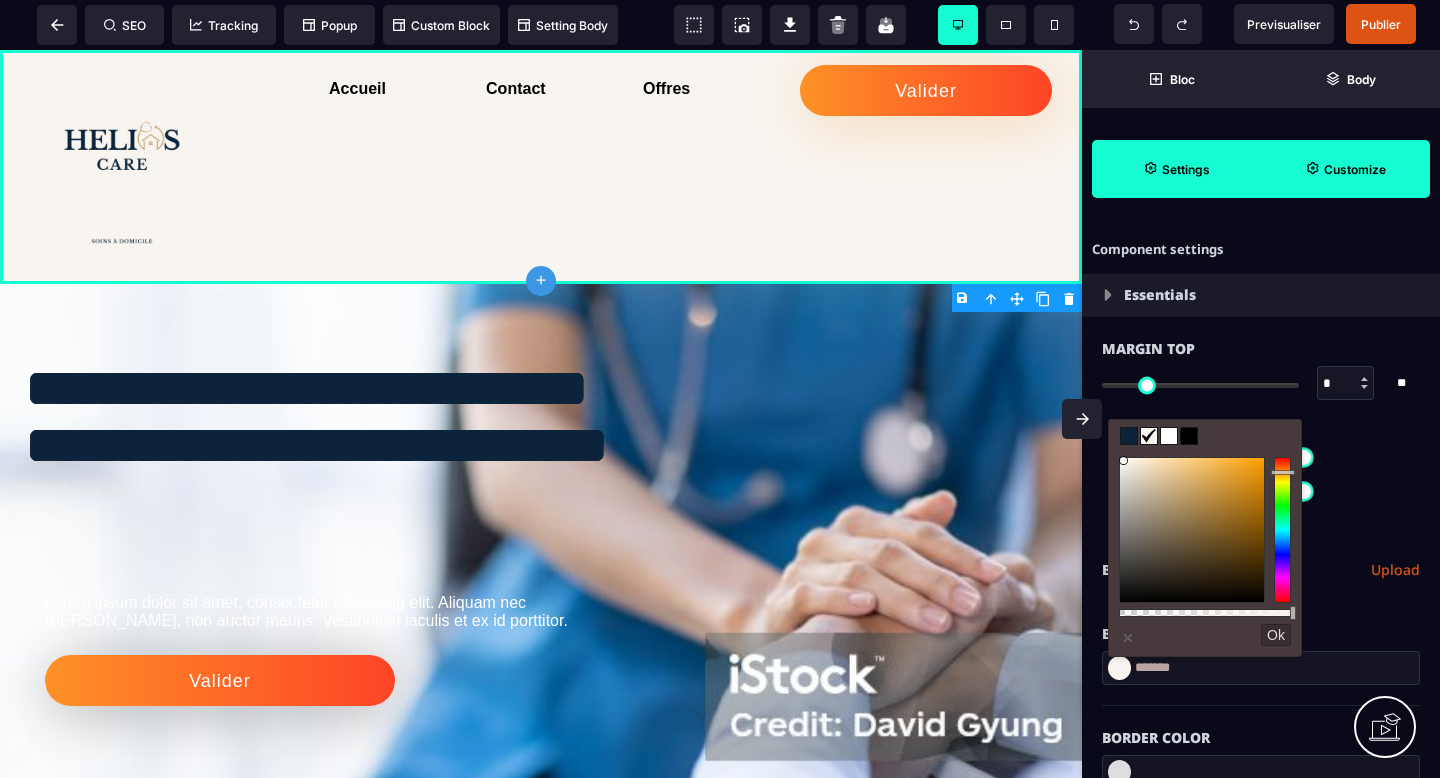 click on "Background Color
*******" at bounding box center (1261, 654) 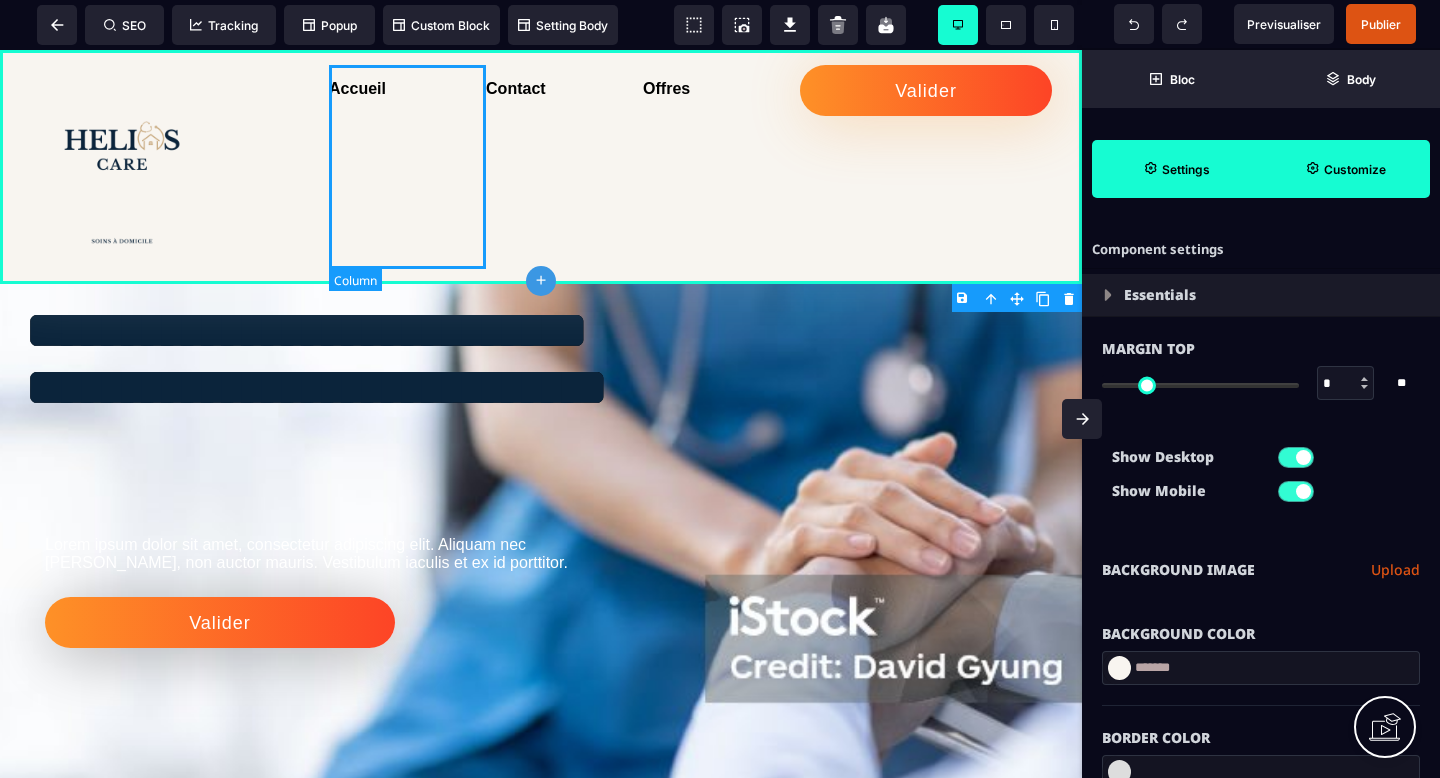scroll, scrollTop: 88, scrollLeft: 0, axis: vertical 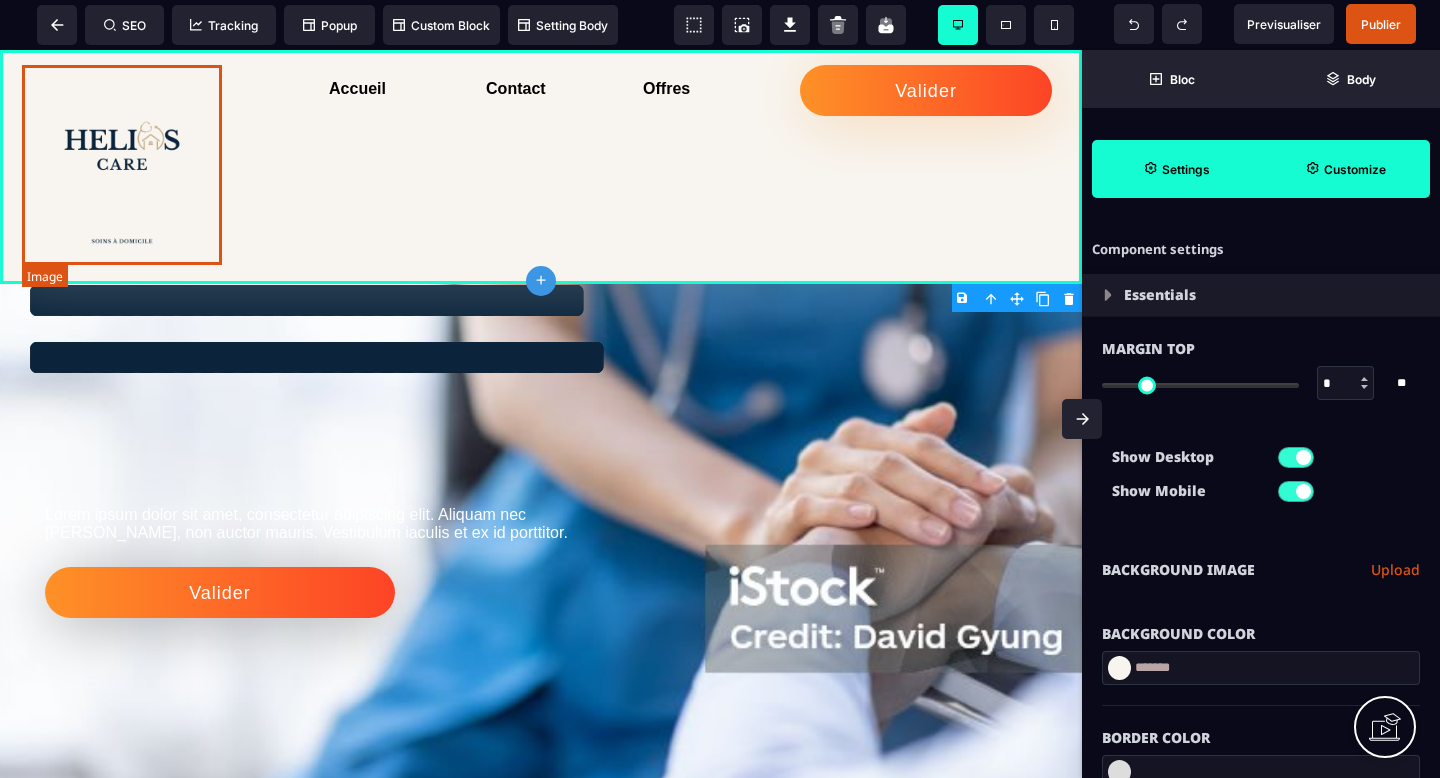 click at bounding box center [122, 165] 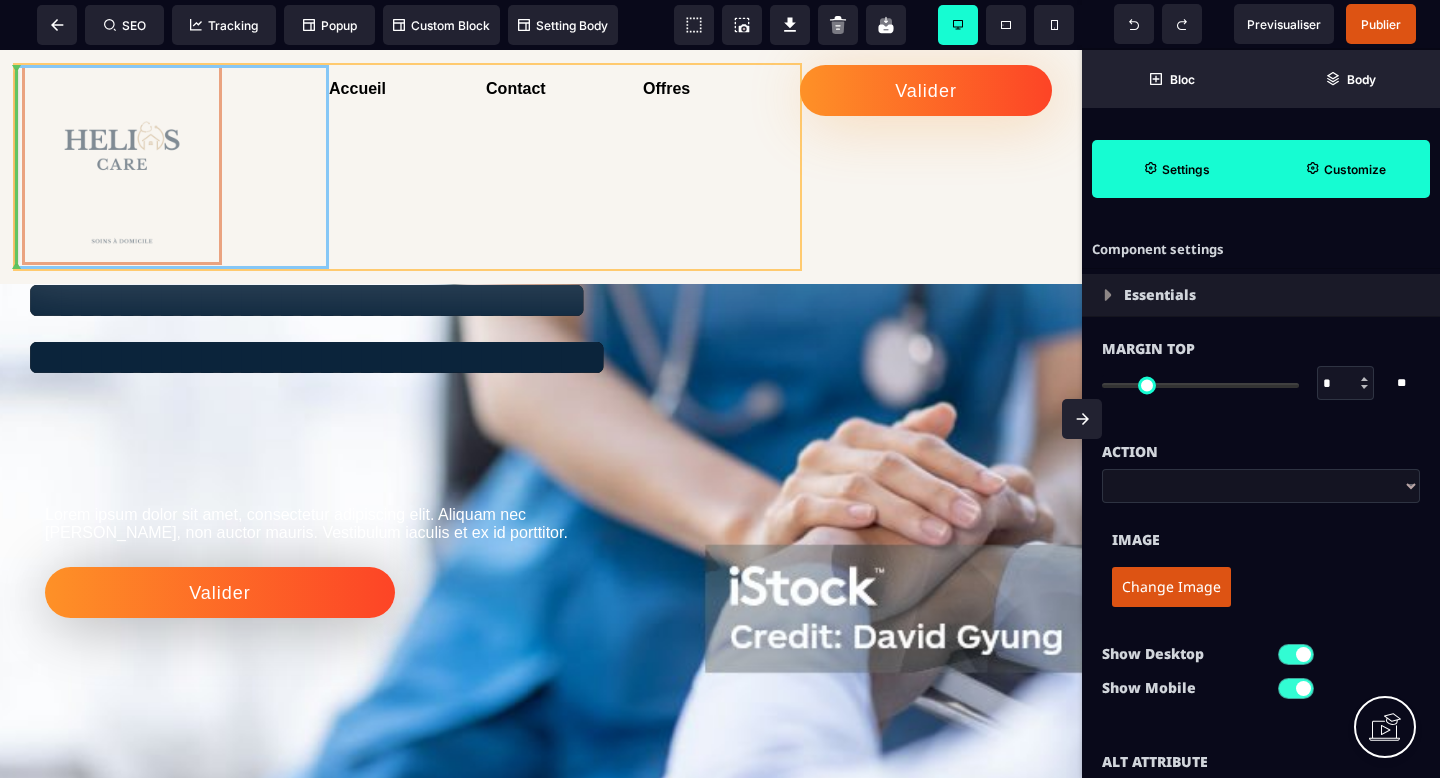 drag, startPoint x: 23, startPoint y: 259, endPoint x: 29, endPoint y: 239, distance: 20.880613 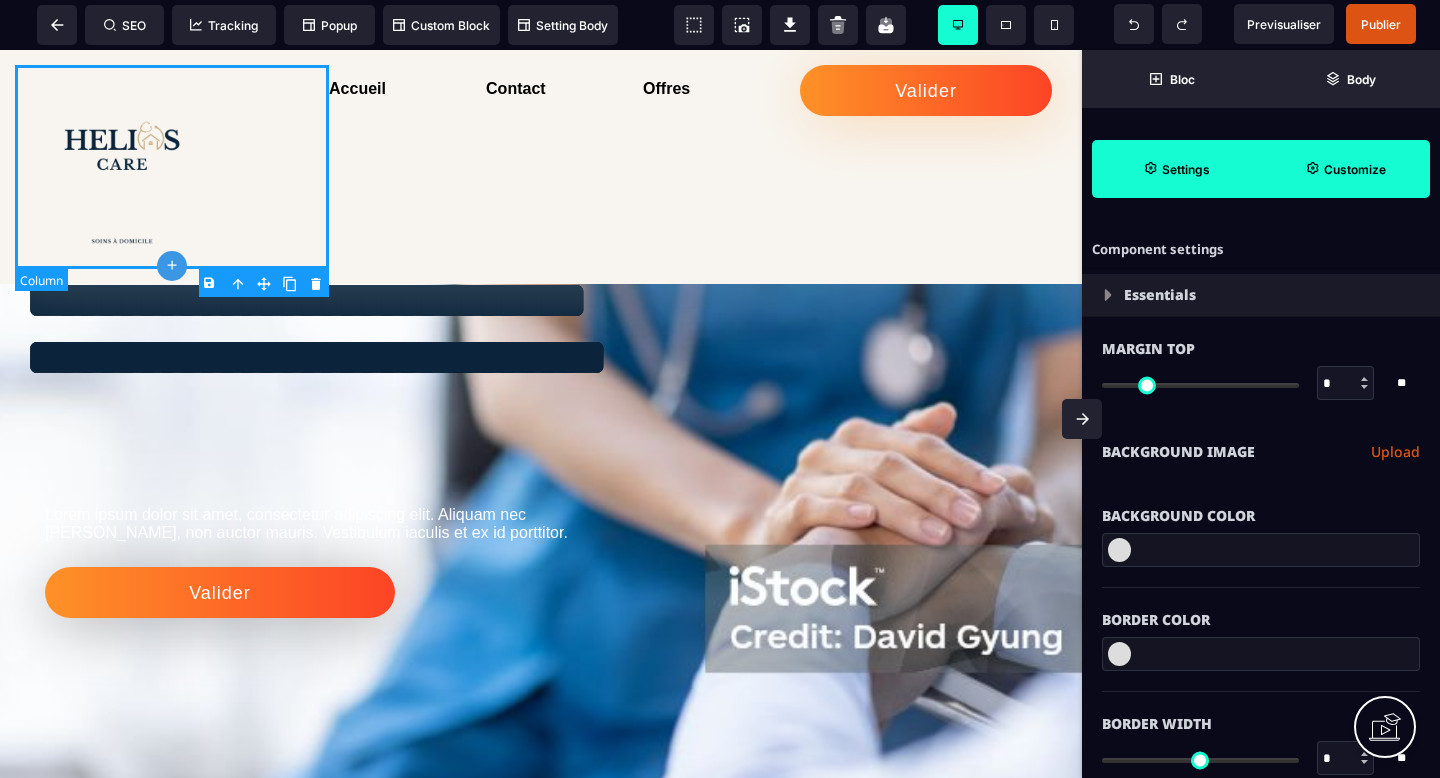 click at bounding box center (172, 167) 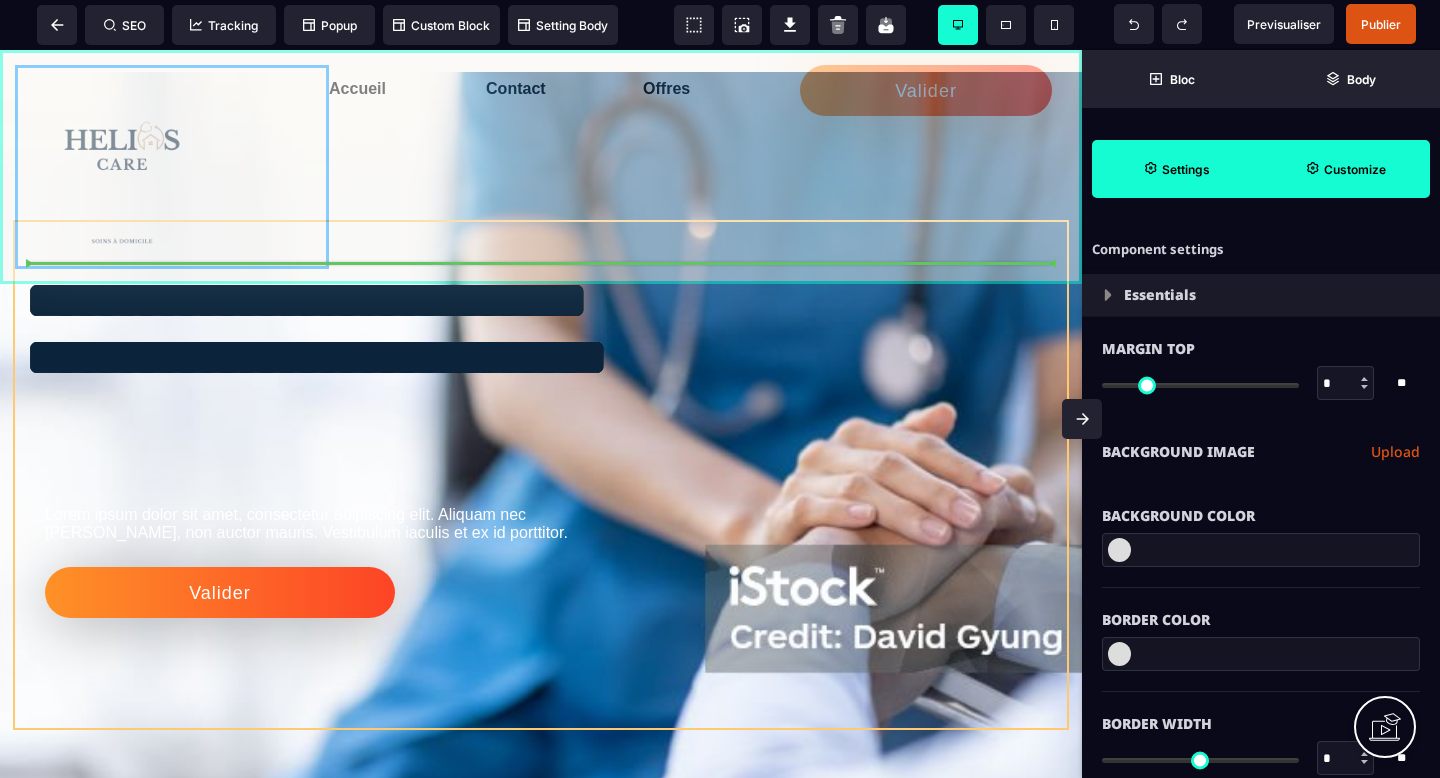 drag, startPoint x: 424, startPoint y: 277, endPoint x: 427, endPoint y: 249, distance: 28.160255 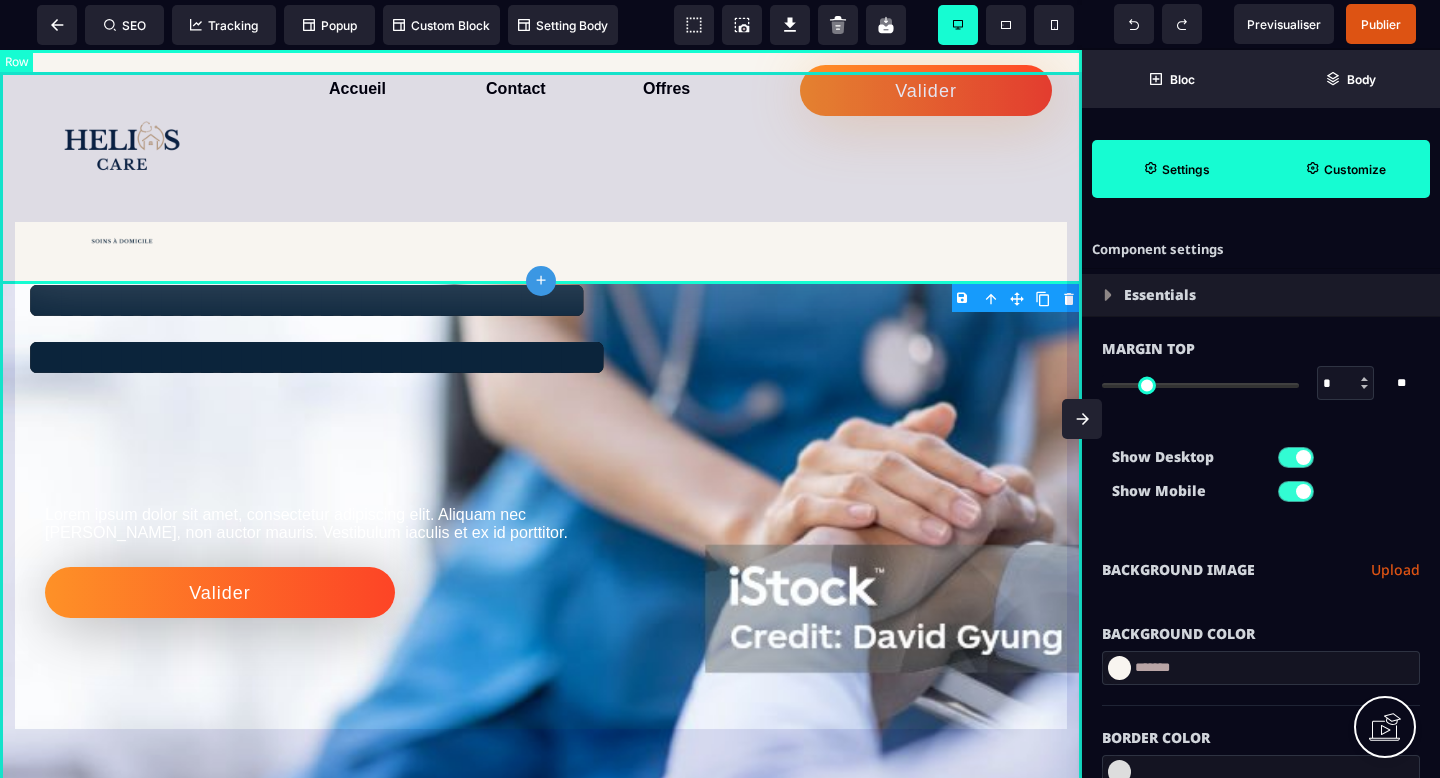 click on "**********" at bounding box center [541, 475] 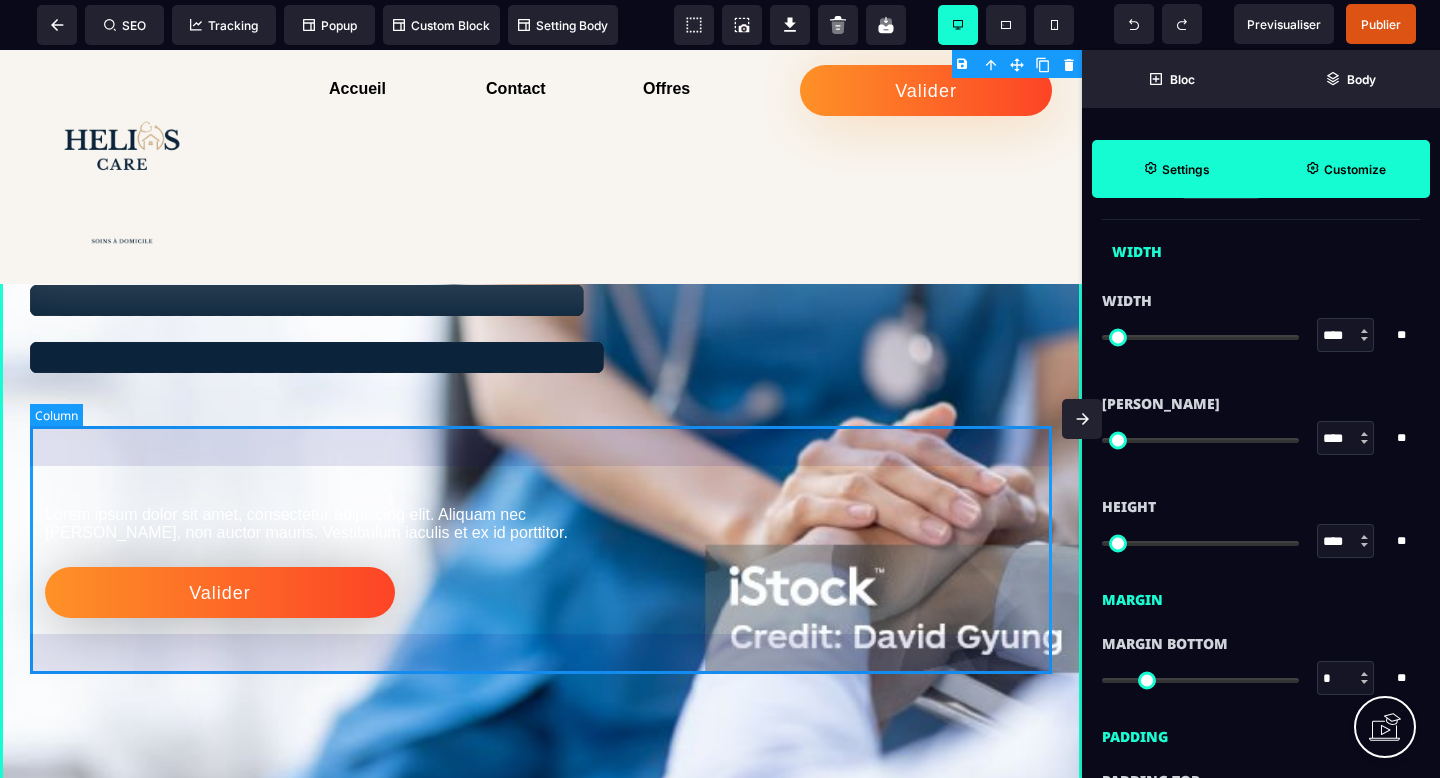 scroll, scrollTop: 1476, scrollLeft: 0, axis: vertical 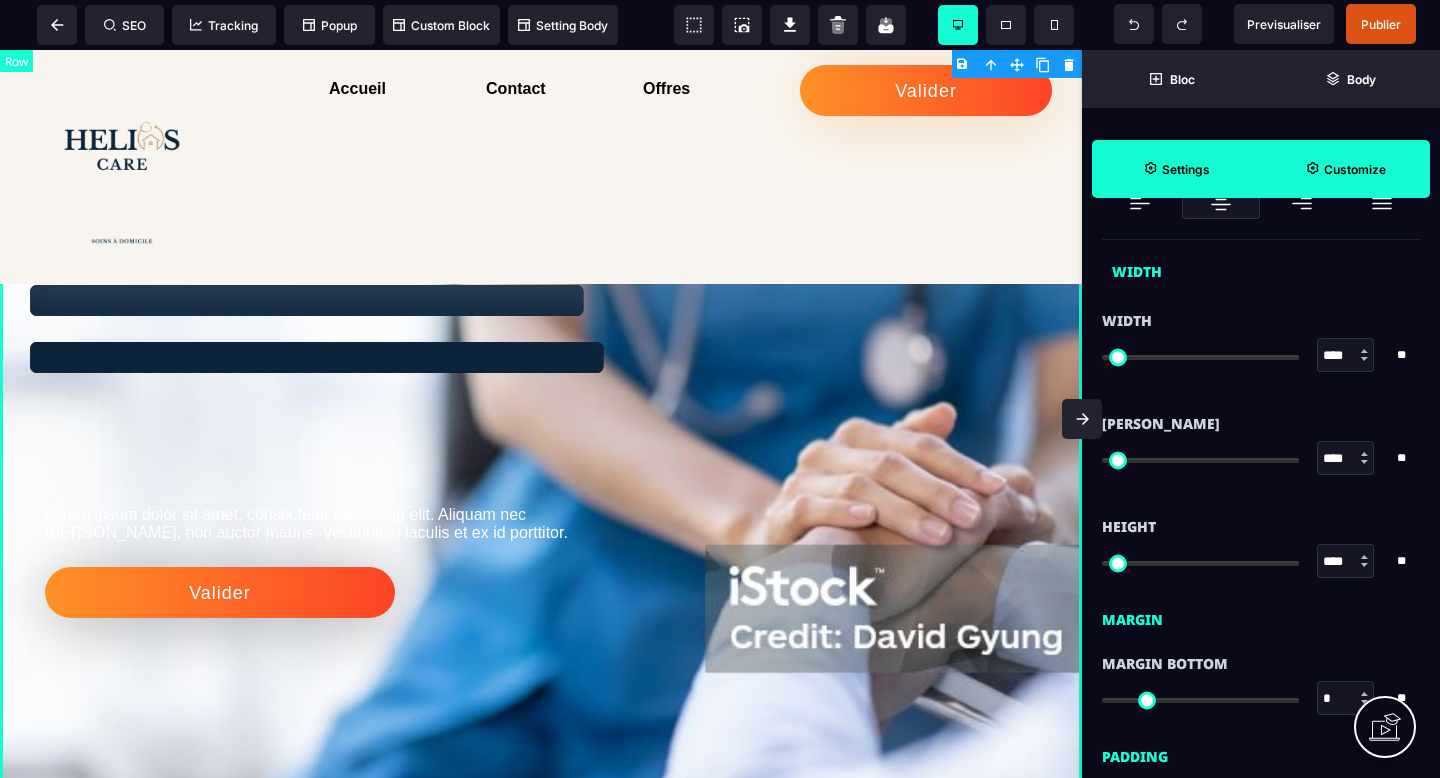 click on "**********" at bounding box center [541, 475] 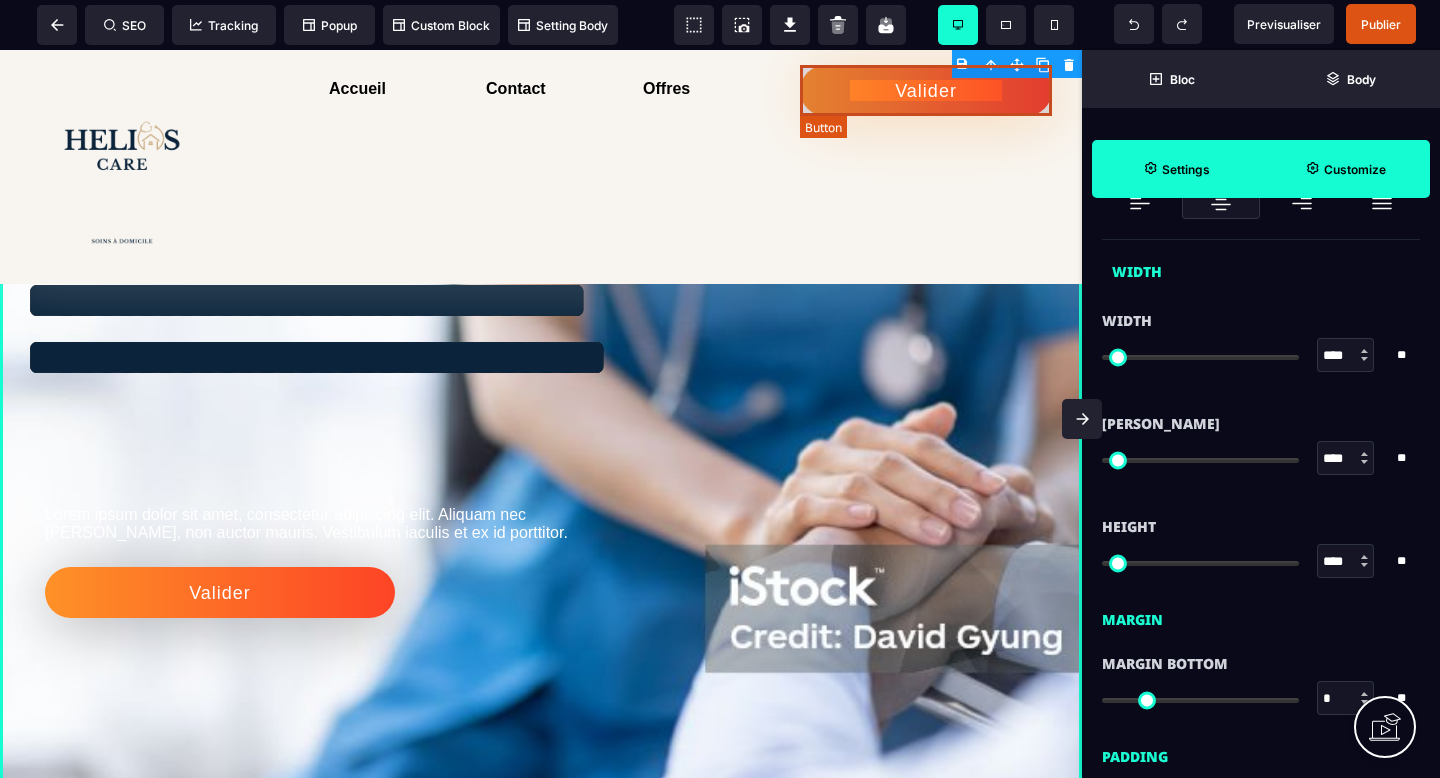 click on "Valider" at bounding box center [926, 90] 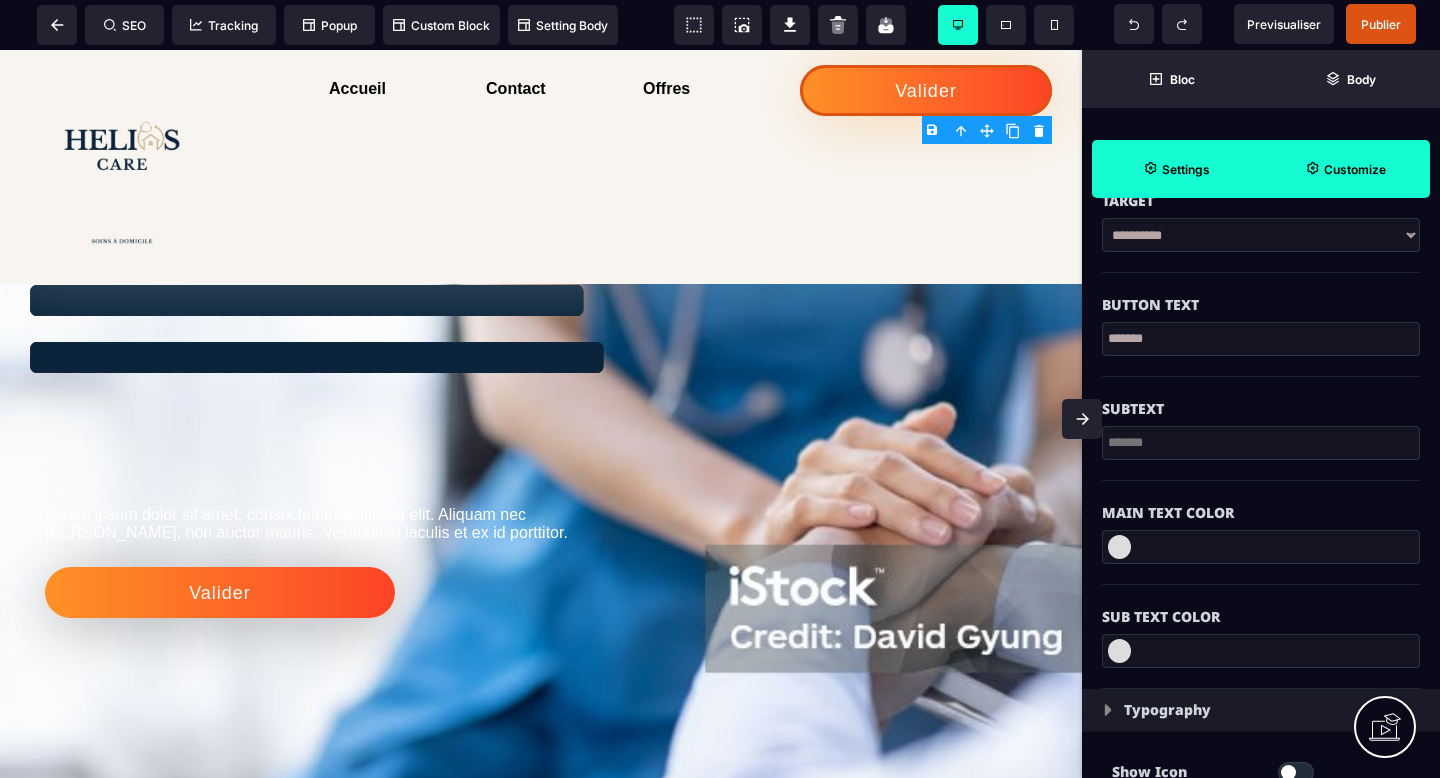 scroll, scrollTop: 611, scrollLeft: 0, axis: vertical 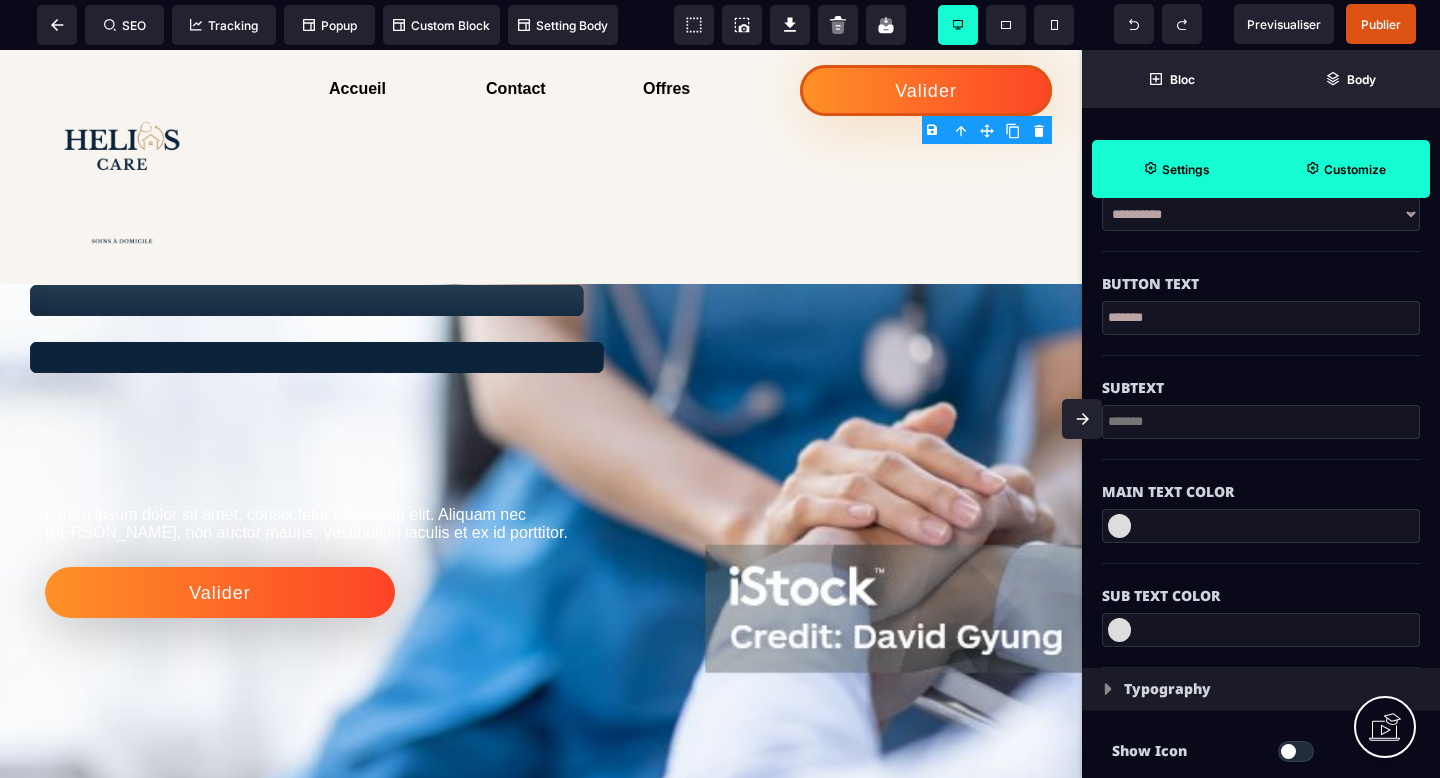 click at bounding box center (1119, 526) 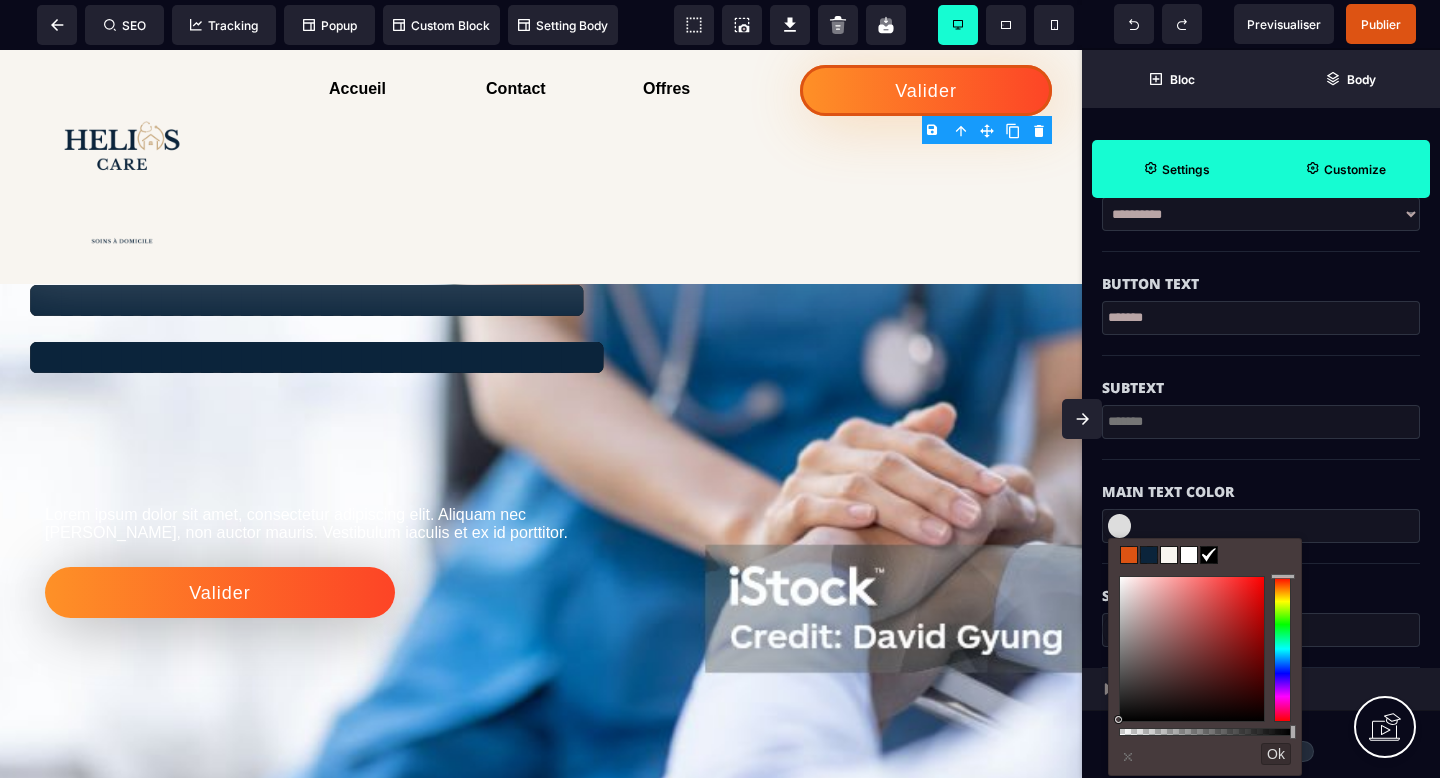 click at bounding box center (1169, 555) 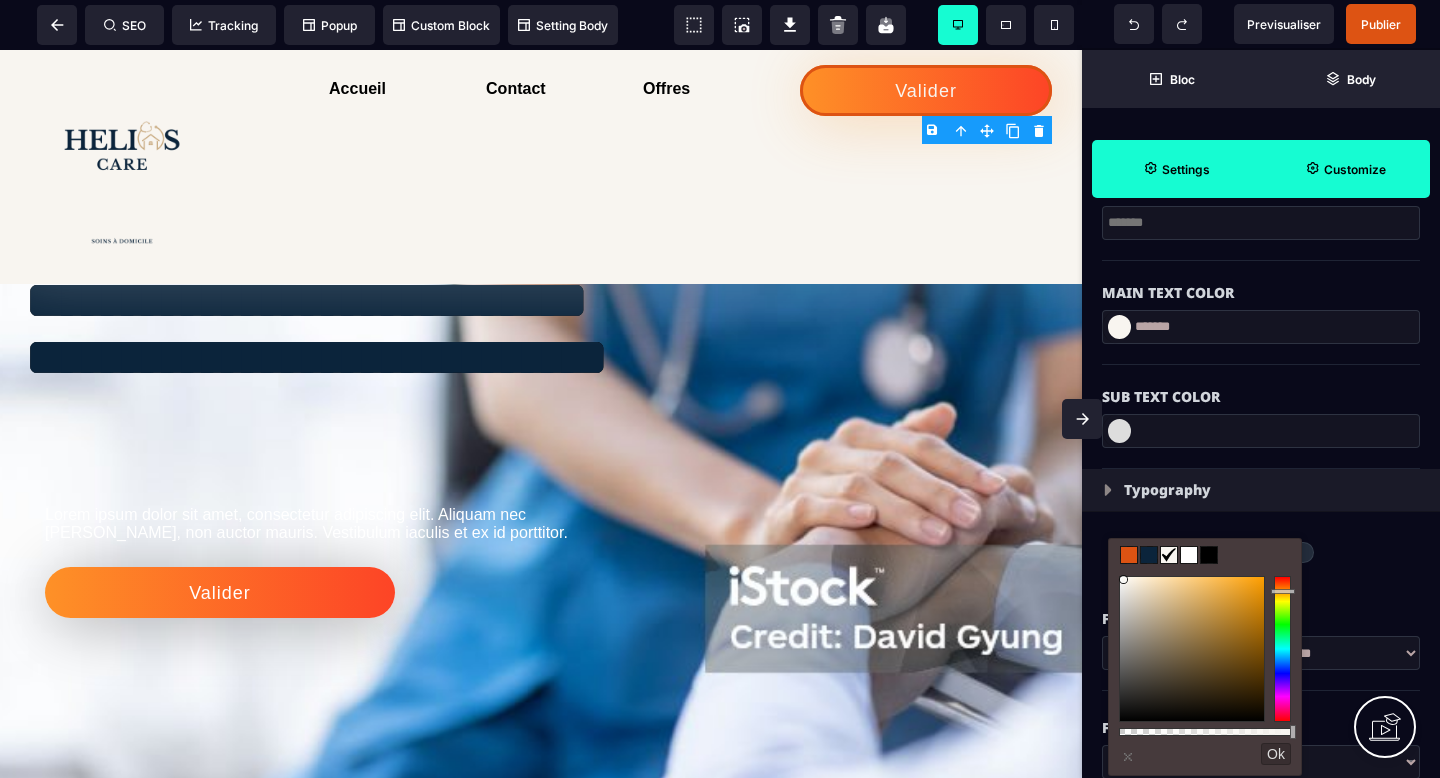 scroll, scrollTop: 824, scrollLeft: 0, axis: vertical 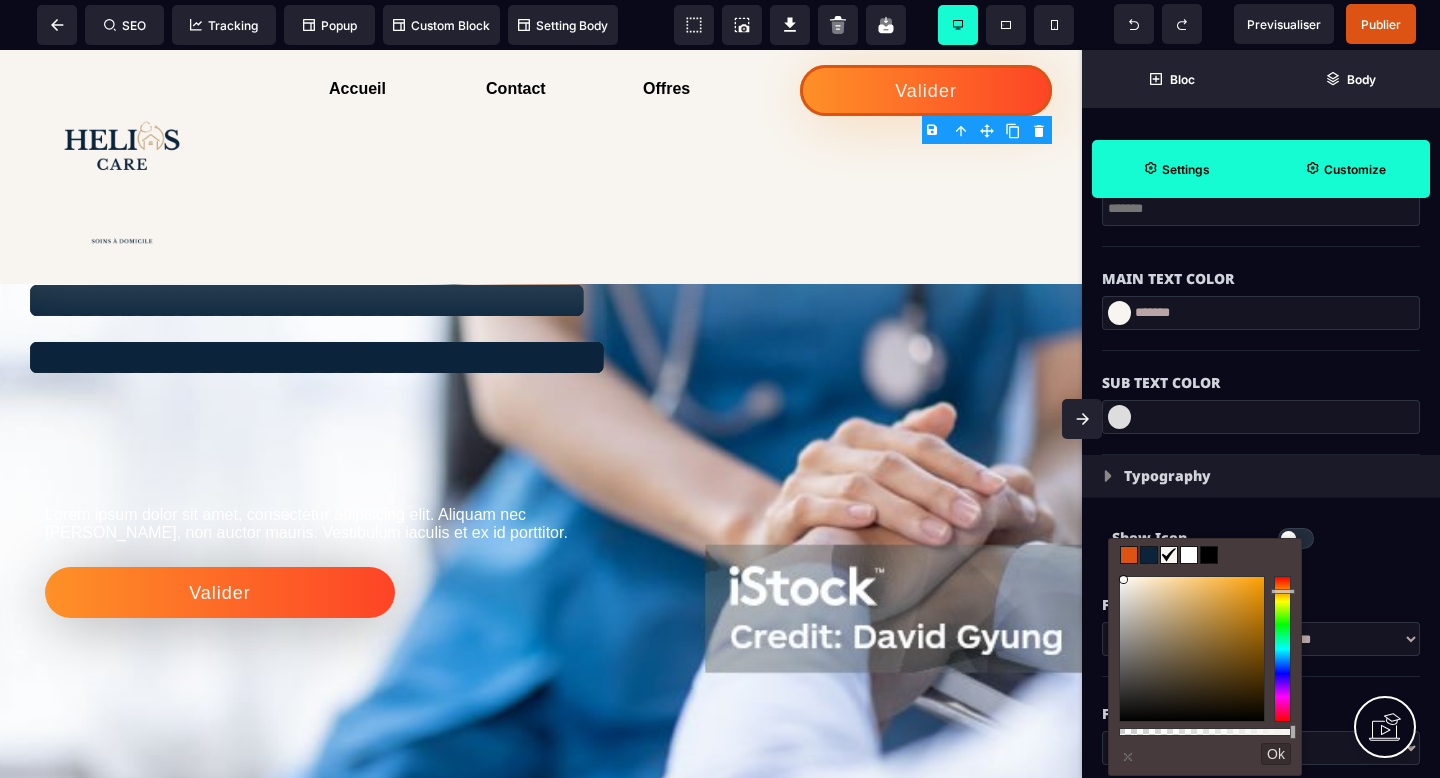 click at bounding box center [1119, 417] 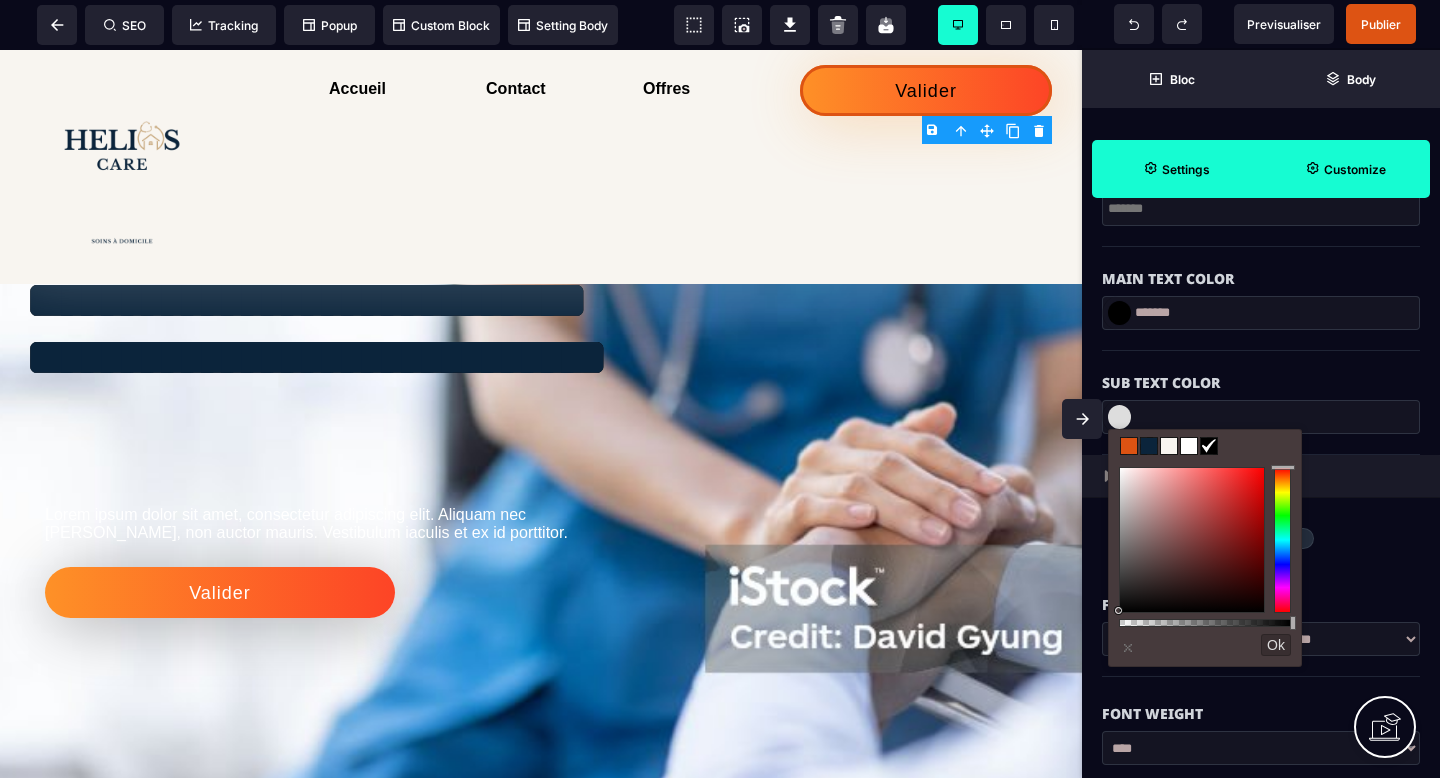 click at bounding box center [1129, 446] 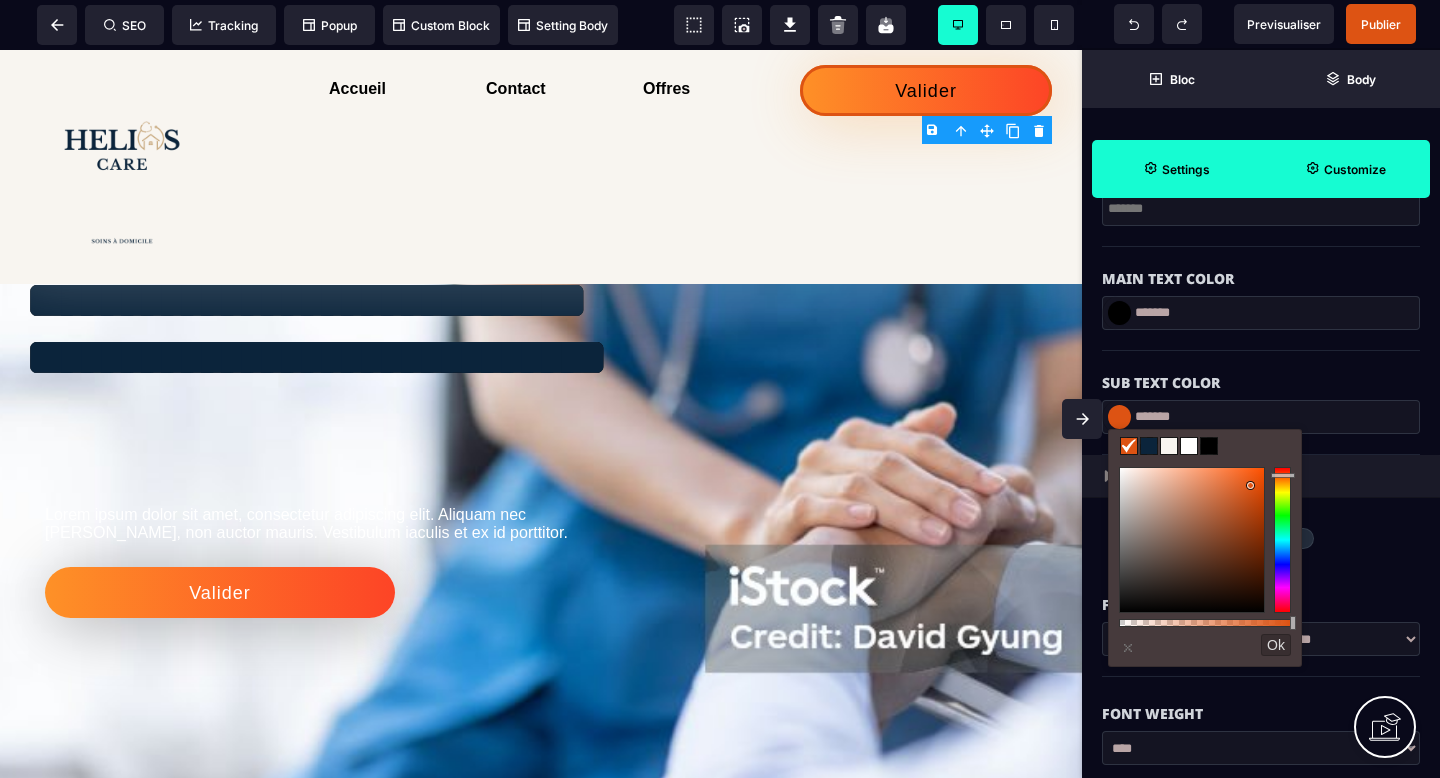 click on "*******" at bounding box center (1261, 417) 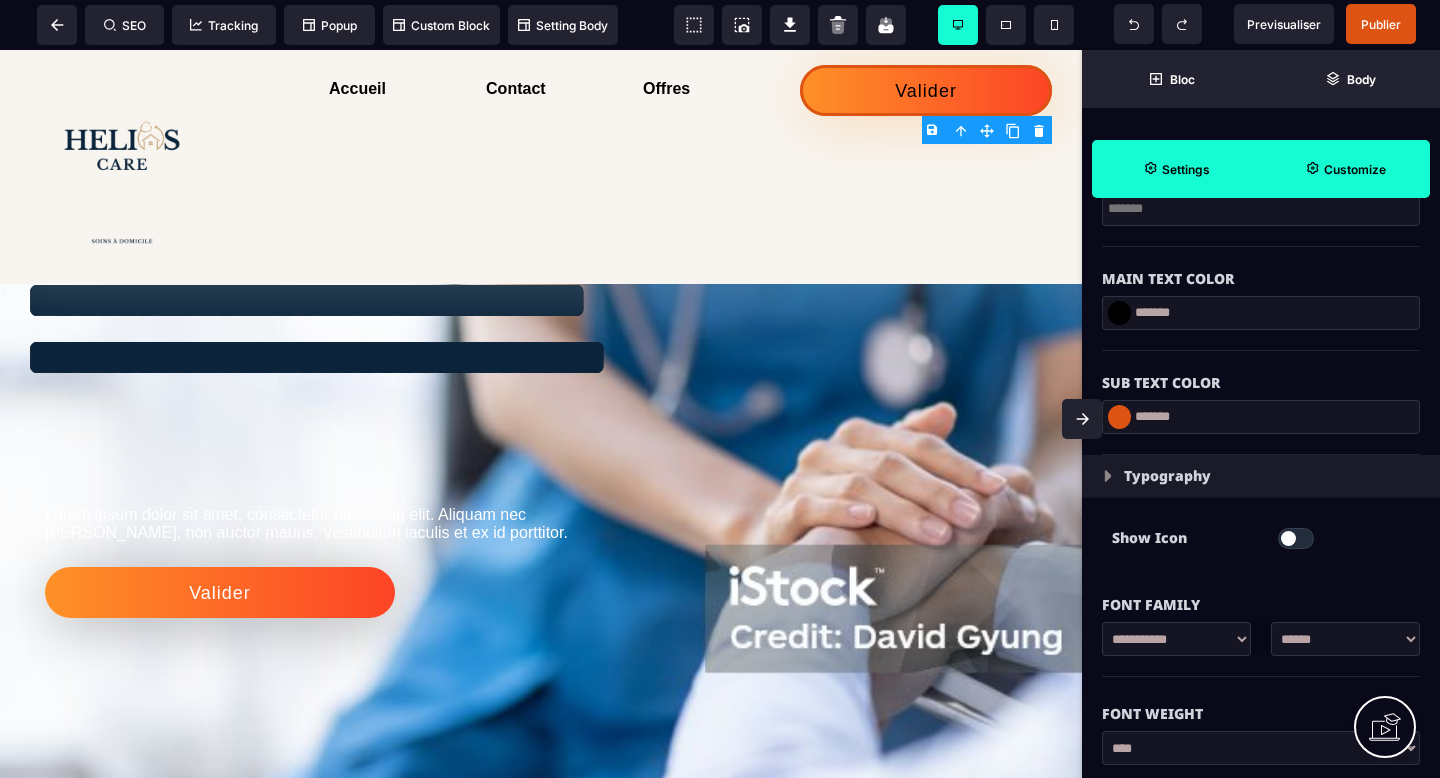 drag, startPoint x: 1201, startPoint y: 415, endPoint x: 1147, endPoint y: 419, distance: 54.147945 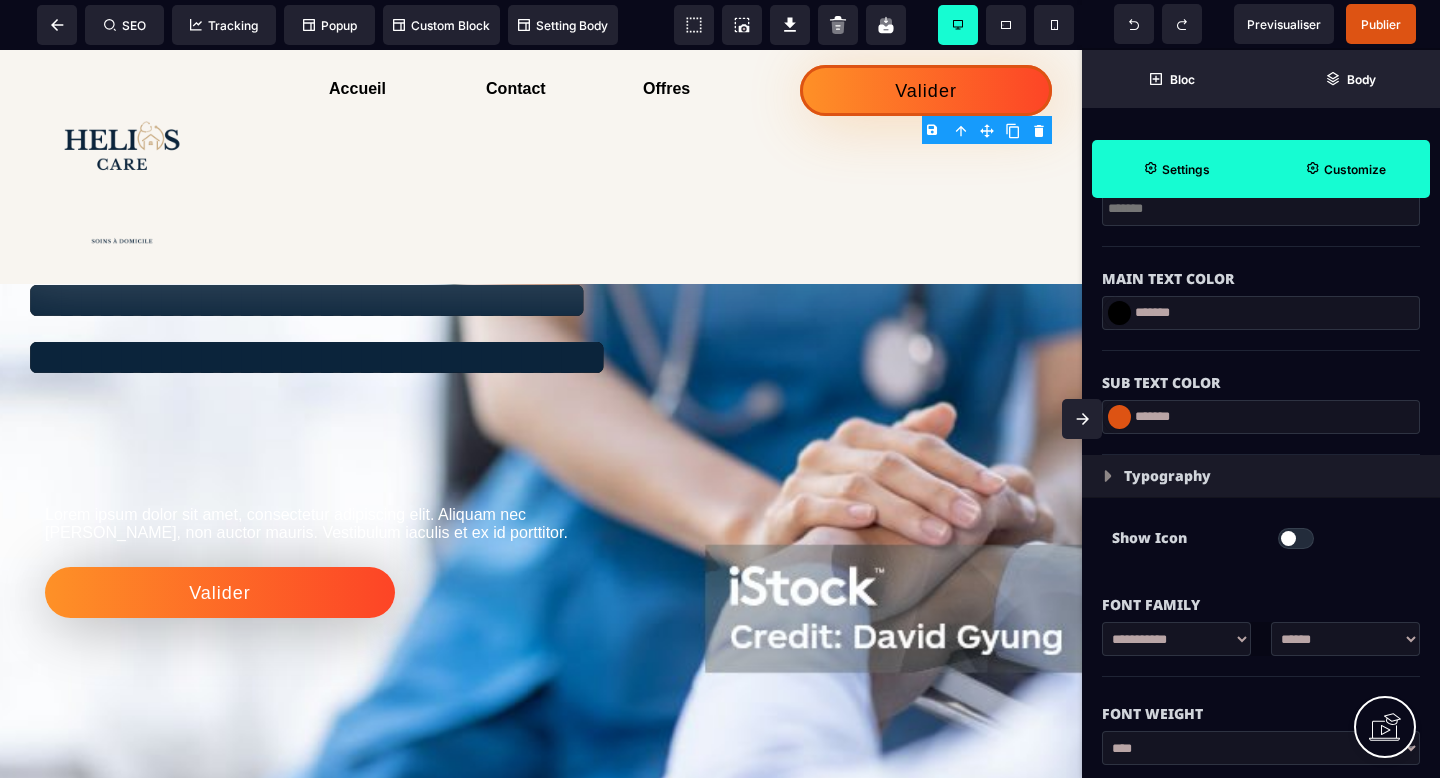 click on "*******" at bounding box center [1261, 417] 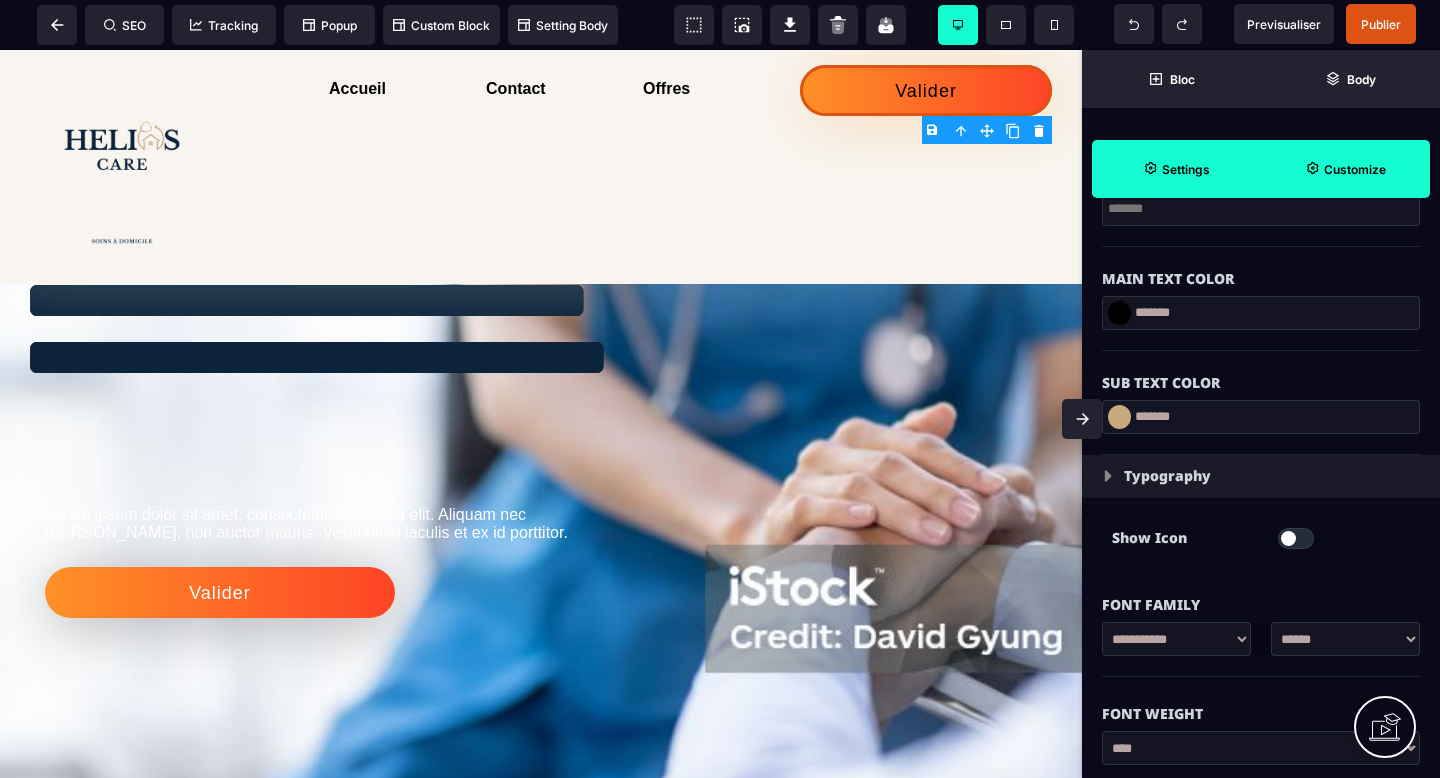click on "Sub Text Color" at bounding box center (1261, 373) 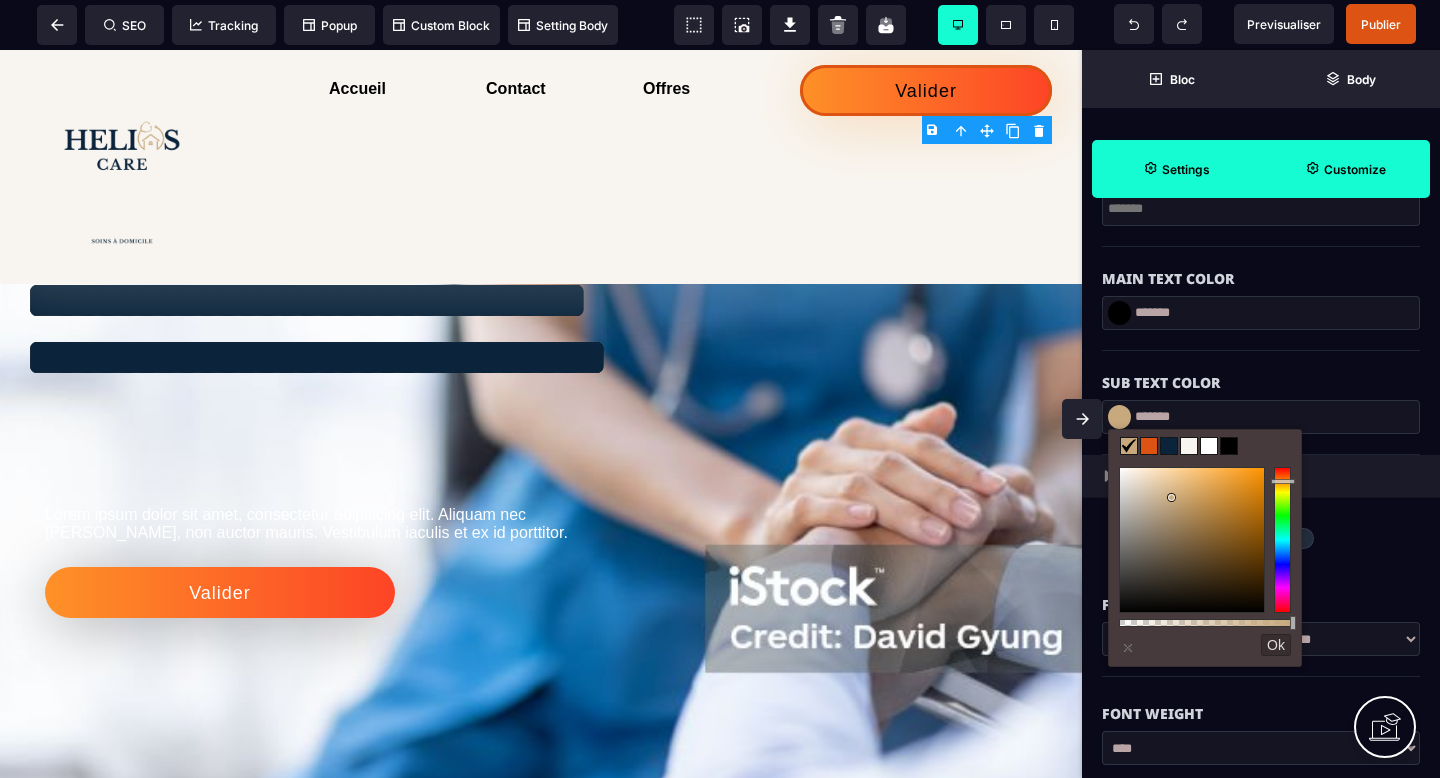 drag, startPoint x: 1222, startPoint y: 418, endPoint x: 1127, endPoint y: 417, distance: 95.005264 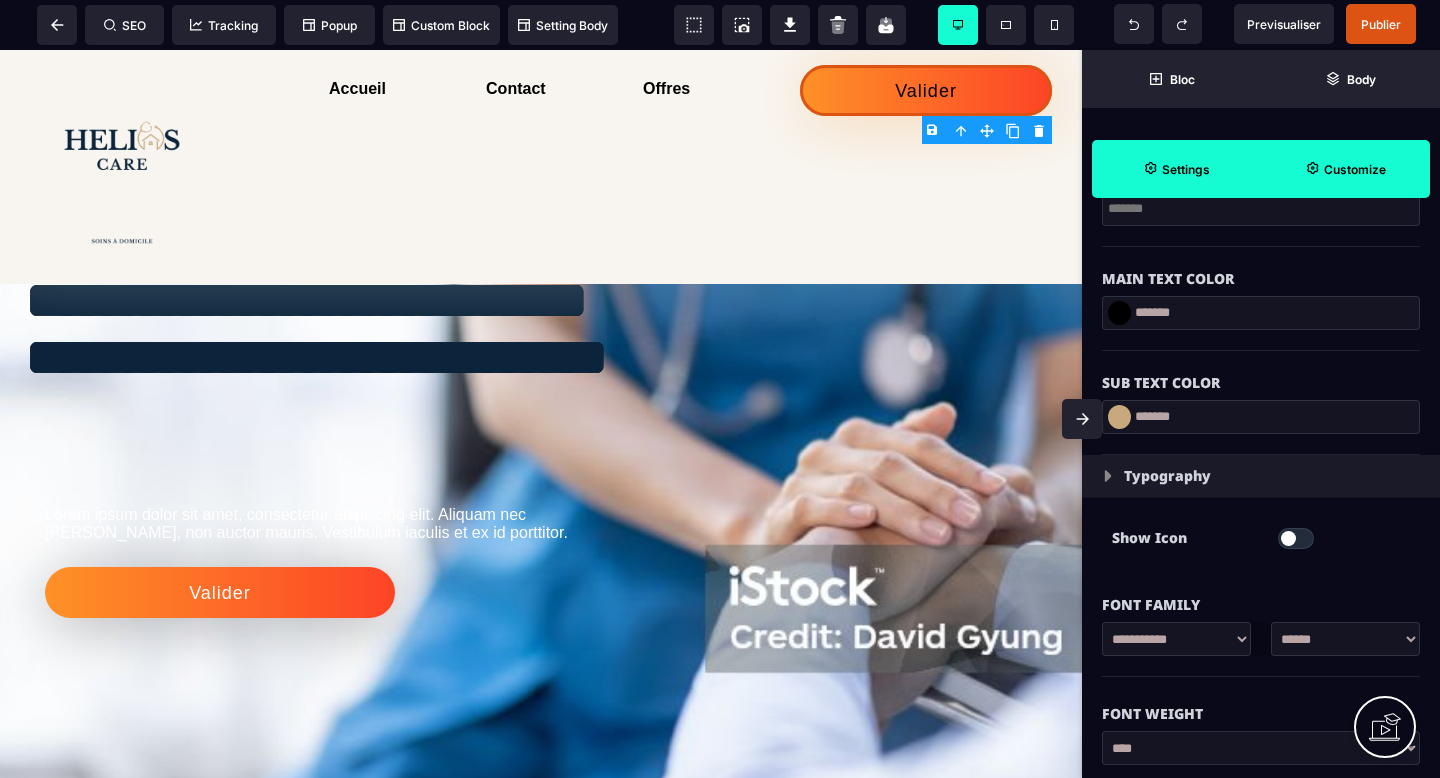 click on "Sub Text Color" at bounding box center [1261, 373] 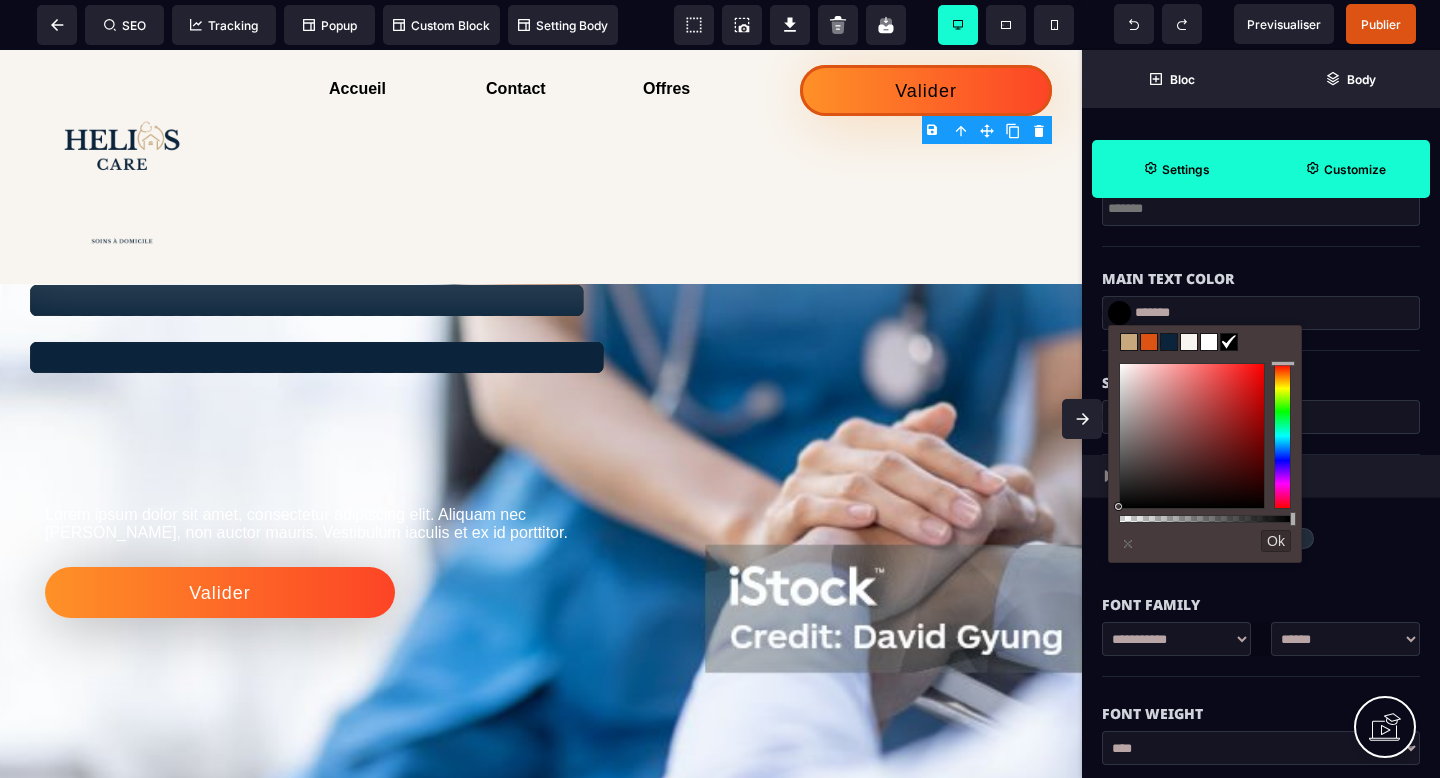 click at bounding box center [1189, 342] 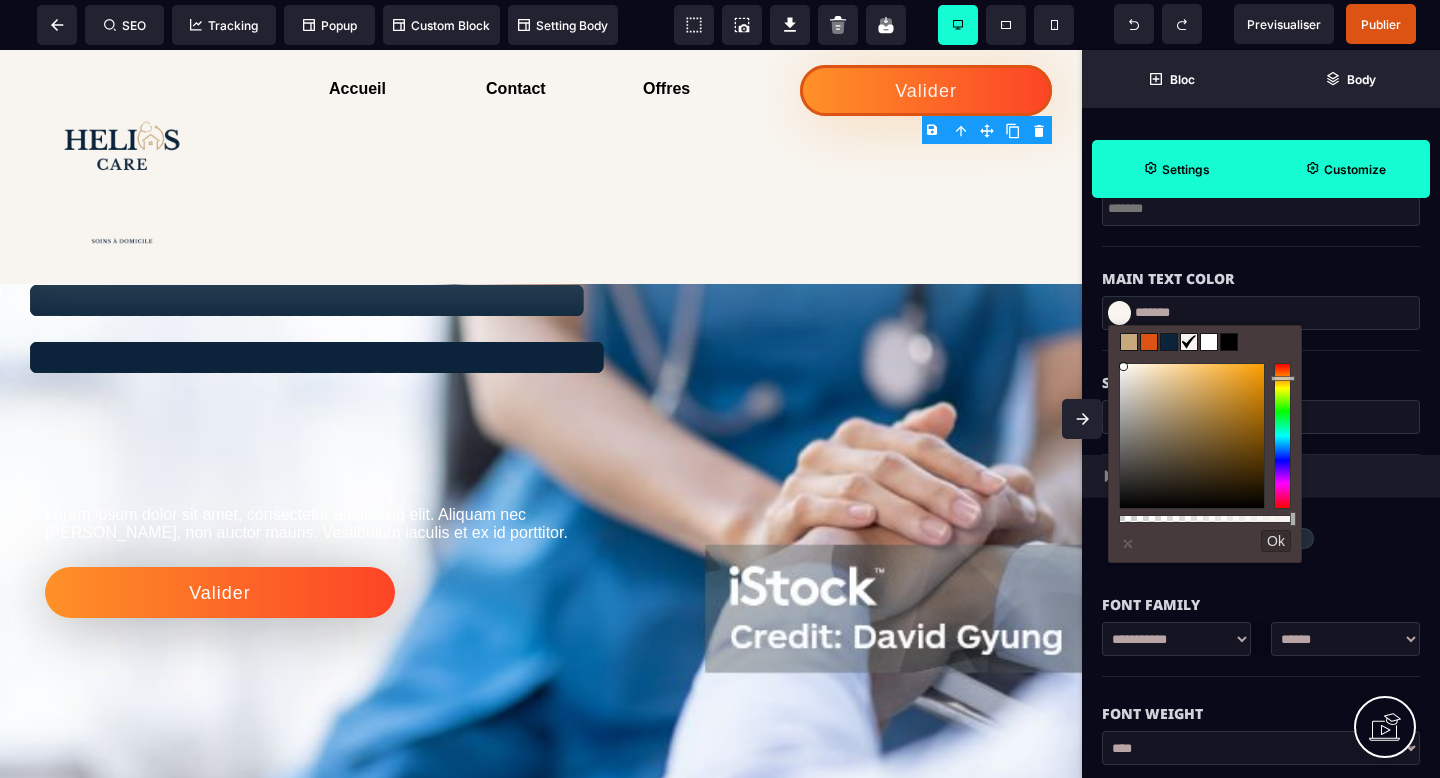 click on "Sub Text Color" at bounding box center (1261, 373) 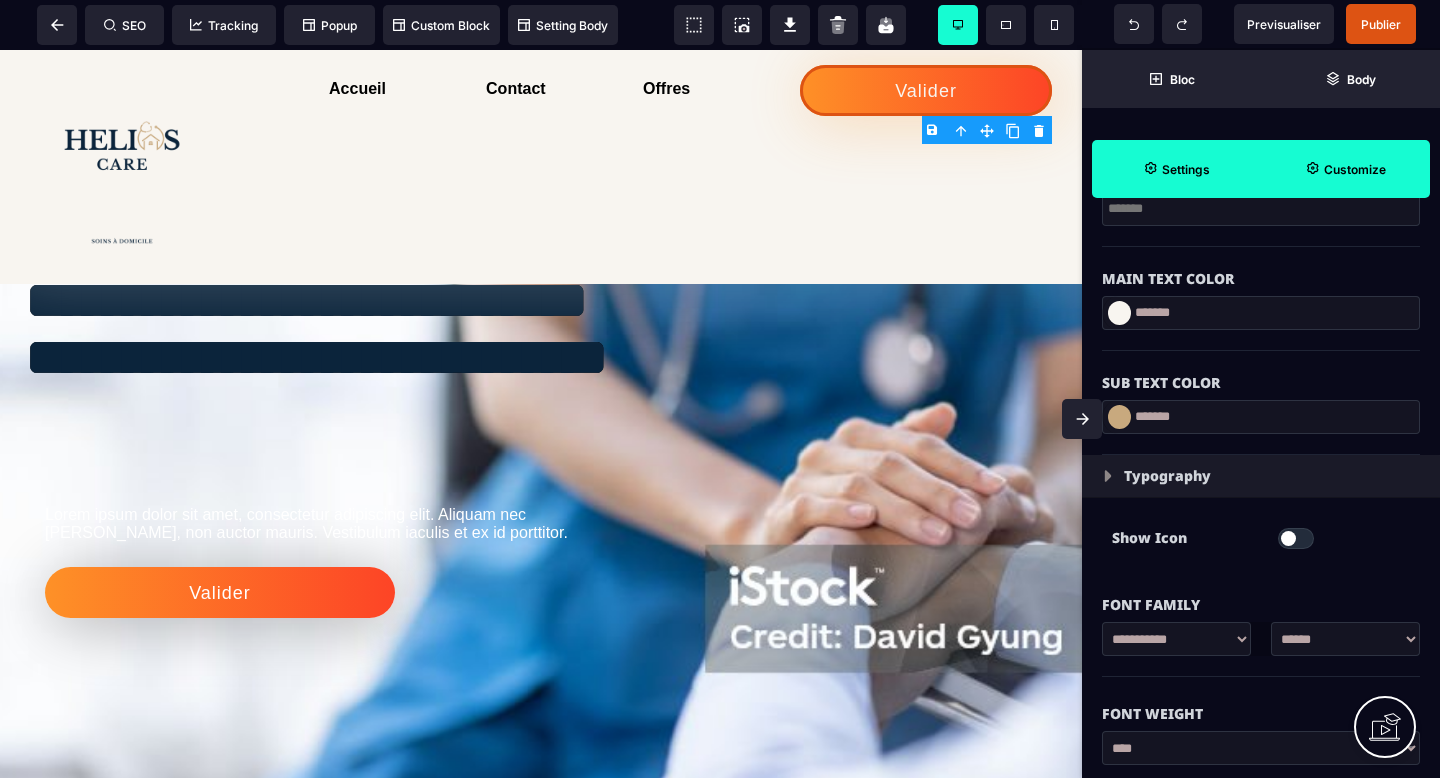 click at bounding box center [1119, 417] 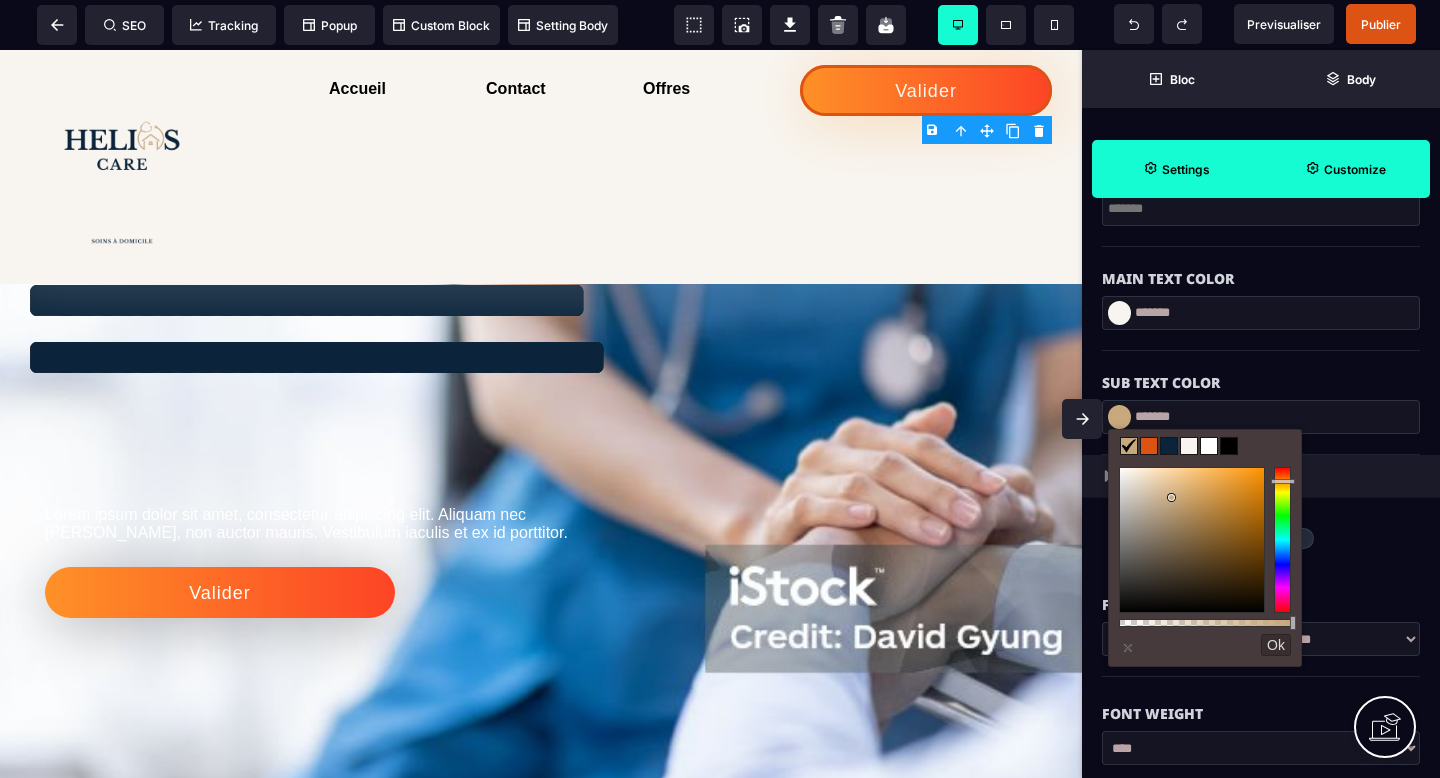 click at bounding box center [1129, 446] 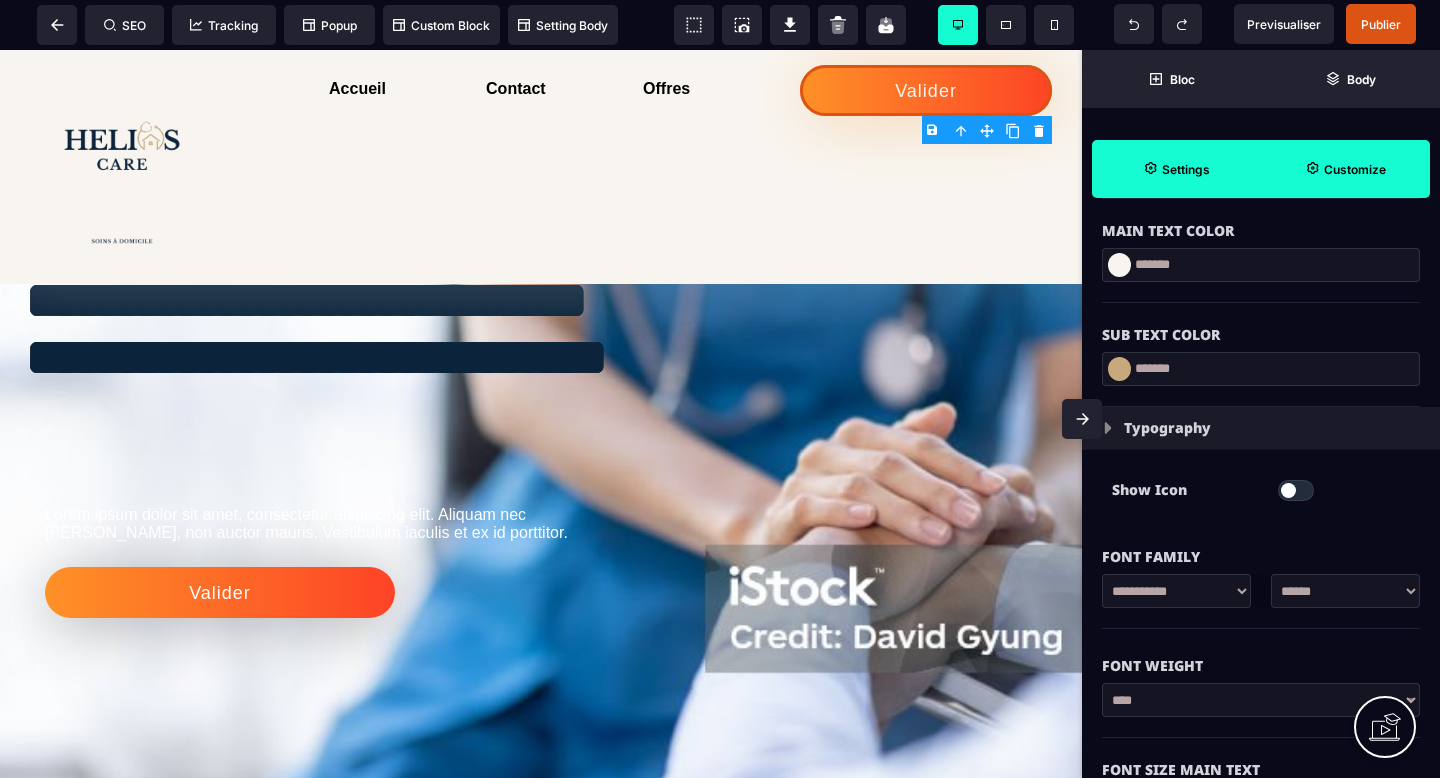scroll, scrollTop: 868, scrollLeft: 0, axis: vertical 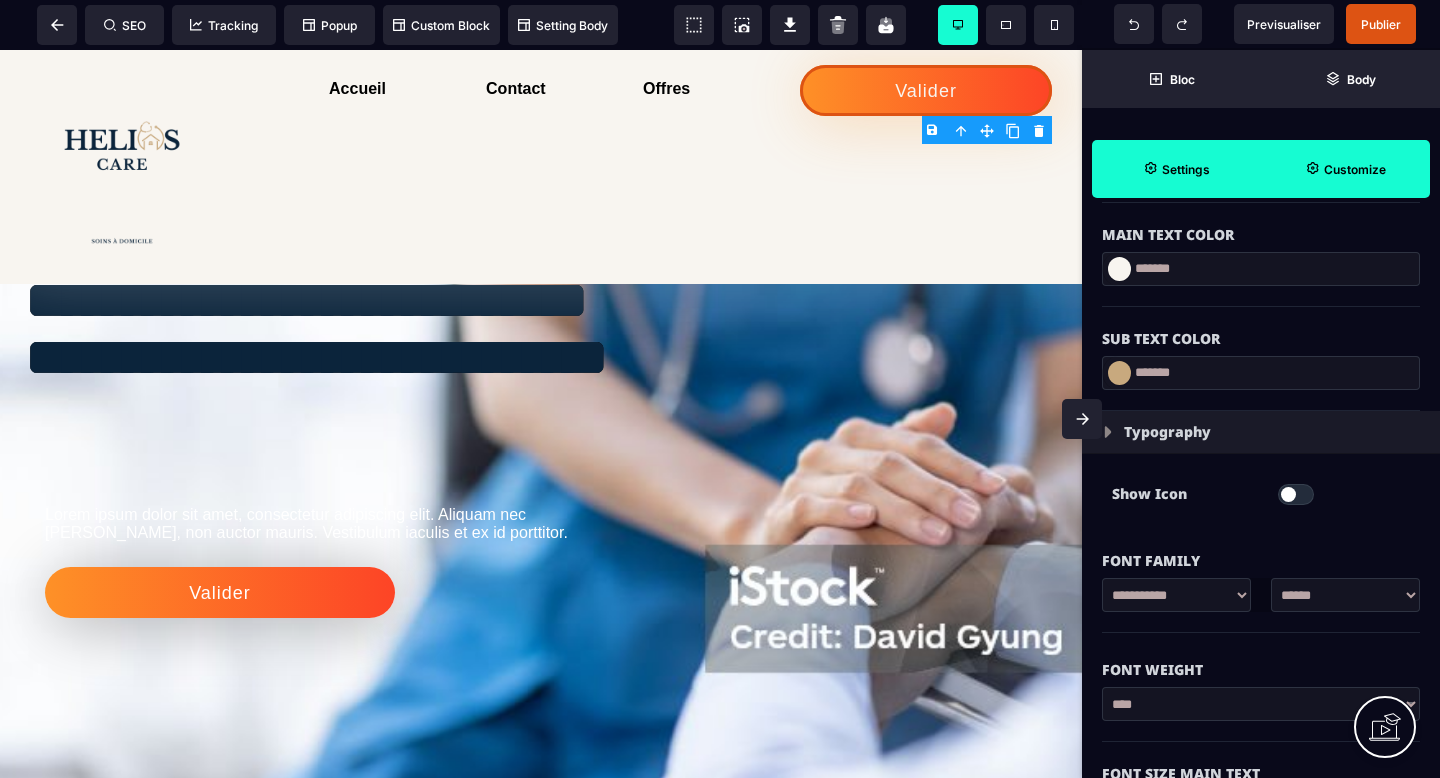 click on "*******" at bounding box center [1261, 373] 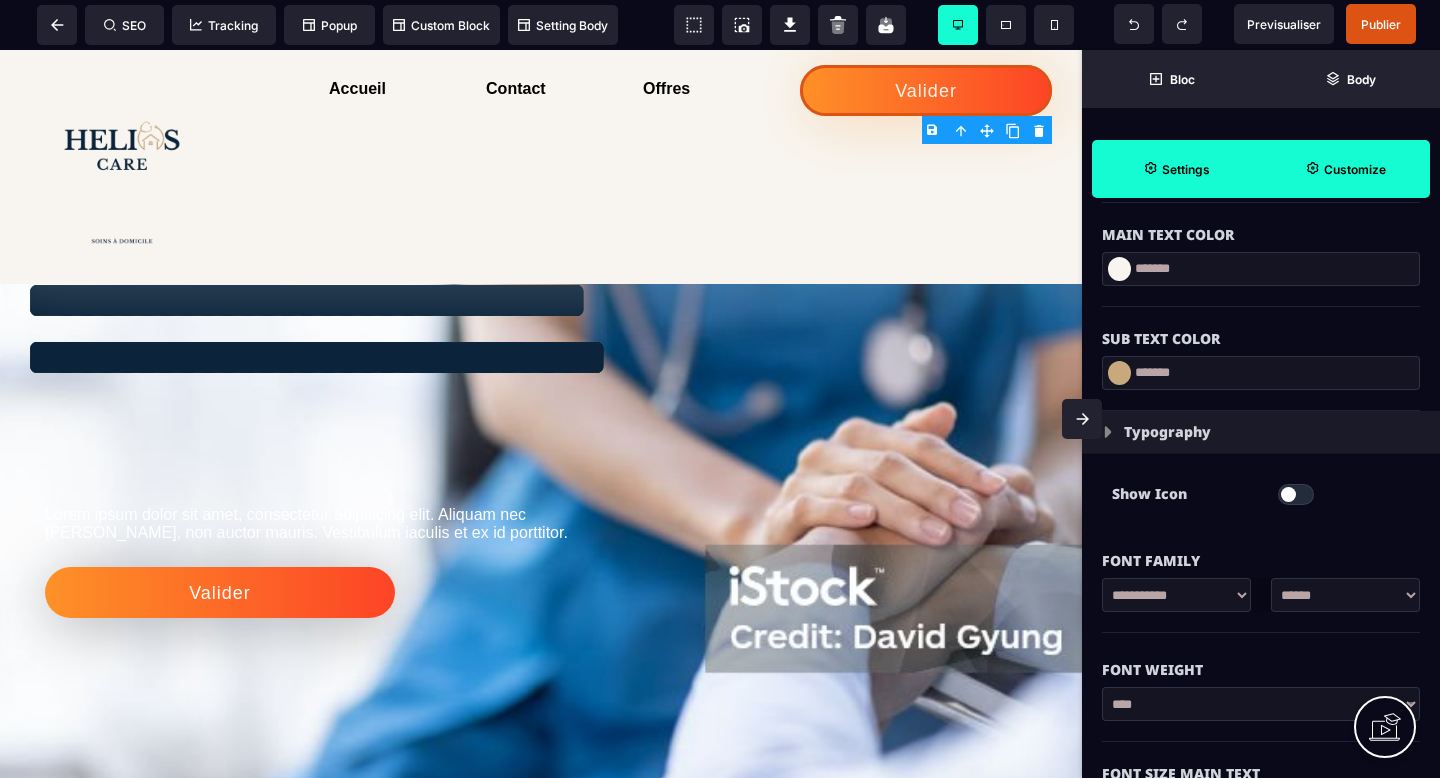 click on "Sub Text Color" at bounding box center (1261, 329) 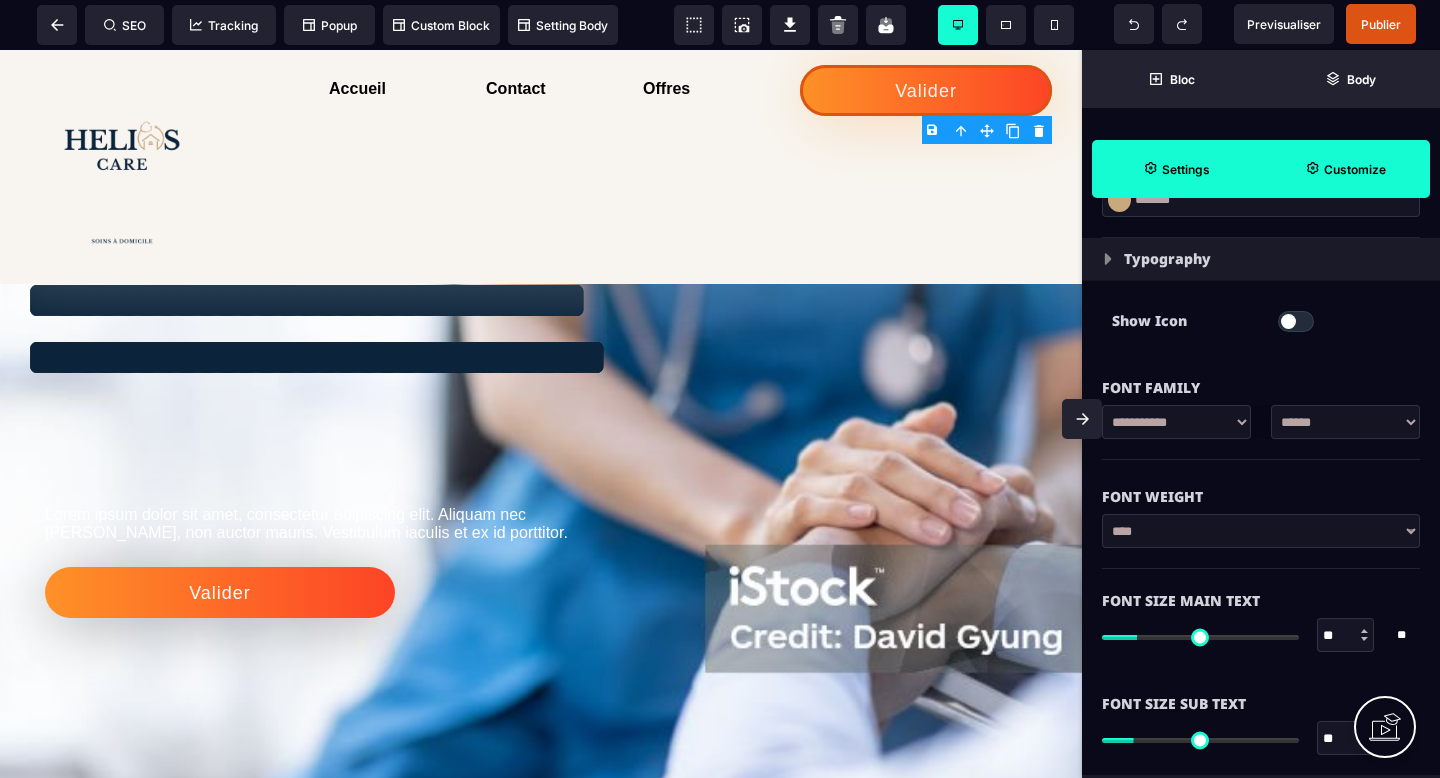 scroll, scrollTop: 1043, scrollLeft: 0, axis: vertical 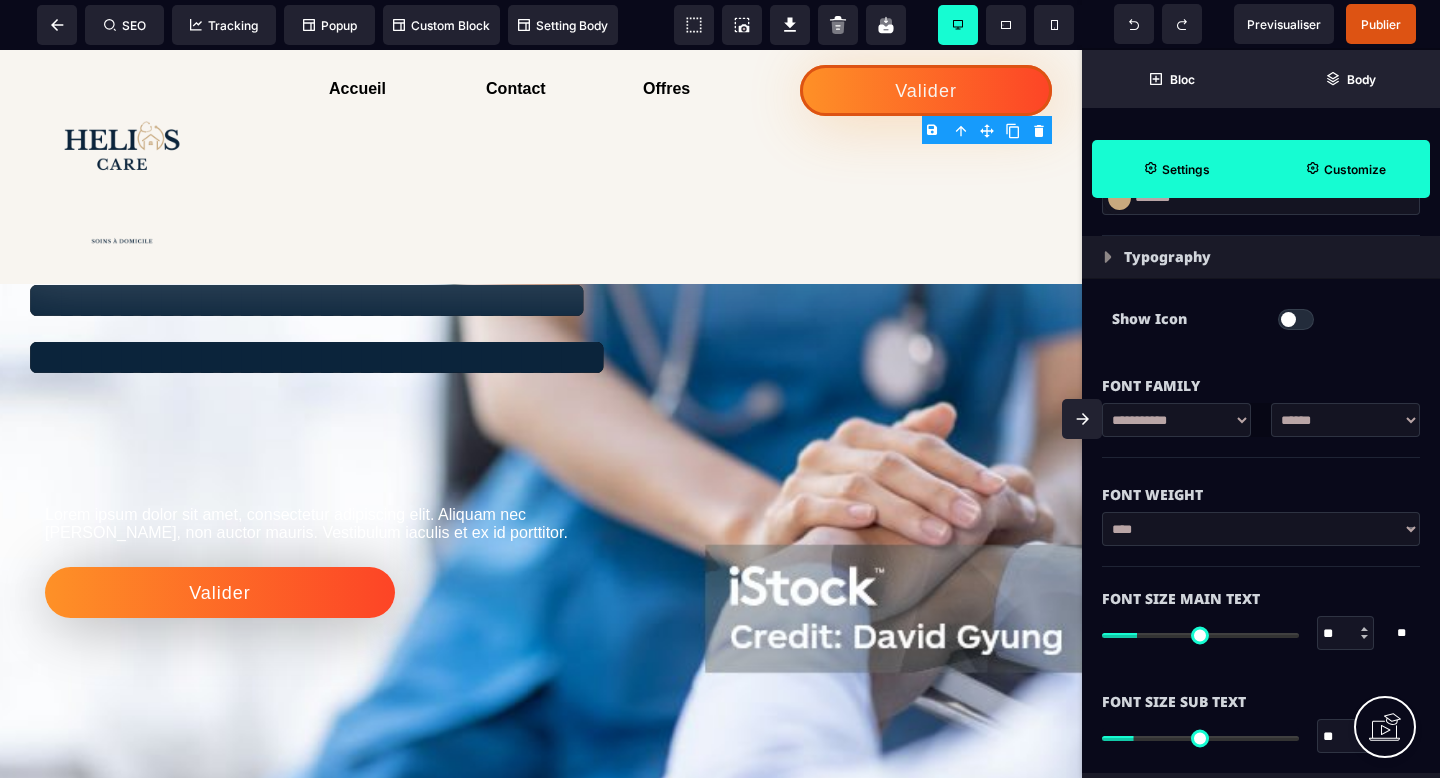 click 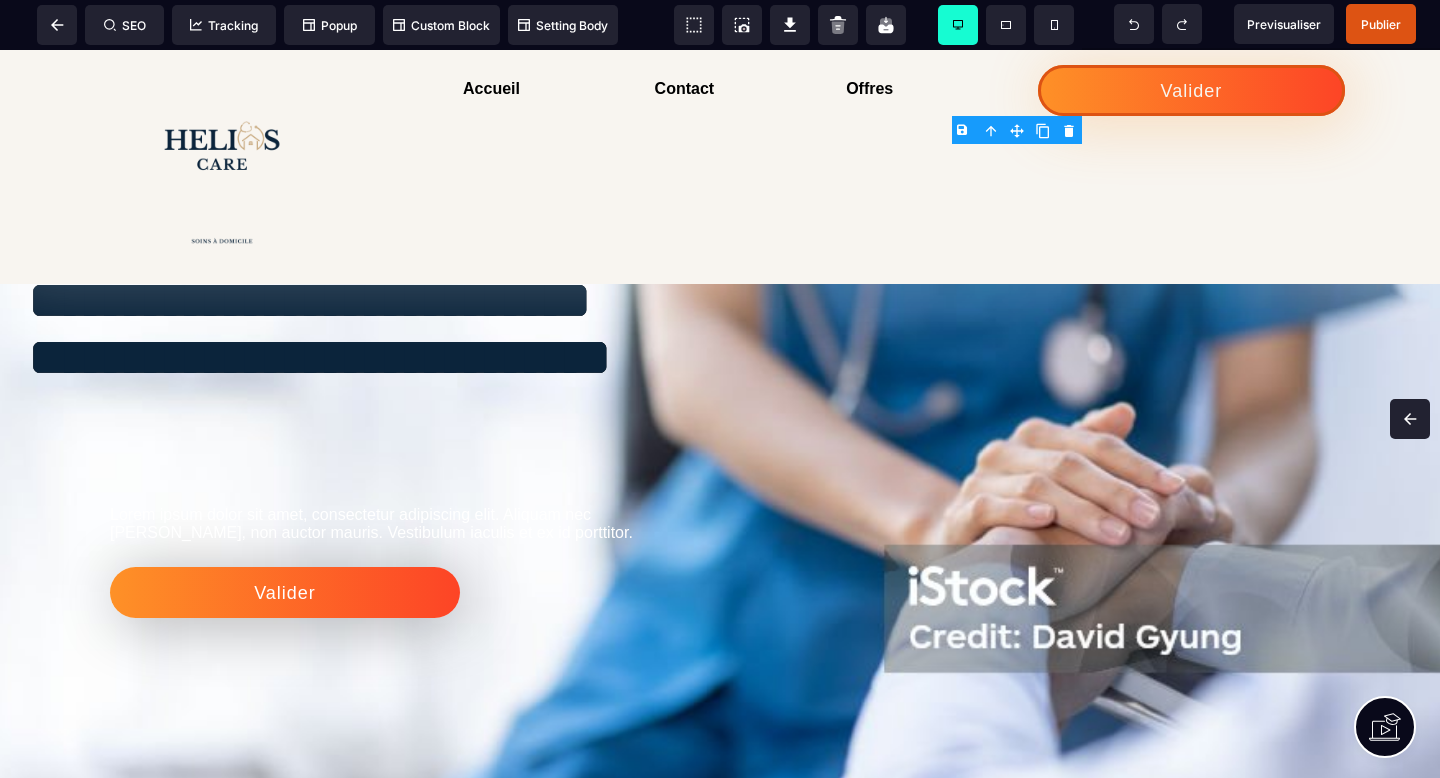 click 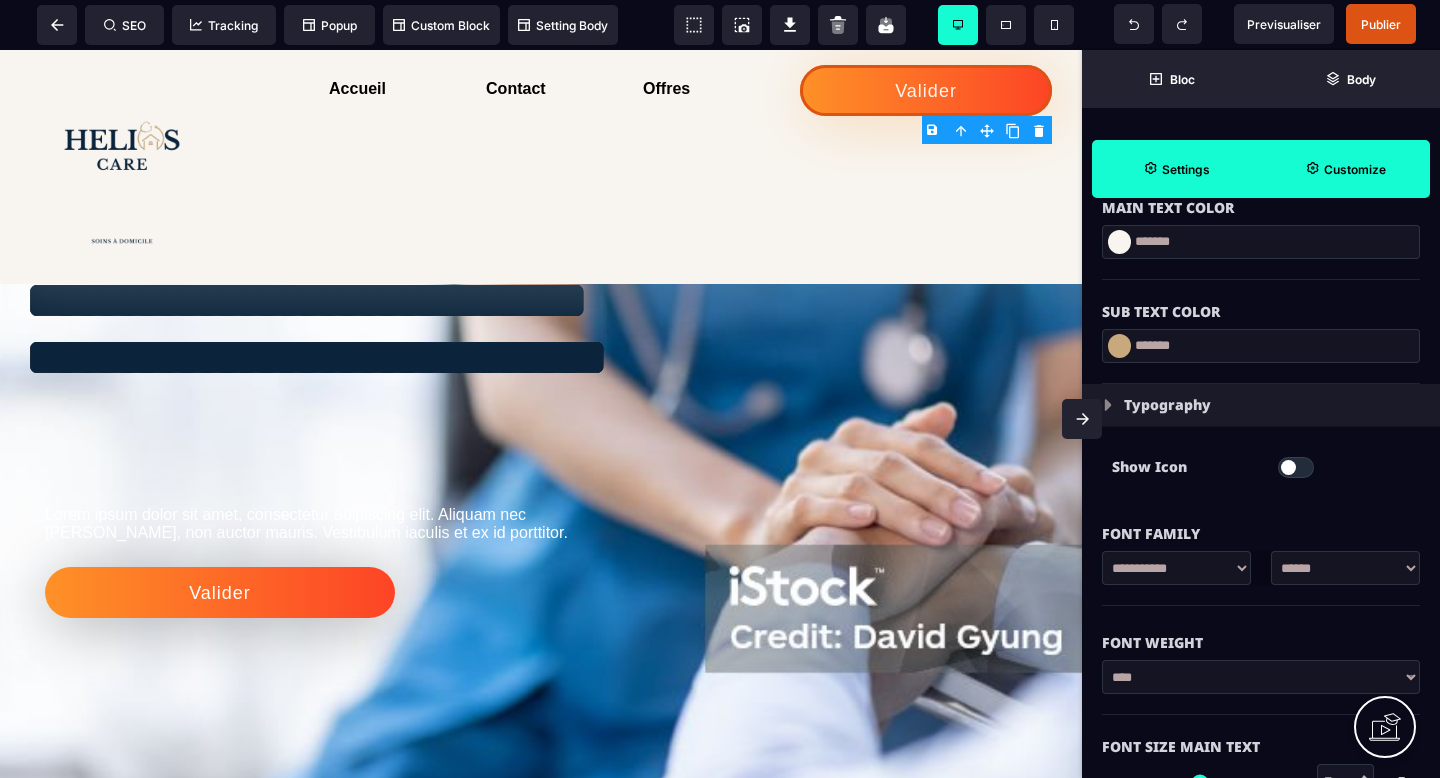 scroll, scrollTop: 932, scrollLeft: 0, axis: vertical 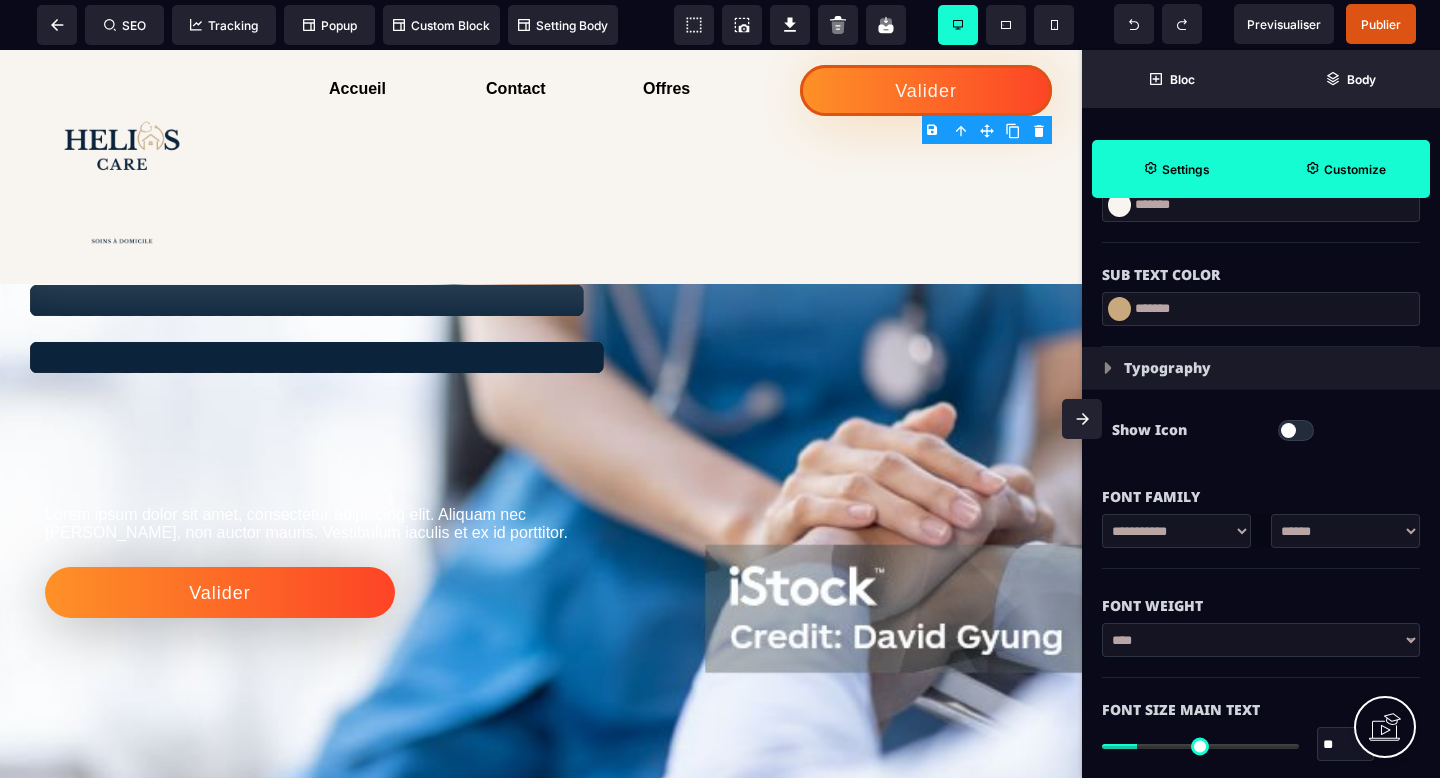 click on "*******" at bounding box center (1261, 309) 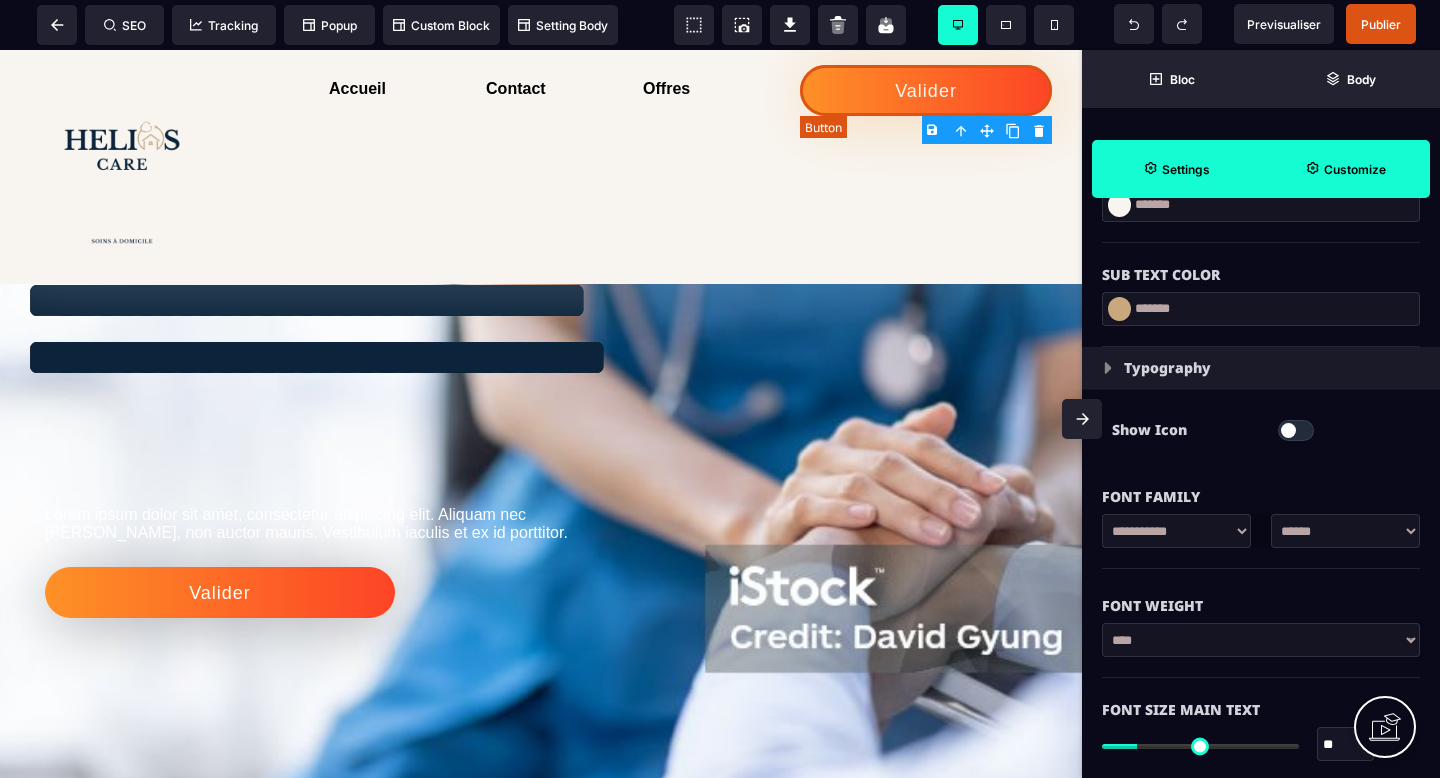 click on "Valider" at bounding box center [926, 90] 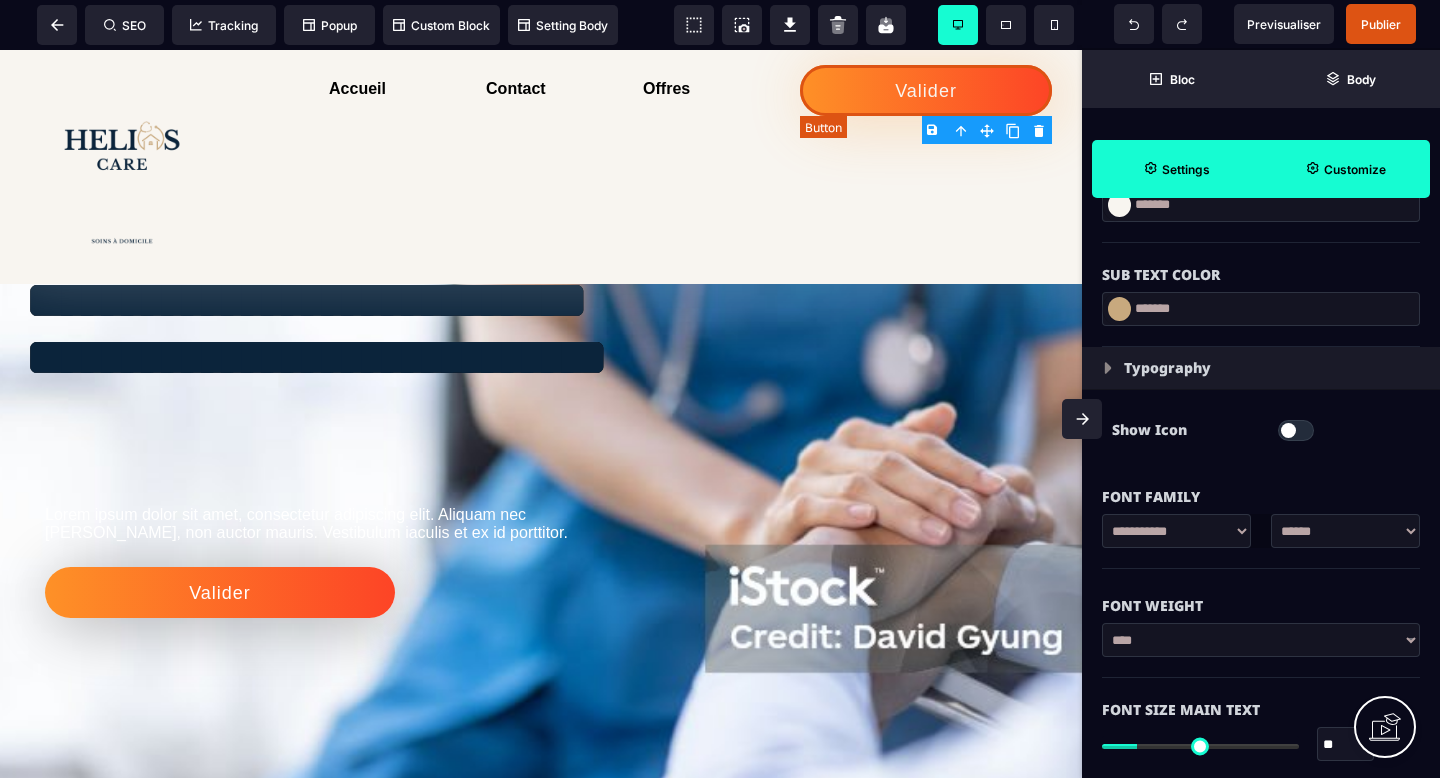 click on "Valider" at bounding box center (926, 90) 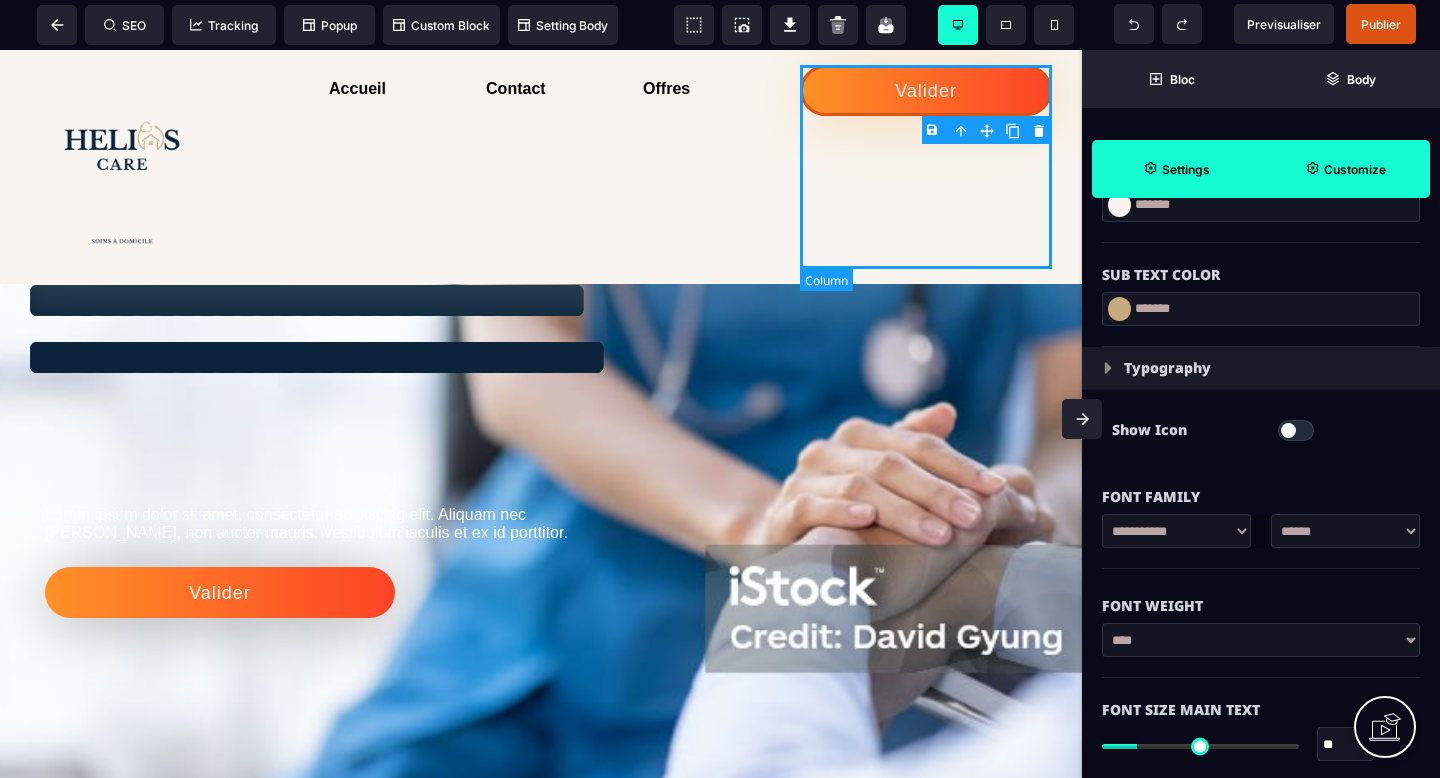 click on "Valider" at bounding box center [926, 167] 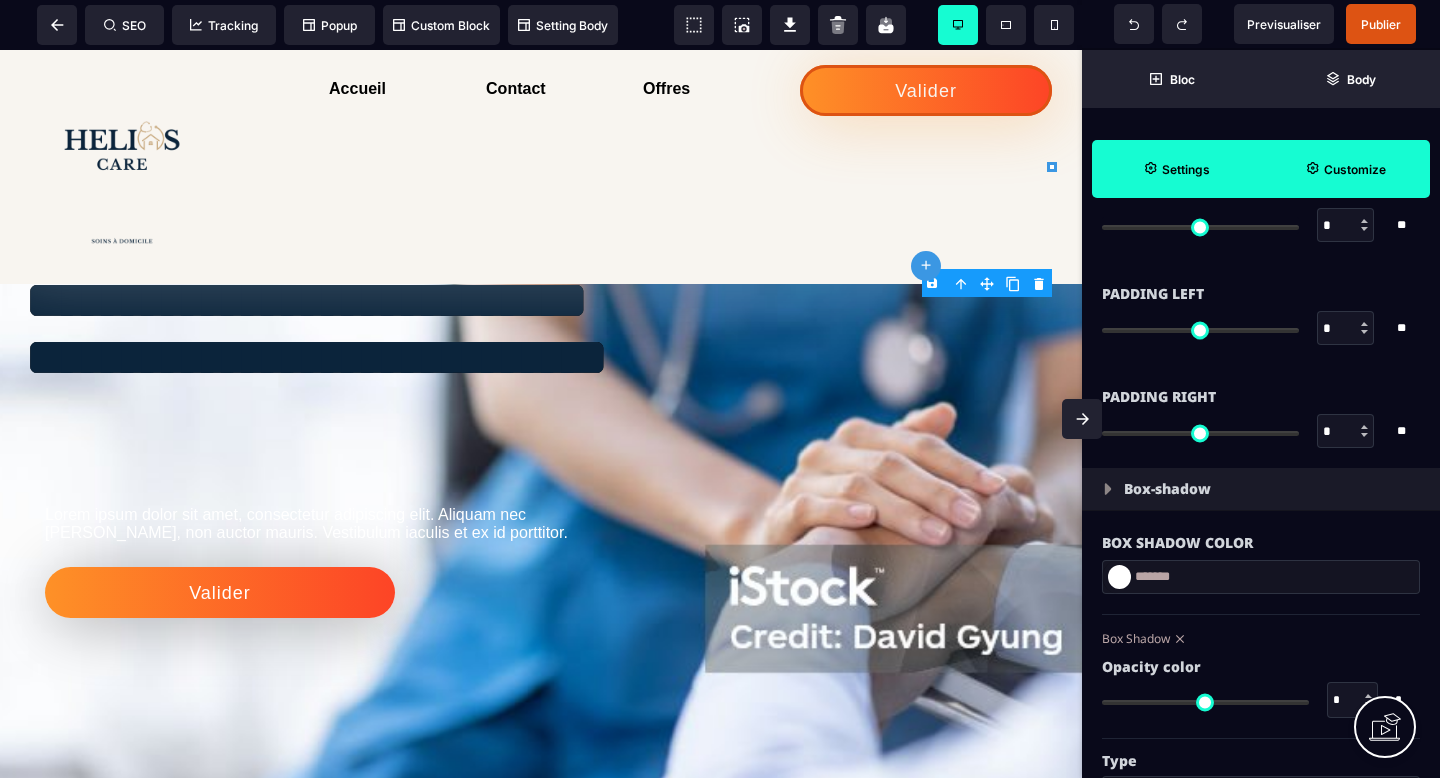 click on "Essentials" at bounding box center [1261, -637] 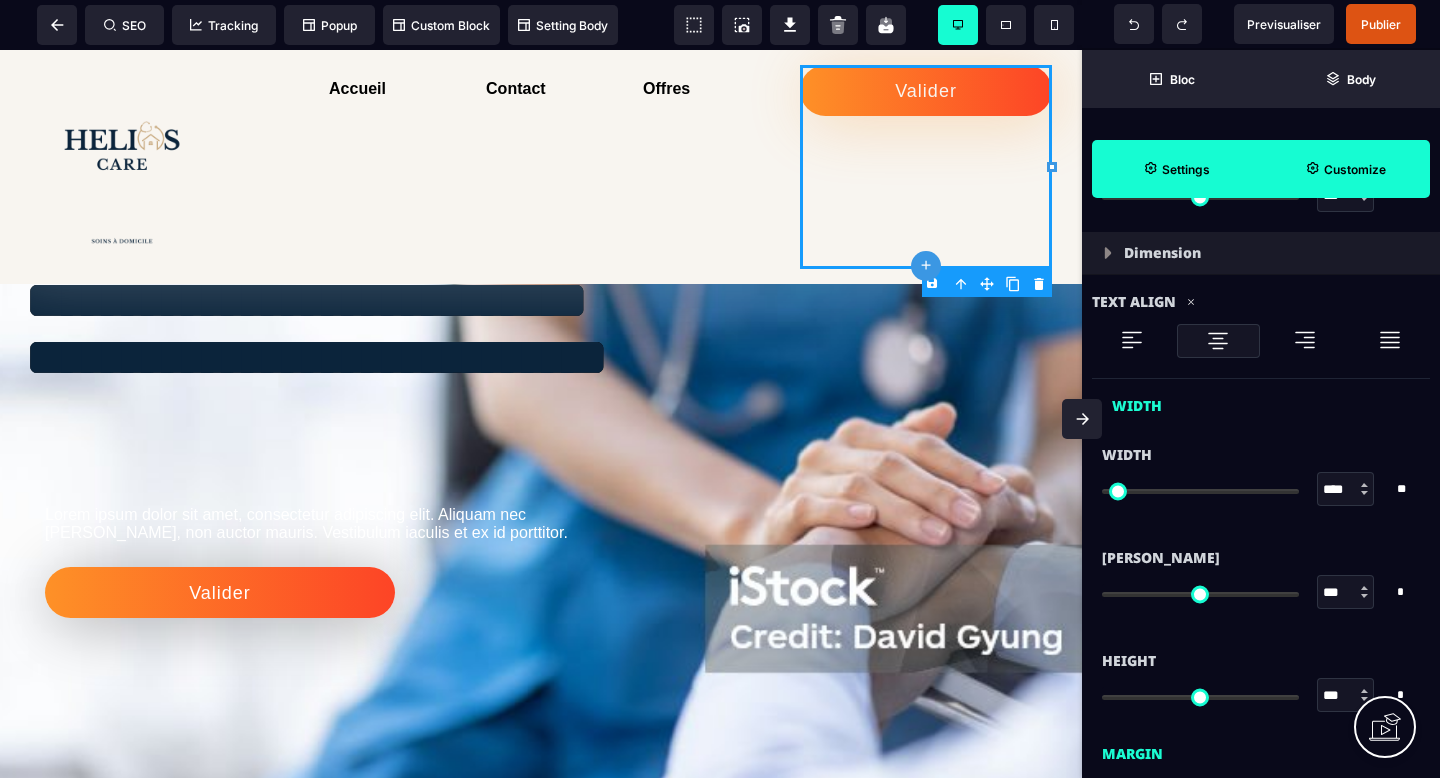 scroll, scrollTop: 849, scrollLeft: 0, axis: vertical 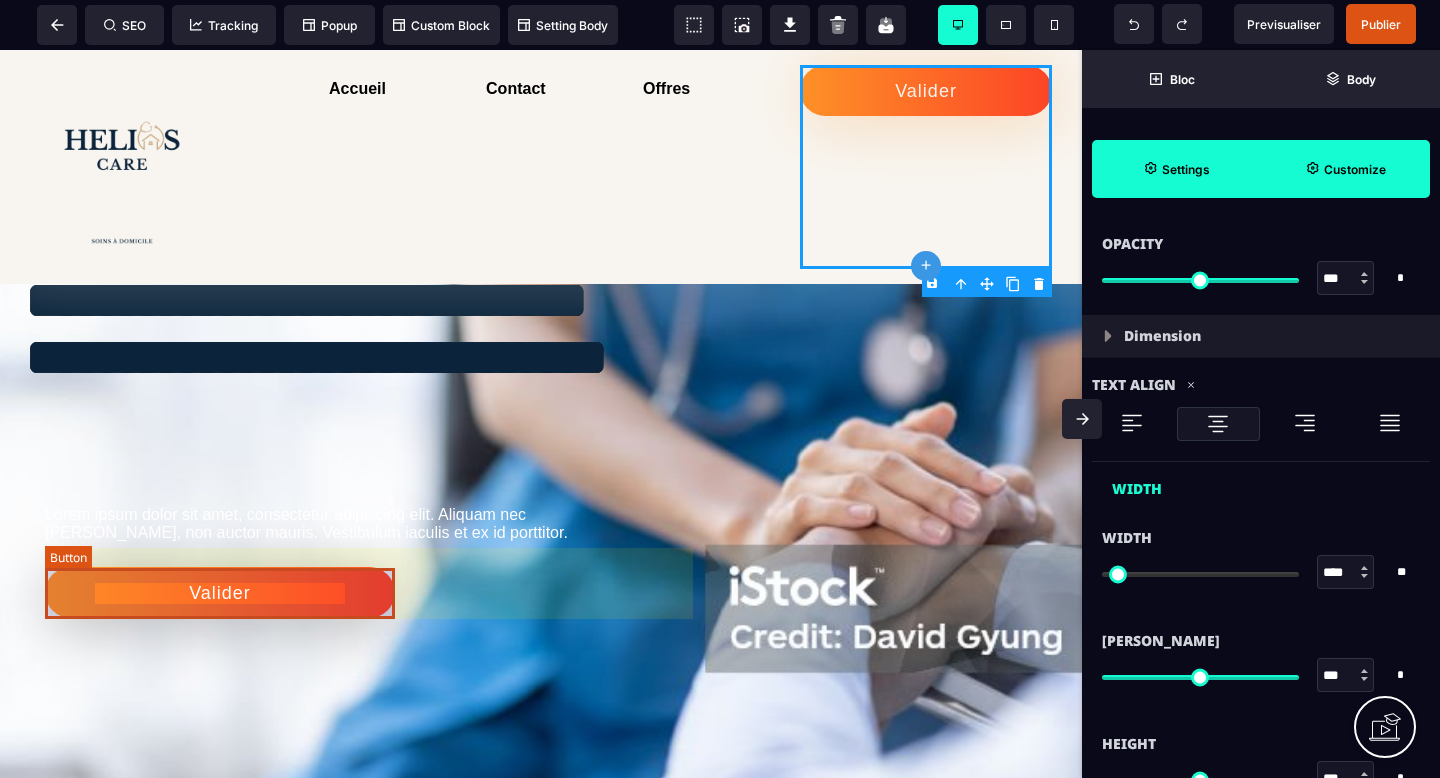 click on "Valider" at bounding box center (220, 592) 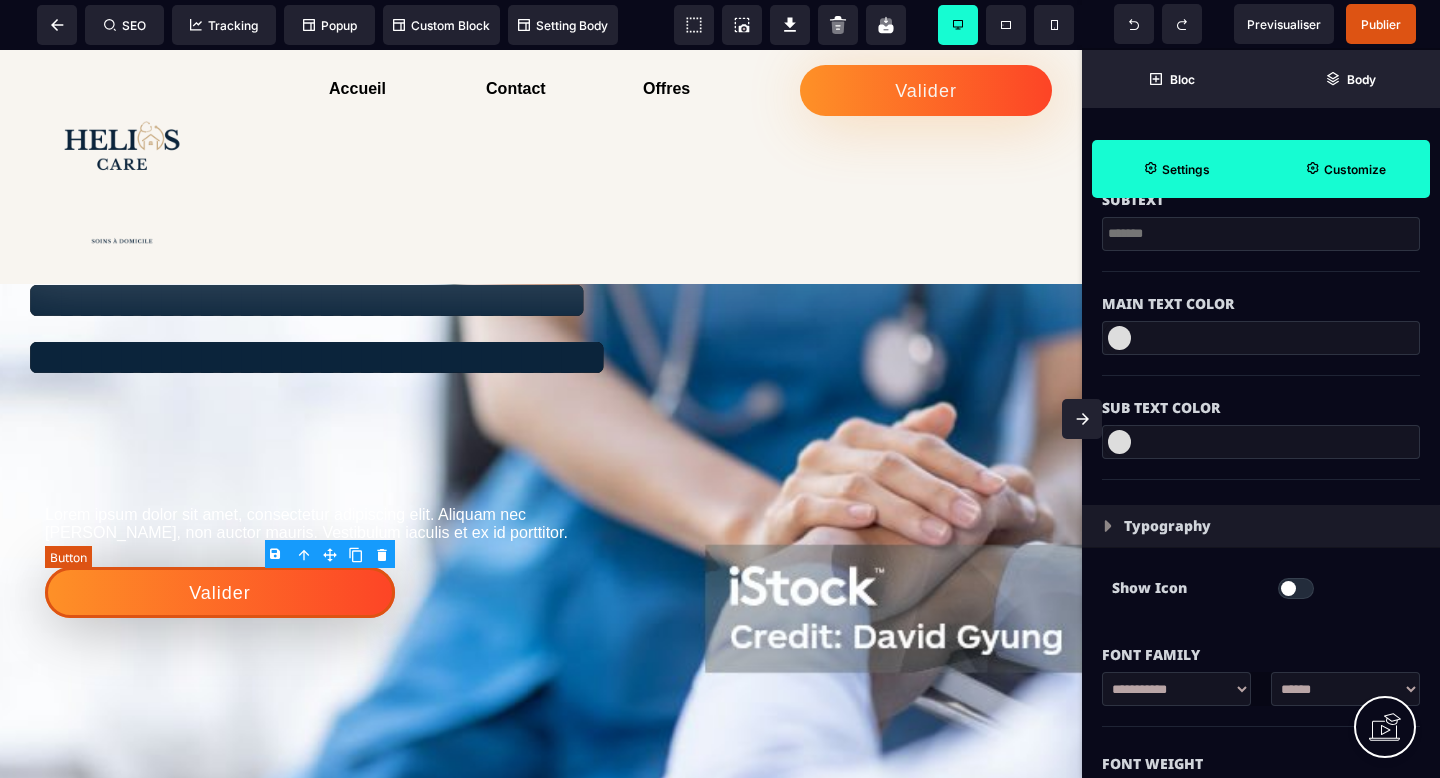 scroll, scrollTop: 0, scrollLeft: 0, axis: both 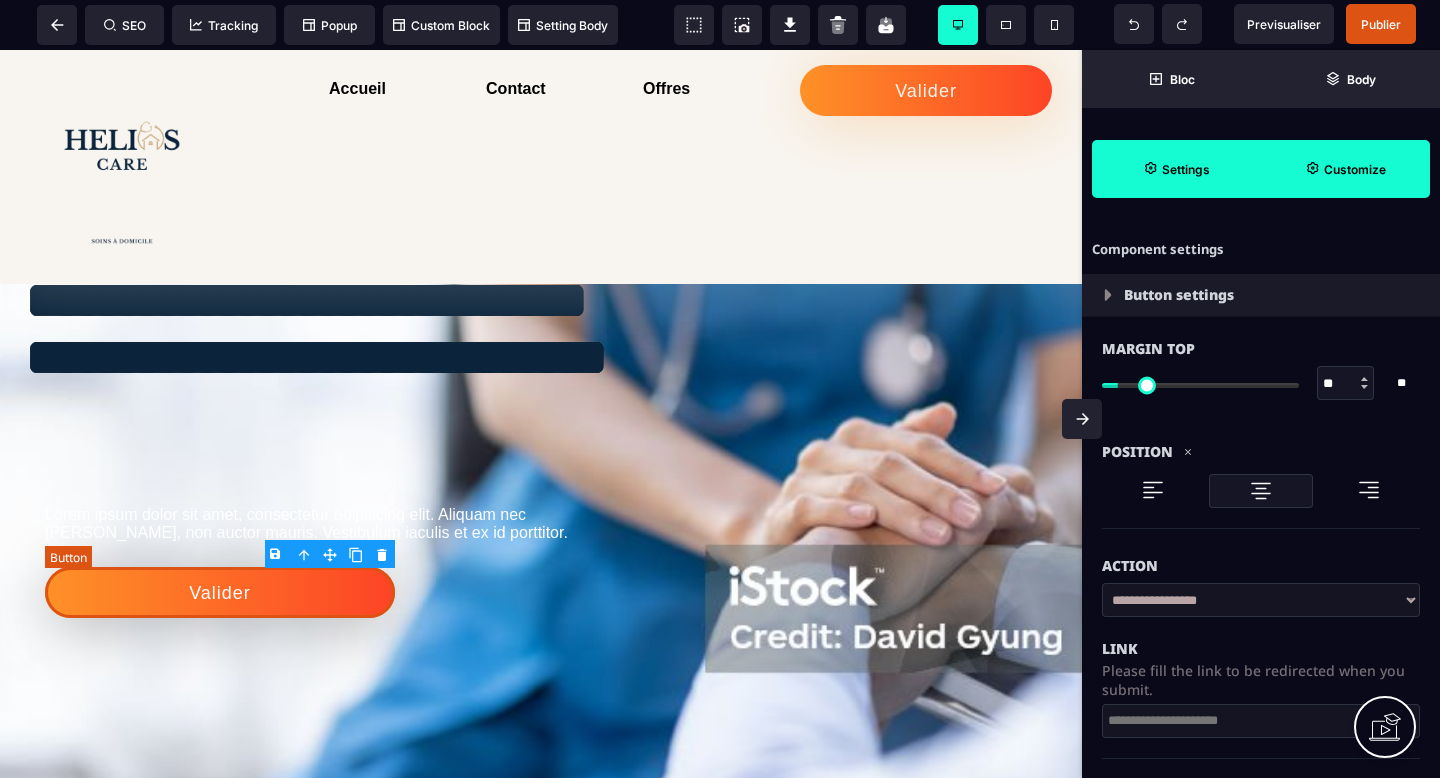 click on "Valider" at bounding box center (220, 592) 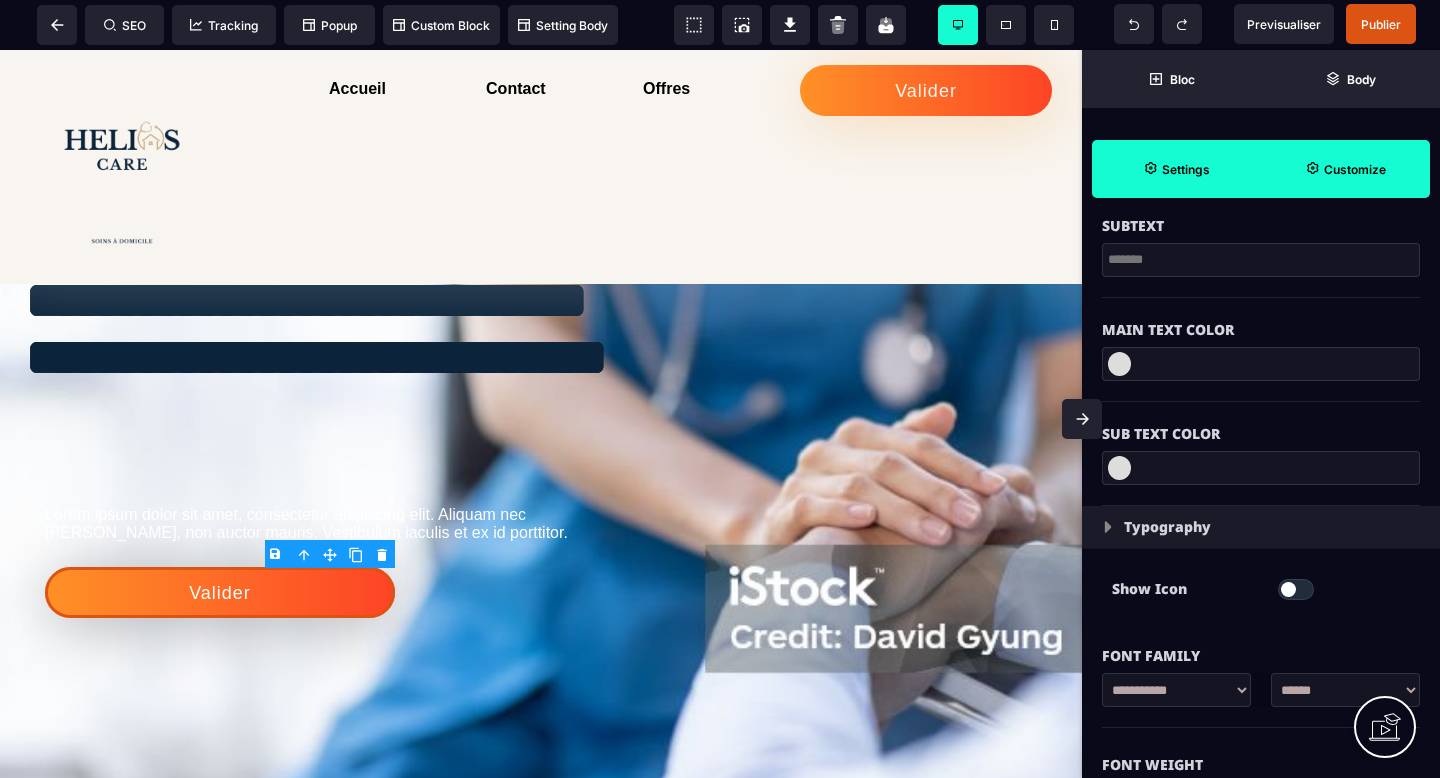 scroll, scrollTop: 769, scrollLeft: 0, axis: vertical 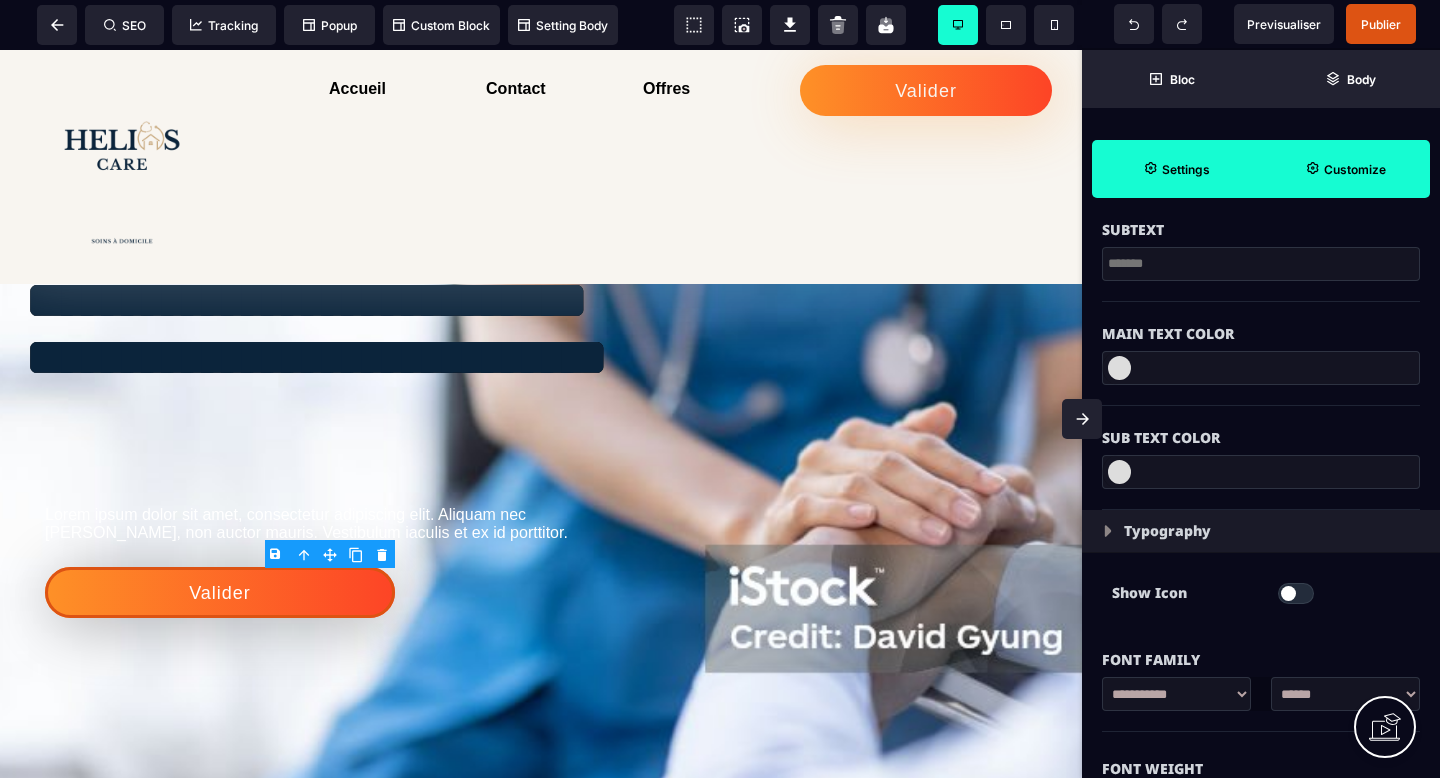 click at bounding box center [1119, 472] 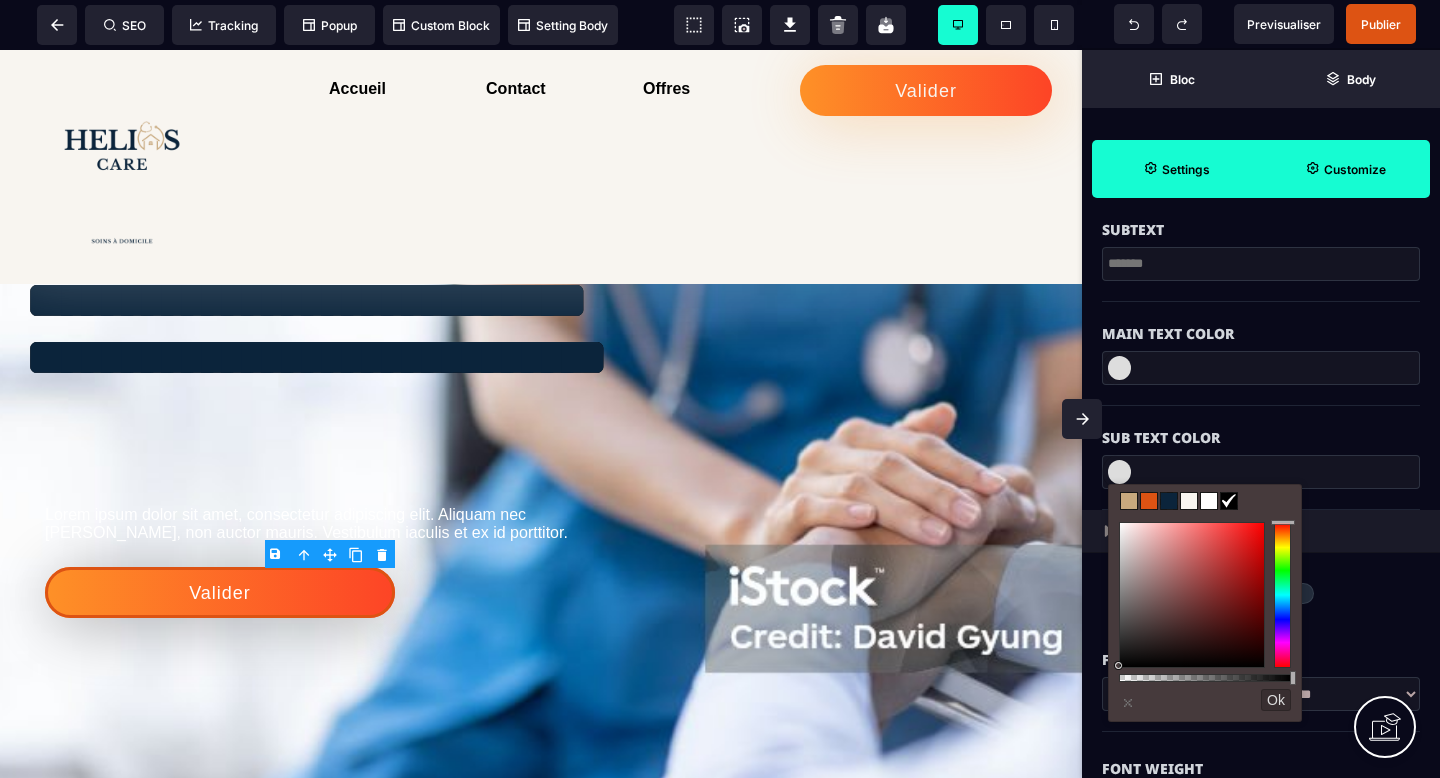 click at bounding box center (1129, 501) 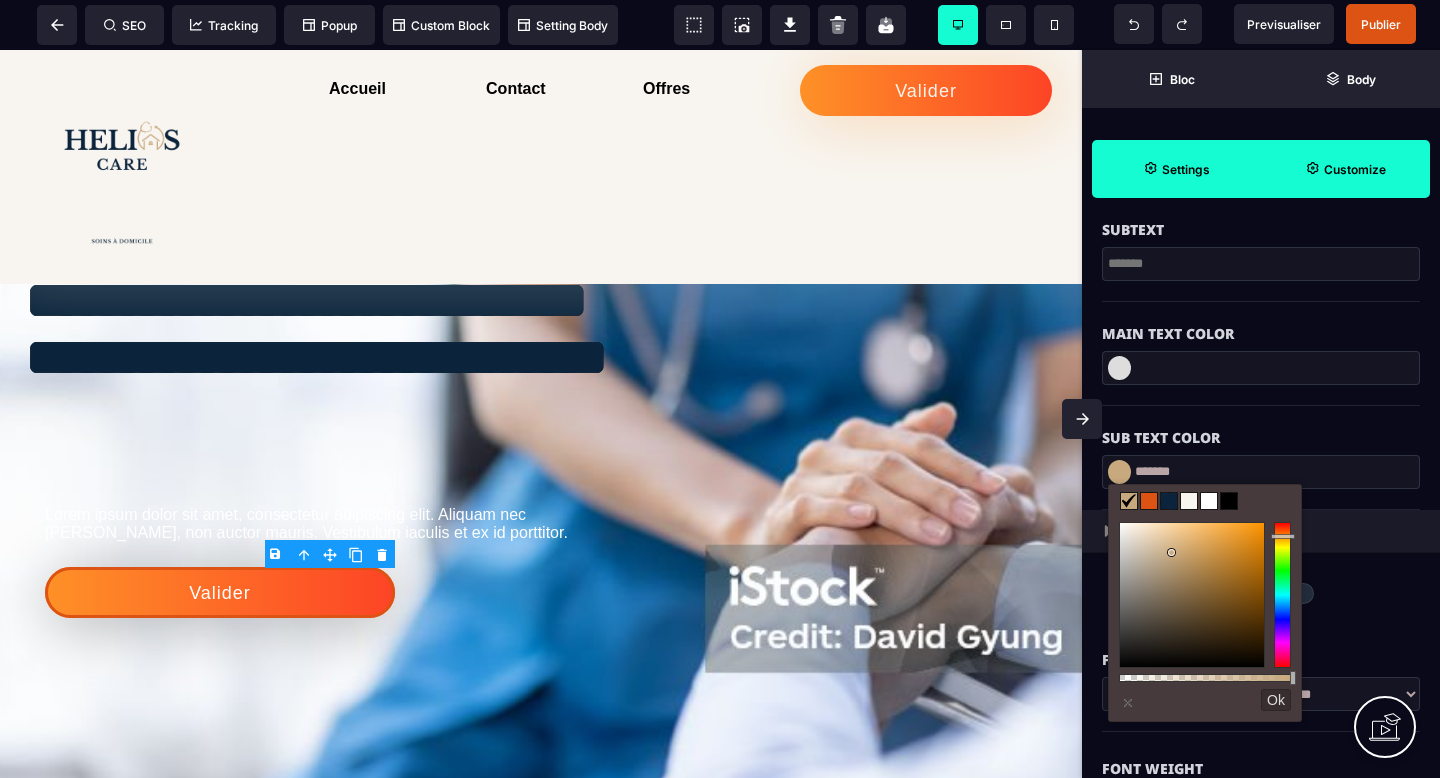 click at bounding box center [1149, 501] 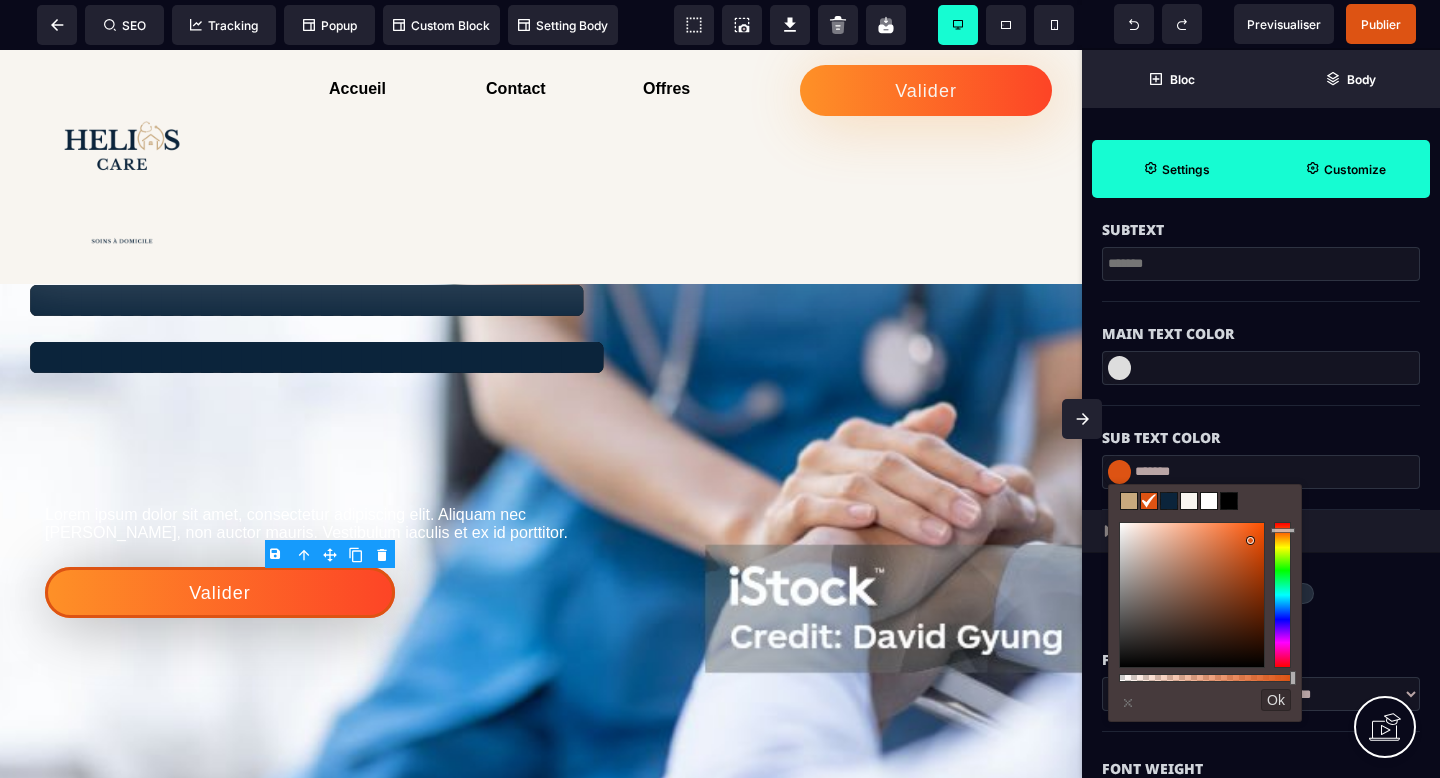 click at bounding box center [1119, 368] 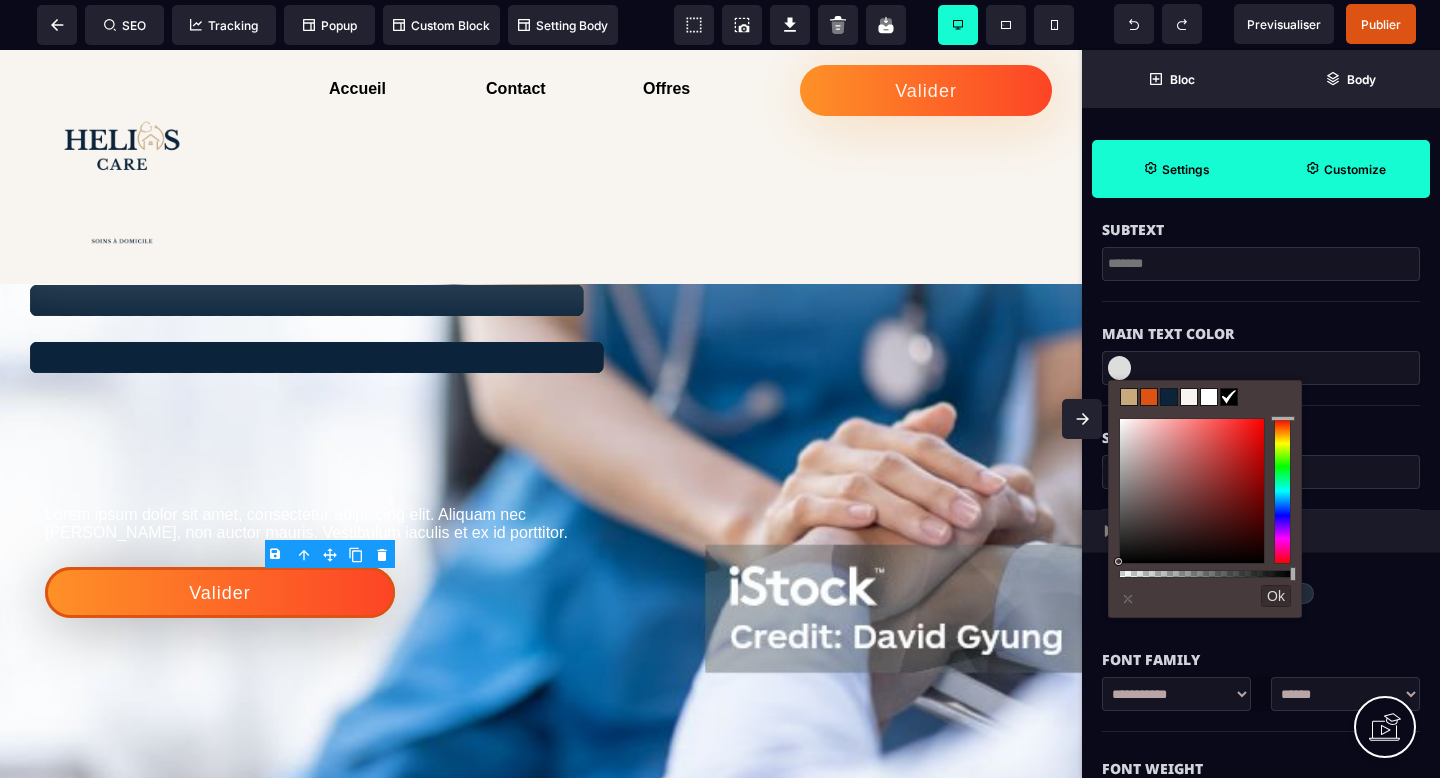 click at bounding box center (1189, 397) 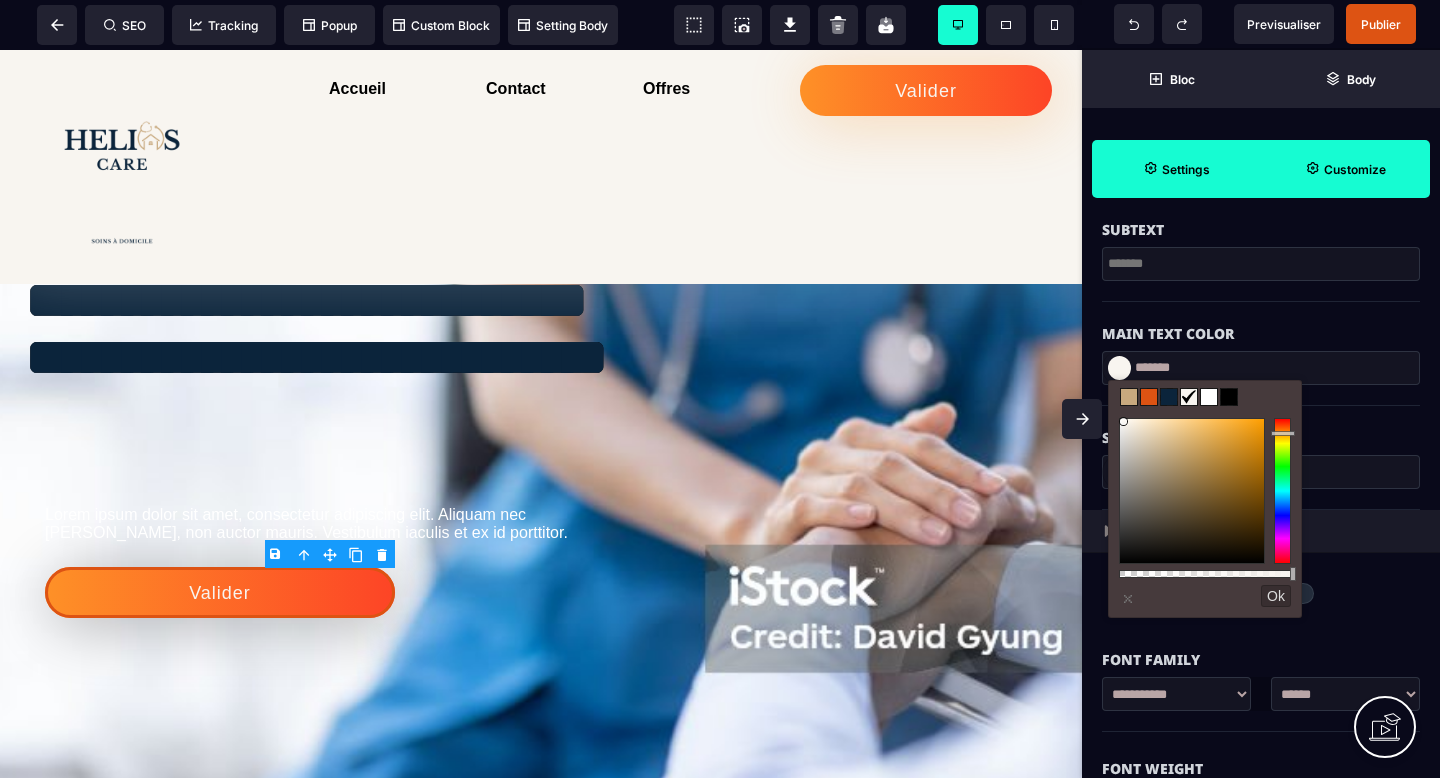 click on "Sub Text Color" at bounding box center (1261, 428) 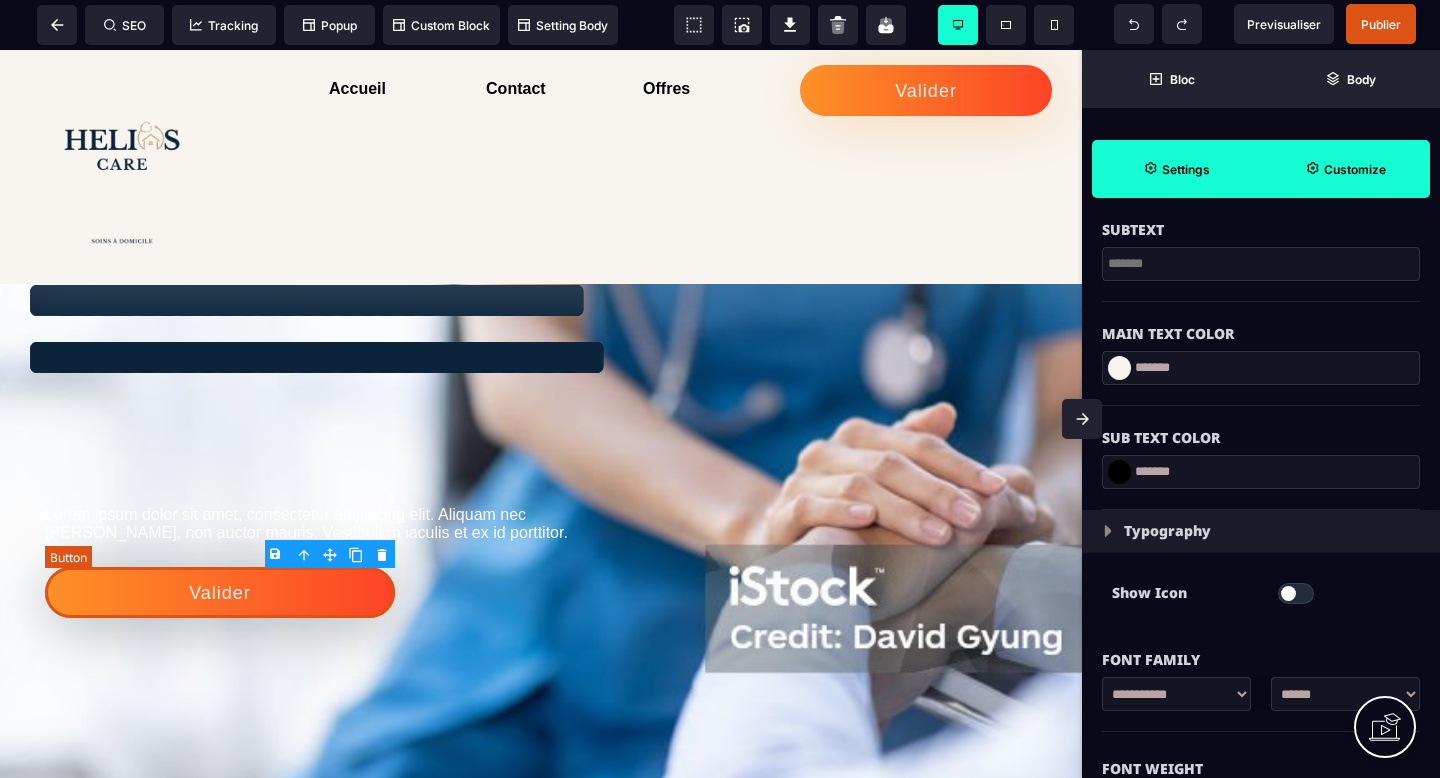click on "Valider" at bounding box center [220, 592] 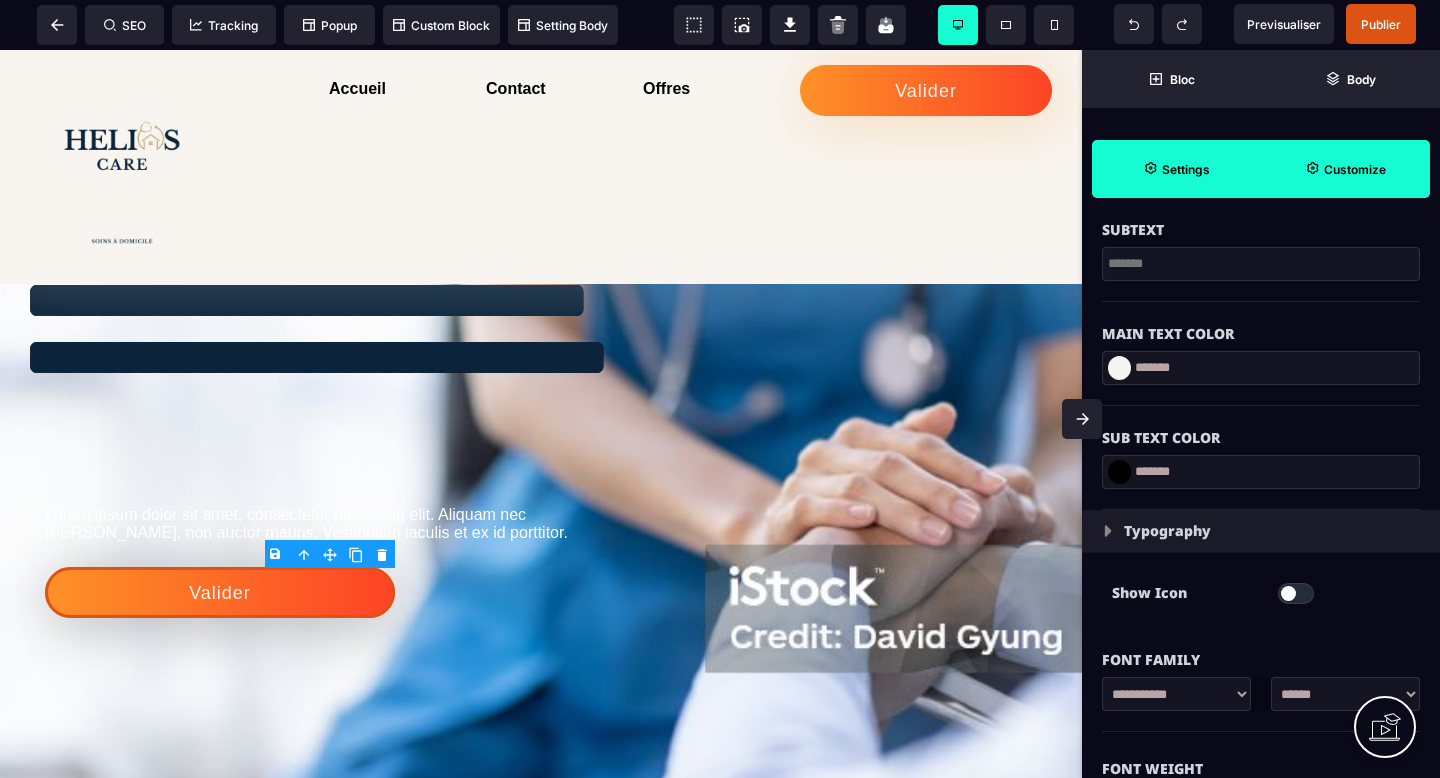 click 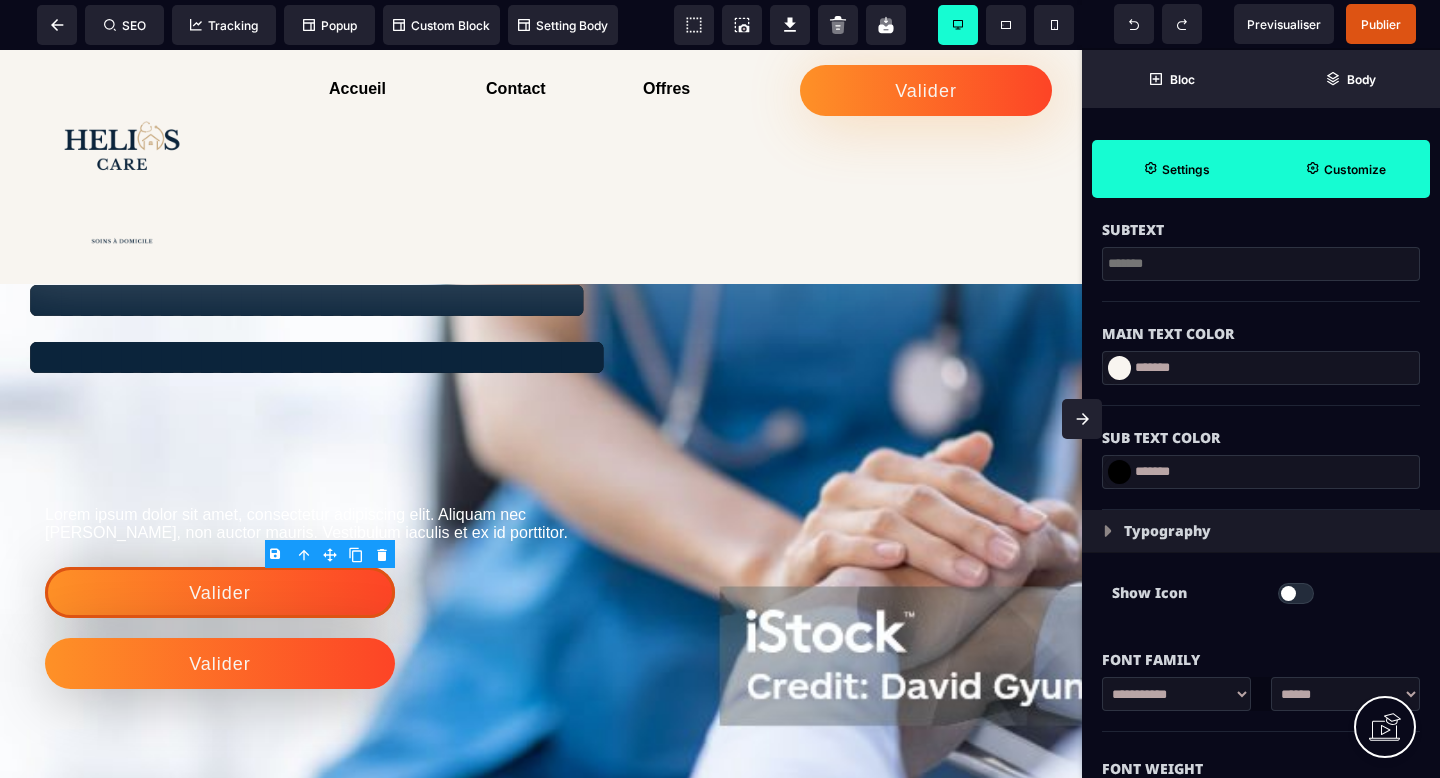 click on "B I U S
A *******
Button
SEO
Tracking" at bounding box center [720, 389] 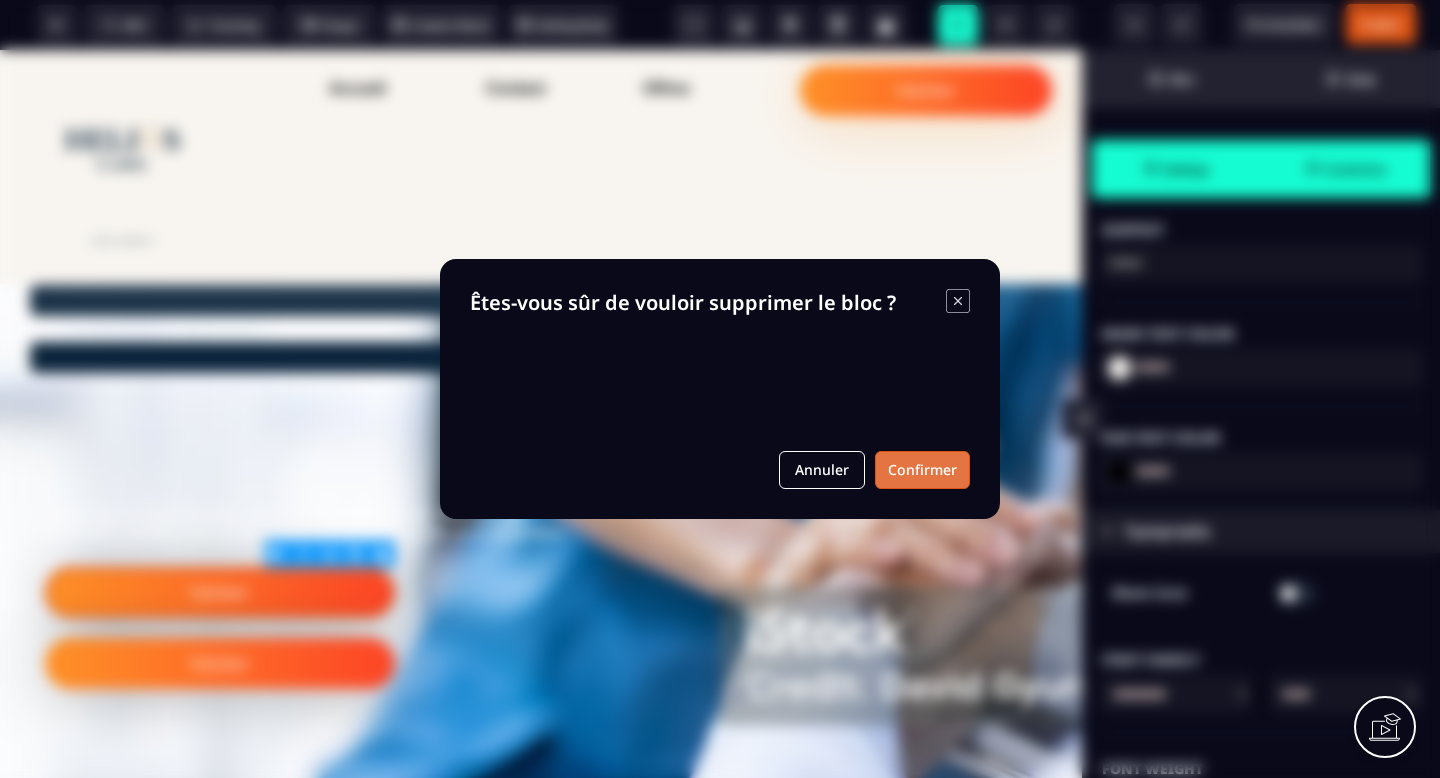 click on "Confirmer" at bounding box center (922, 470) 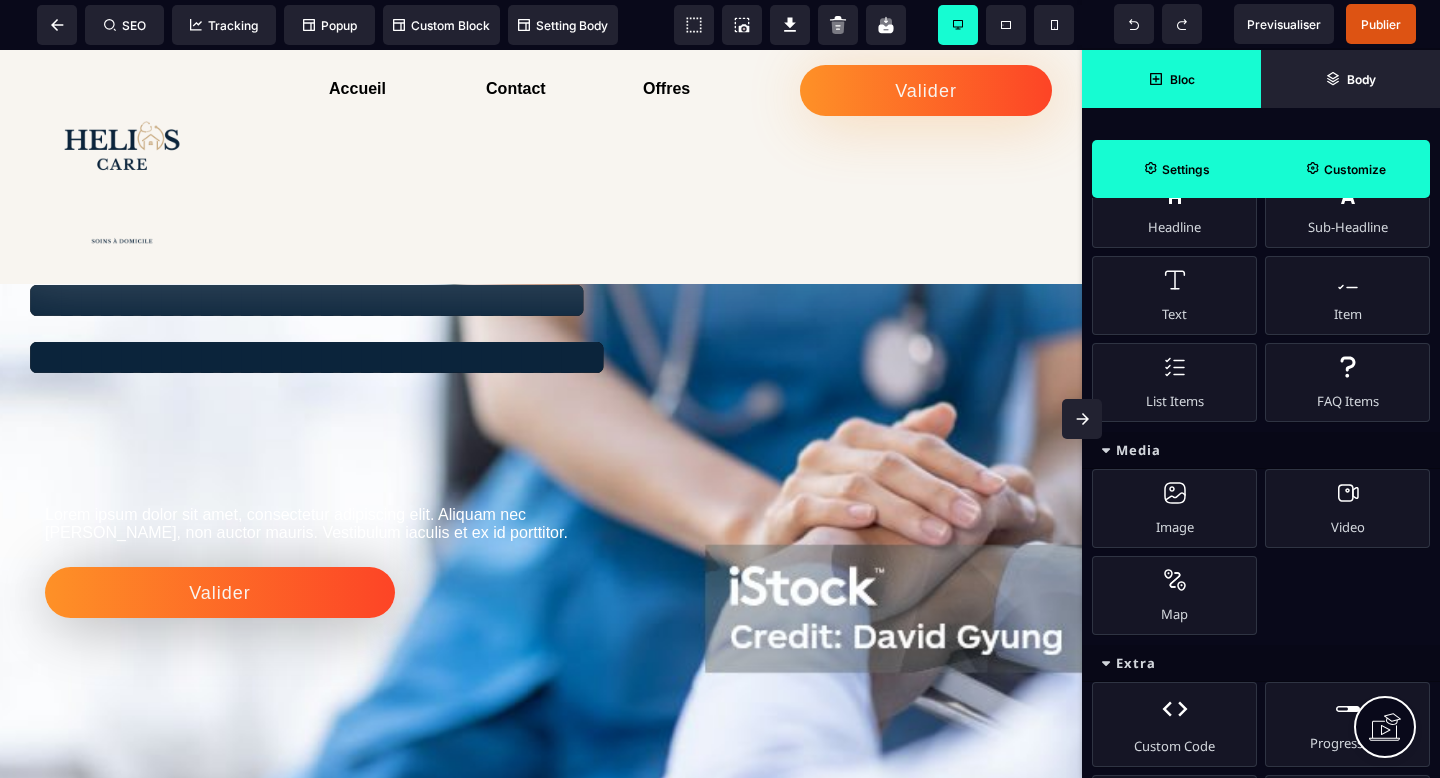 scroll, scrollTop: 1501, scrollLeft: 0, axis: vertical 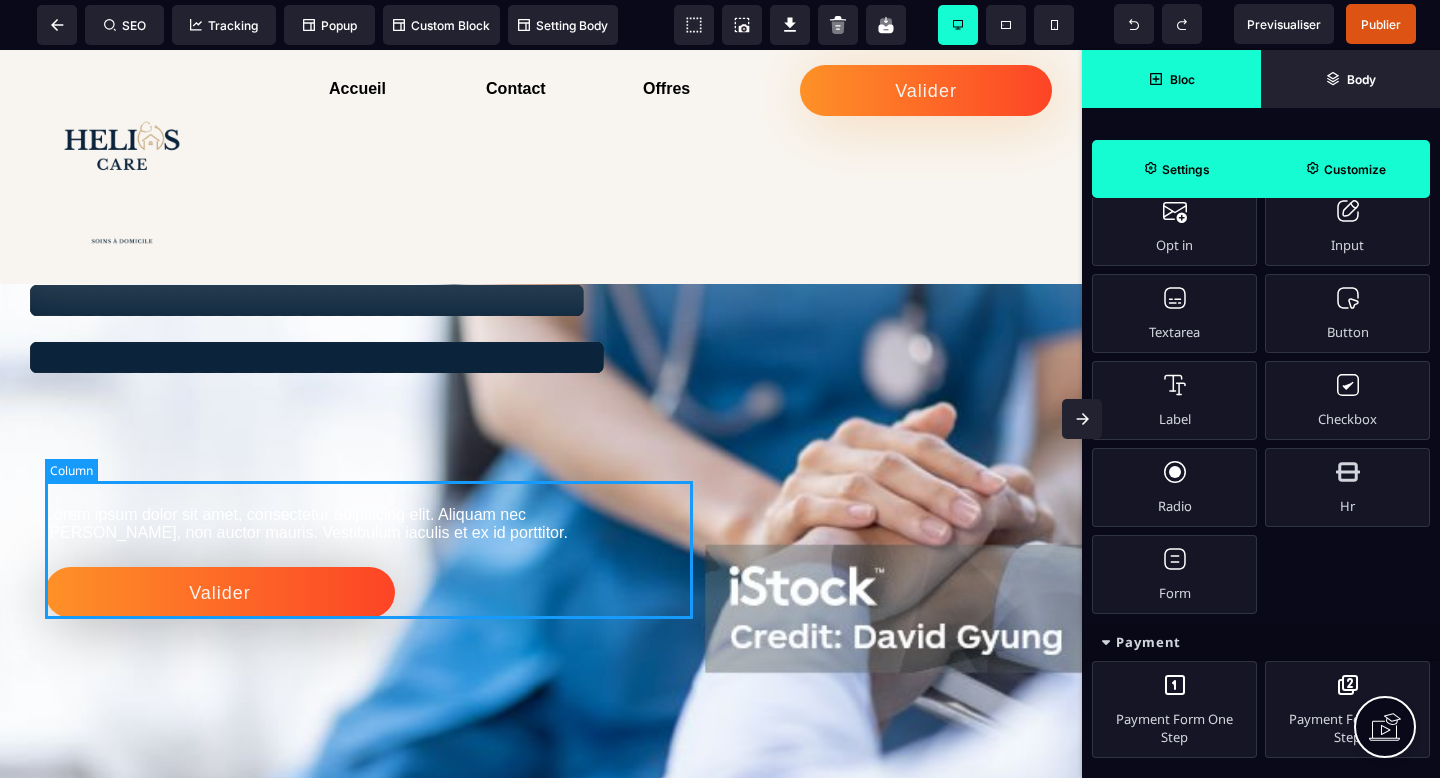 click on "Lorem ipsum dolor sit amet, consectetur adipiscing elit. Aliquam nec  mattis nisi, non auctor mauris. Vestibulum iaculis et ex id porttitor.  Valider" at bounding box center [369, 549] 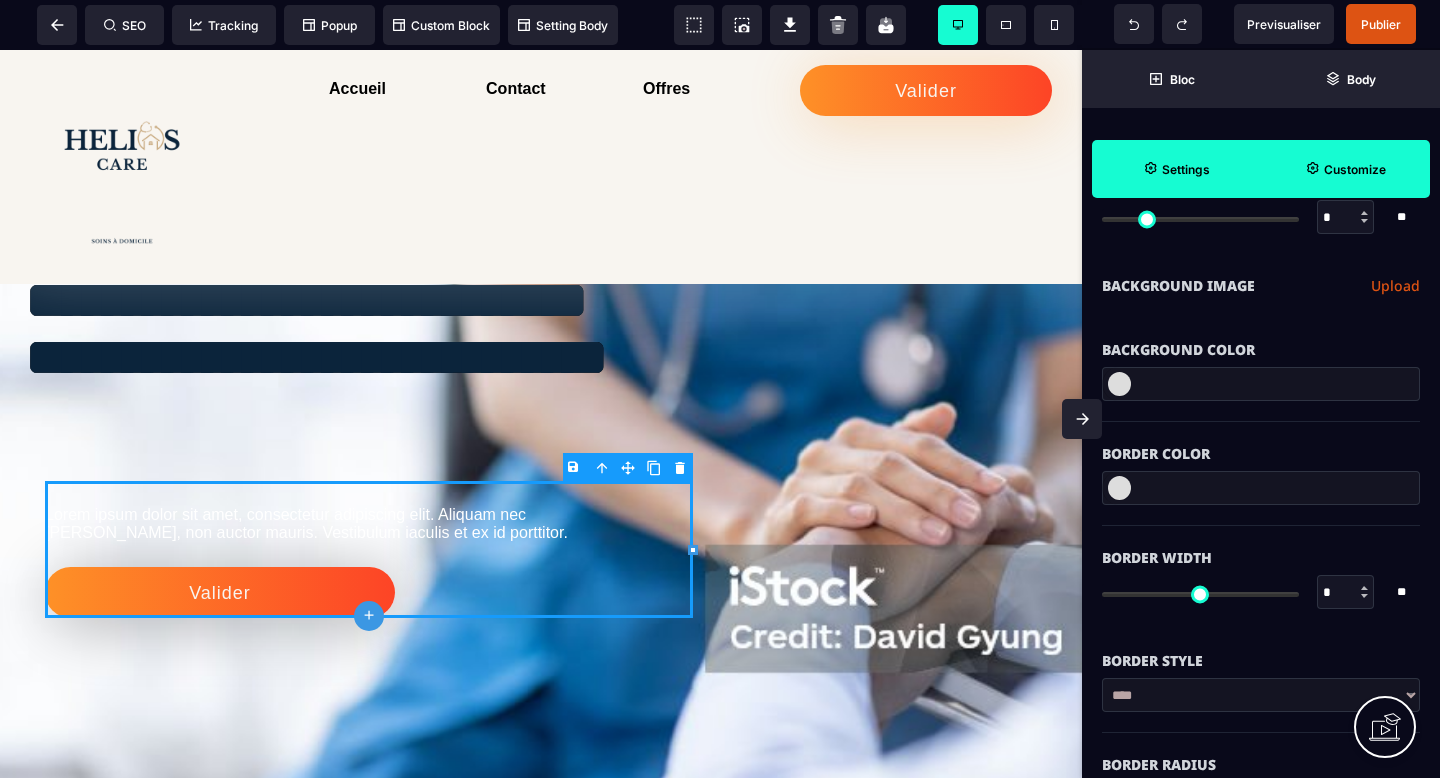 scroll, scrollTop: 189, scrollLeft: 0, axis: vertical 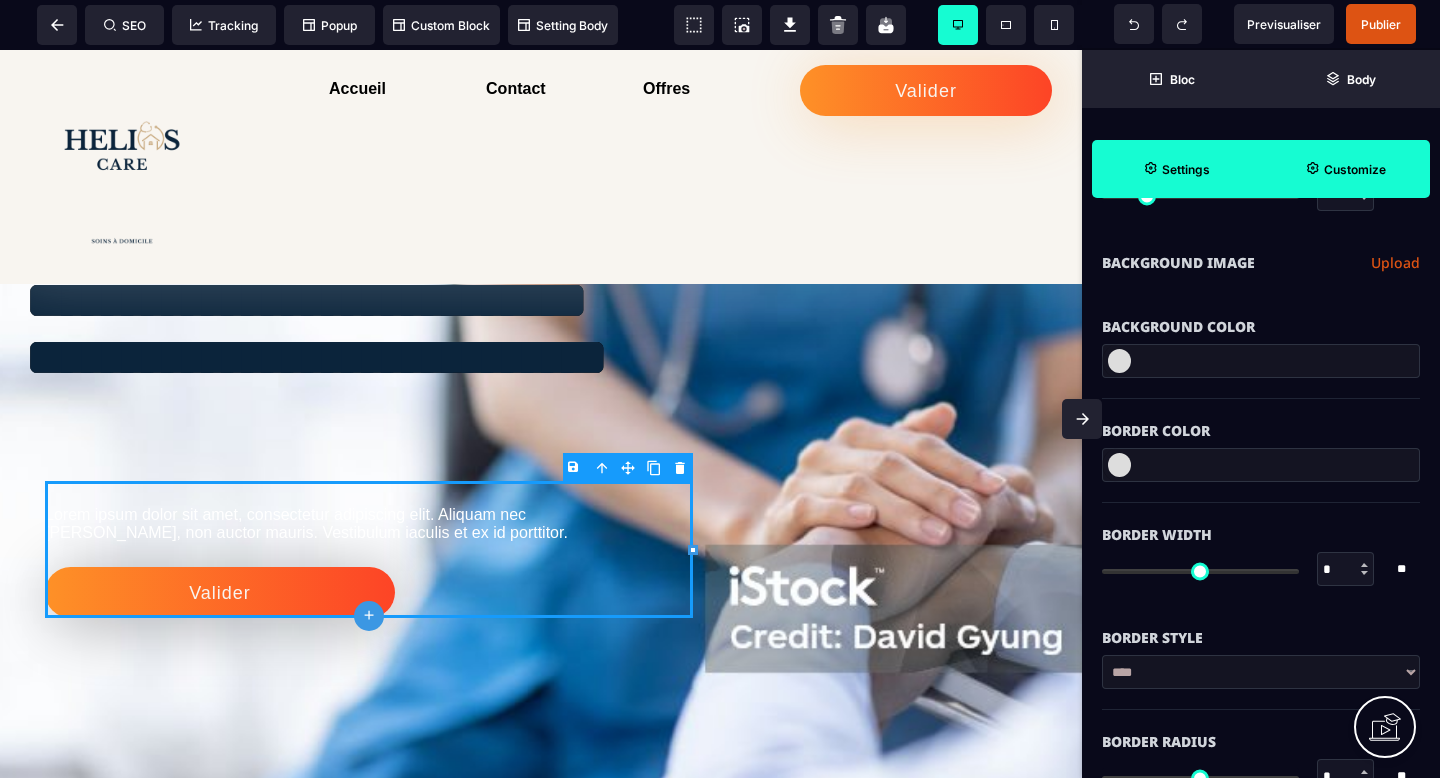 click at bounding box center (1119, 465) 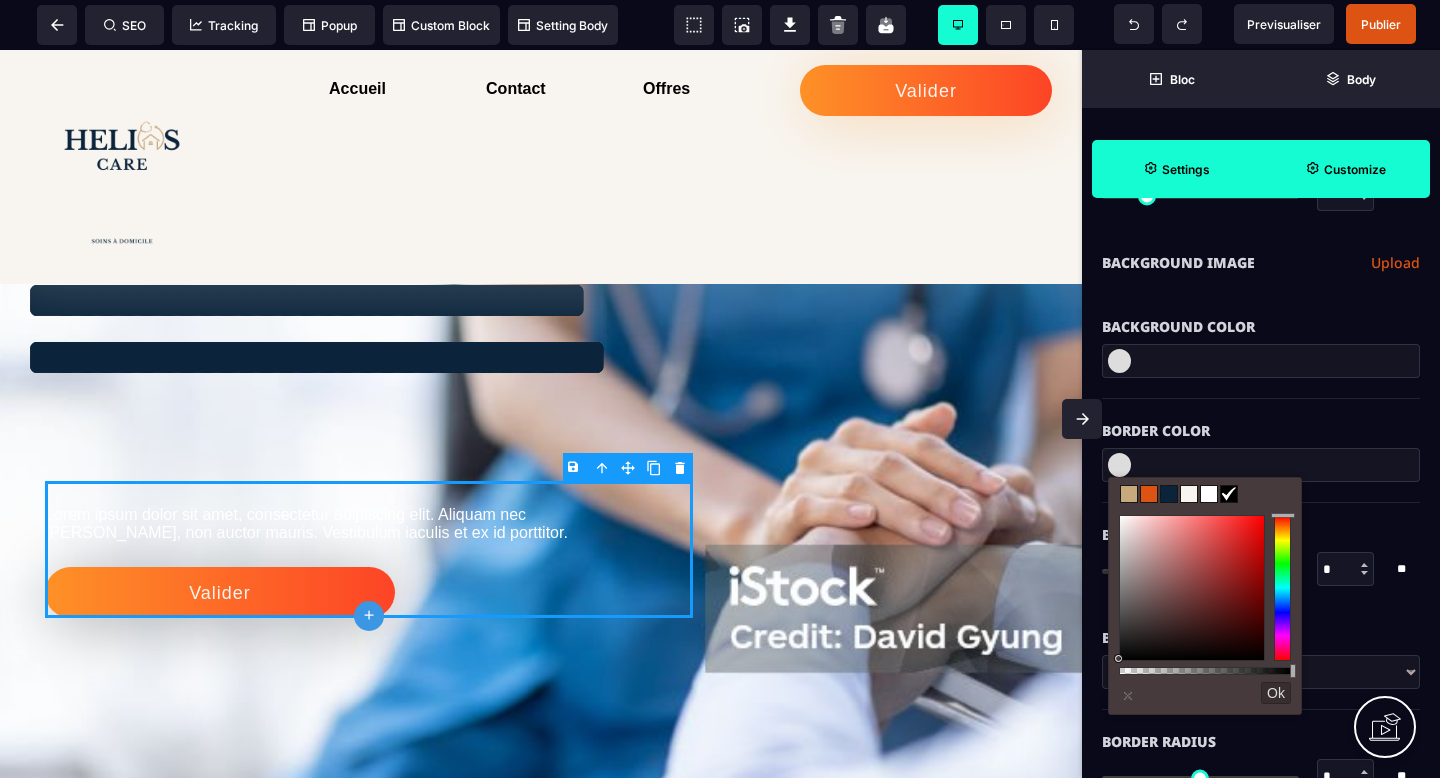 click at bounding box center (1129, 494) 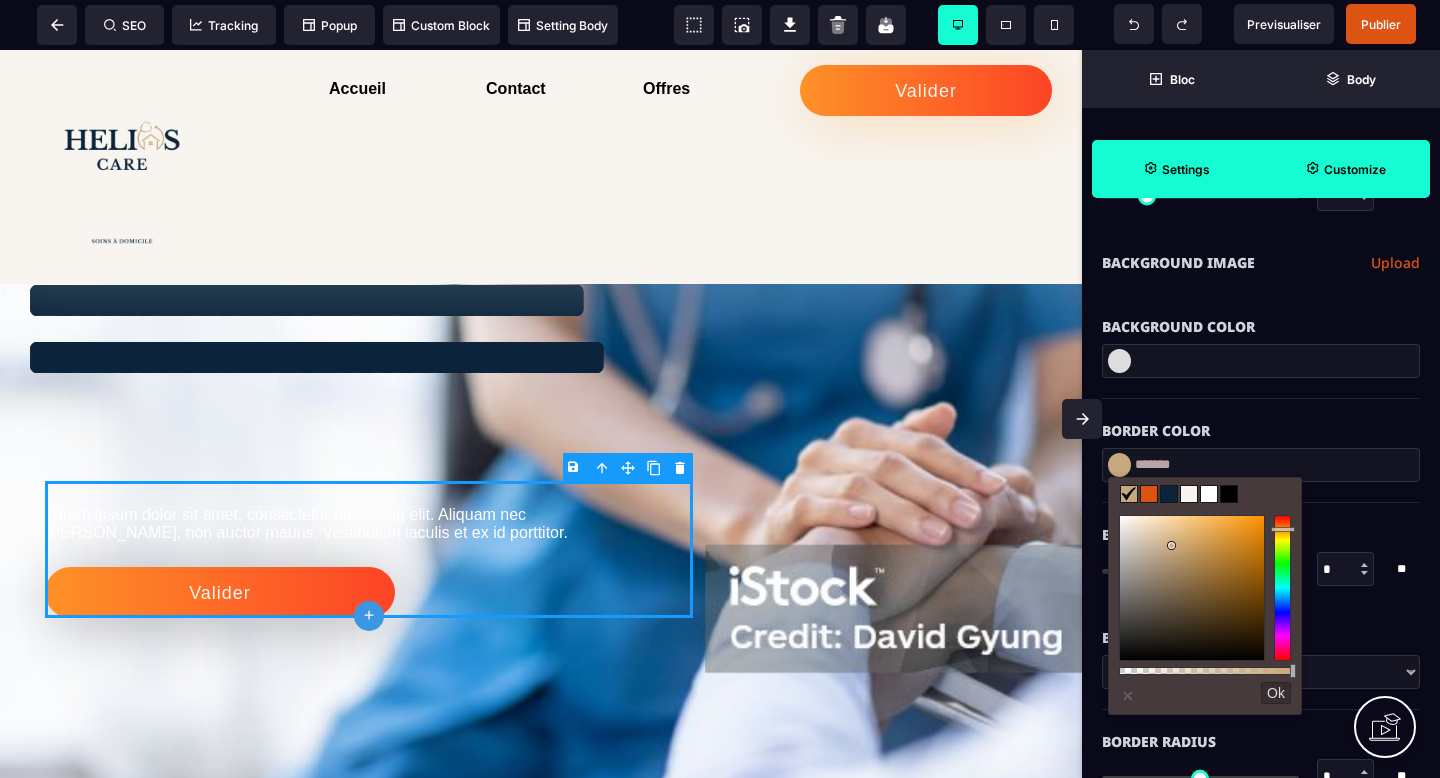click on "Border Color" at bounding box center [1261, 421] 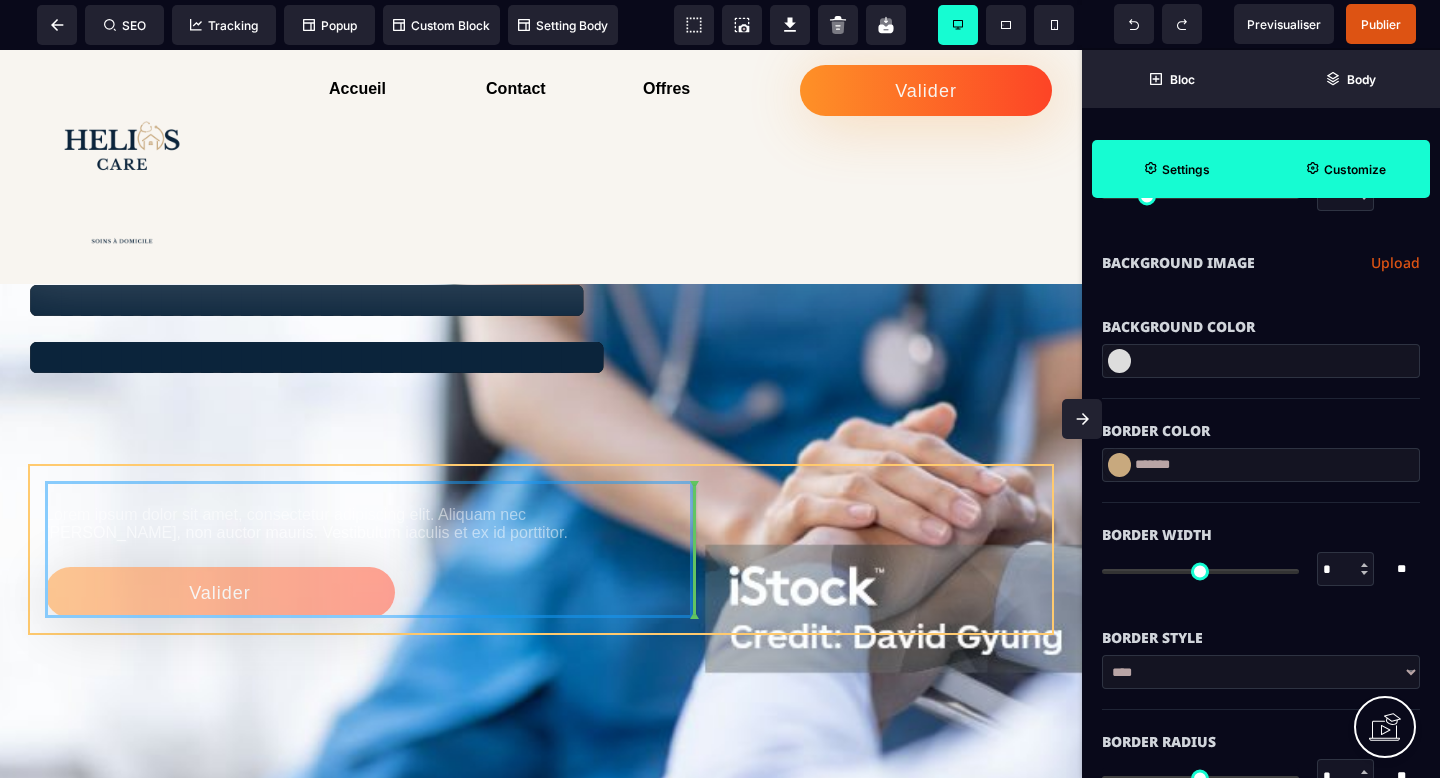 drag, startPoint x: 508, startPoint y: 605, endPoint x: 499, endPoint y: 514, distance: 91.44397 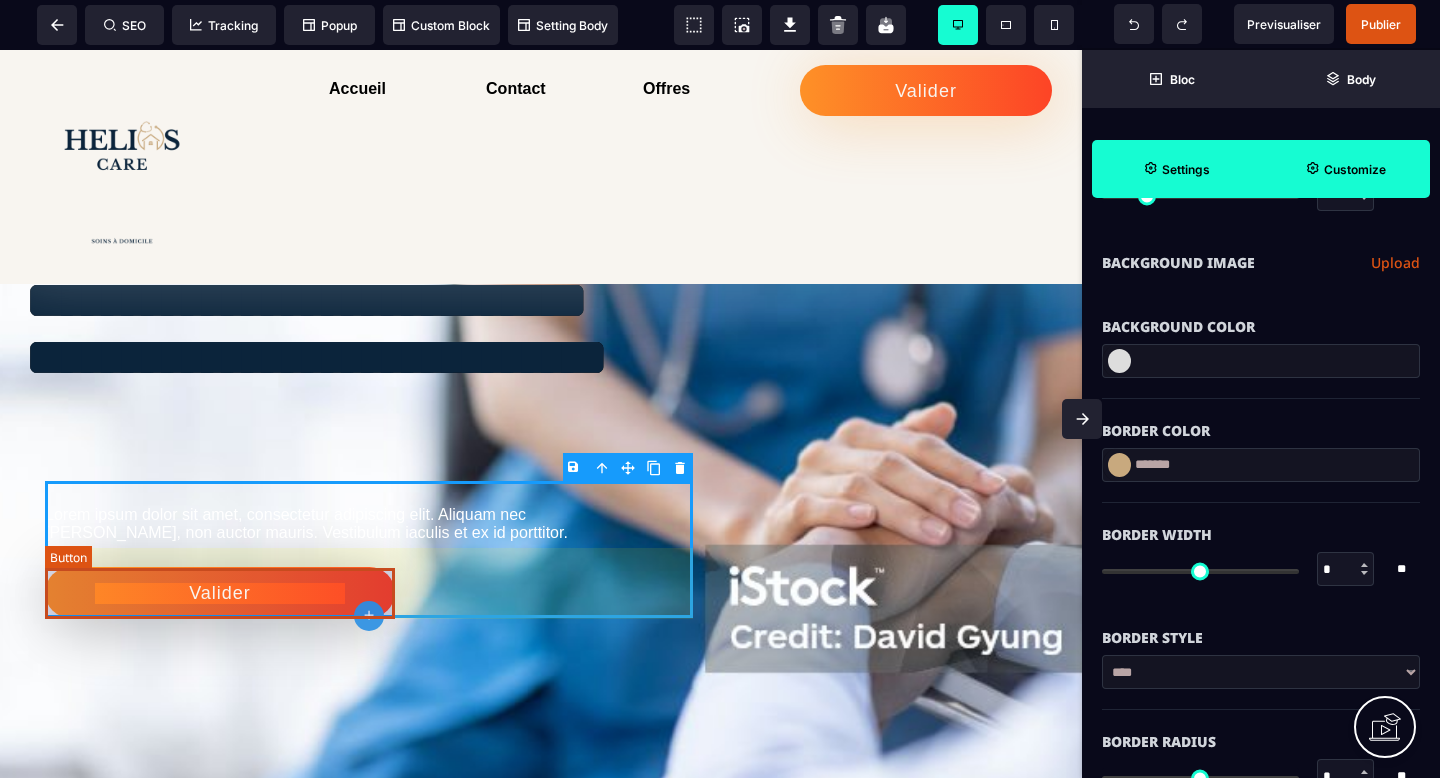 click on "Valider" at bounding box center [220, 592] 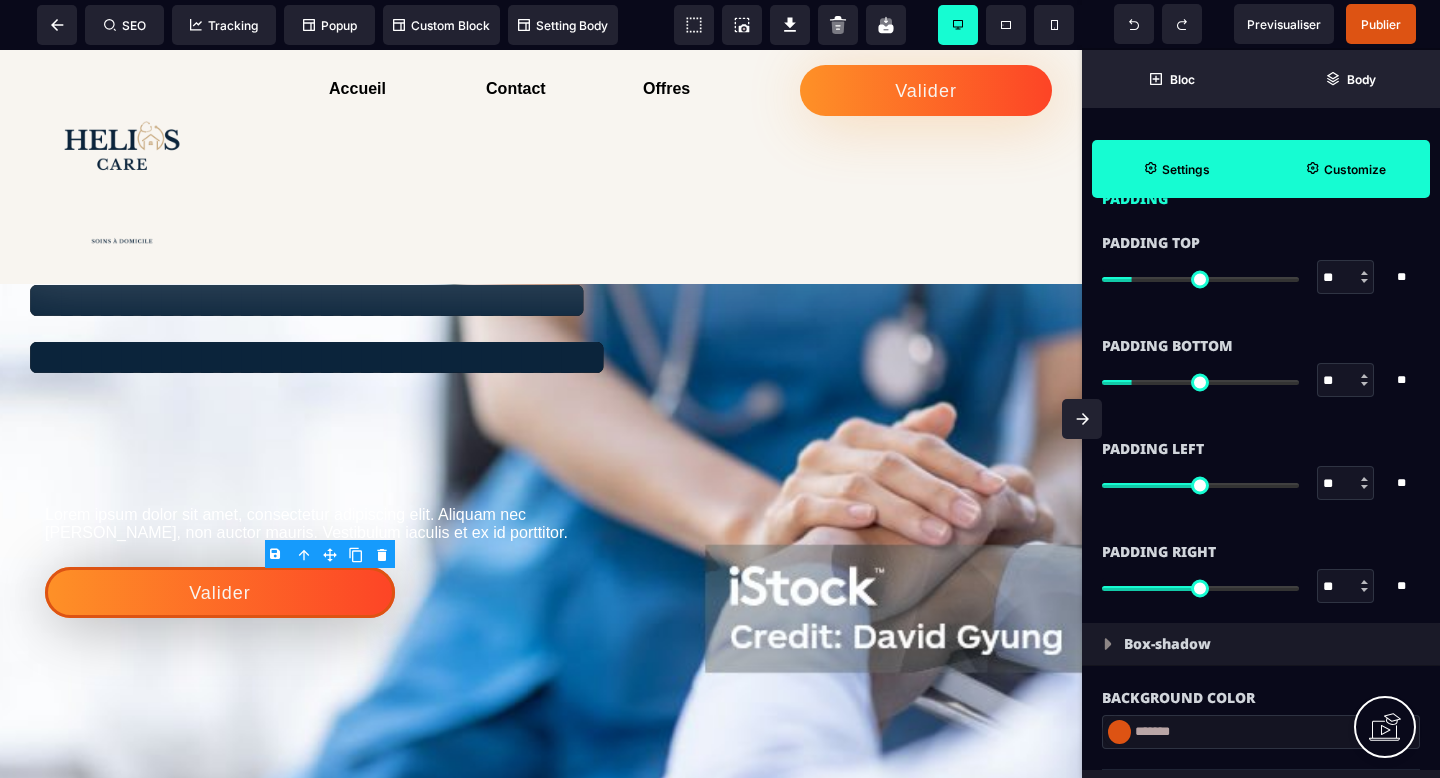 scroll, scrollTop: 2111, scrollLeft: 0, axis: vertical 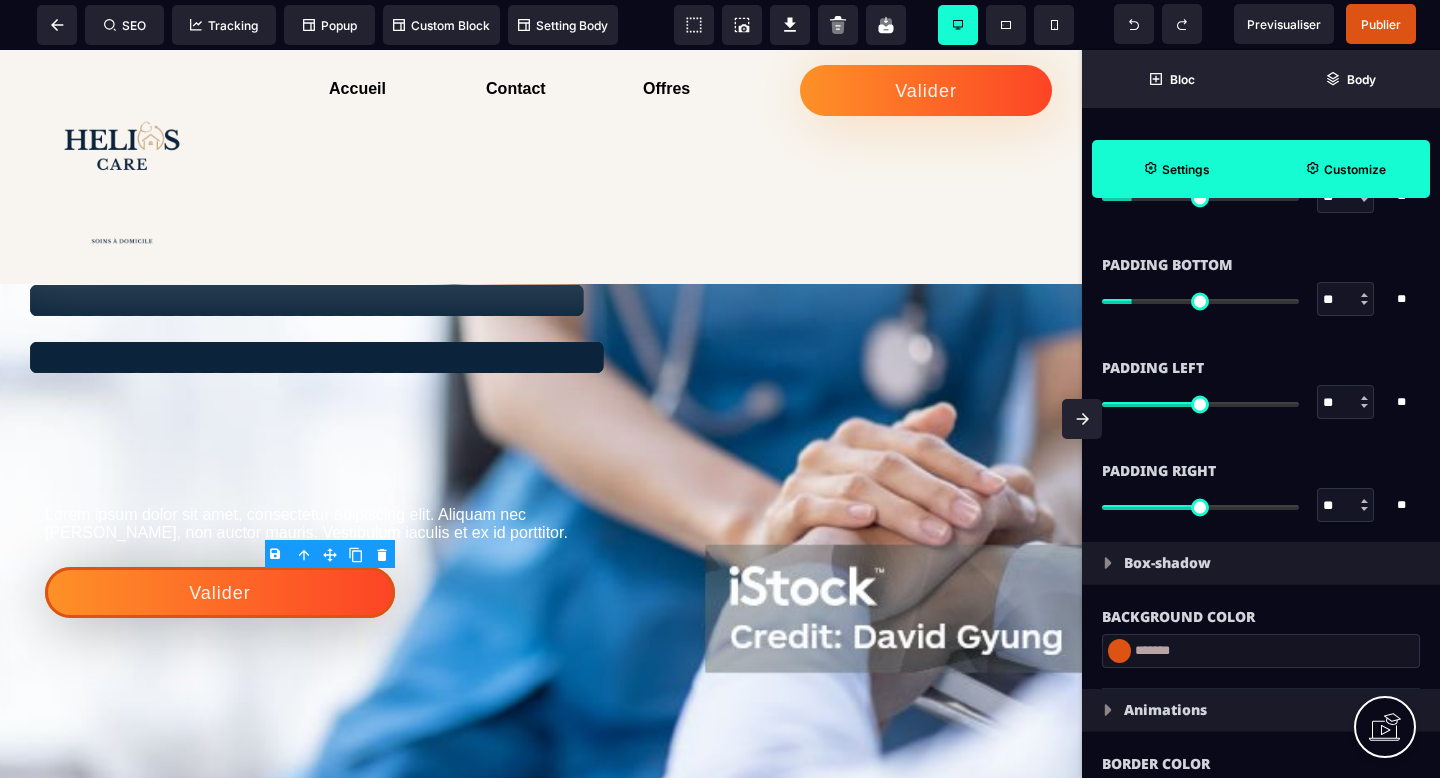 click at bounding box center (1119, 651) 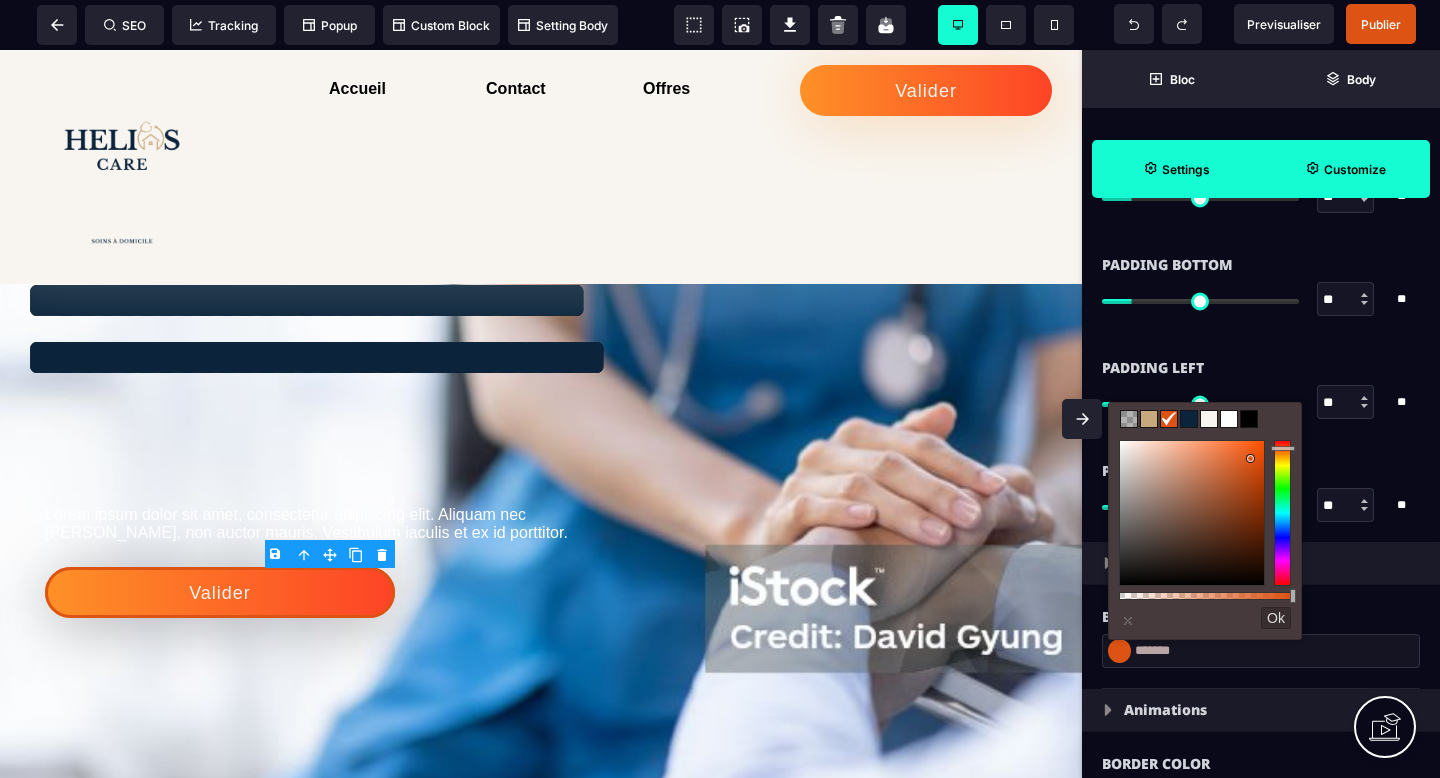 click at bounding box center (1149, 419) 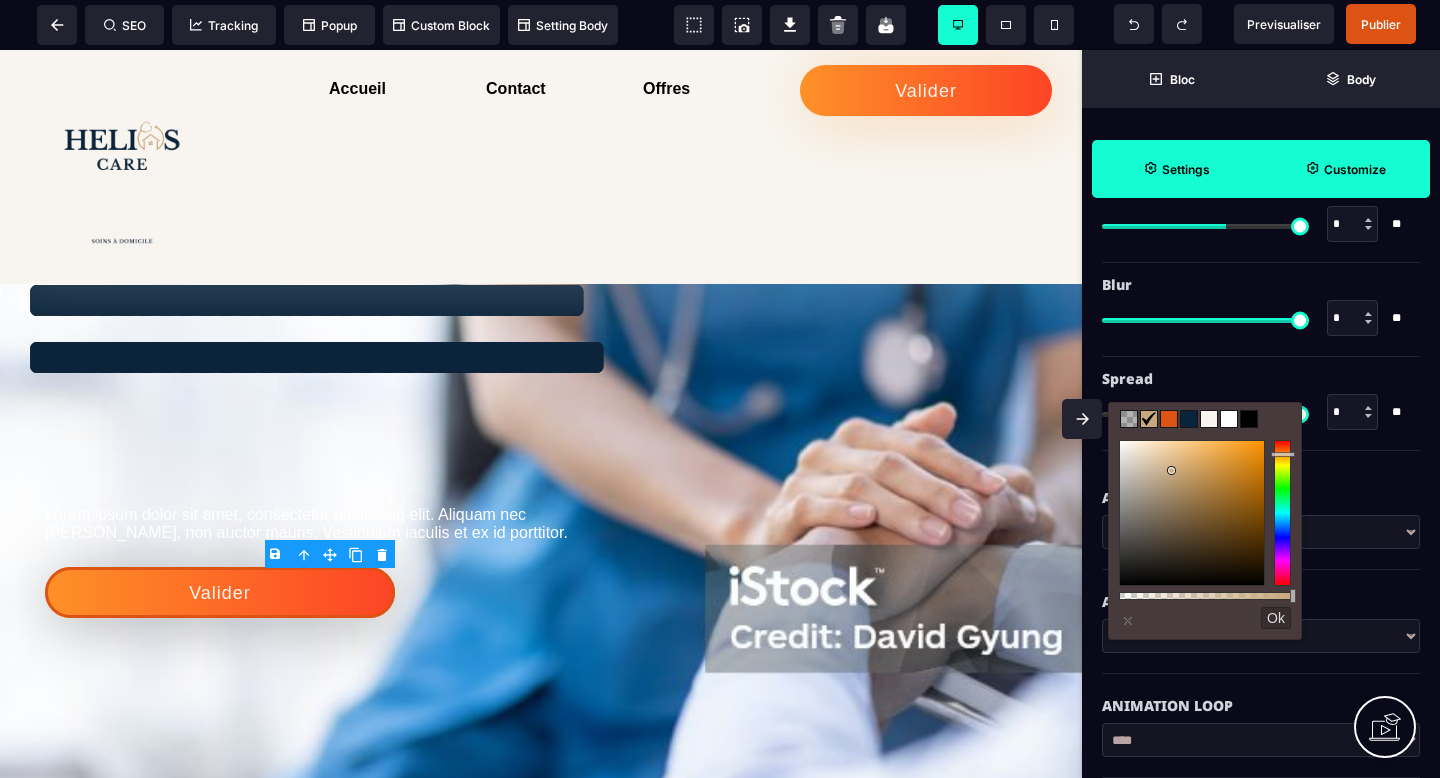 scroll, scrollTop: 3693, scrollLeft: 0, axis: vertical 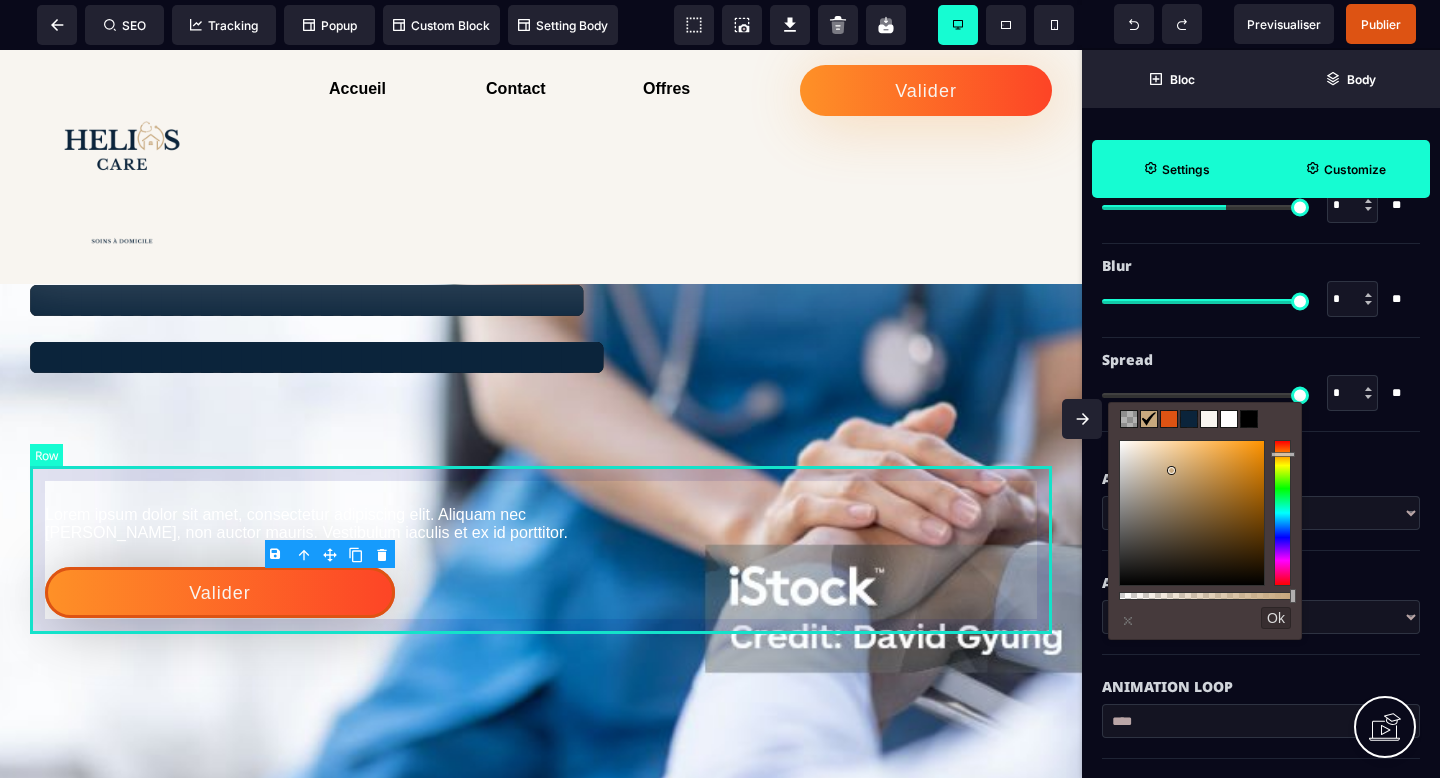 click on "Lorem ipsum dolor sit amet, consectetur adipiscing elit. Aliquam nec  mattis nisi, non auctor mauris. Vestibulum iaculis et ex id porttitor.  Valider" at bounding box center [541, 549] 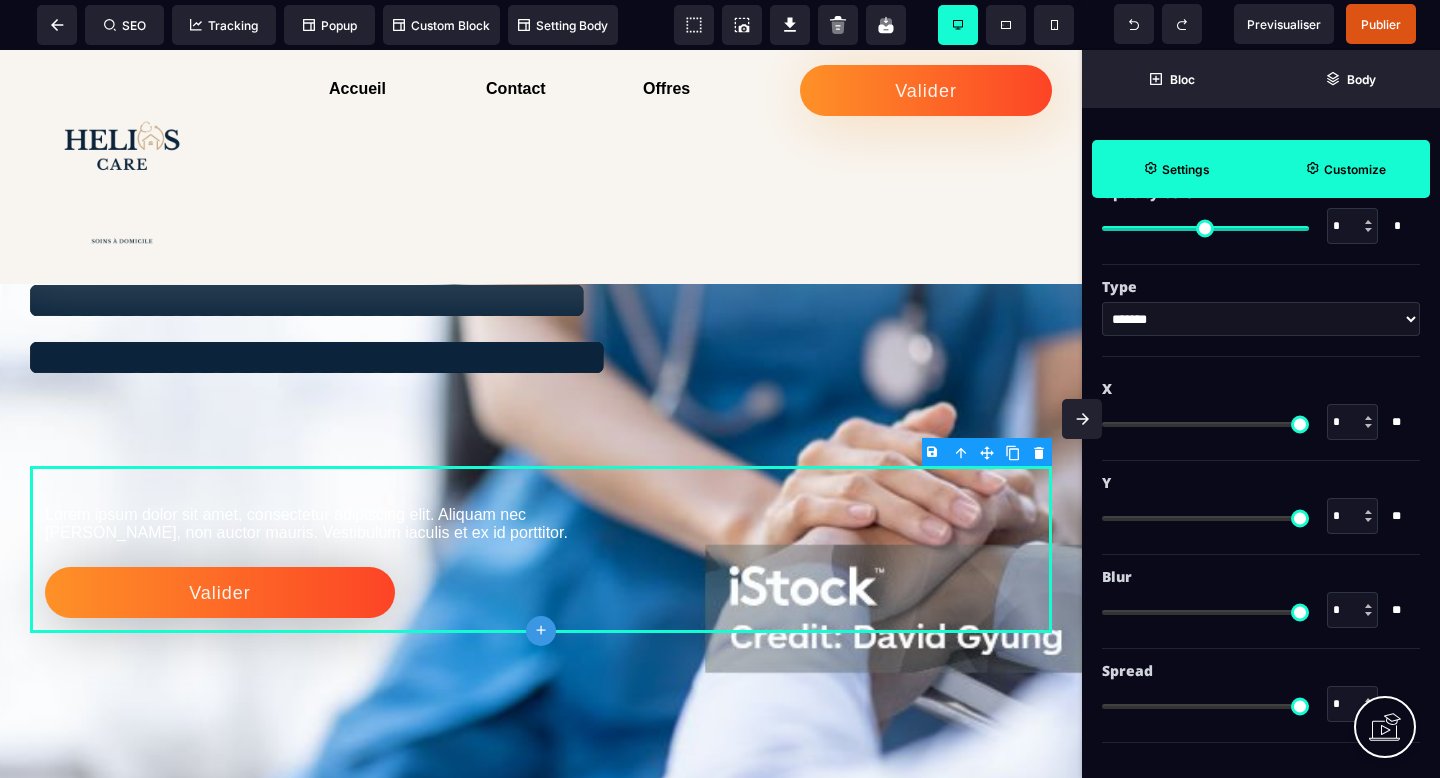 scroll, scrollTop: 0, scrollLeft: 0, axis: both 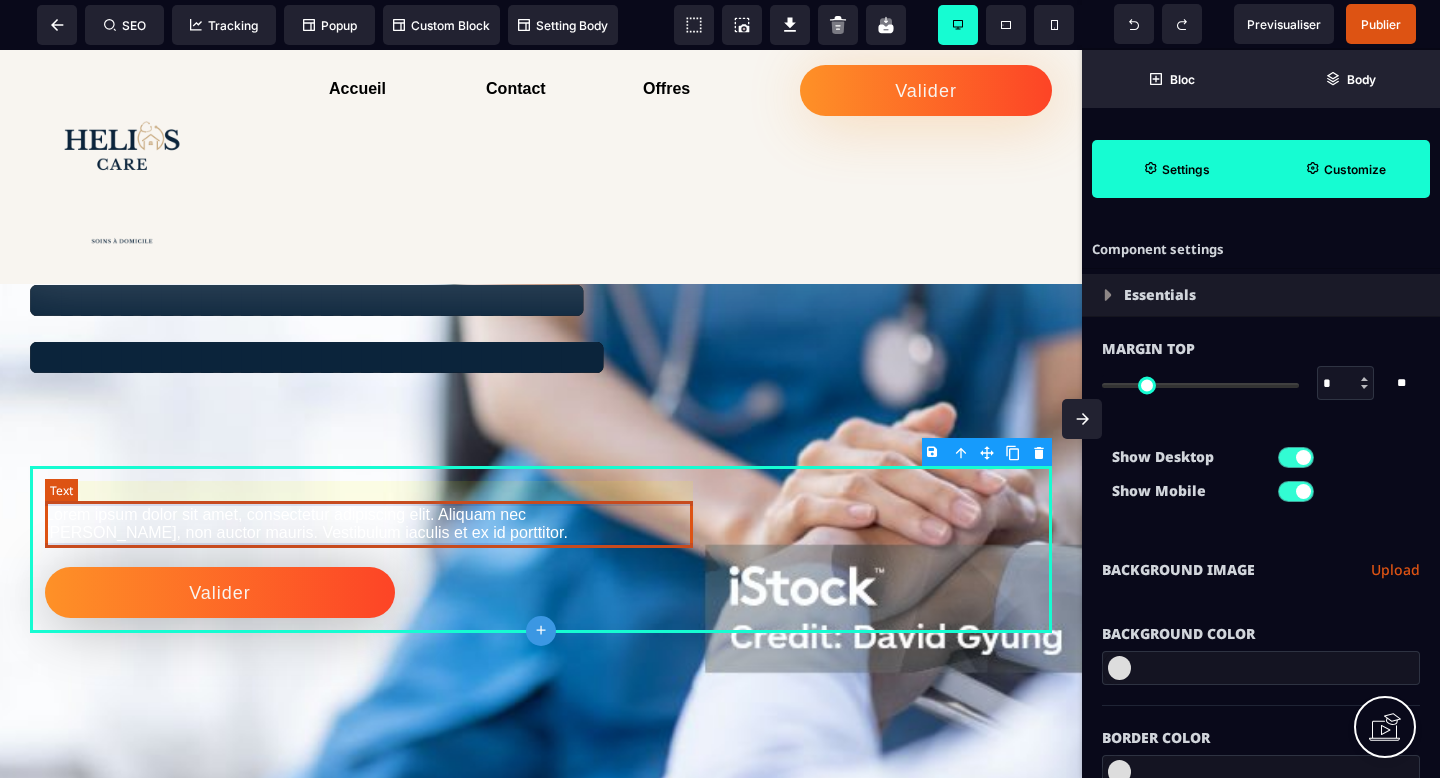 click on "Lorem ipsum dolor sit amet, consectetur adipiscing elit. Aliquam nec  mattis nisi, non auctor mauris. Vestibulum iaculis et ex id porttitor." at bounding box center [369, 524] 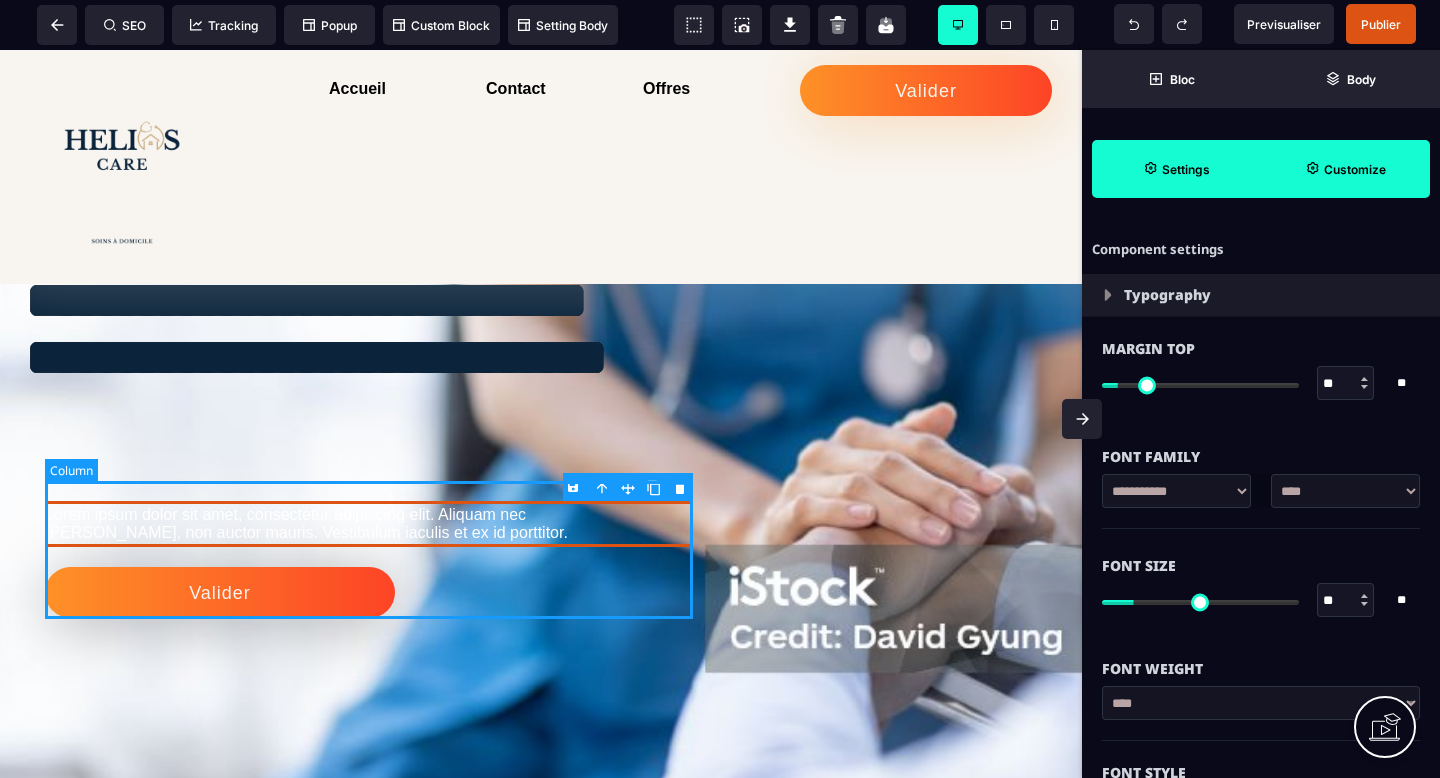 click on "Lorem ipsum dolor sit amet, consectetur adipiscing elit. Aliquam nec  mattis nisi, non auctor mauris. Vestibulum iaculis et ex id porttitor.  Valider" at bounding box center [369, 549] 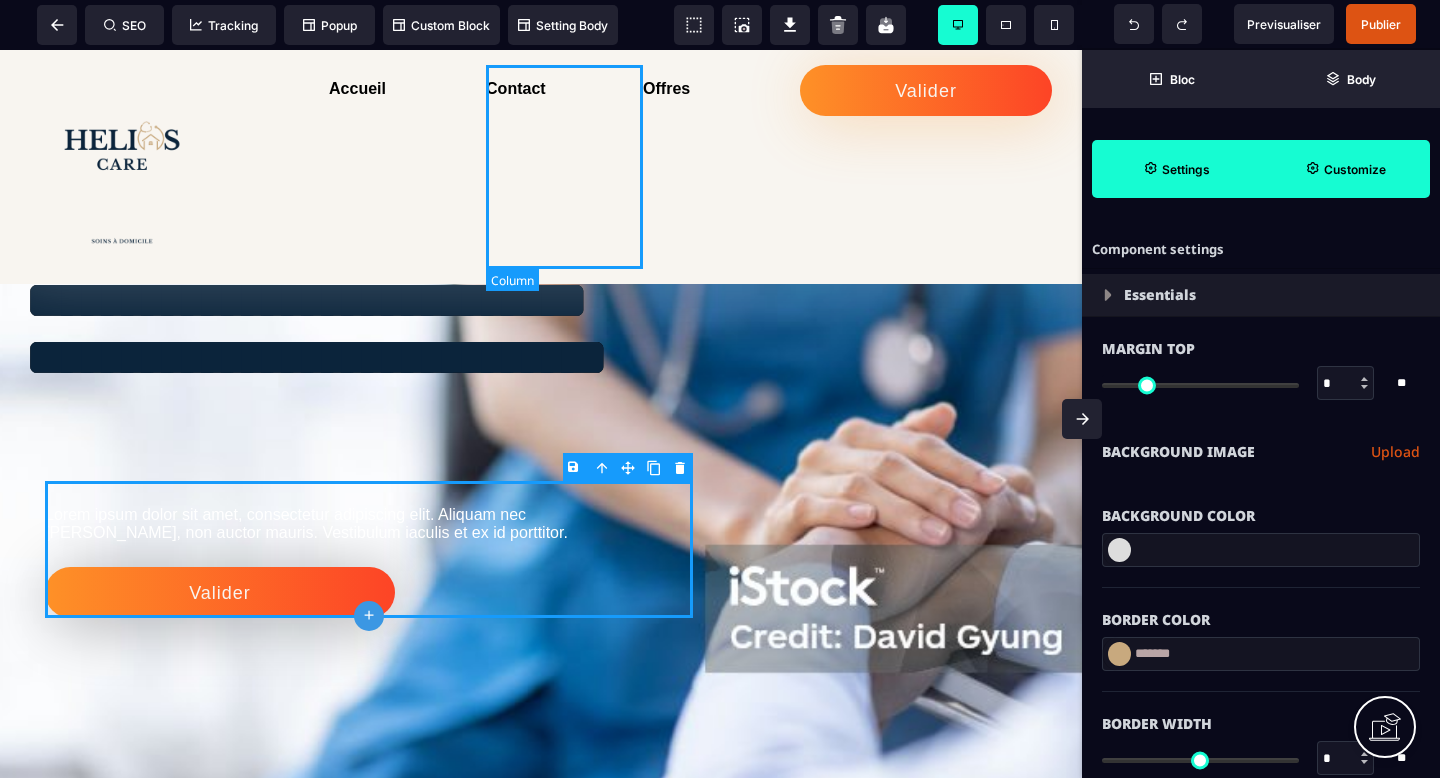 click on "Contact" at bounding box center [564, 167] 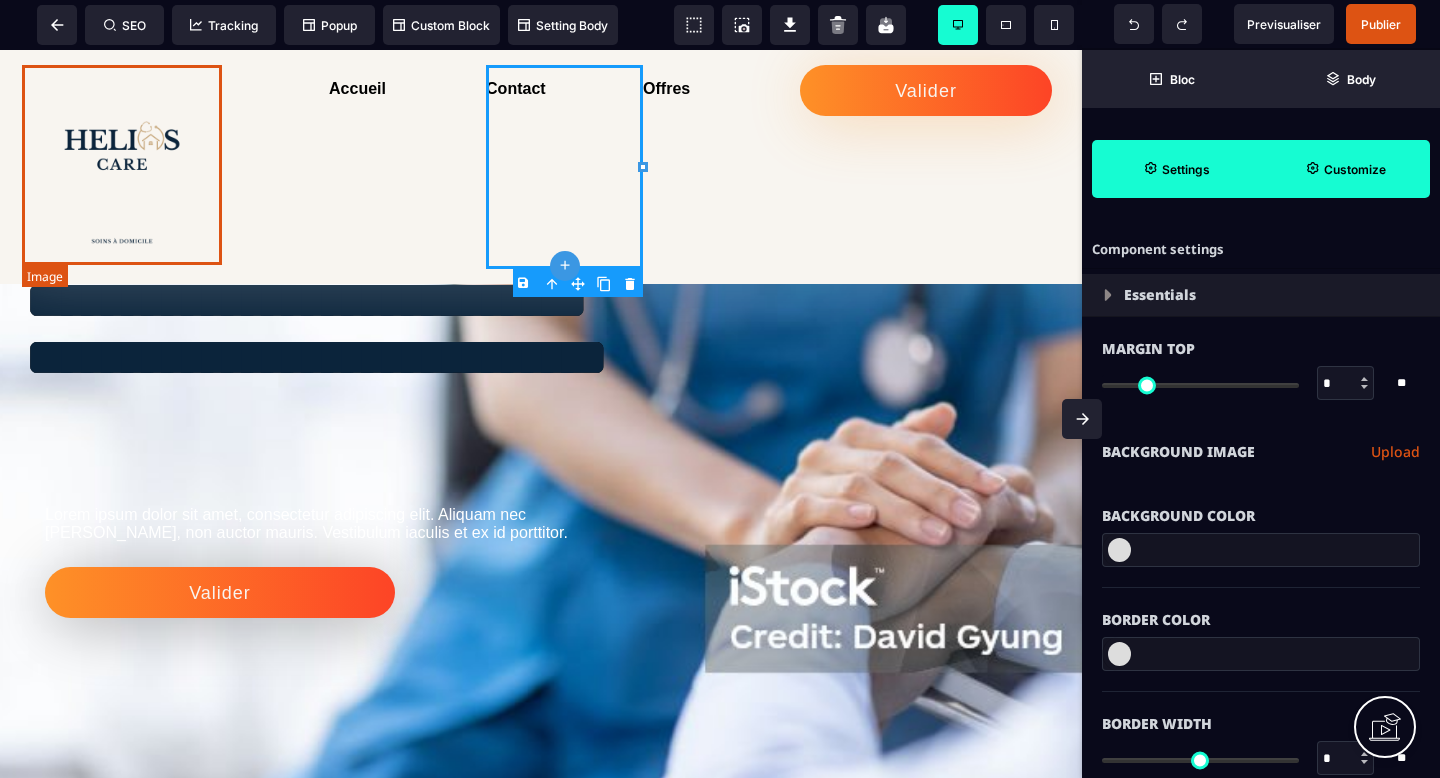 click at bounding box center [122, 165] 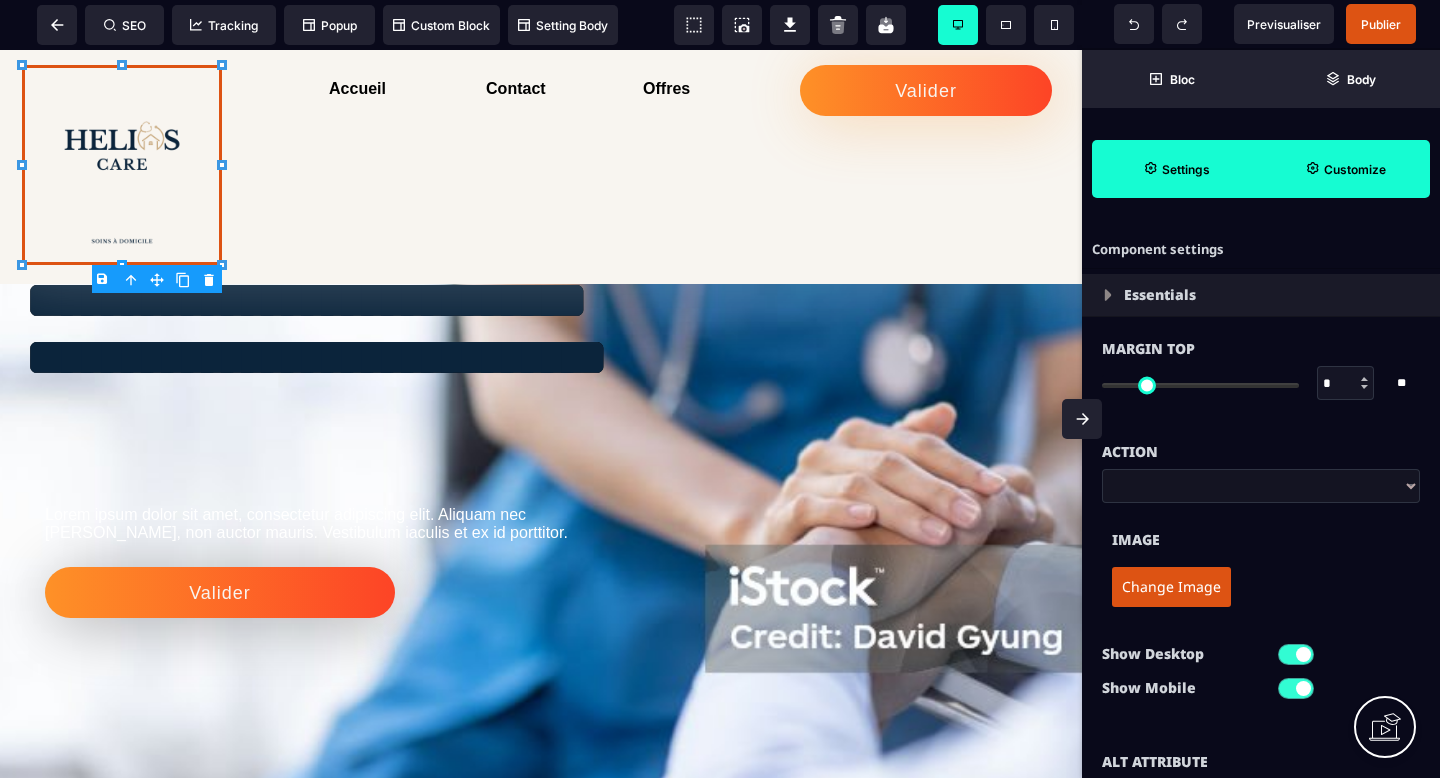 drag, startPoint x: 127, startPoint y: 329, endPoint x: 127, endPoint y: 279, distance: 50 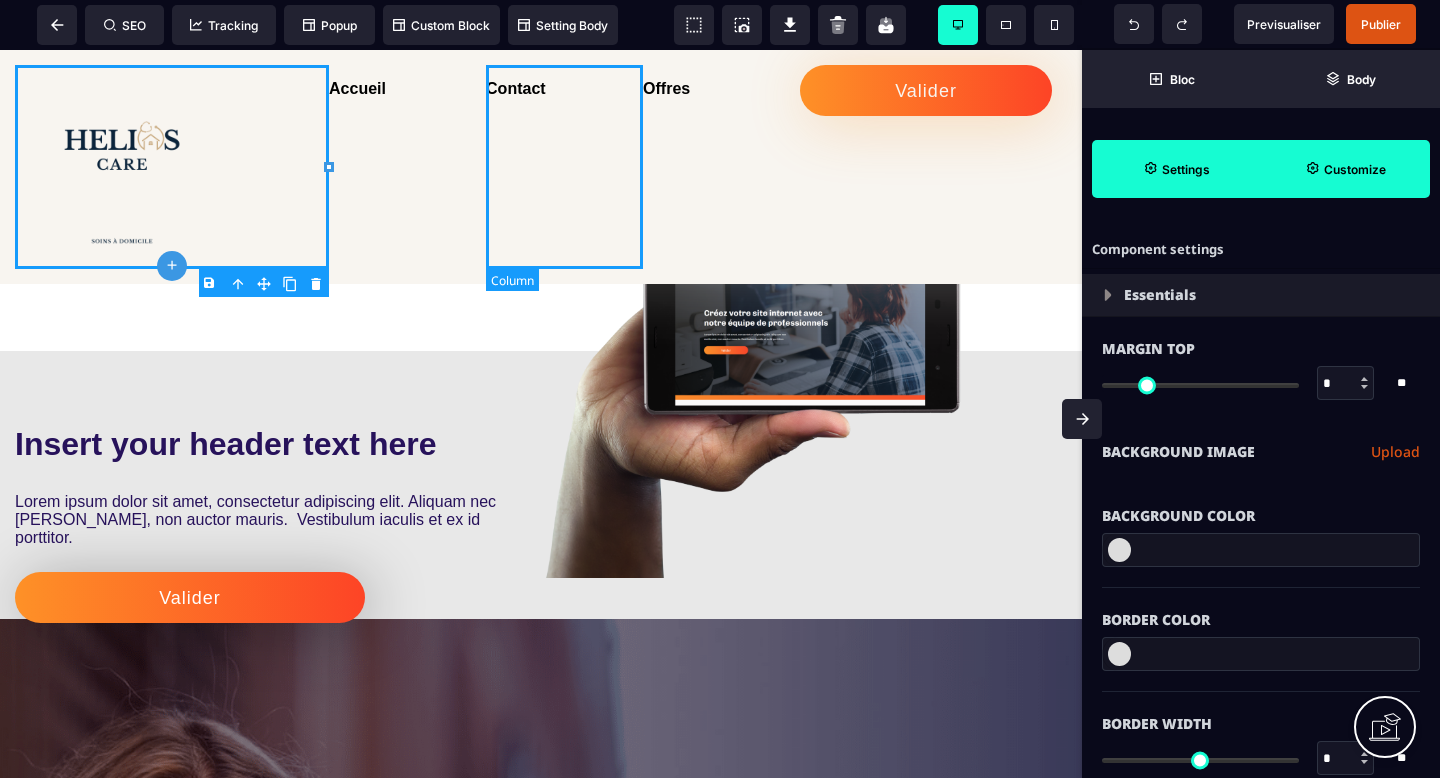 scroll, scrollTop: 1584, scrollLeft: 0, axis: vertical 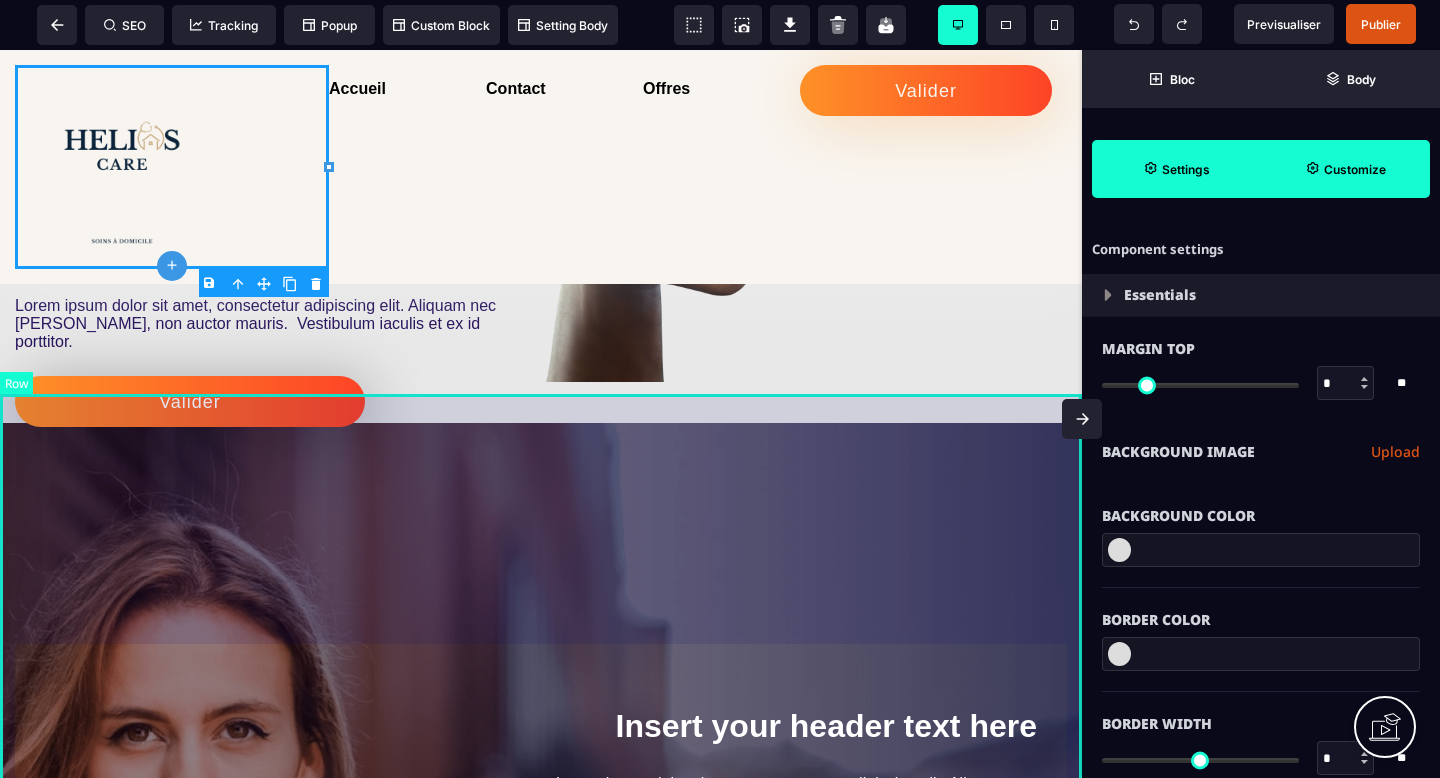 click on "Insert your header text here Lorem ipsum dolor sit amet, consectetur adipiscing elit. Aliquam nec  mattis nisi, non auctor mauris. Vestibulum iaculis et ex id porttitor.  Proin interdum mauris eros, sed faucibus sem mattis ac. Aenean ut lacus a  est semper venenatis. Donec pharetra mattis rhoncus. Nulla nec [DEMOGRAPHIC_DATA]  lectus. Maecenas finibus urna ac est pellentesque luctus. Proin vel  fringilla risus, ac pretium eros. Duis varius et leo vitae dictum. Valider" at bounding box center [541, 858] 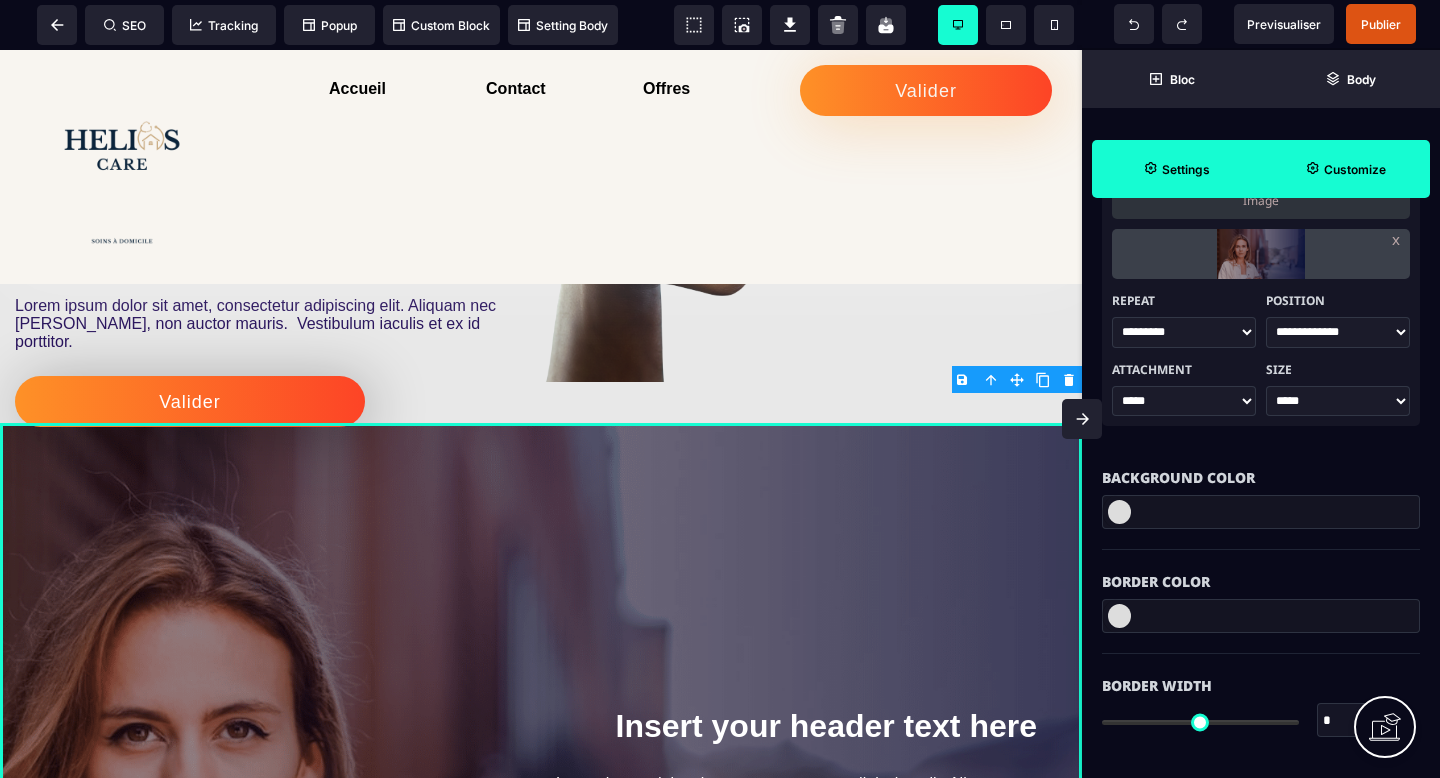 scroll, scrollTop: 0, scrollLeft: 0, axis: both 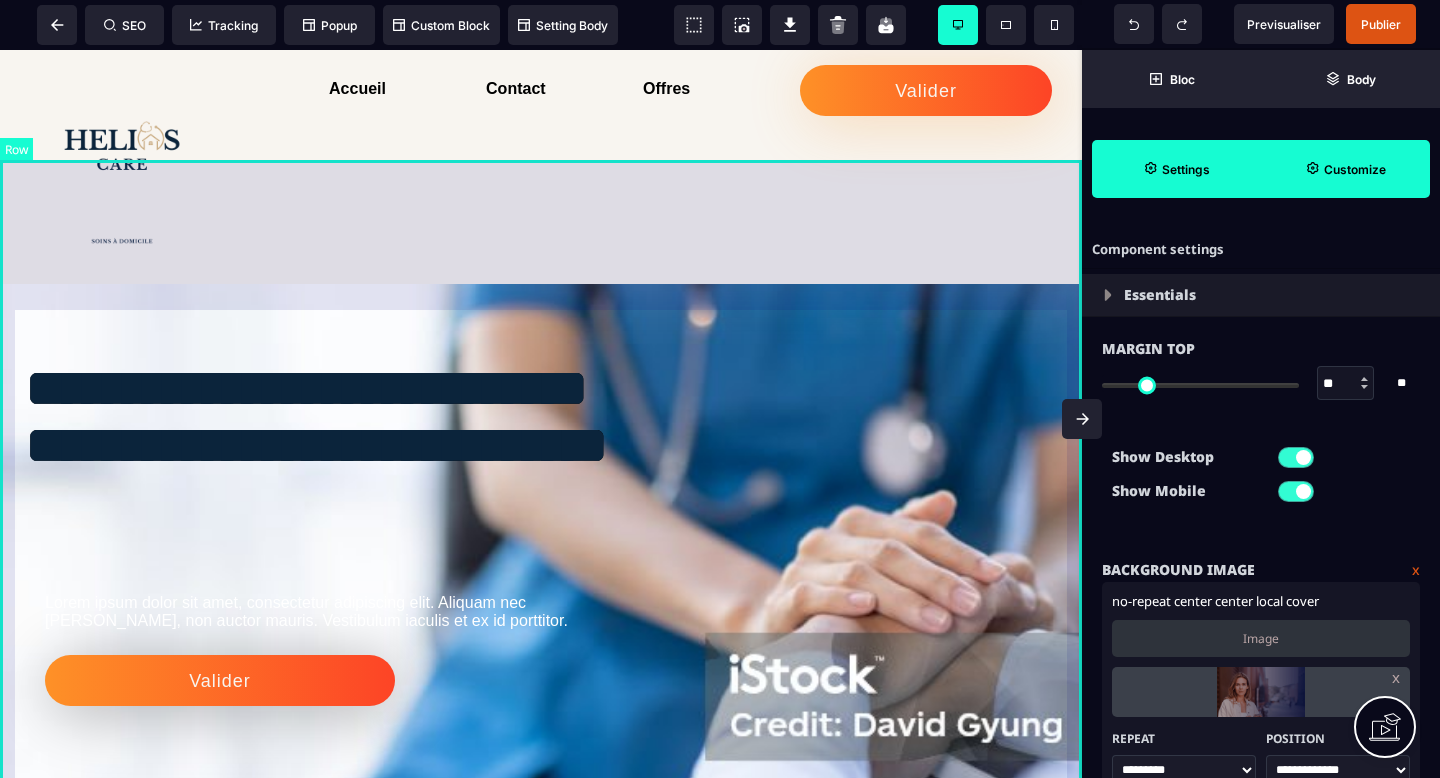 click on "**********" at bounding box center [541, 563] 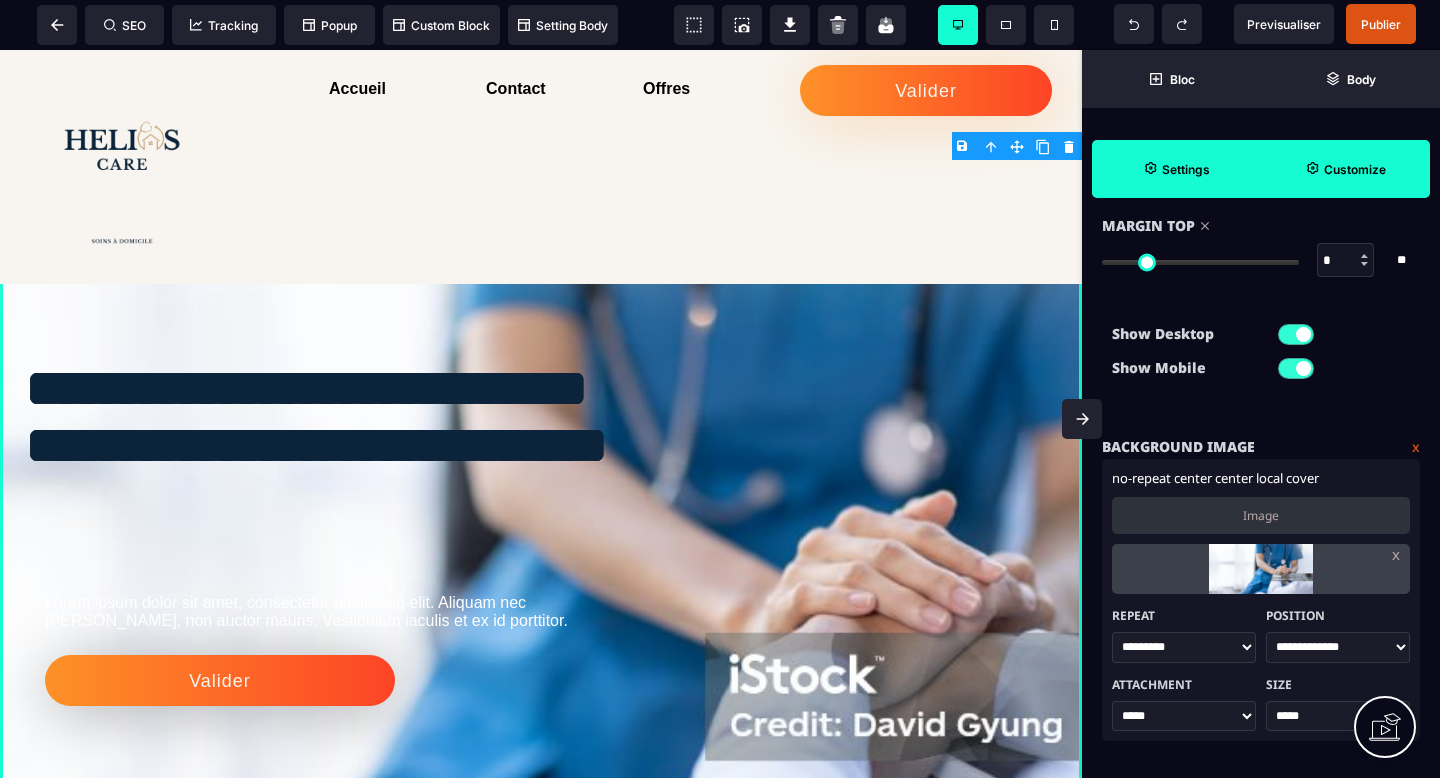 scroll, scrollTop: 126, scrollLeft: 0, axis: vertical 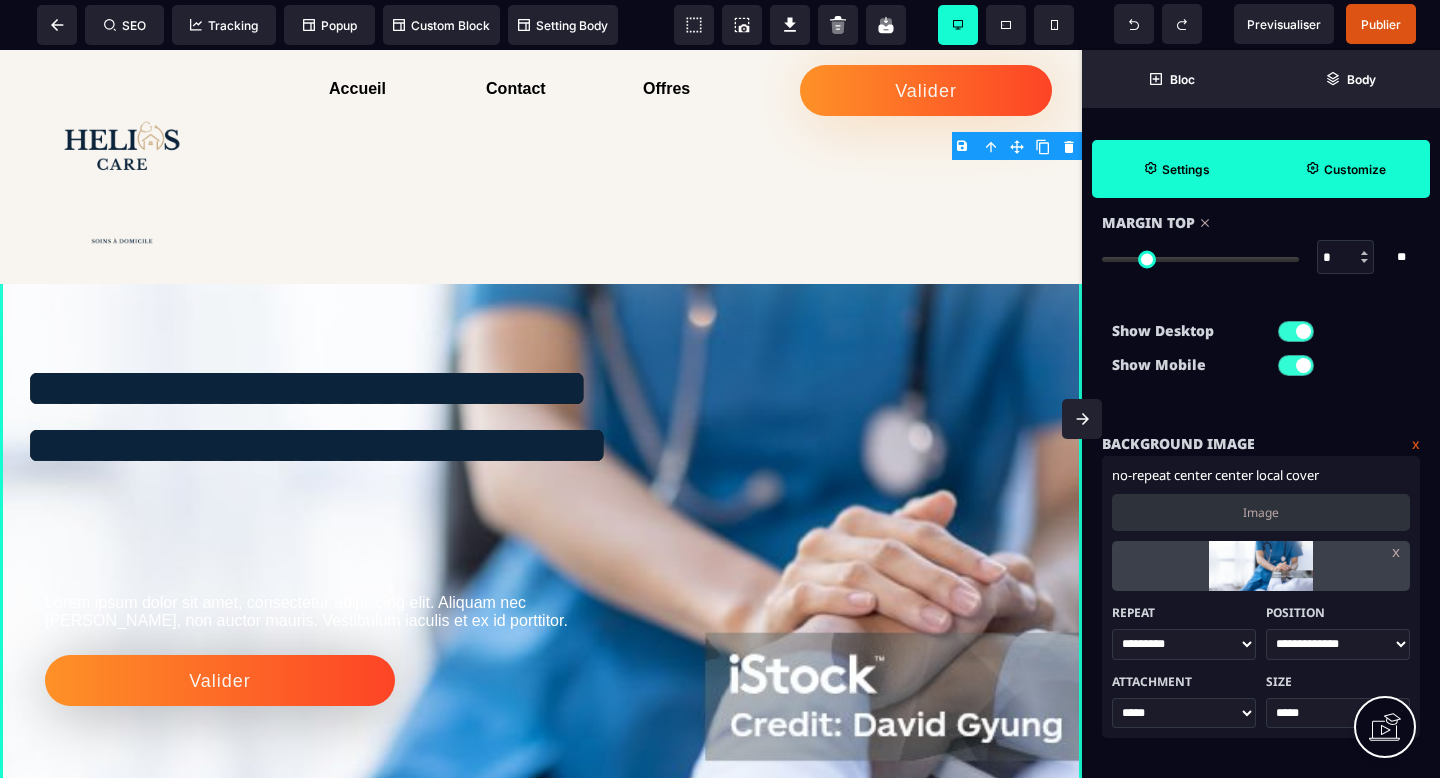 click on "**********" at bounding box center [1338, 644] 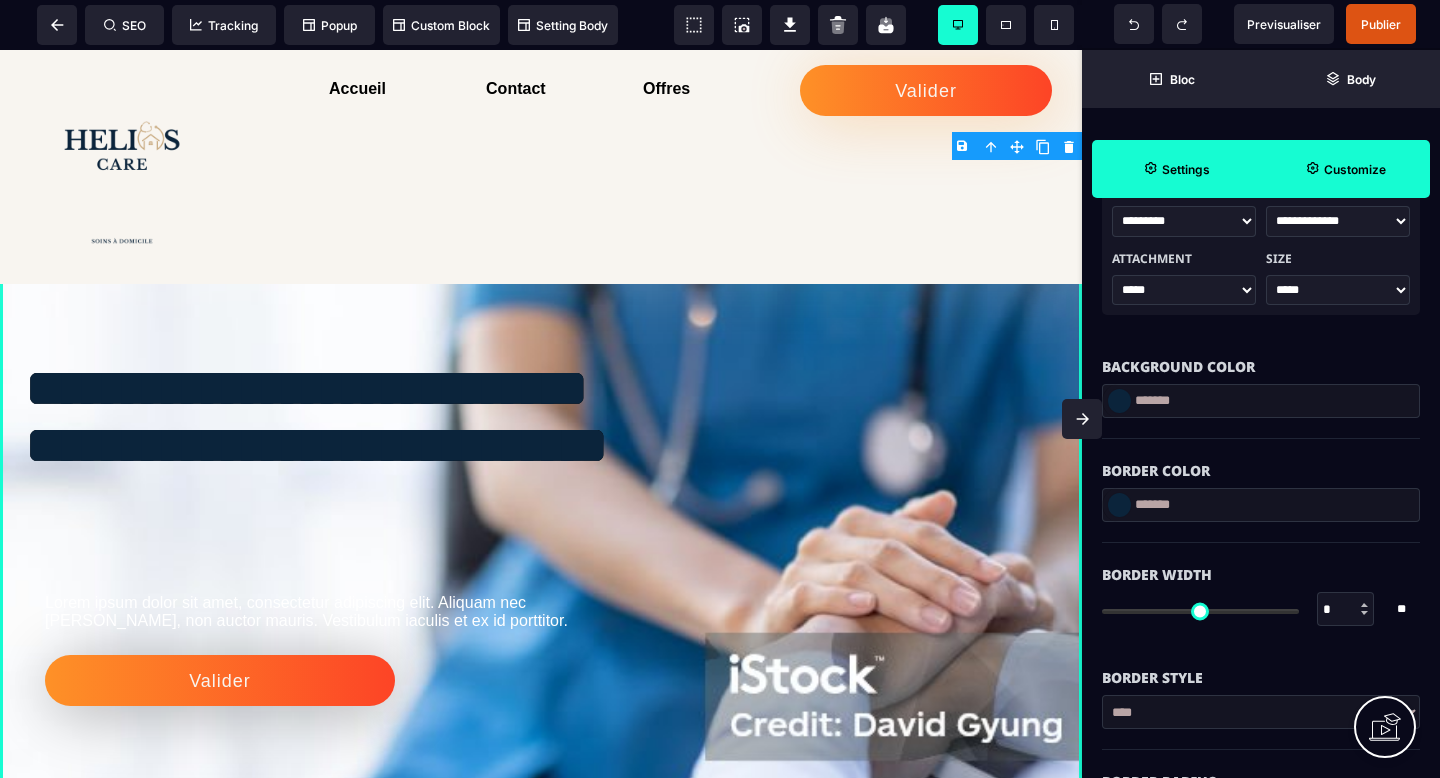 scroll, scrollTop: 553, scrollLeft: 0, axis: vertical 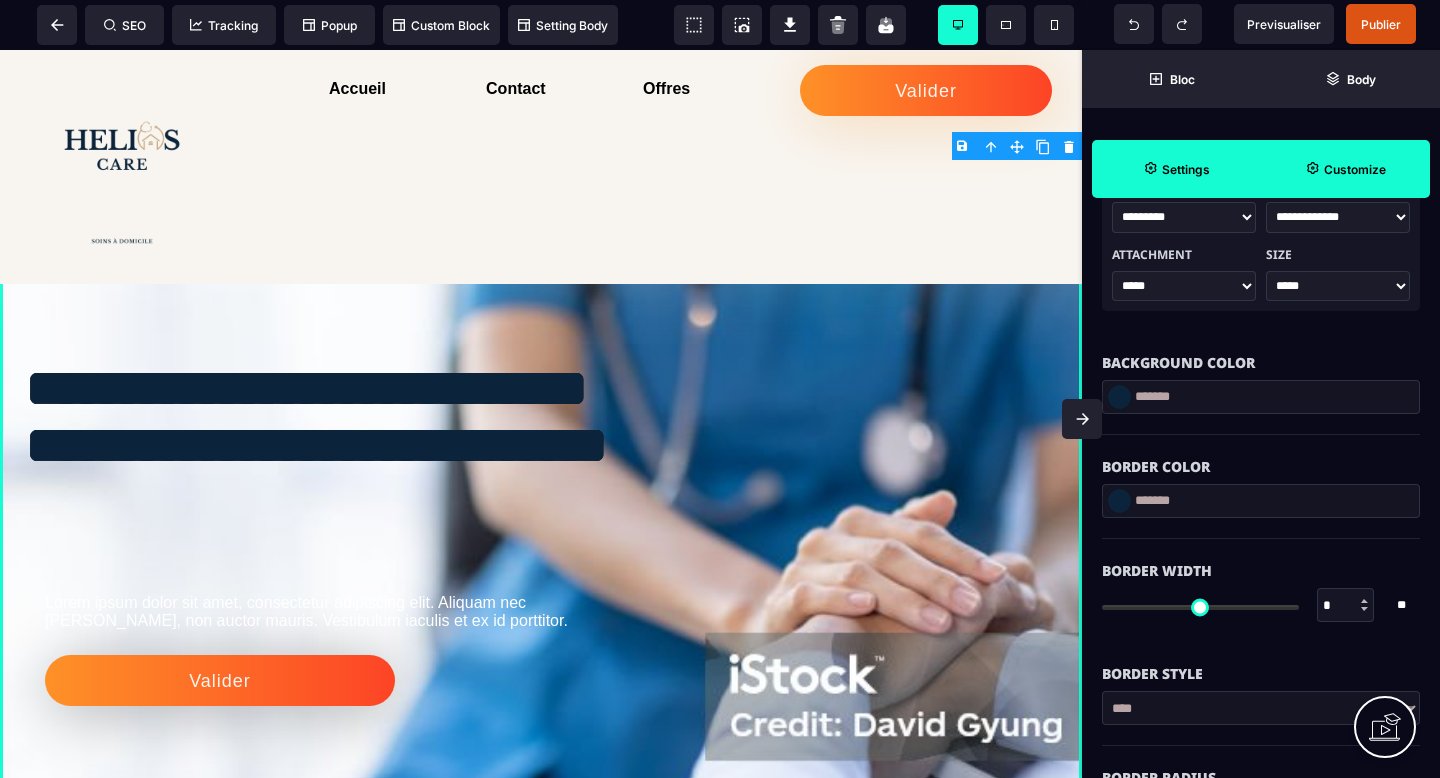 drag, startPoint x: 1113, startPoint y: 609, endPoint x: 1219, endPoint y: 603, distance: 106.16968 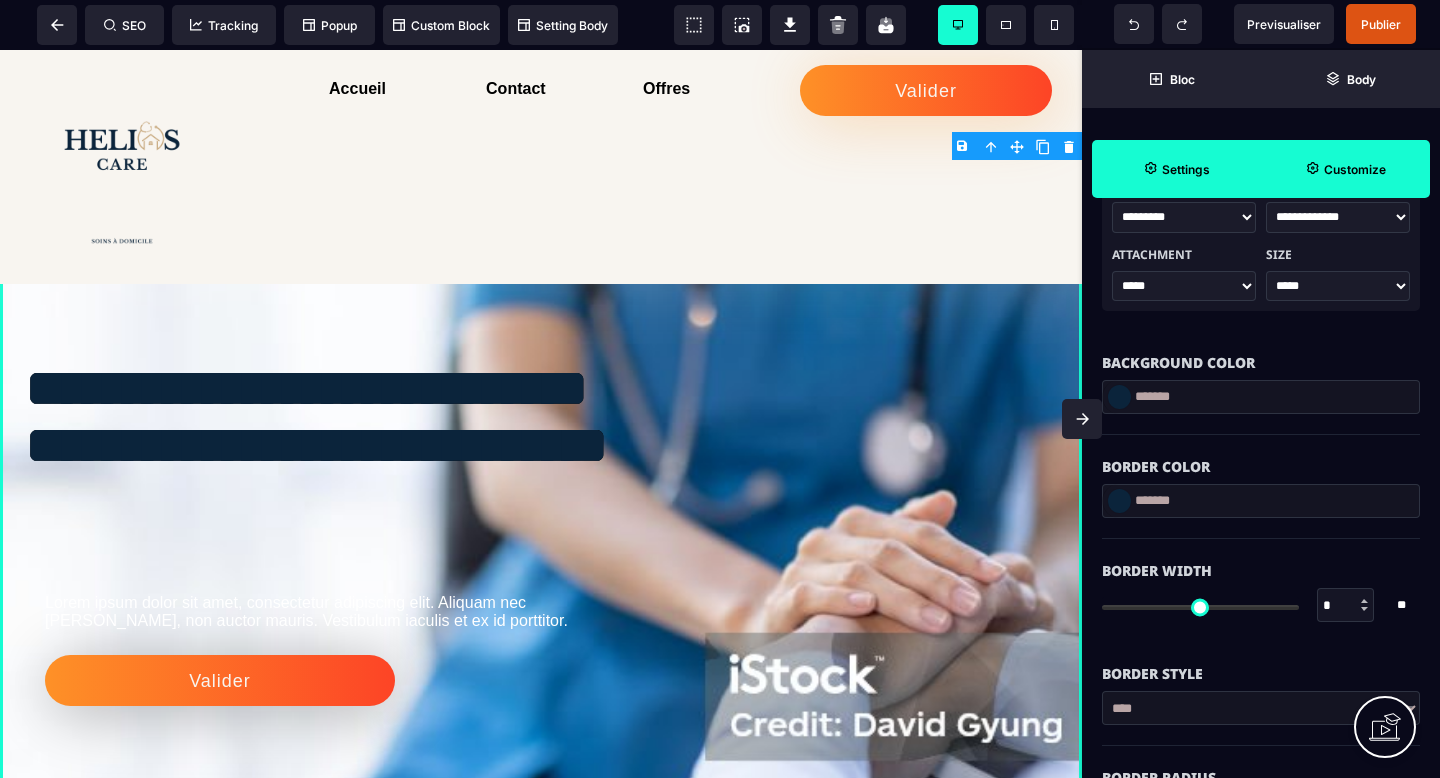 click at bounding box center (1200, 607) 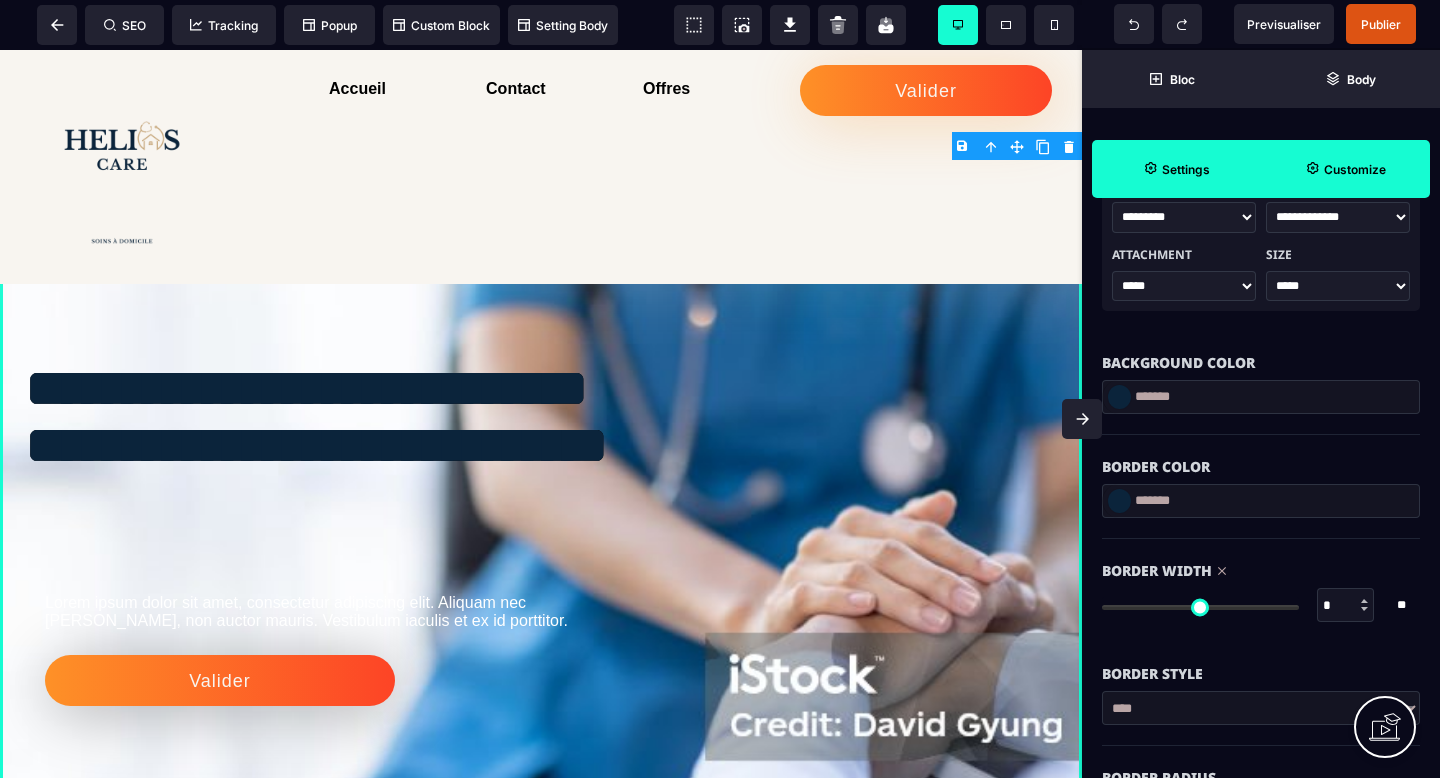 drag, startPoint x: 1219, startPoint y: 653, endPoint x: 968, endPoint y: 649, distance: 251.03188 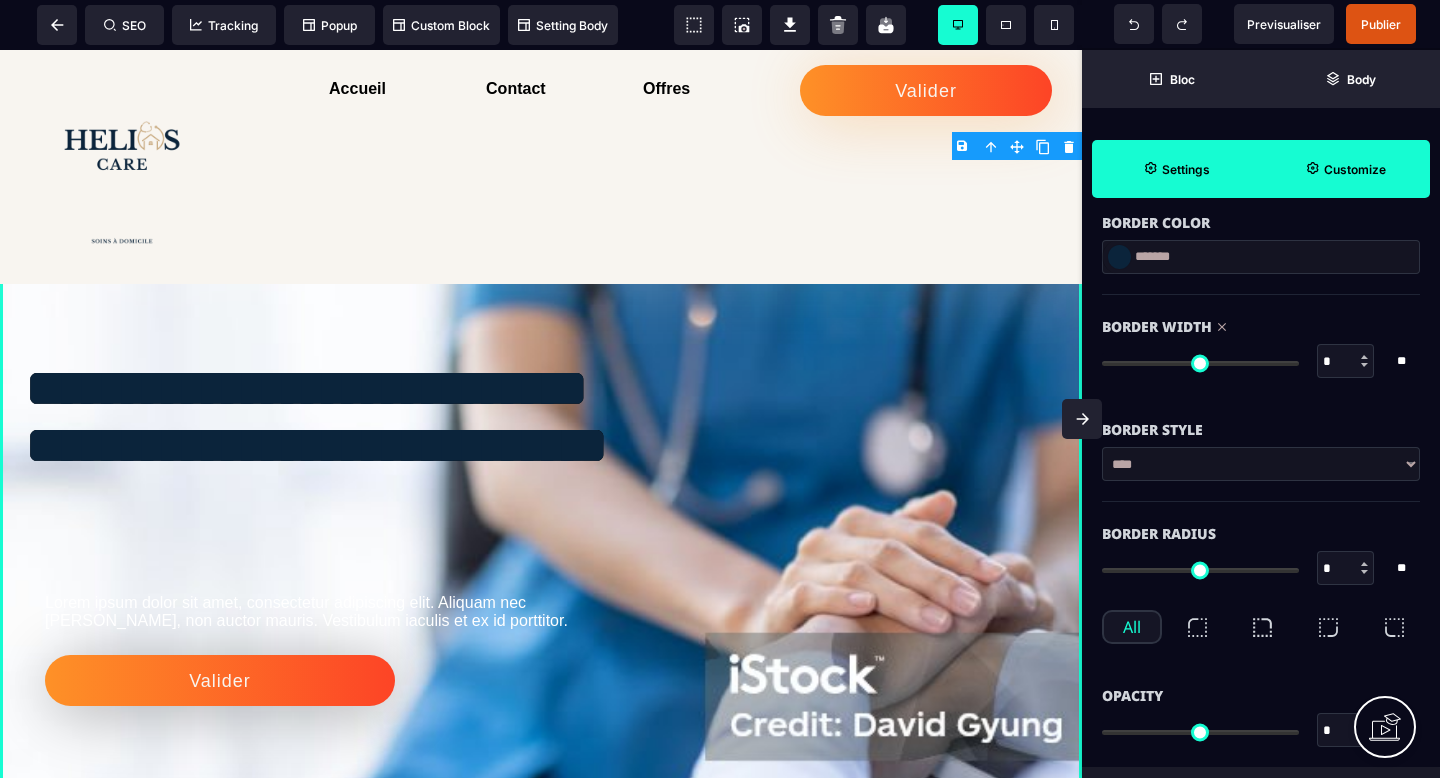 scroll, scrollTop: 820, scrollLeft: 0, axis: vertical 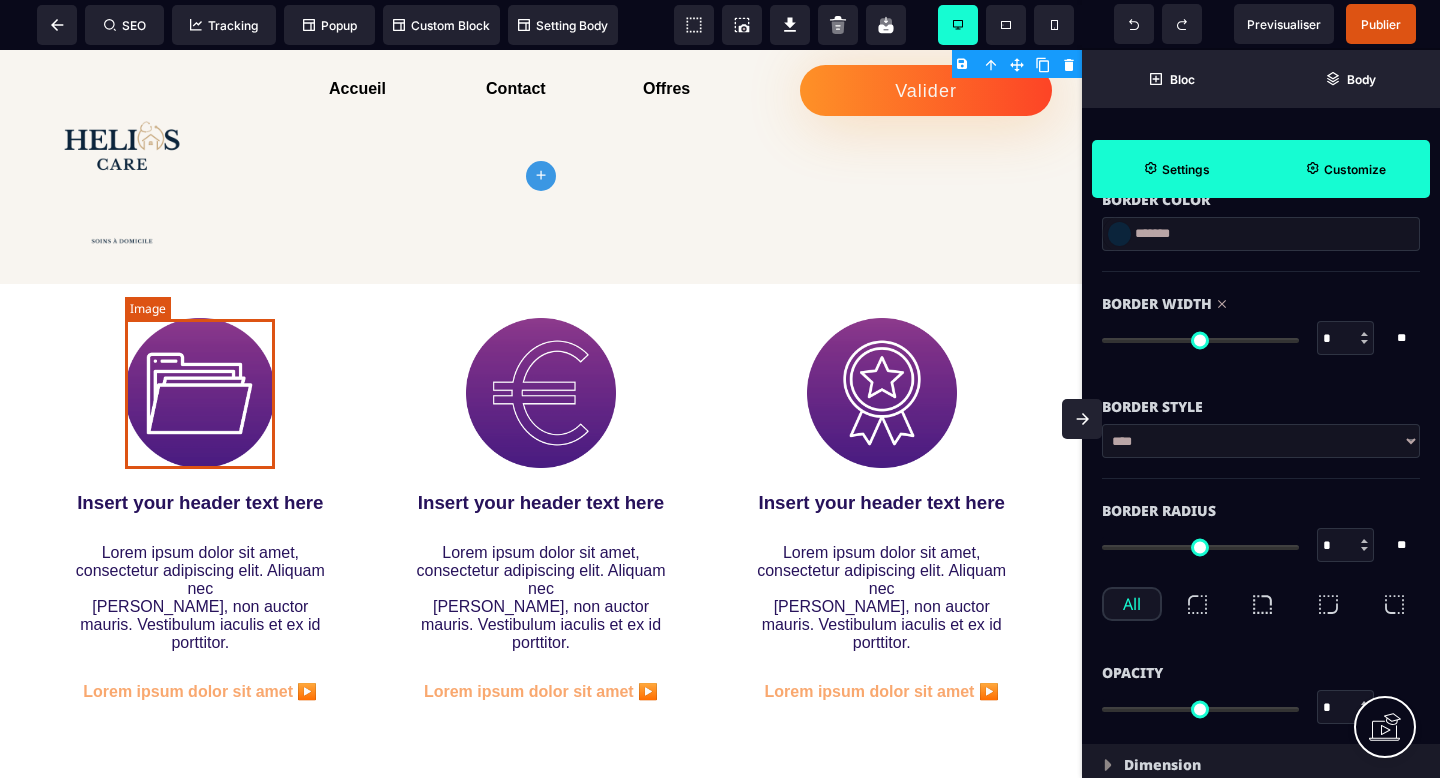 click at bounding box center [200, 393] 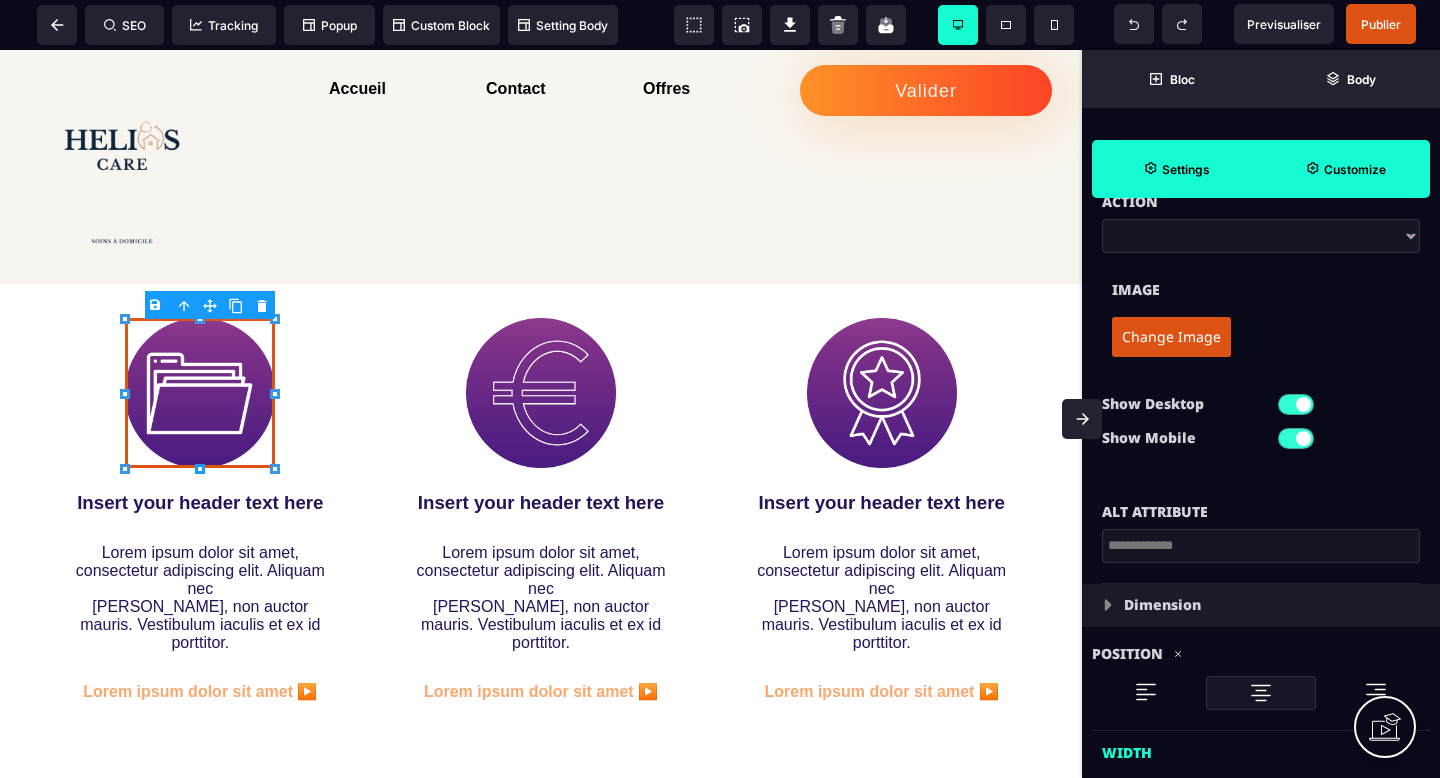 scroll, scrollTop: 0, scrollLeft: 0, axis: both 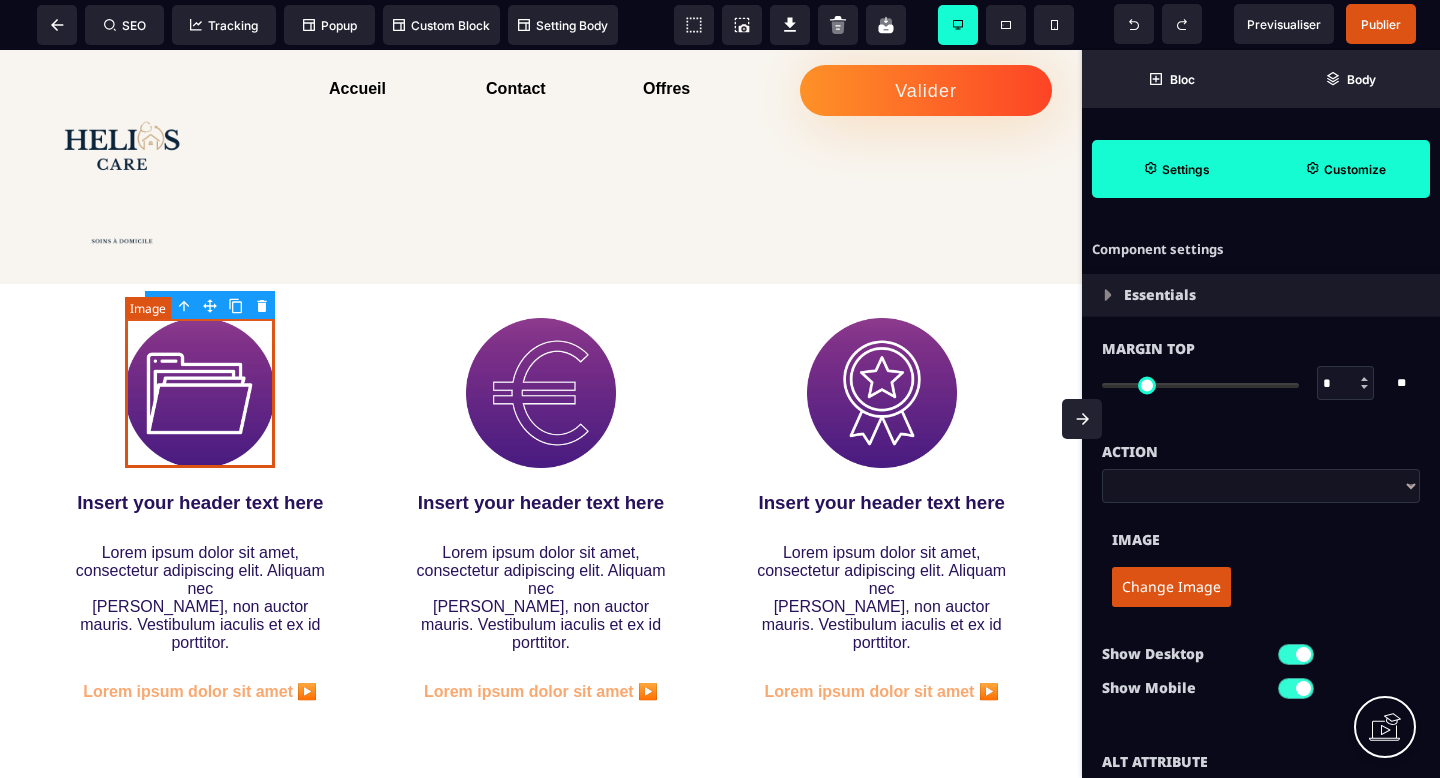 click at bounding box center [200, 393] 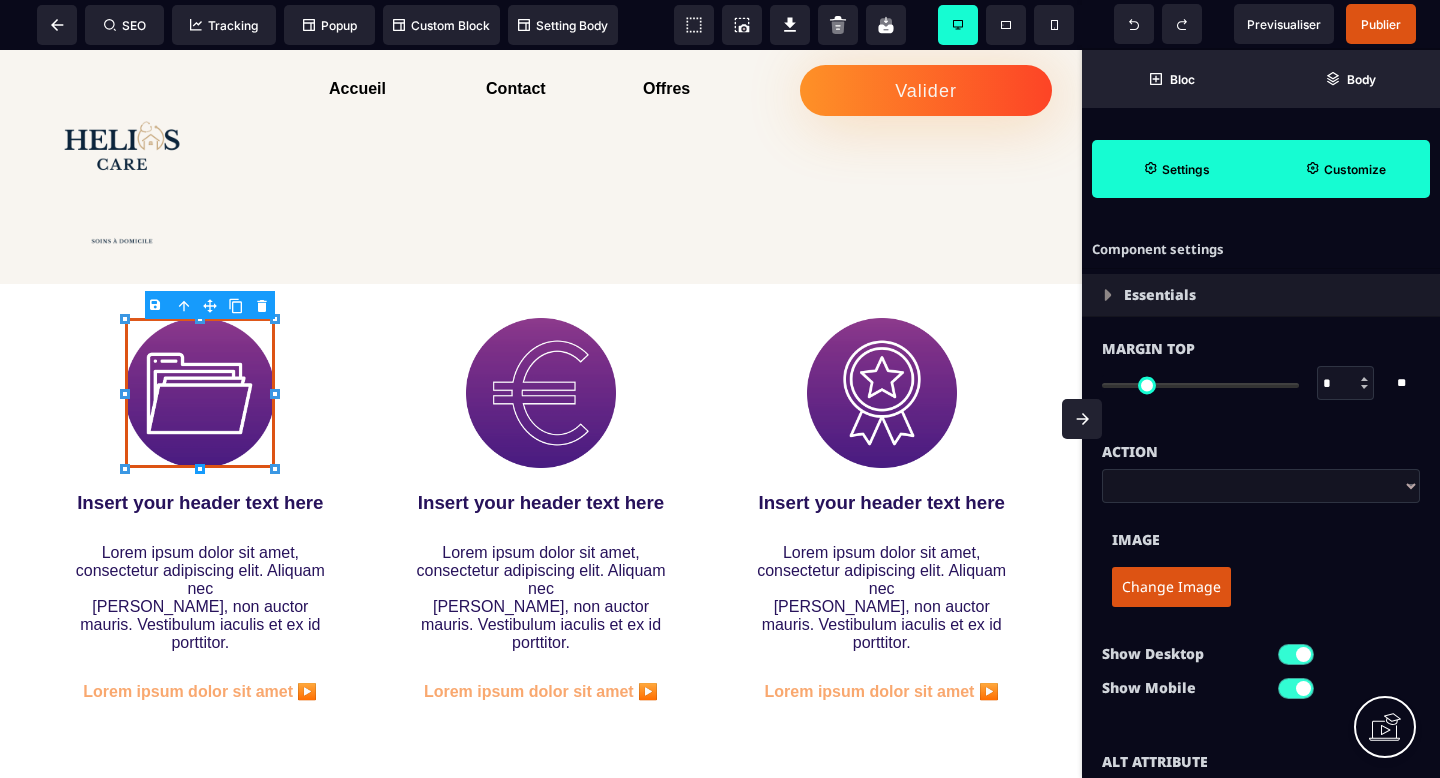 click on "**********" at bounding box center (1261, 486) 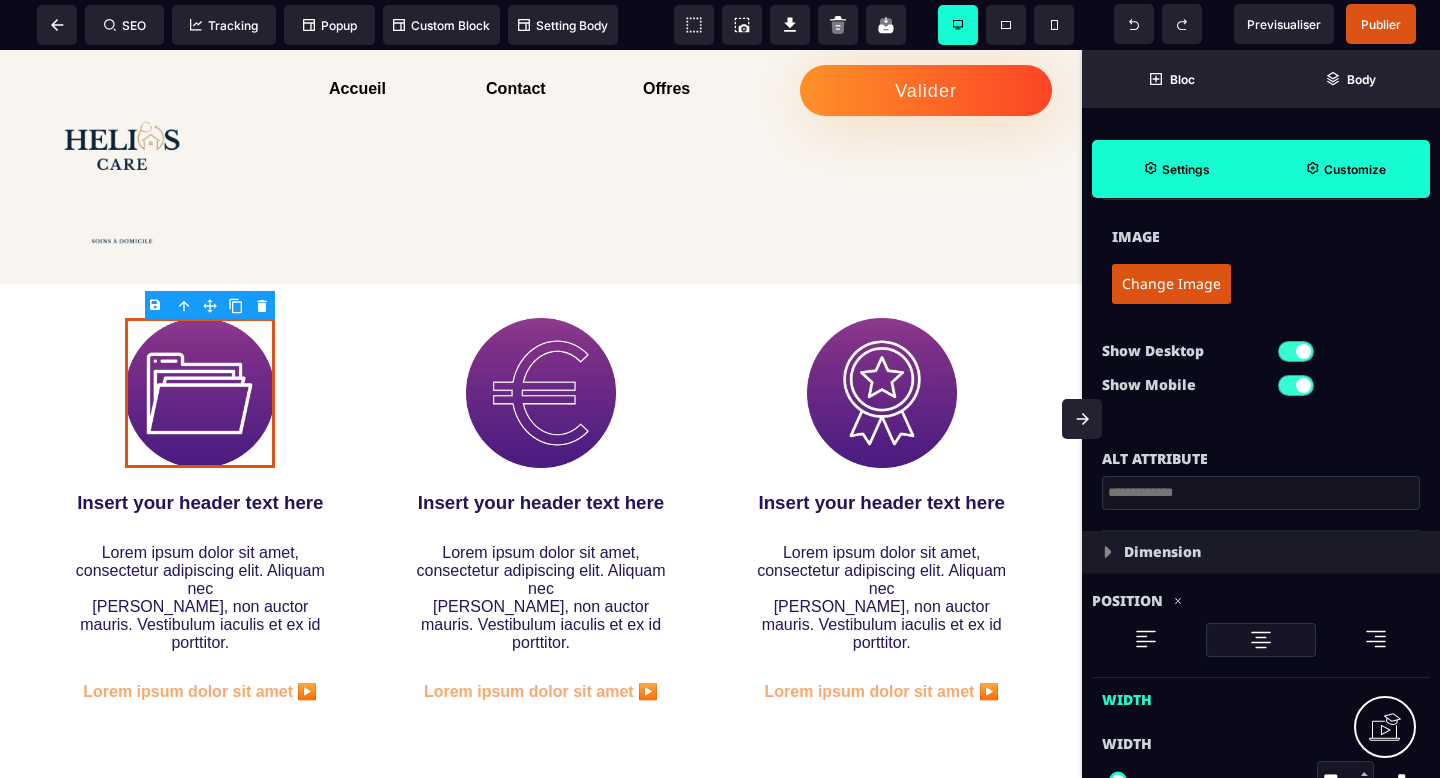 scroll, scrollTop: 0, scrollLeft: 0, axis: both 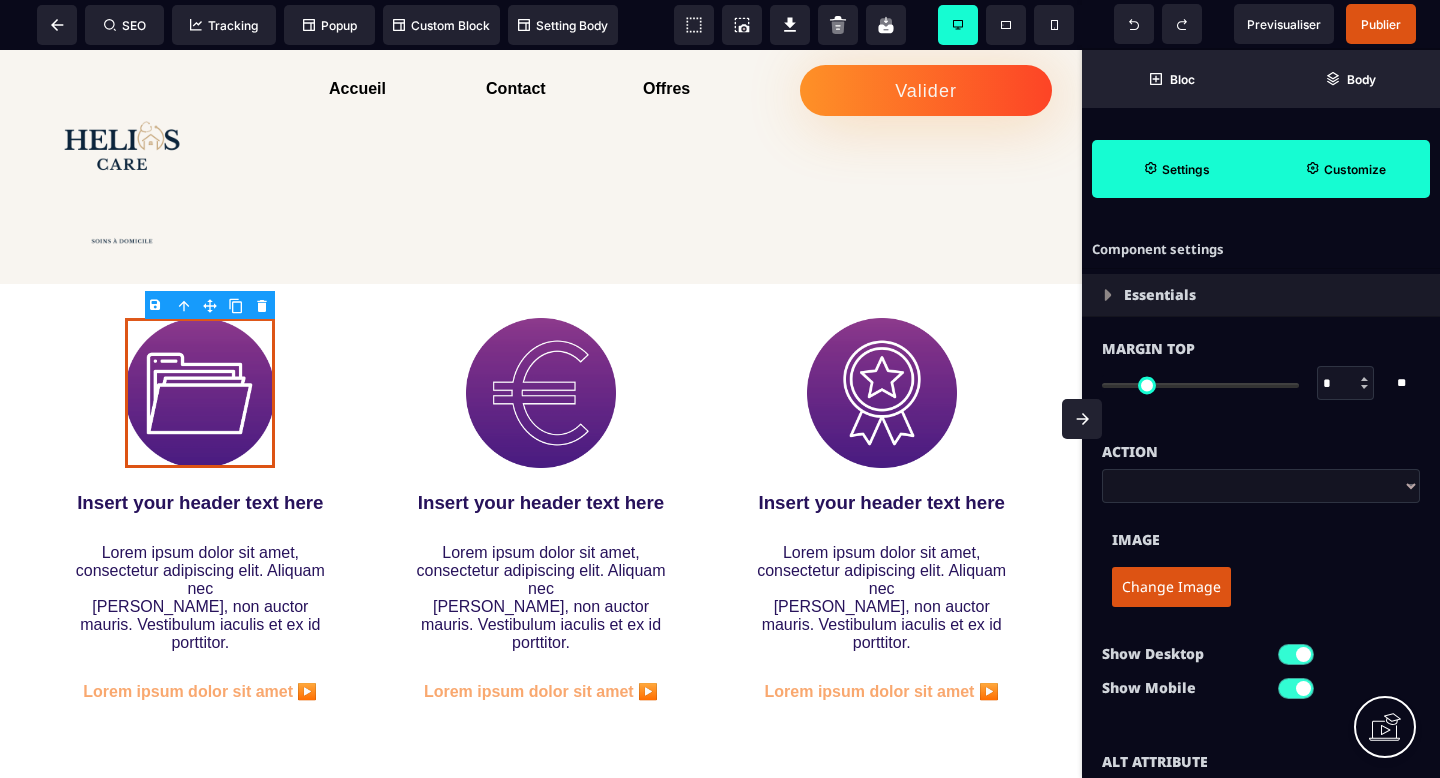 click on "Customize" at bounding box center (1345, 169) 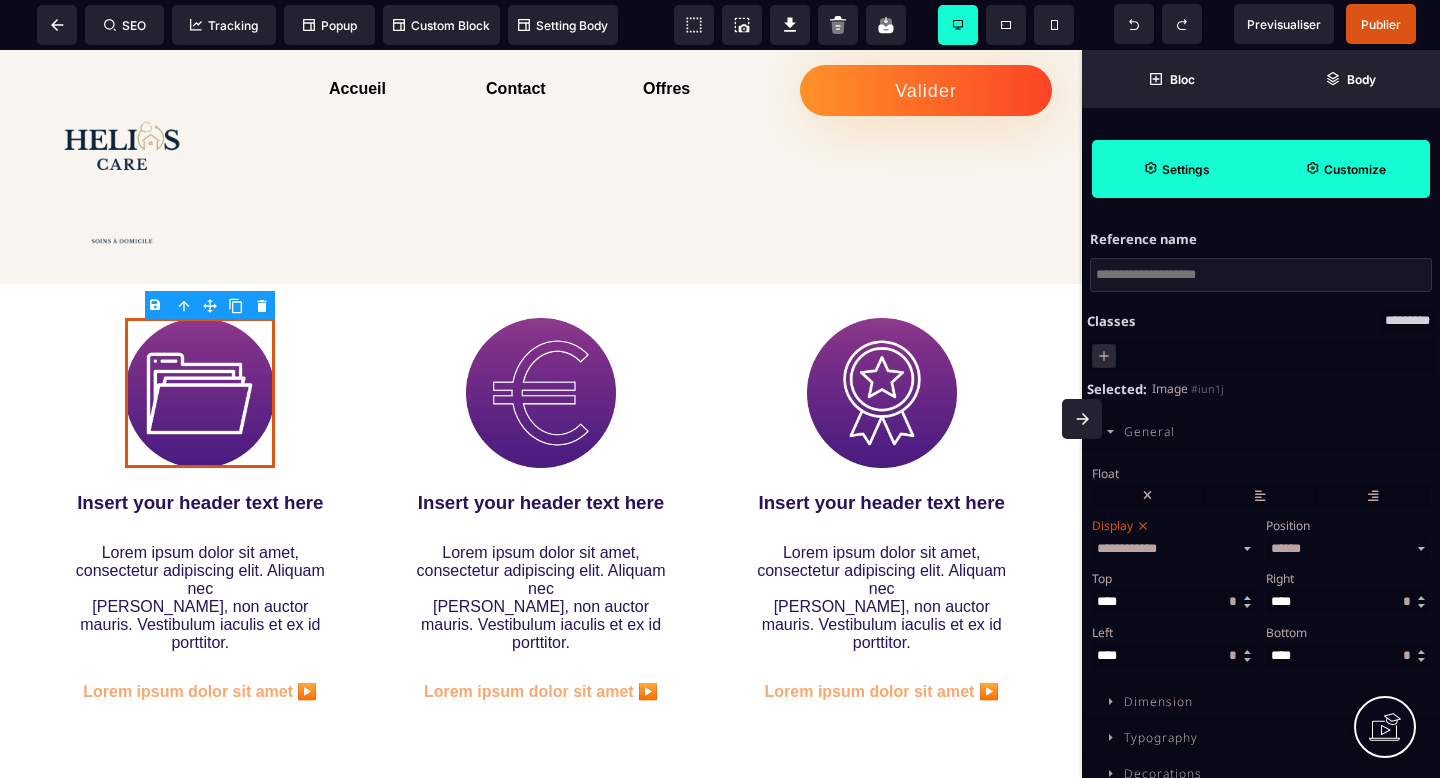 scroll, scrollTop: 95, scrollLeft: 0, axis: vertical 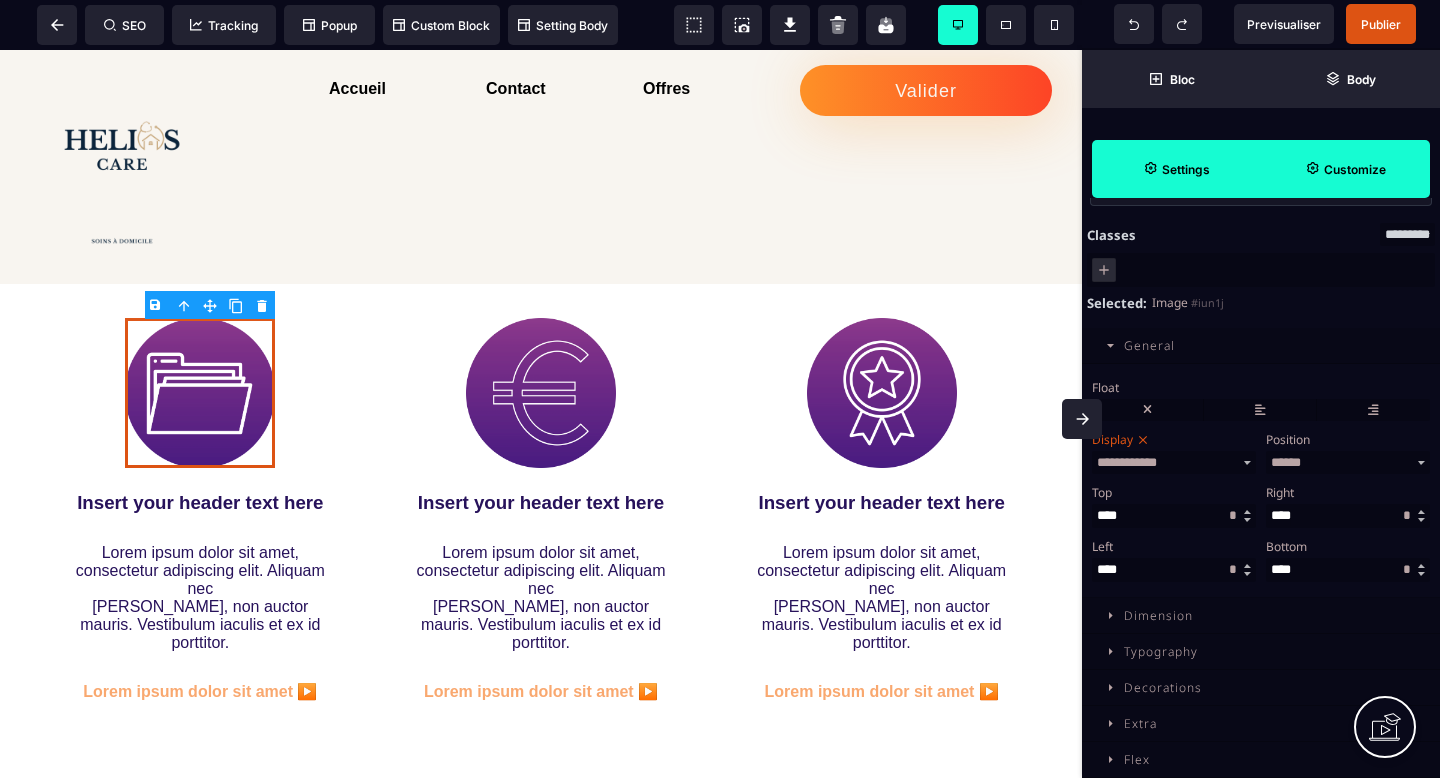 click on "Settings" at bounding box center (1176, 169) 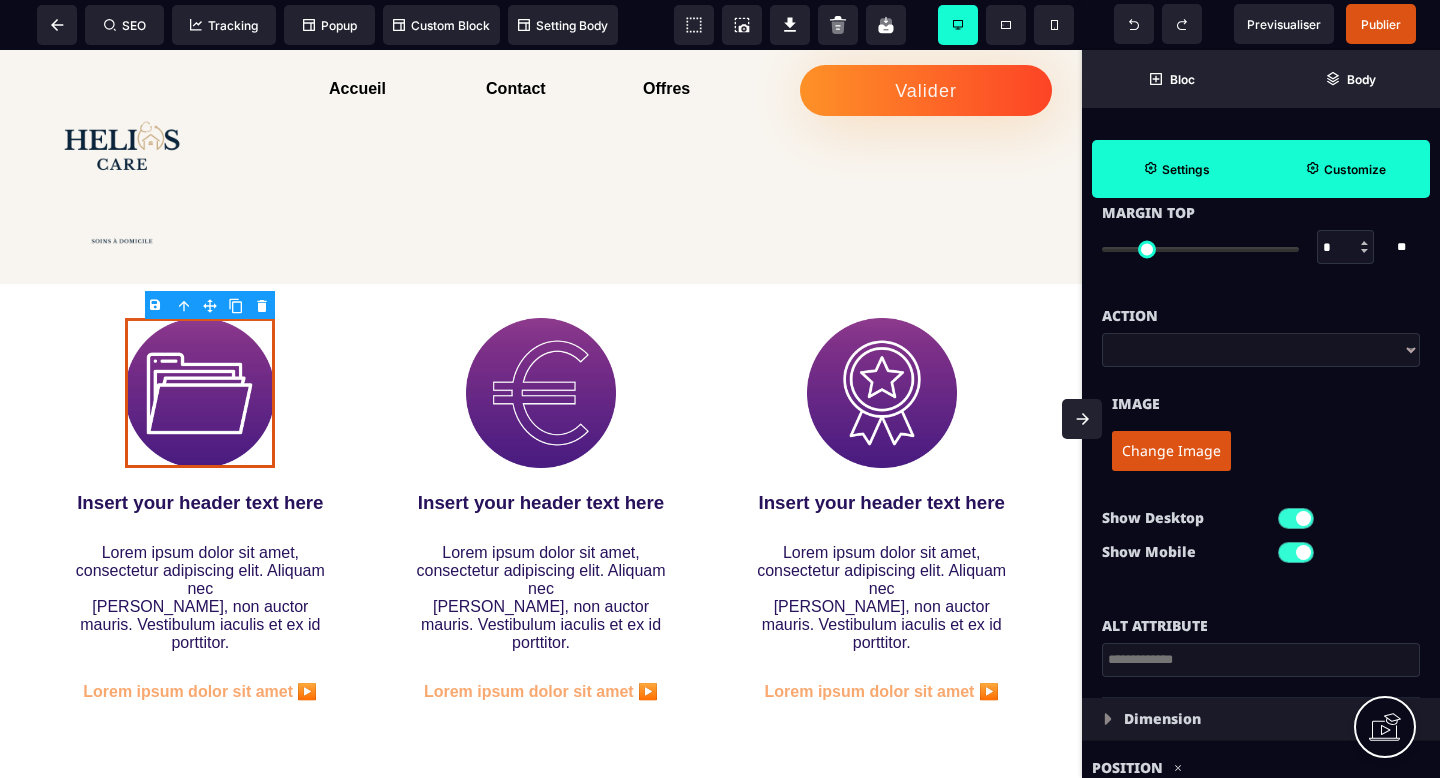 scroll, scrollTop: 0, scrollLeft: 0, axis: both 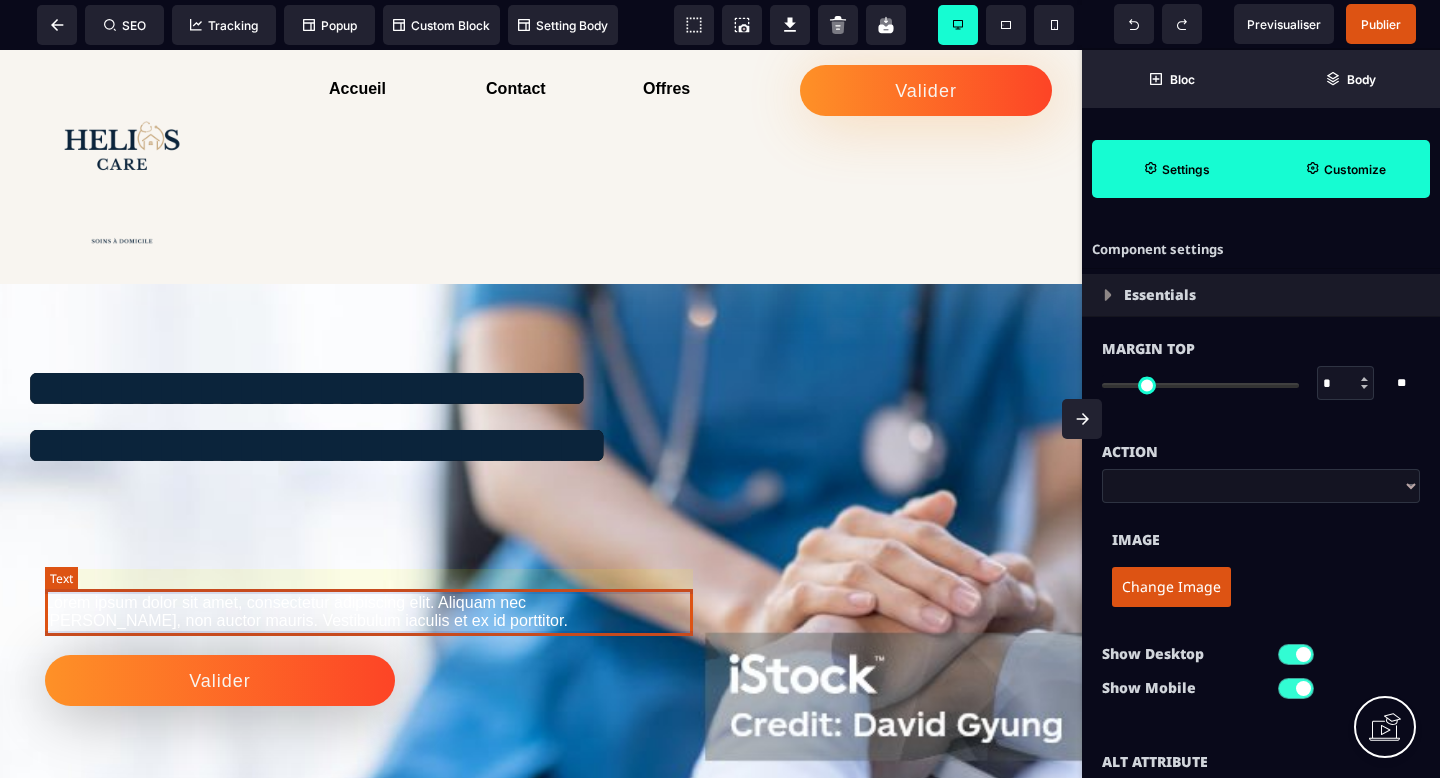 click on "Lorem ipsum dolor sit amet, consectetur adipiscing elit. Aliquam nec  mattis nisi, non auctor mauris. Vestibulum iaculis et ex id porttitor." at bounding box center [369, 612] 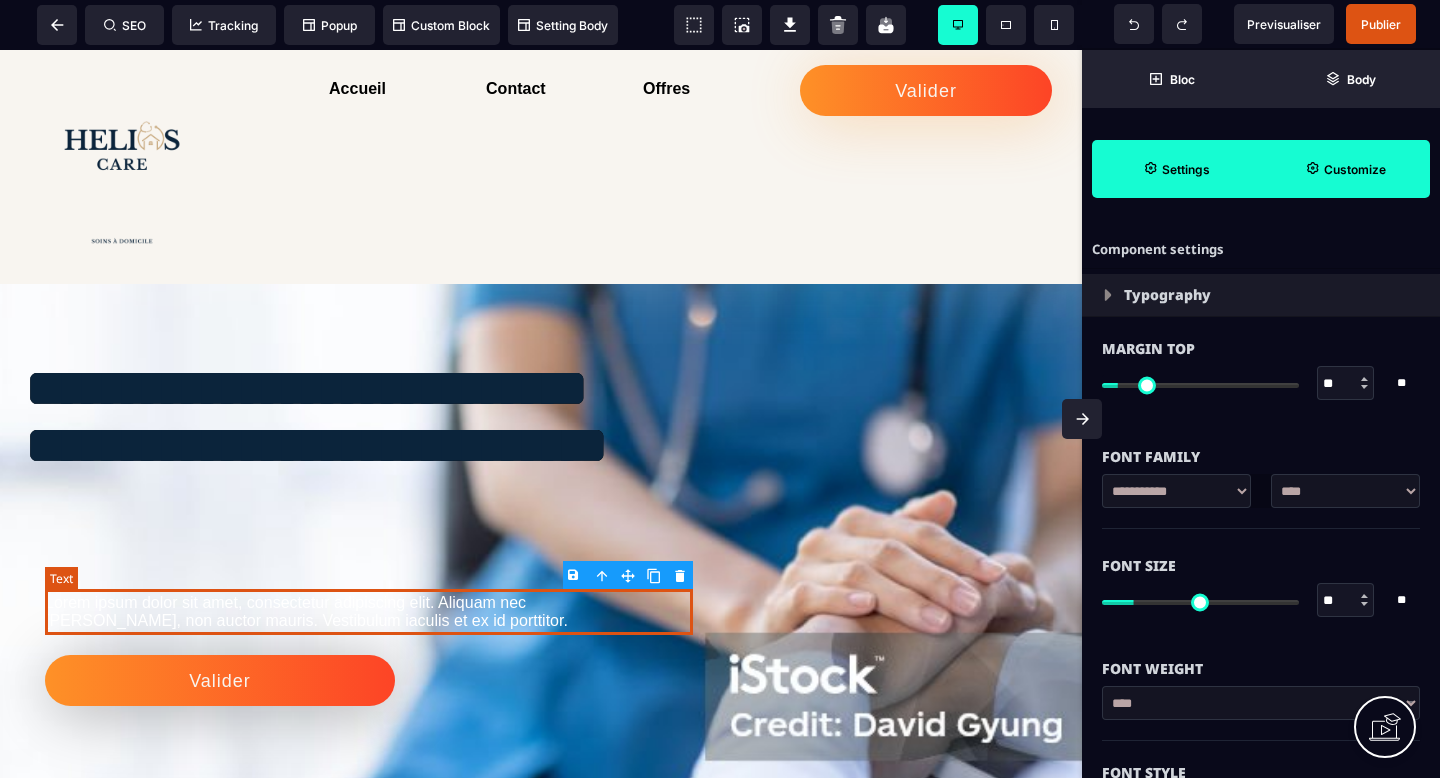click on "Lorem ipsum dolor sit amet, consectetur adipiscing elit. Aliquam nec  mattis nisi, non auctor mauris. Vestibulum iaculis et ex id porttitor." at bounding box center (369, 612) 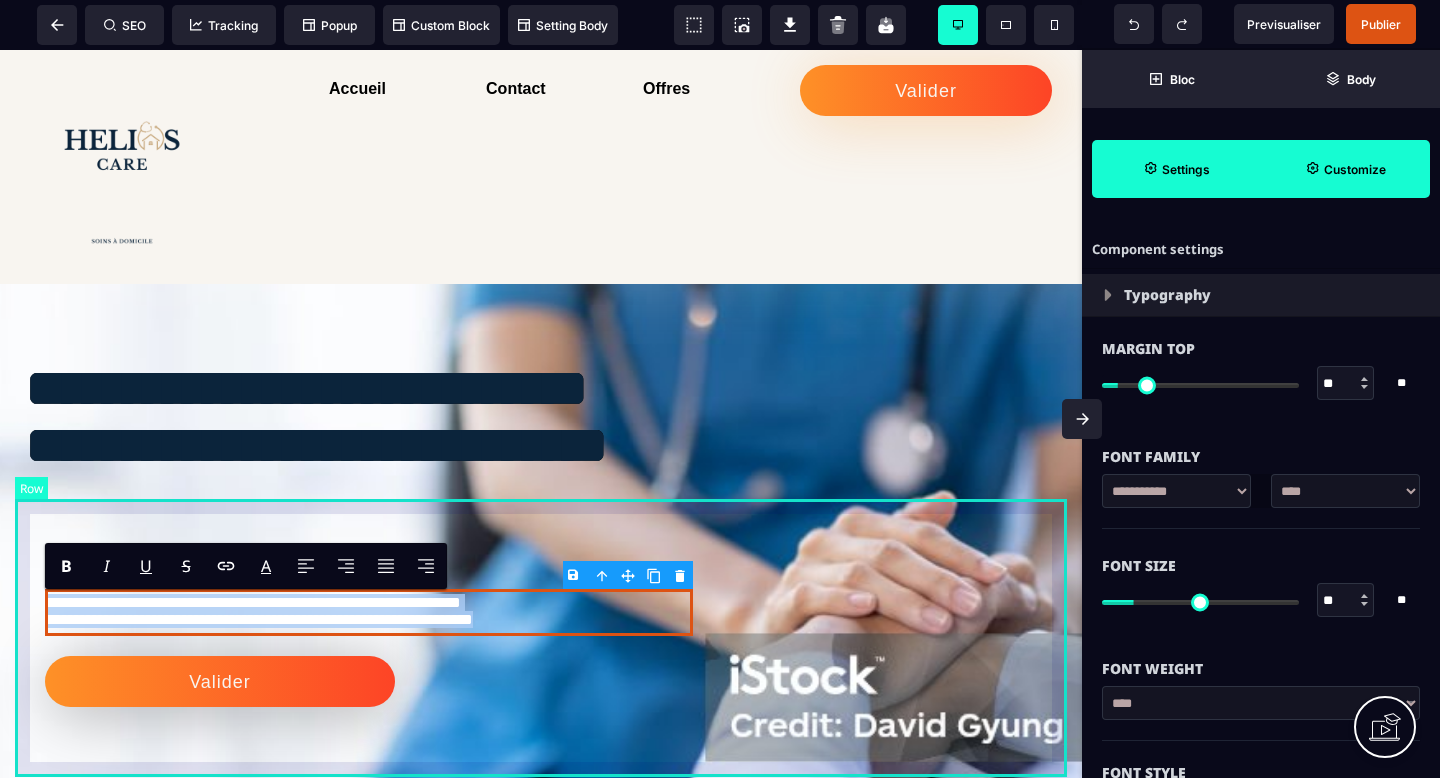 drag, startPoint x: 520, startPoint y: 622, endPoint x: 19, endPoint y: 532, distance: 509.01965 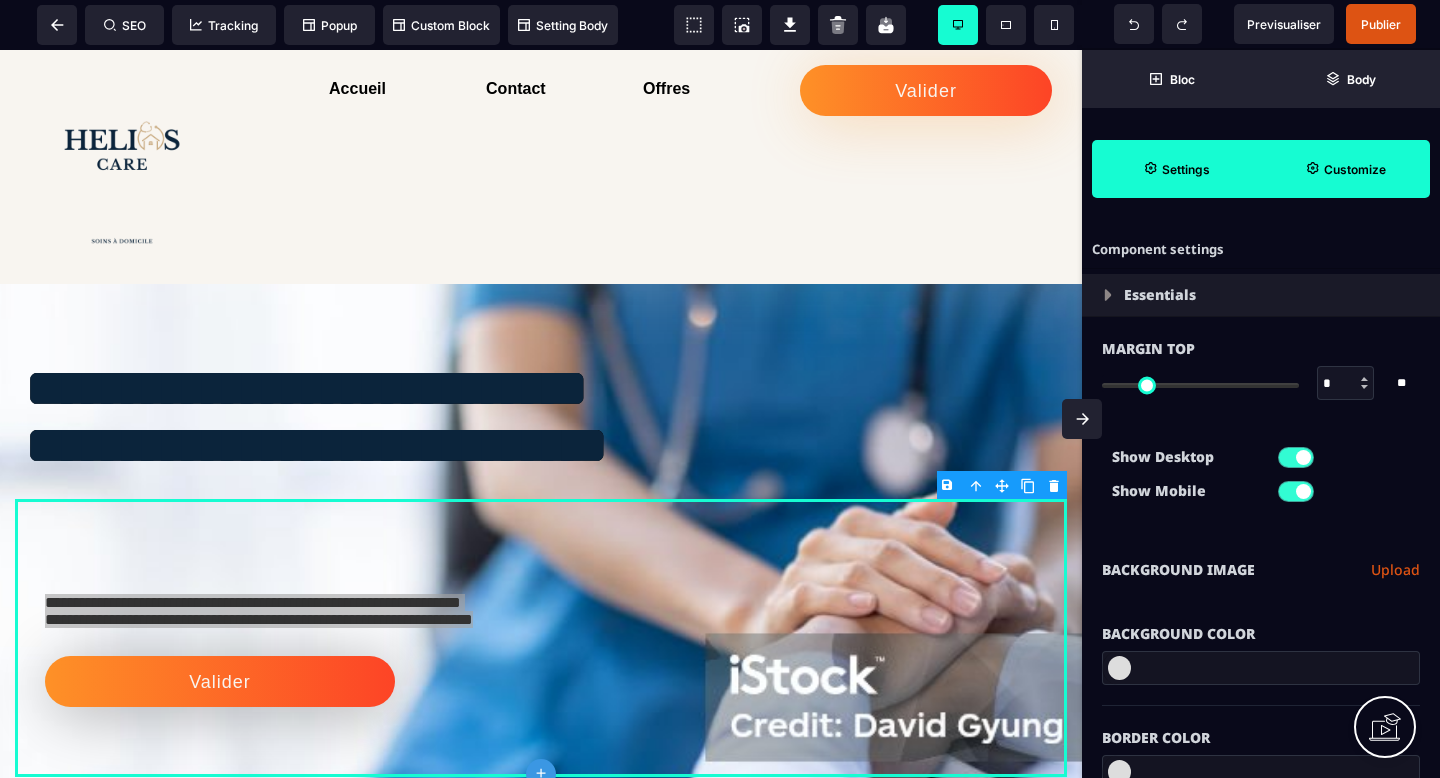 click at bounding box center [1119, 668] 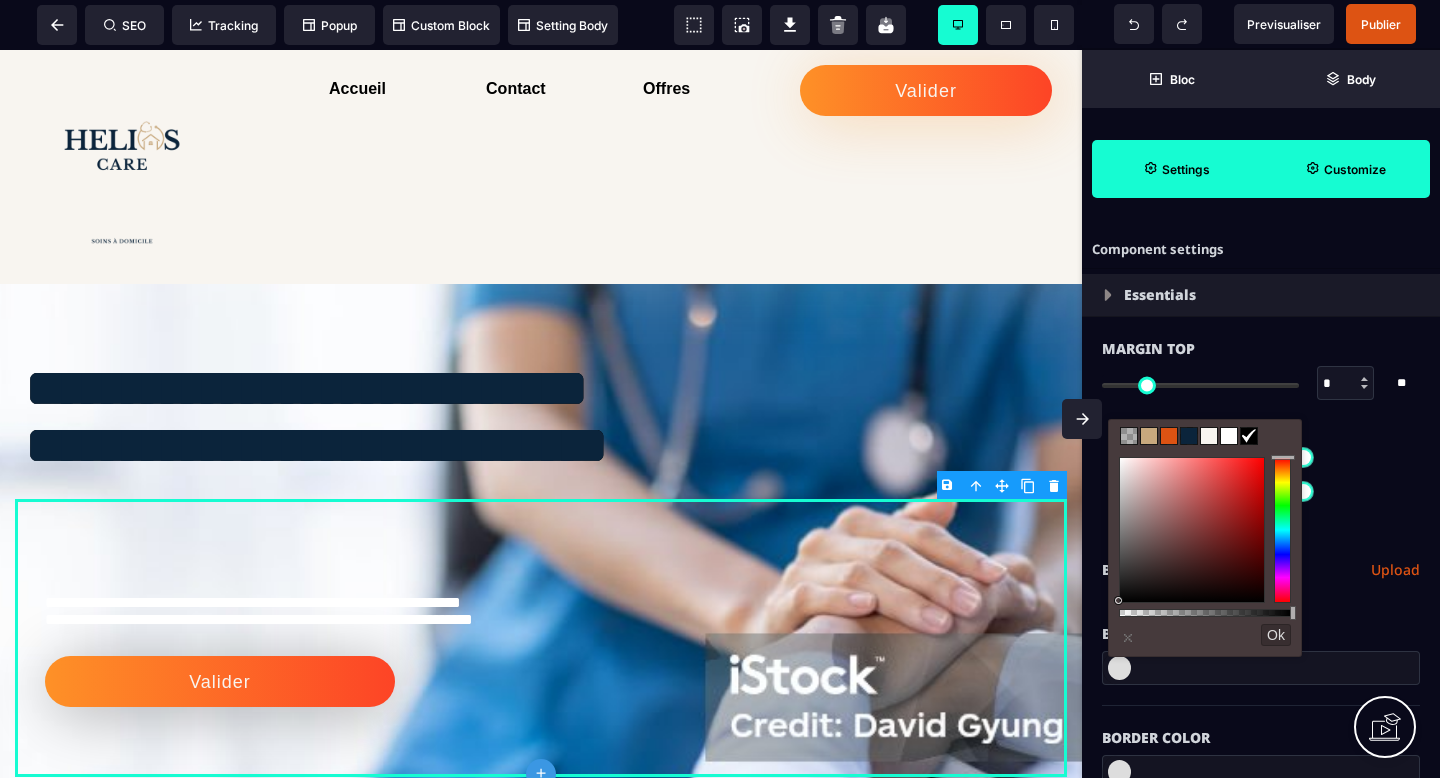 click at bounding box center [1189, 436] 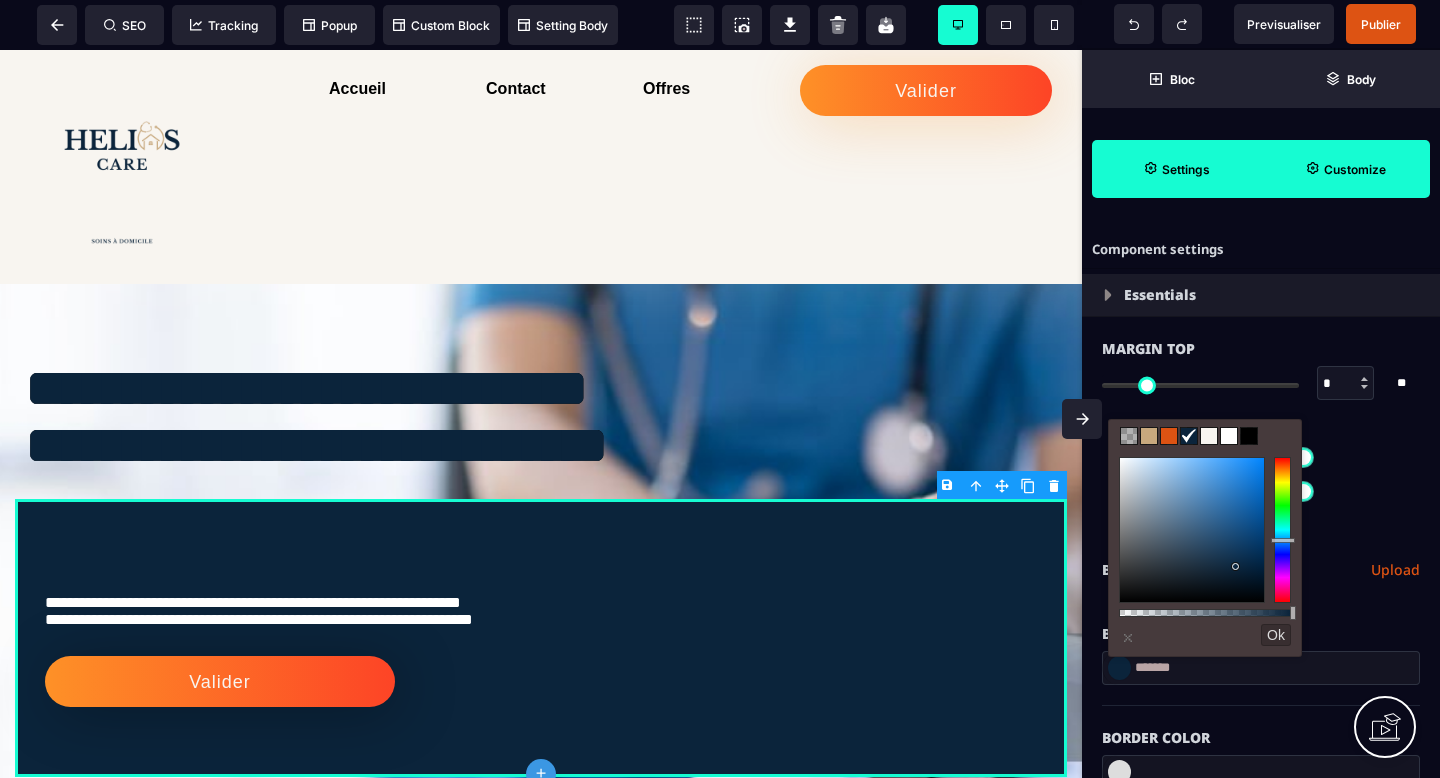 click at bounding box center [1129, 436] 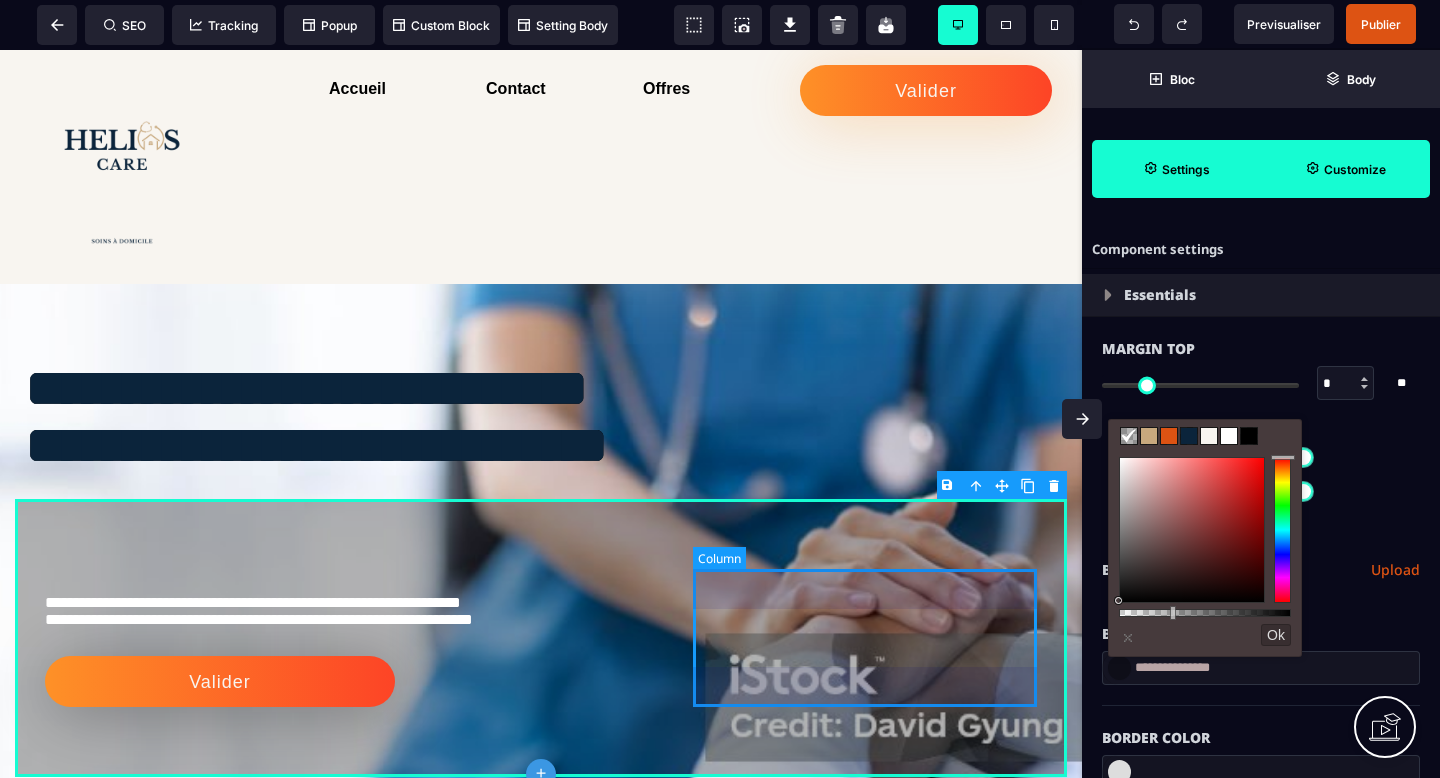 click at bounding box center (865, 638) 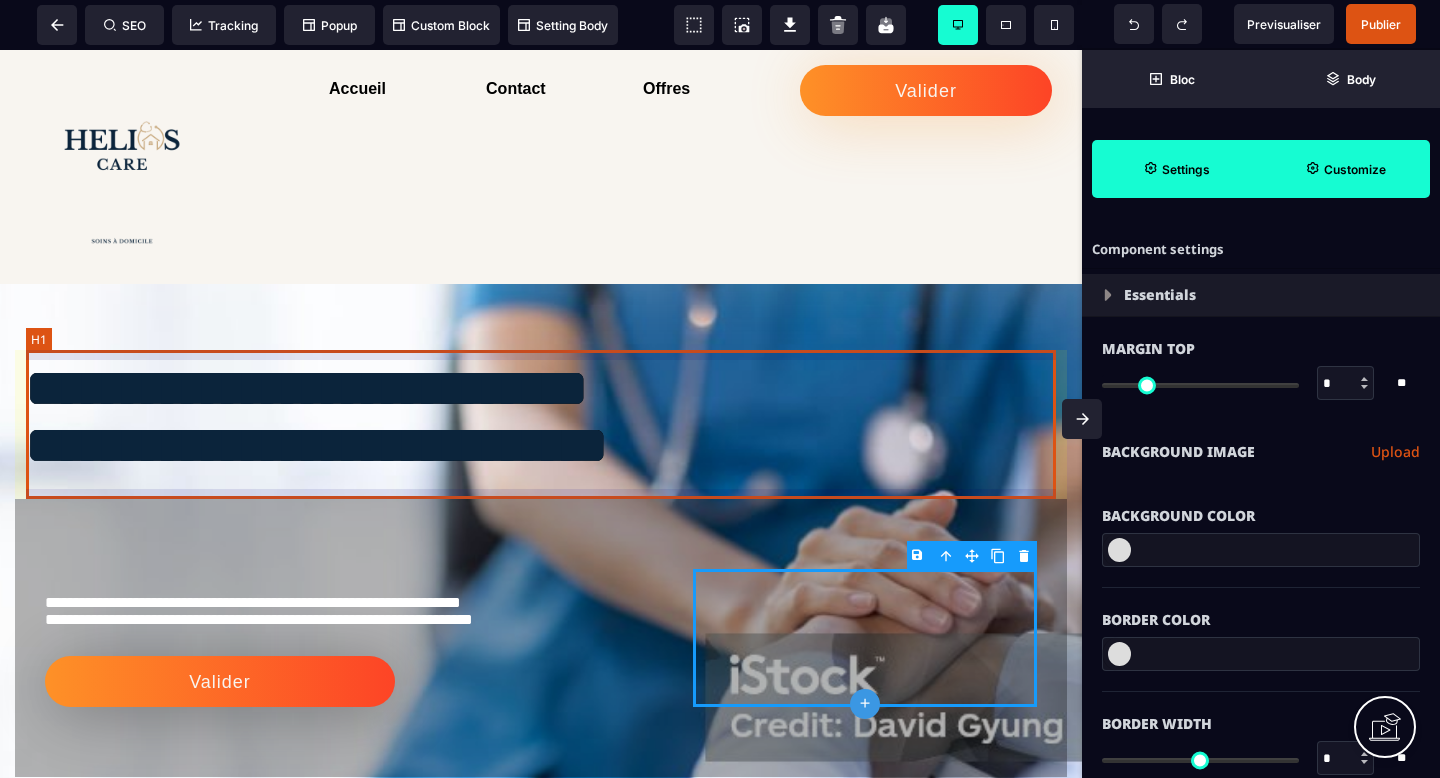 click on "**********" at bounding box center (541, 424) 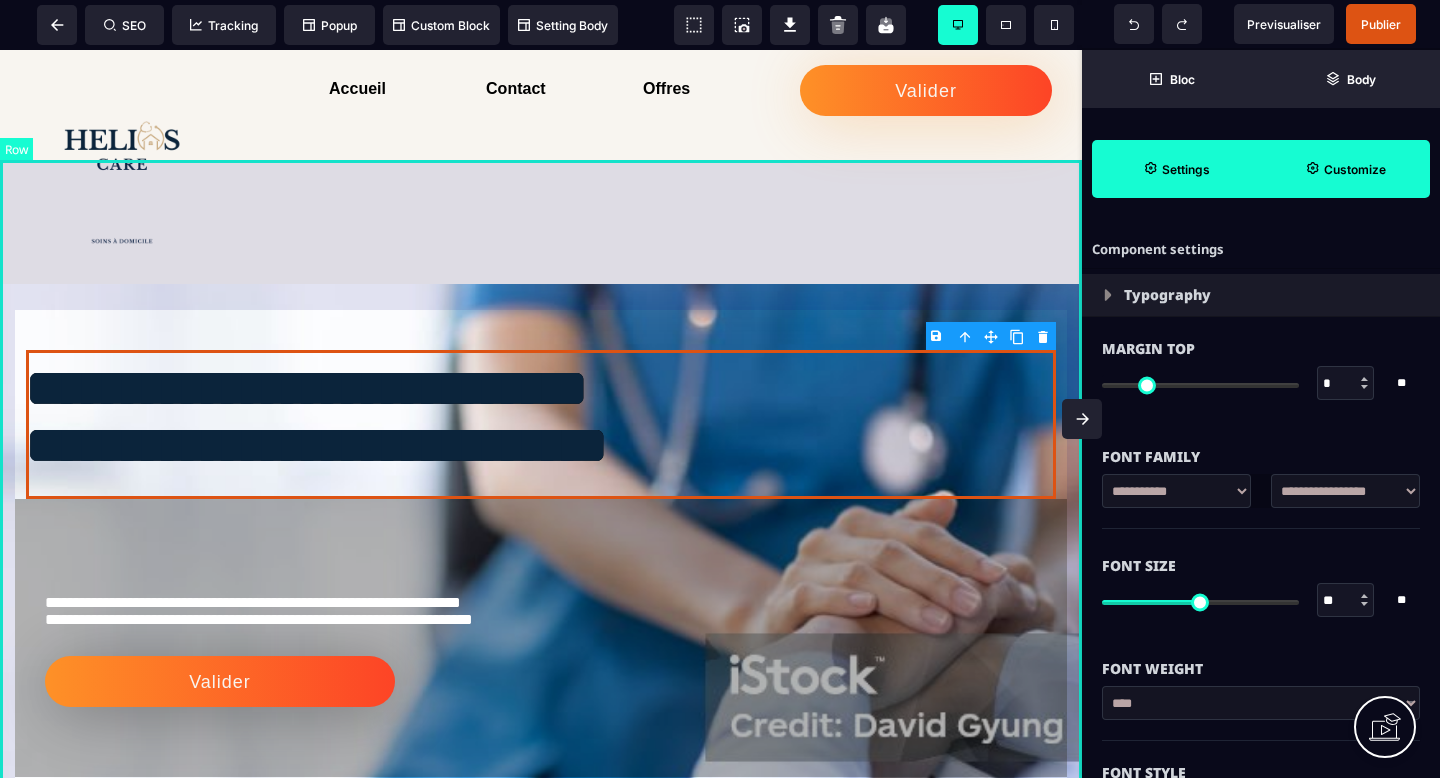 click on "**********" at bounding box center (541, 563) 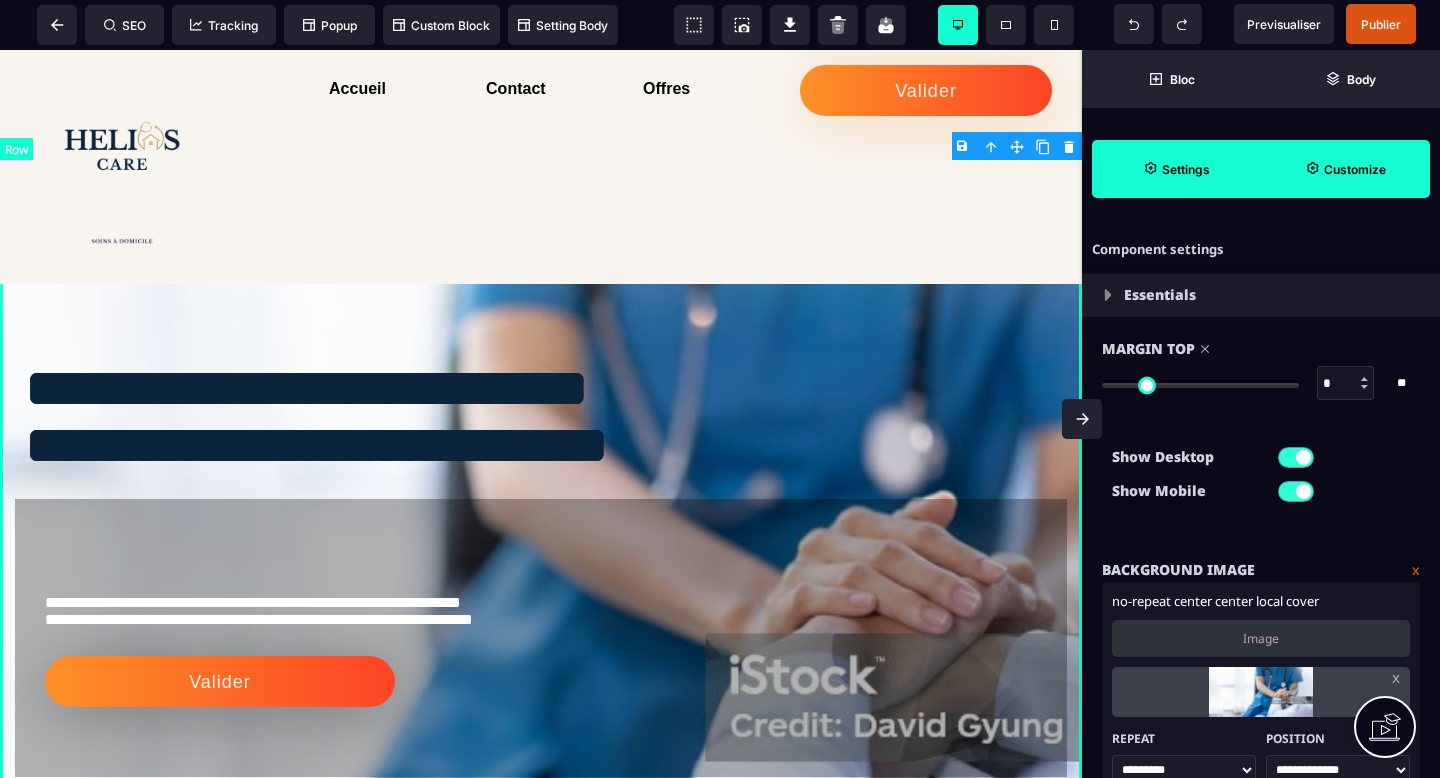 click on "**********" at bounding box center [541, 563] 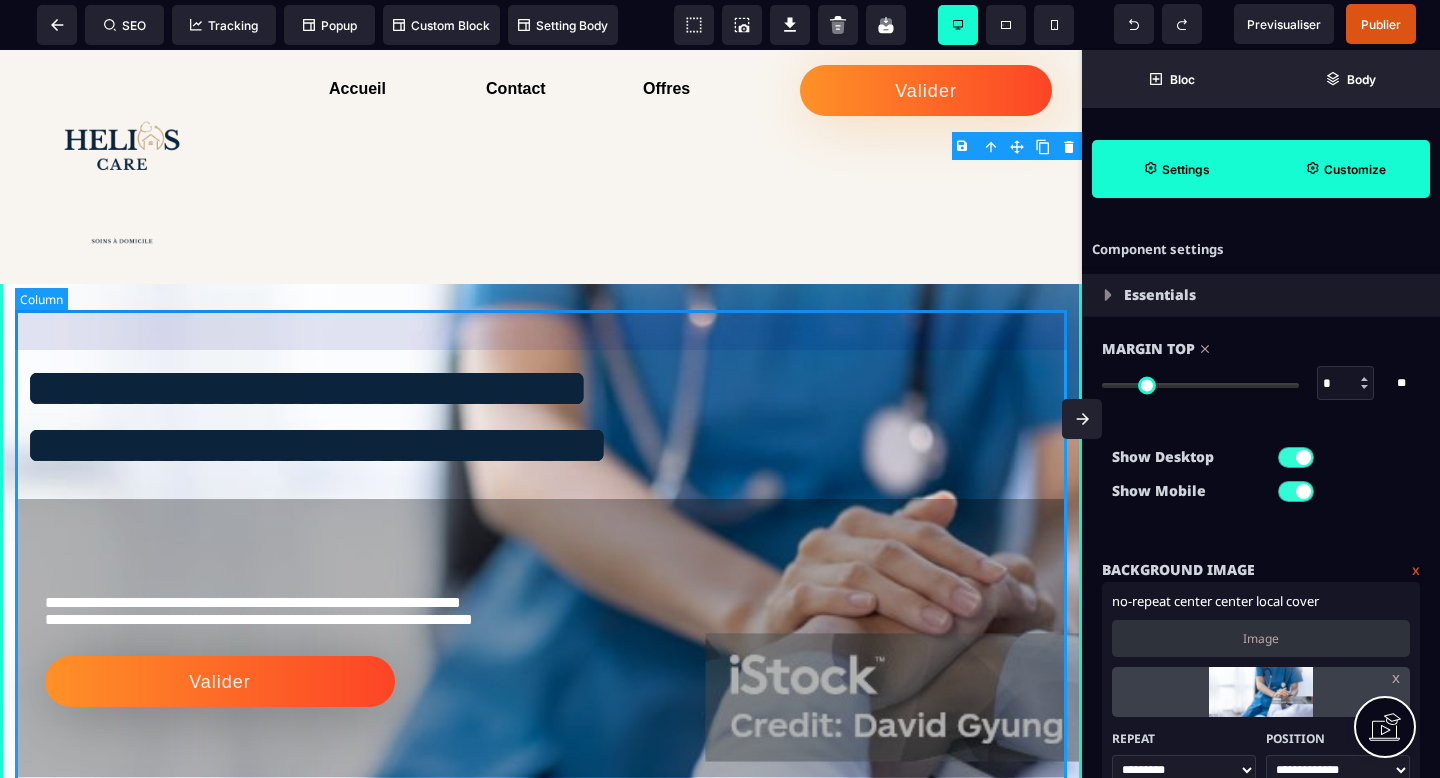 click on "**********" at bounding box center [541, 563] 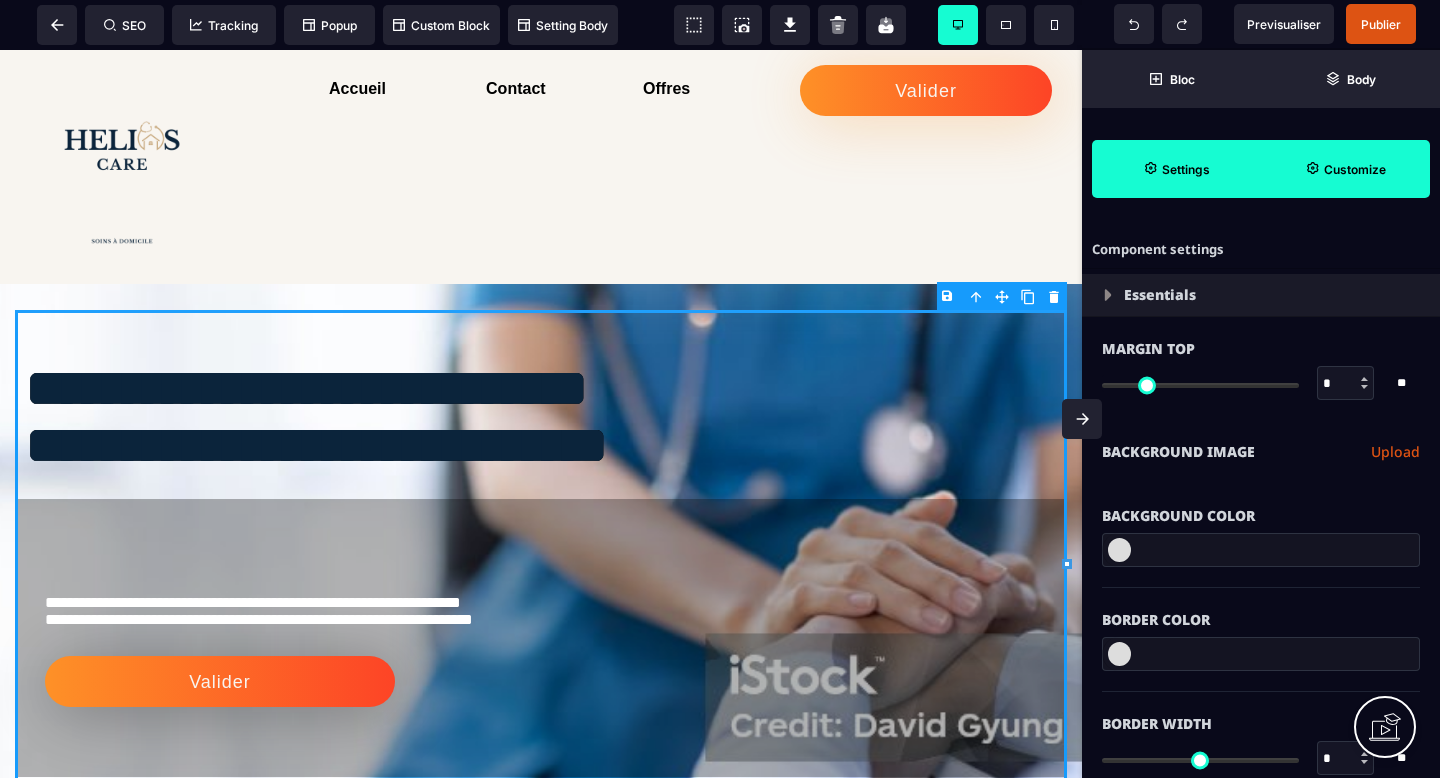 click at bounding box center [1119, 550] 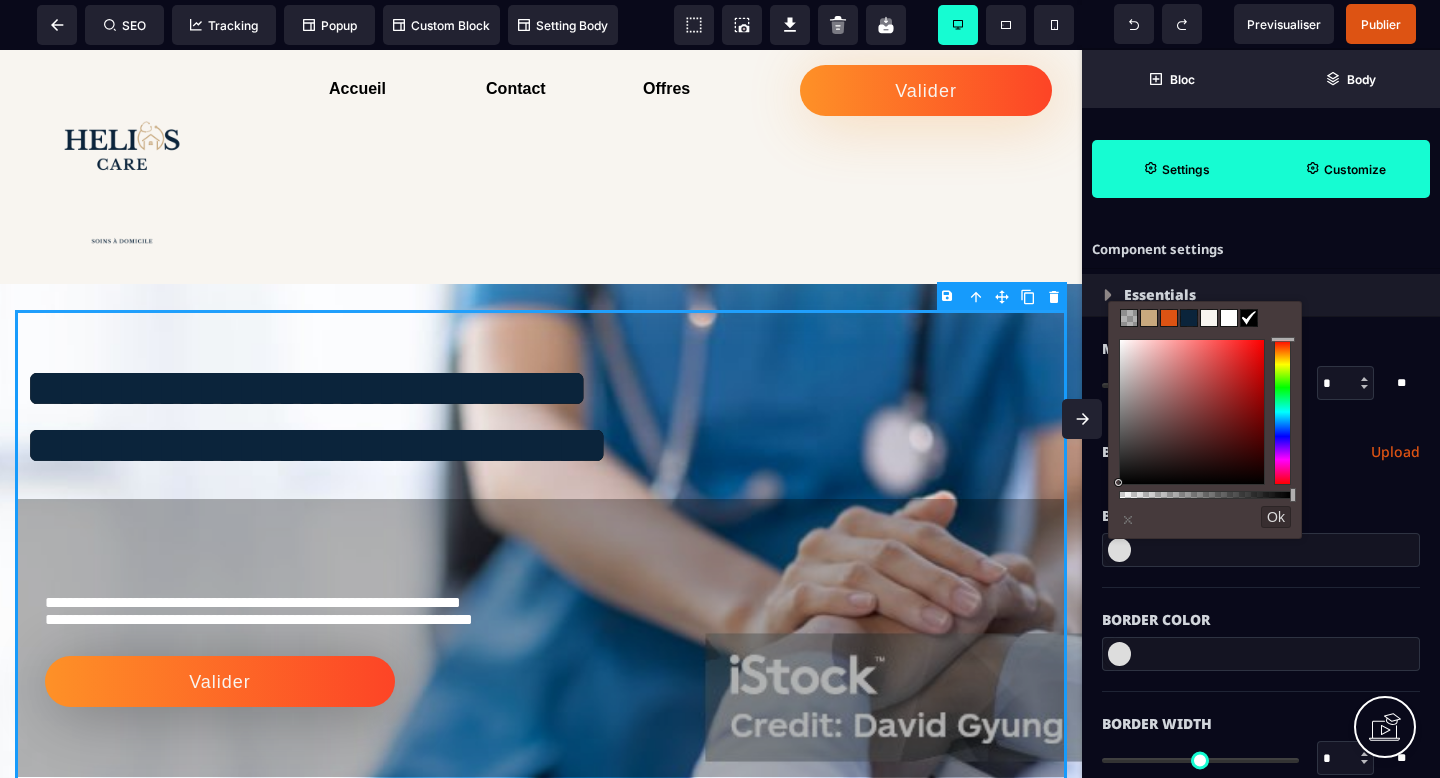 click at bounding box center (1209, 318) 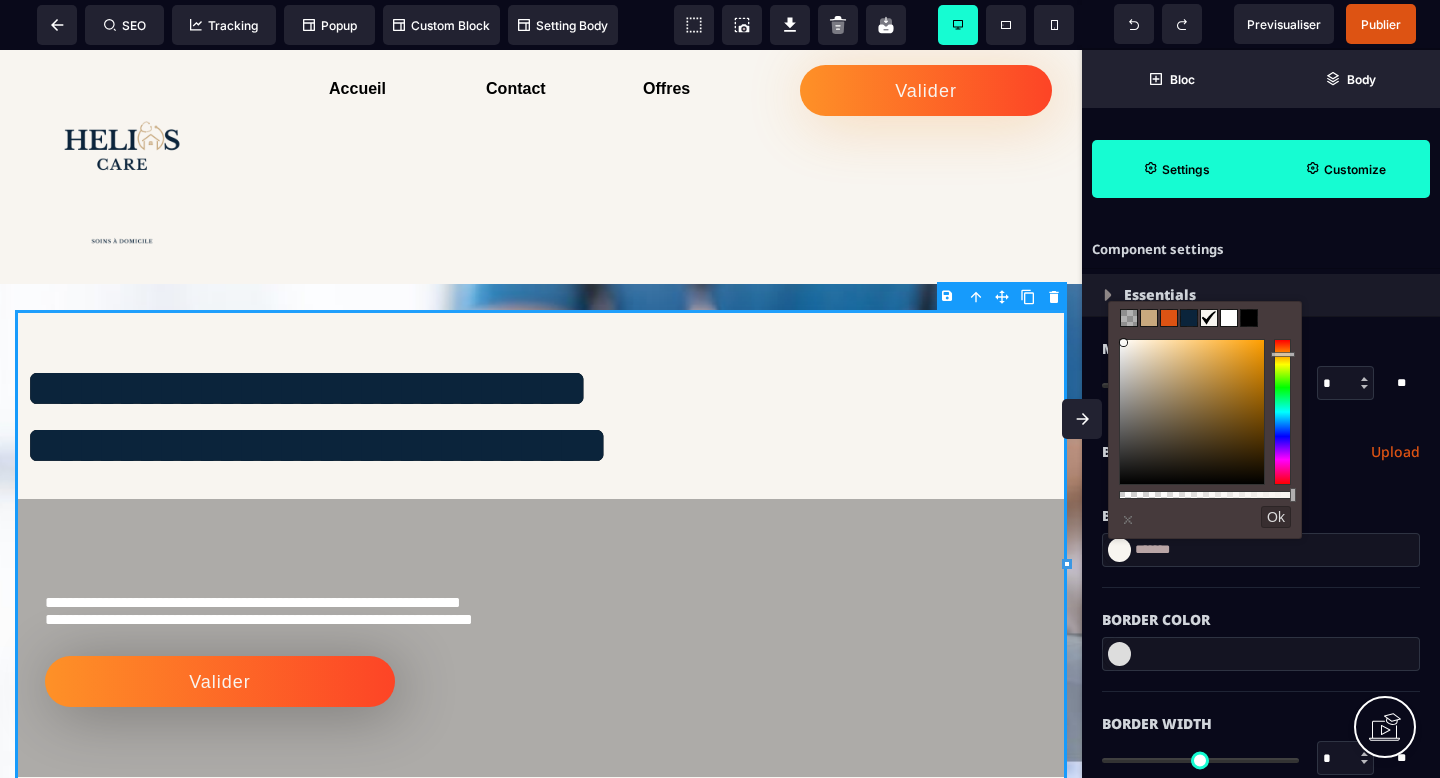 click at bounding box center (1229, 318) 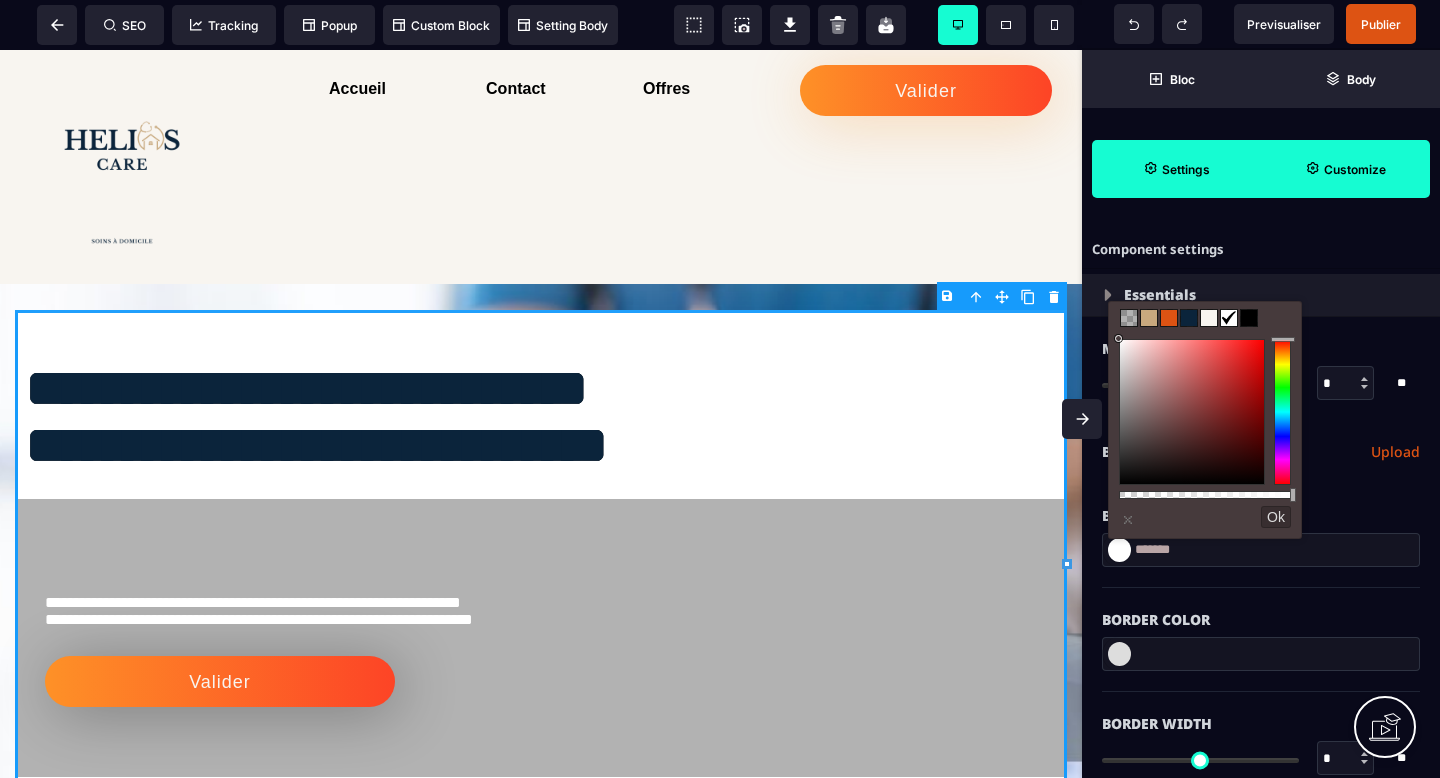 click at bounding box center (1149, 318) 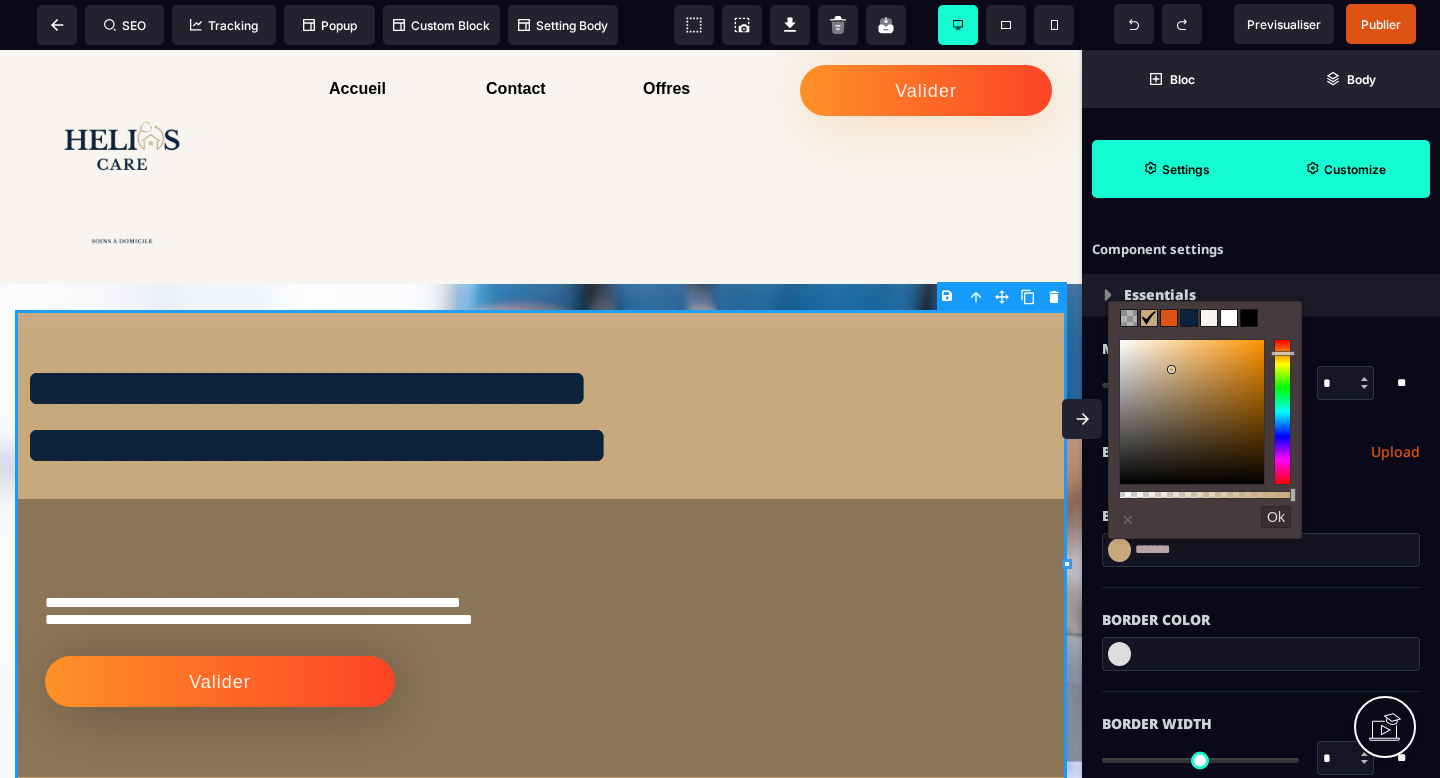 click at bounding box center [1129, 318] 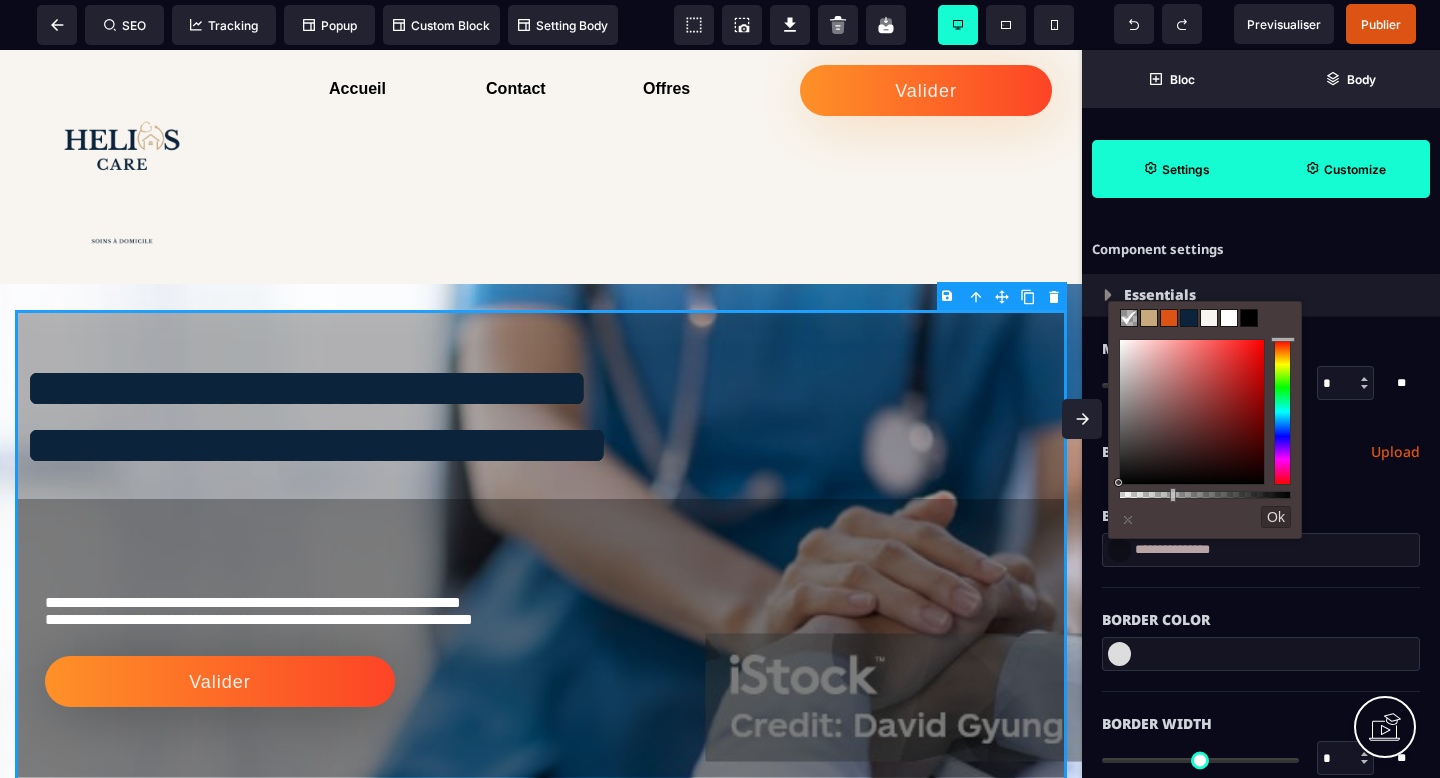 click at bounding box center (1209, 318) 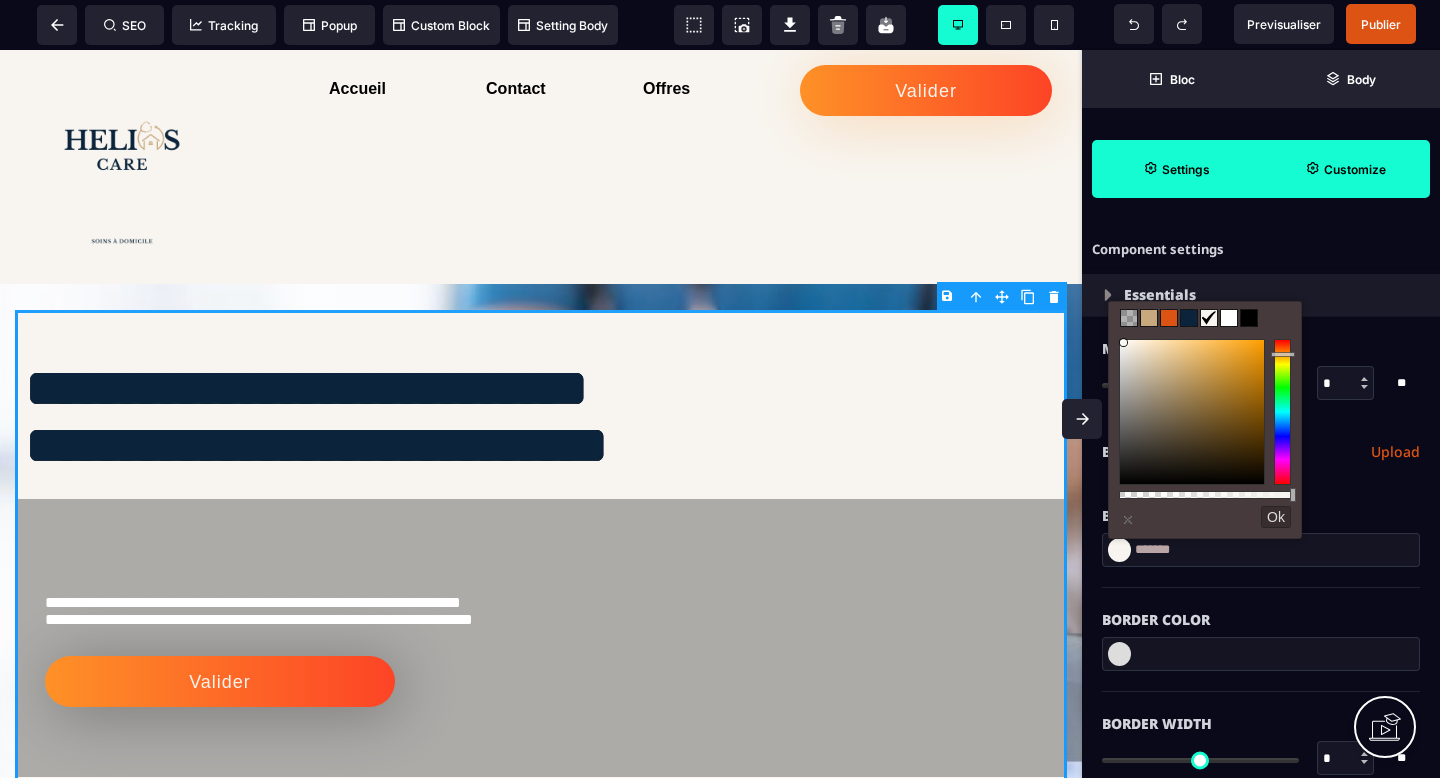 click on "Margin Top
*
*
**
All" at bounding box center [1261, 368] 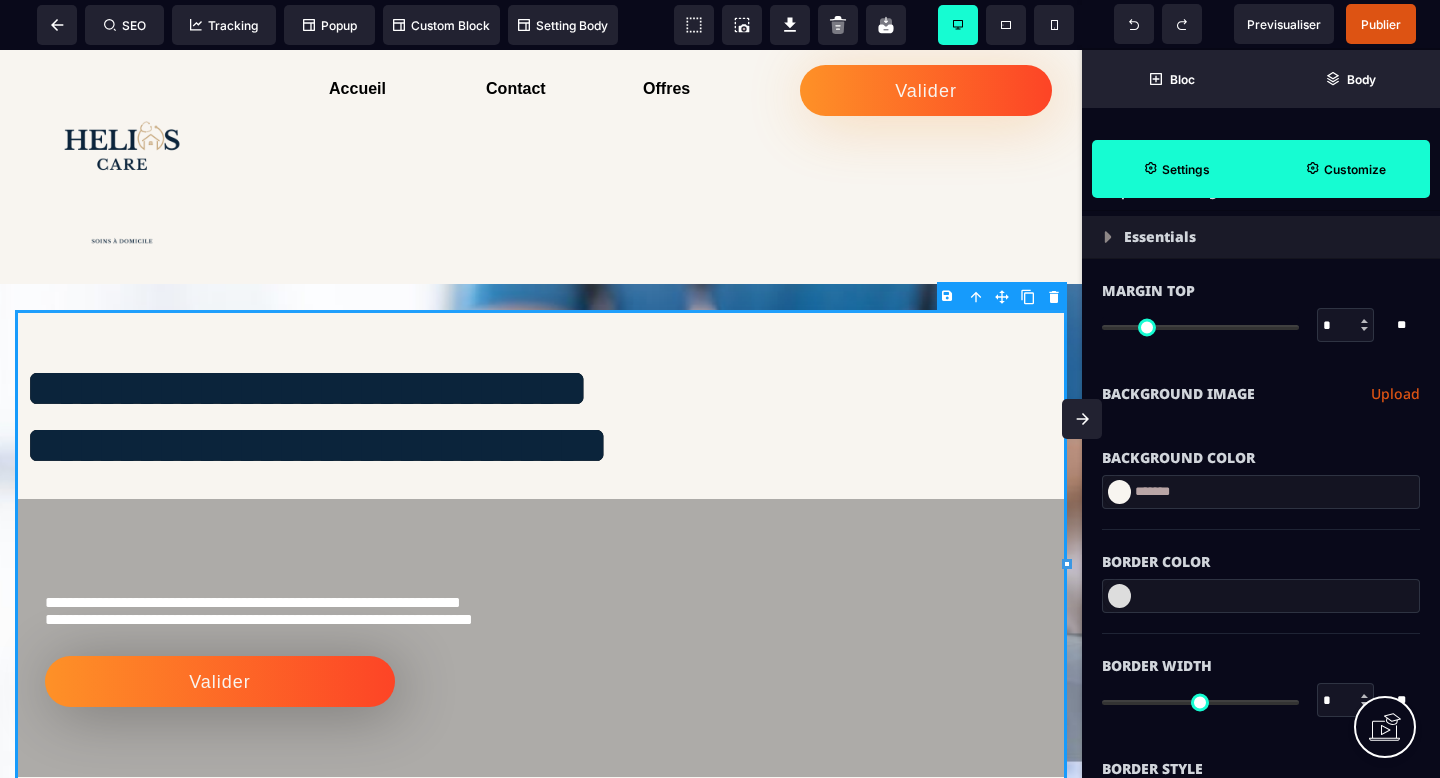 scroll, scrollTop: 65, scrollLeft: 0, axis: vertical 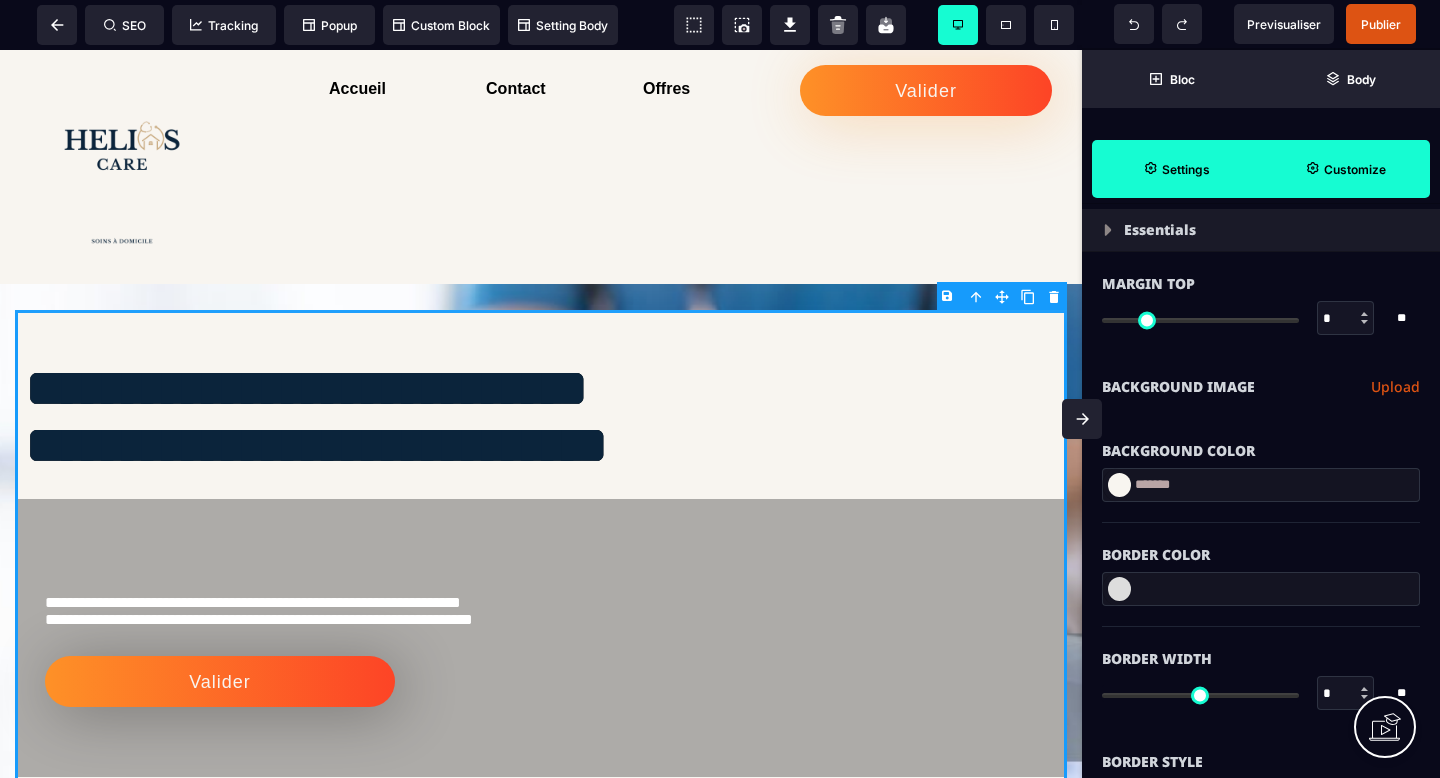 click at bounding box center (1119, 589) 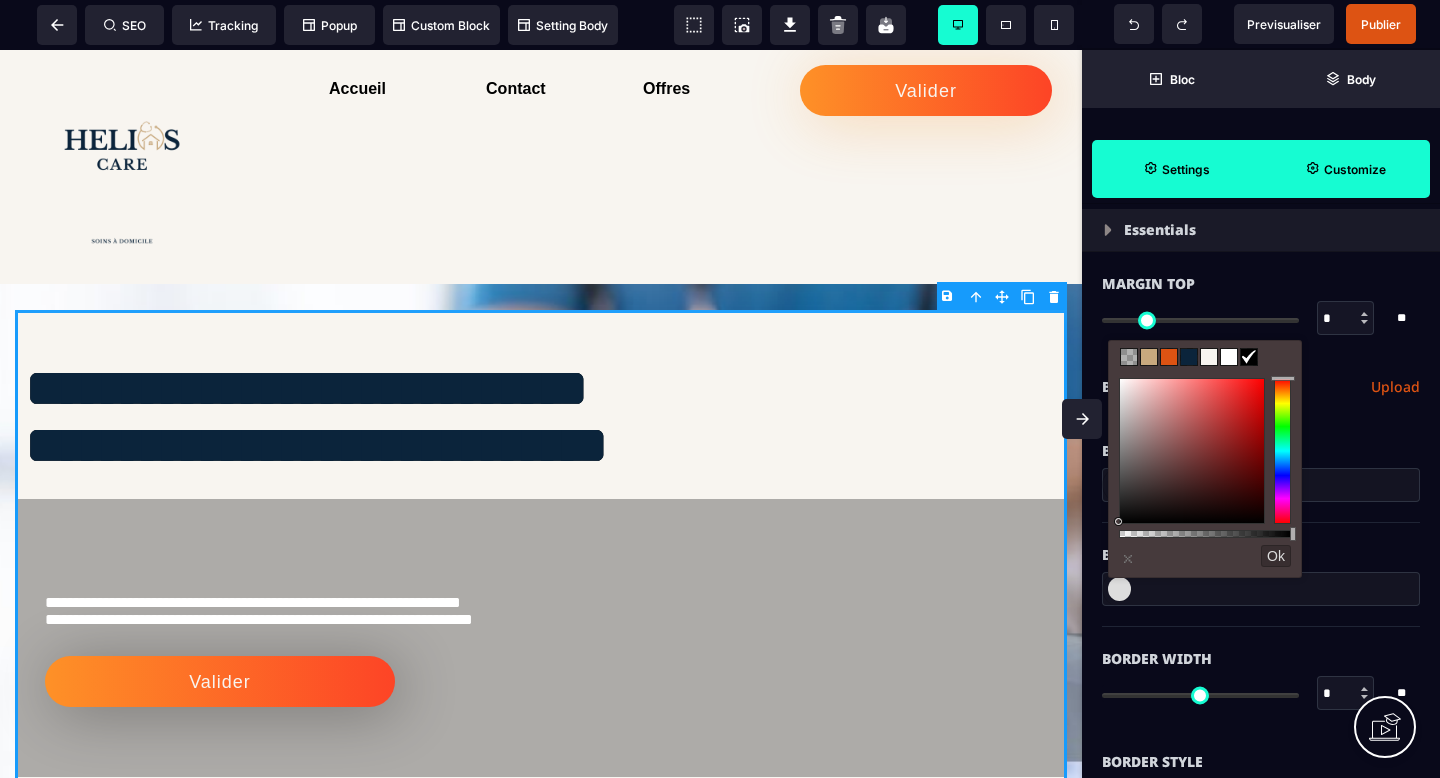 click at bounding box center [1209, 357] 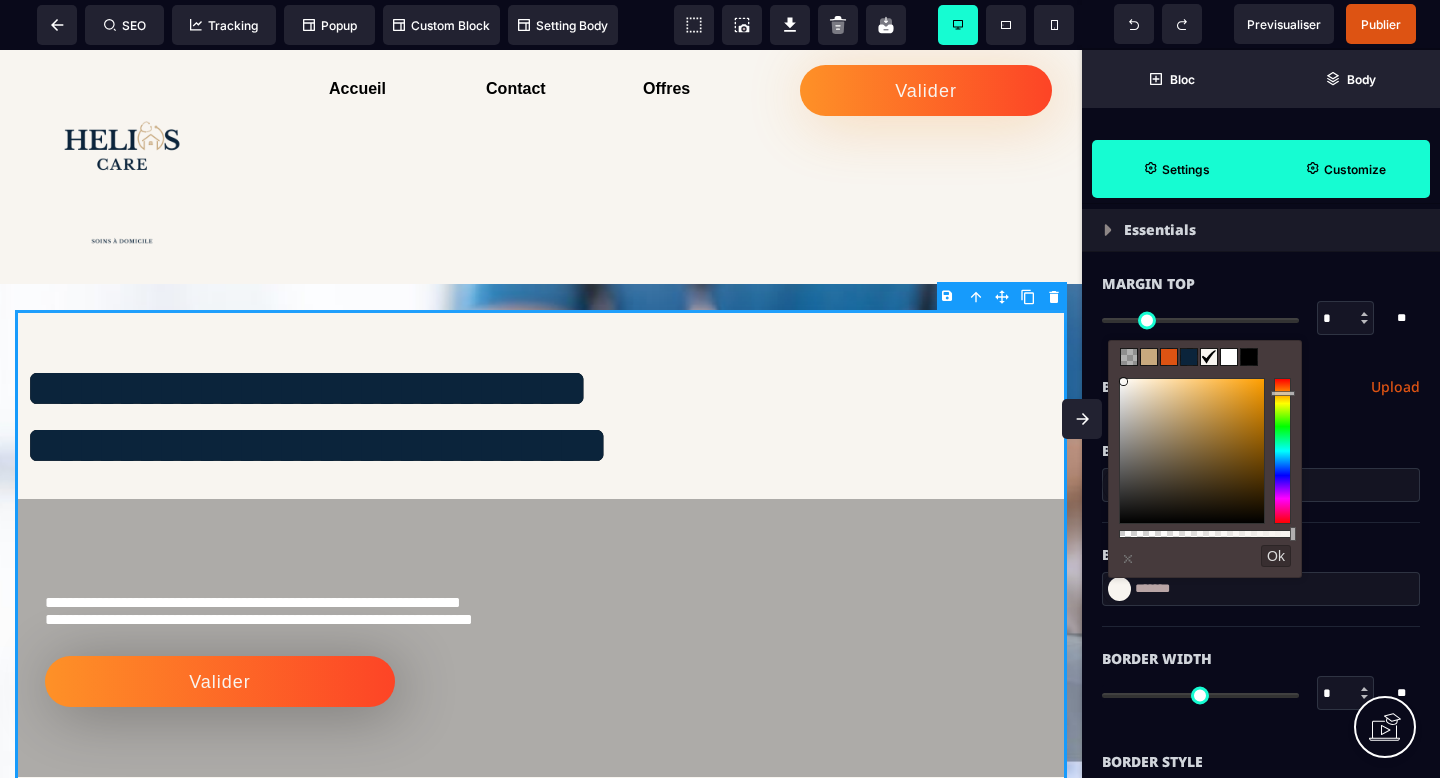 click on "Background Color" at bounding box center (1261, 451) 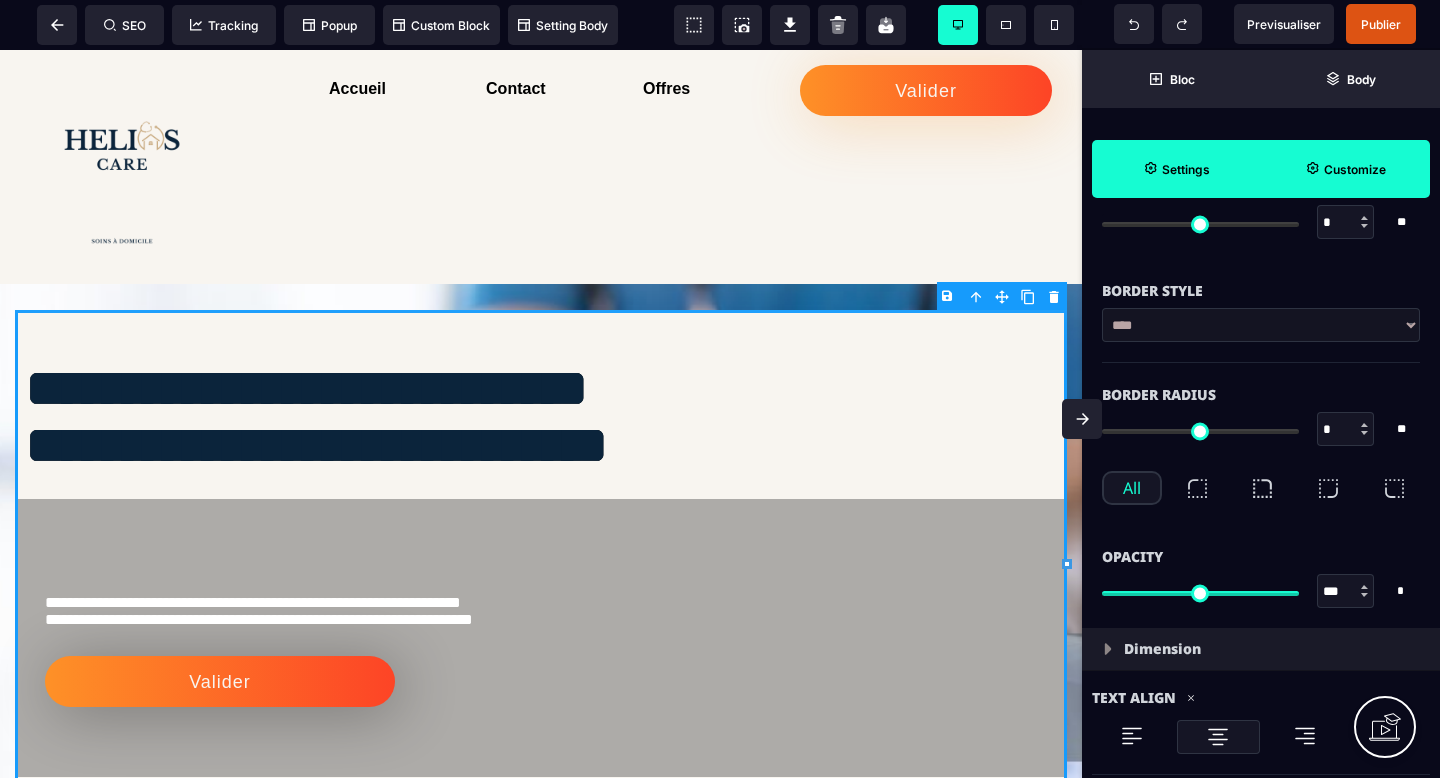 scroll, scrollTop: 581, scrollLeft: 0, axis: vertical 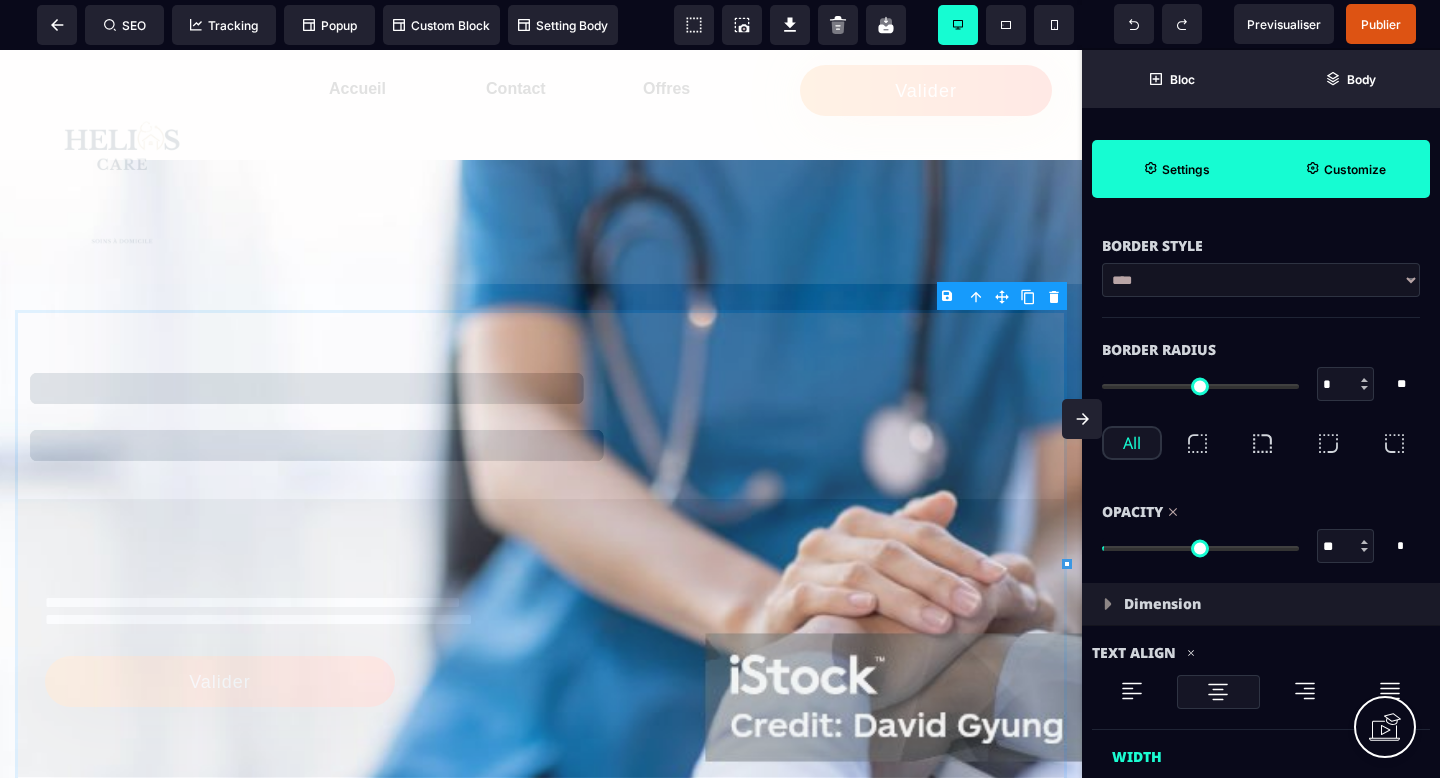 drag, startPoint x: 1290, startPoint y: 550, endPoint x: 1132, endPoint y: 549, distance: 158.00316 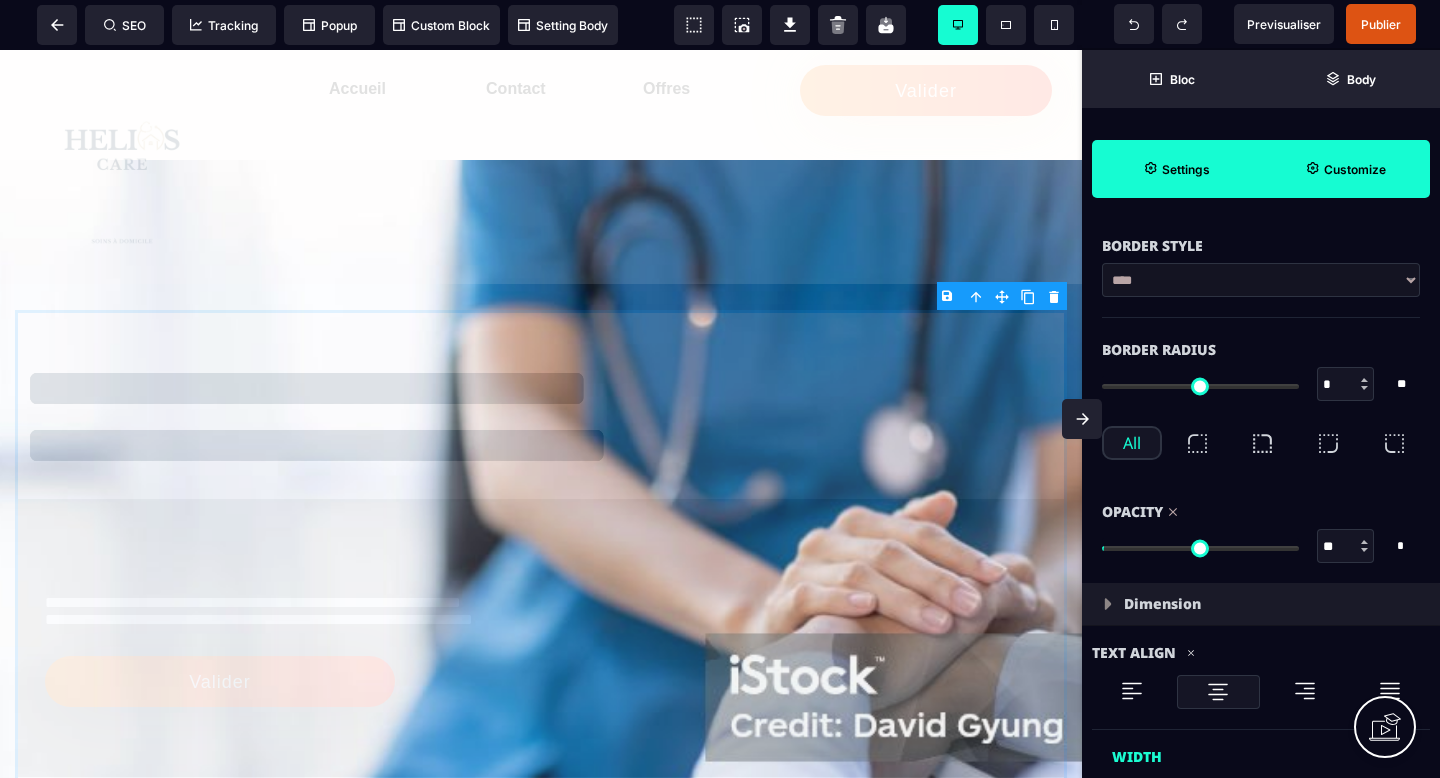 click on "Border Radius
*
*
** * *
All" at bounding box center [1261, 409] 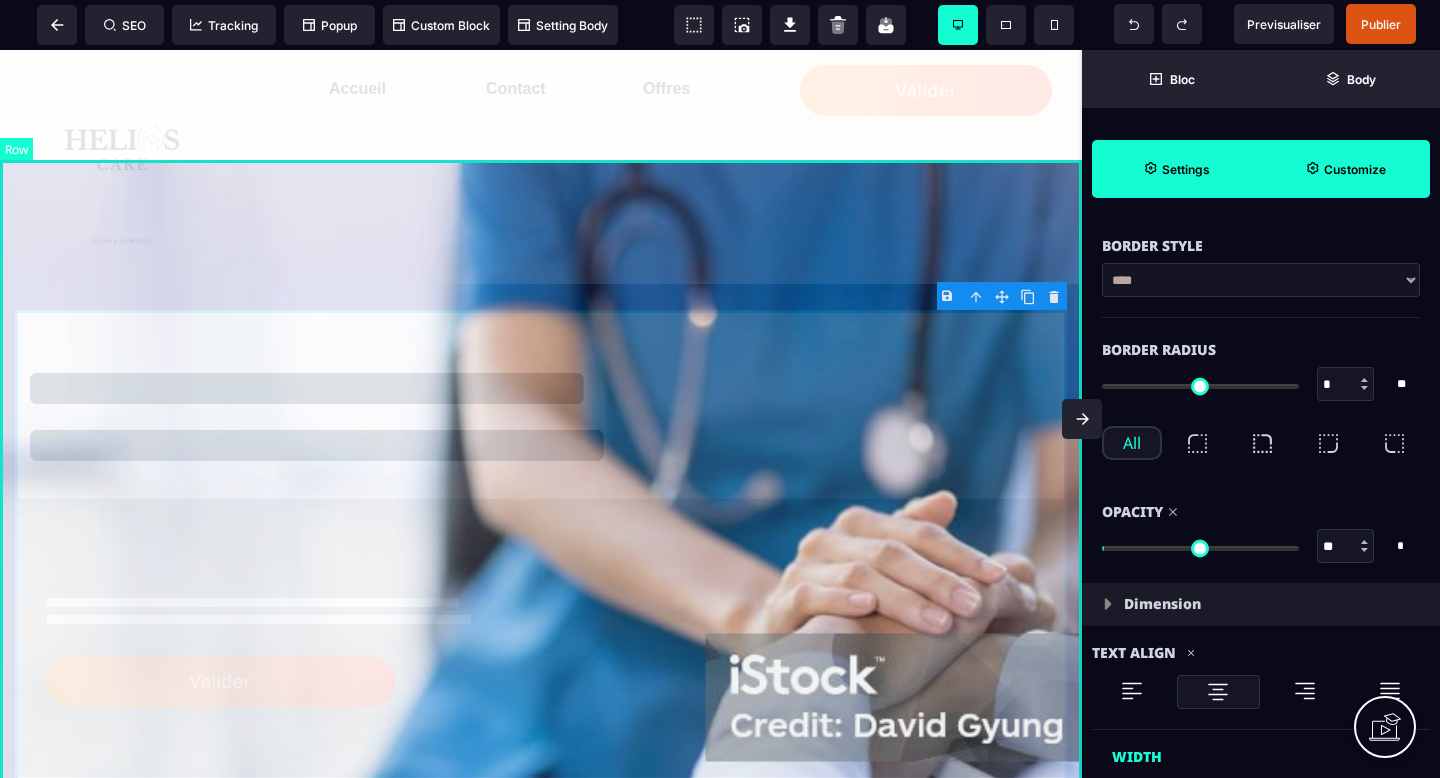 click on "**********" at bounding box center [541, 563] 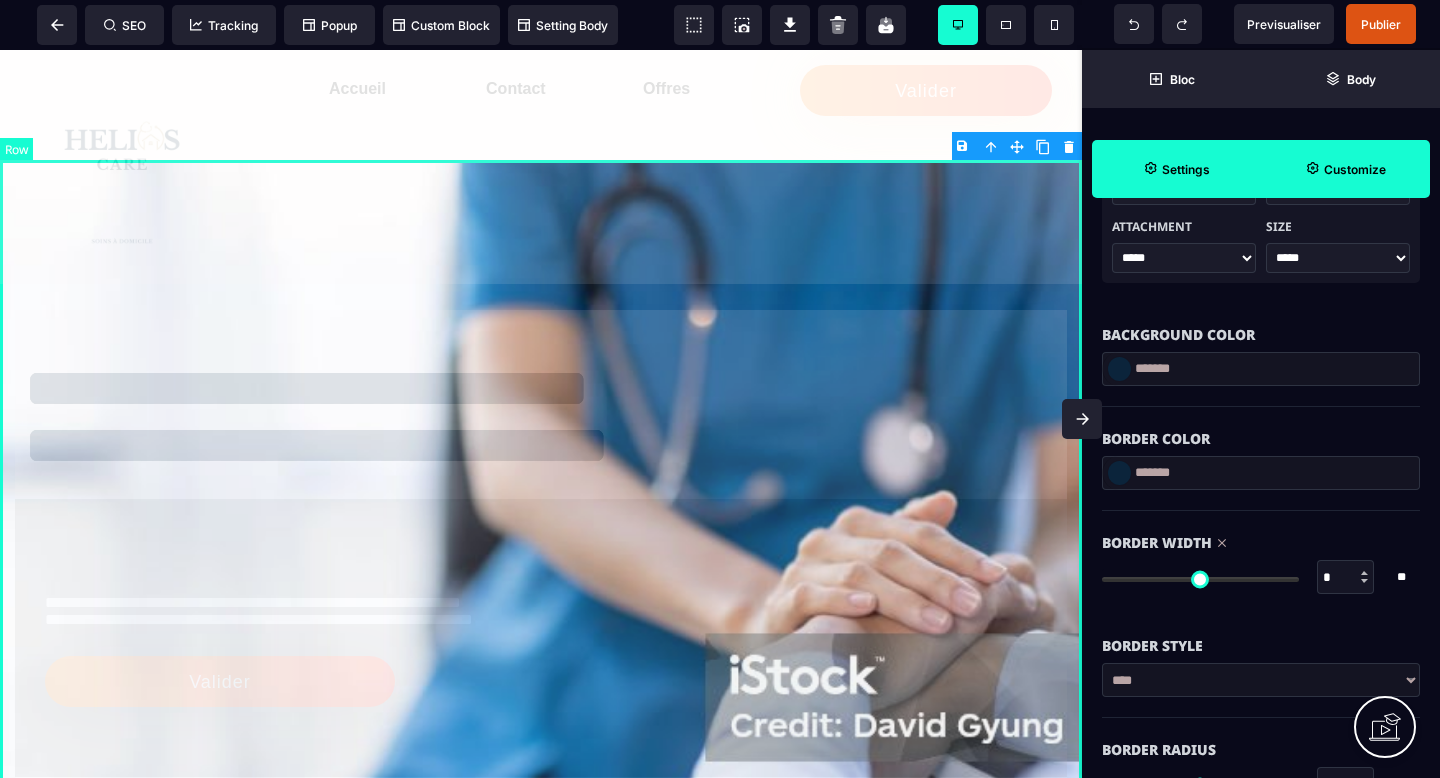 scroll, scrollTop: 0, scrollLeft: 0, axis: both 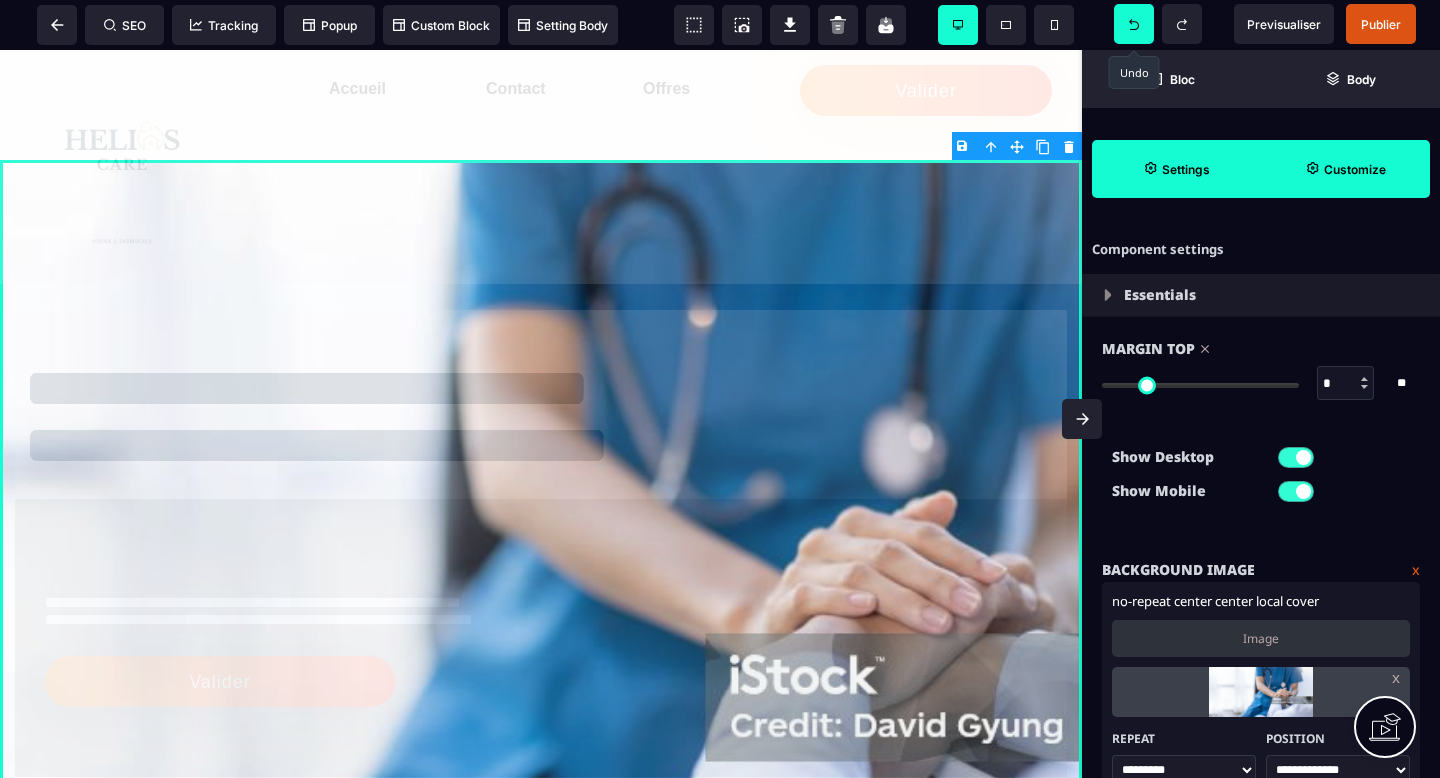 click 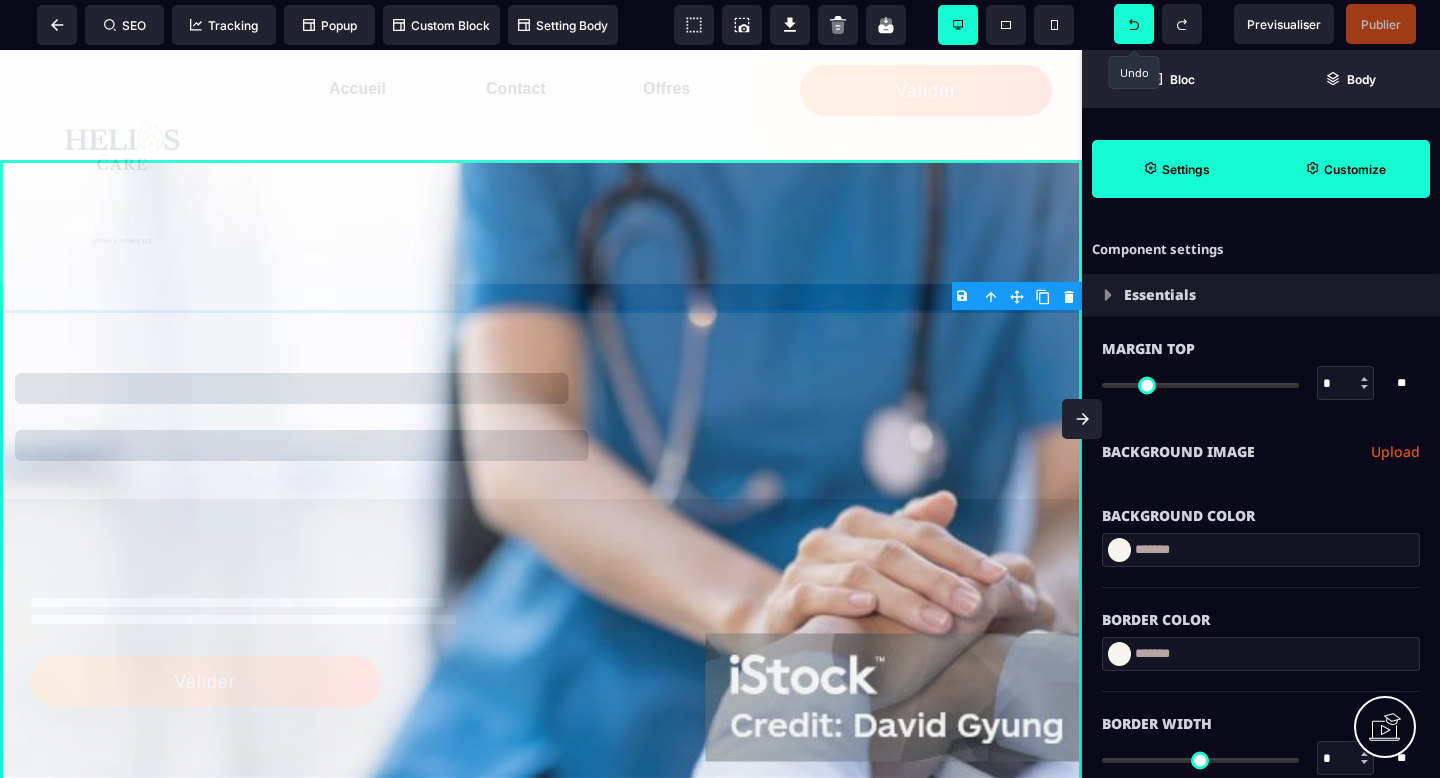 click at bounding box center (1134, 24) 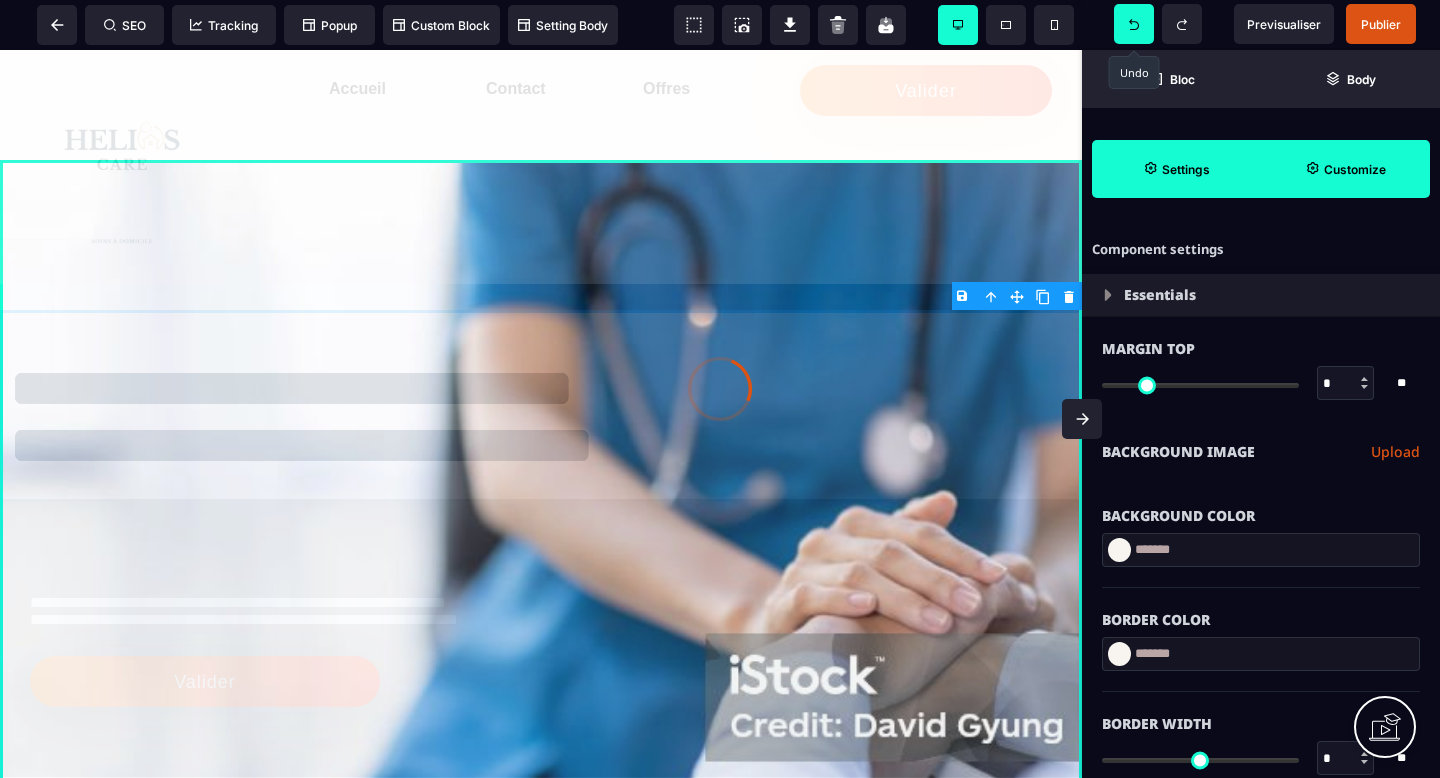 click 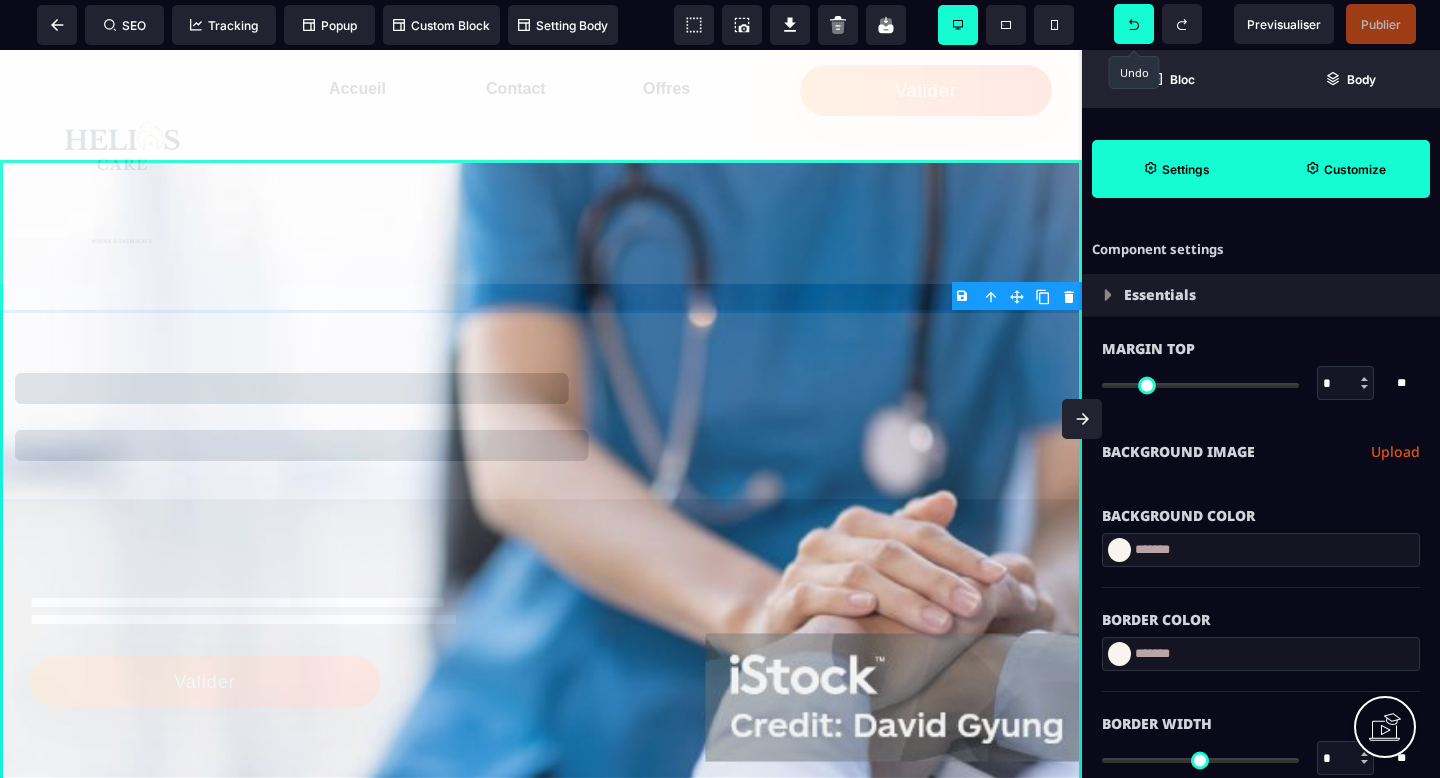 click at bounding box center [1134, 24] 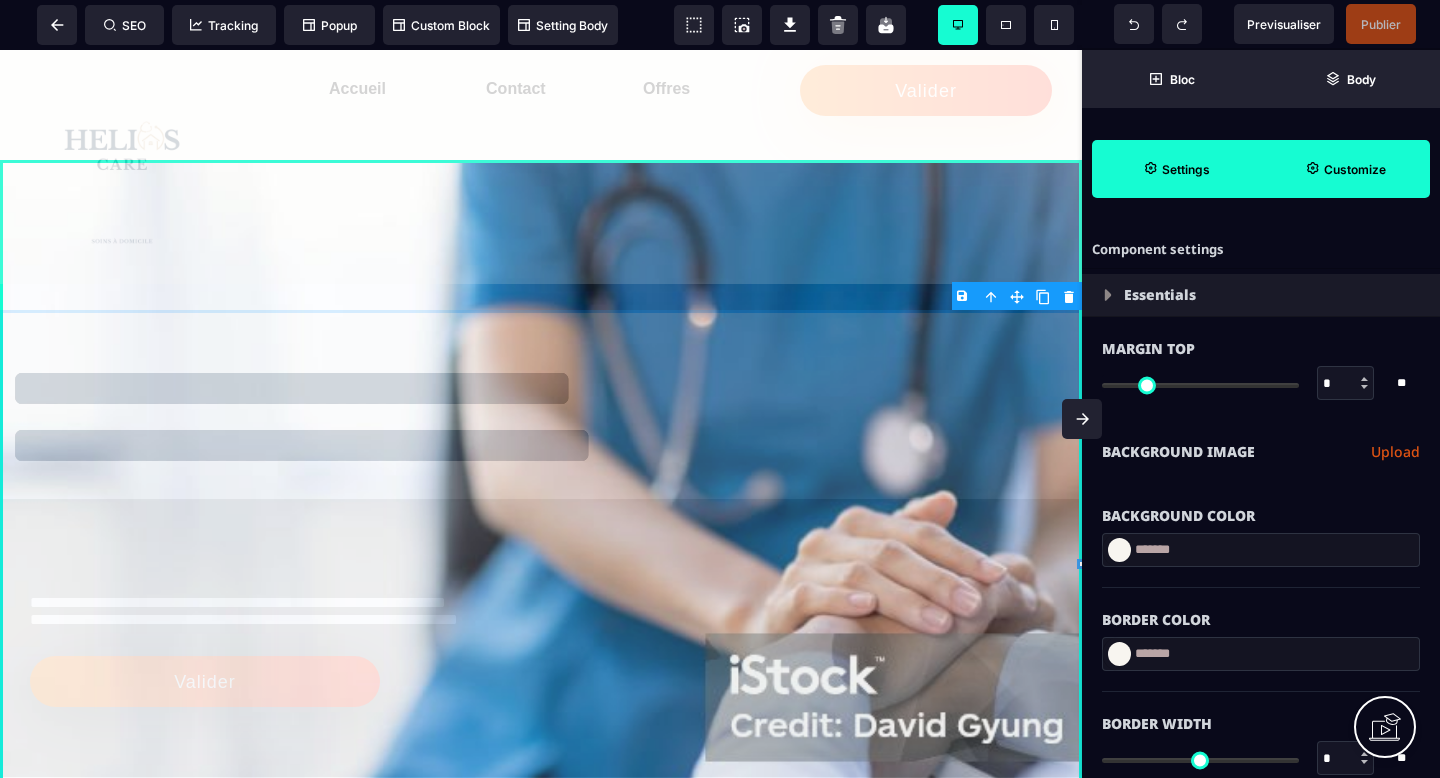 click at bounding box center [1134, 24] 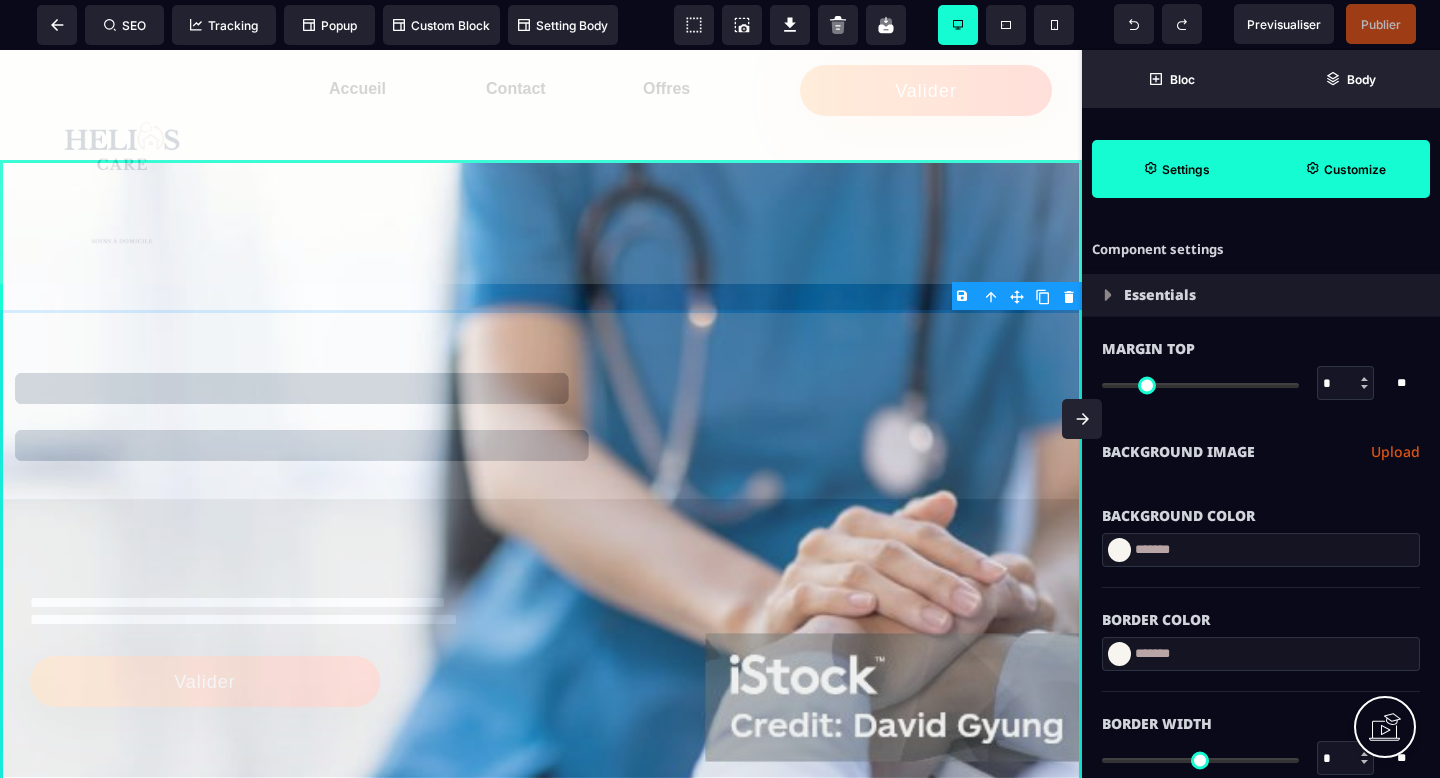 click at bounding box center [1134, 24] 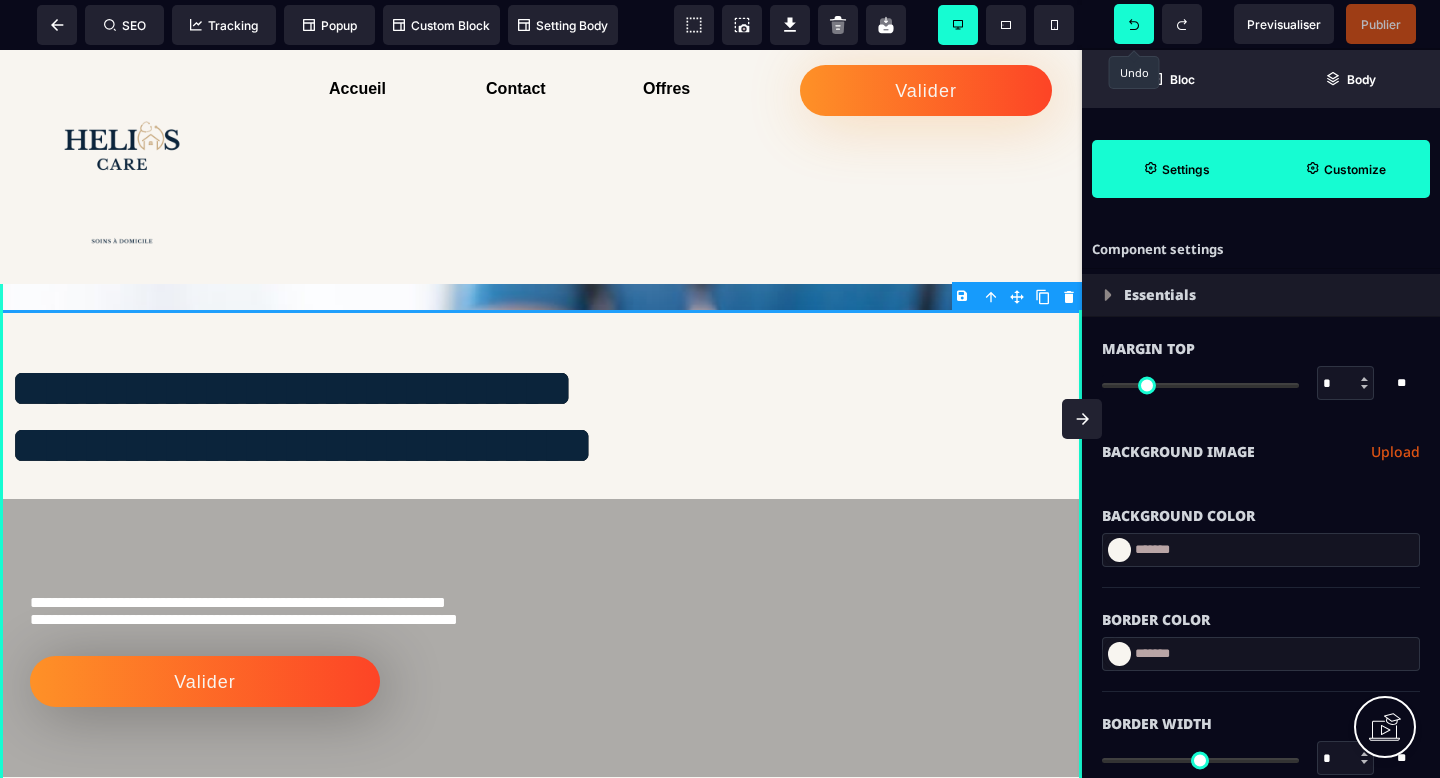 click 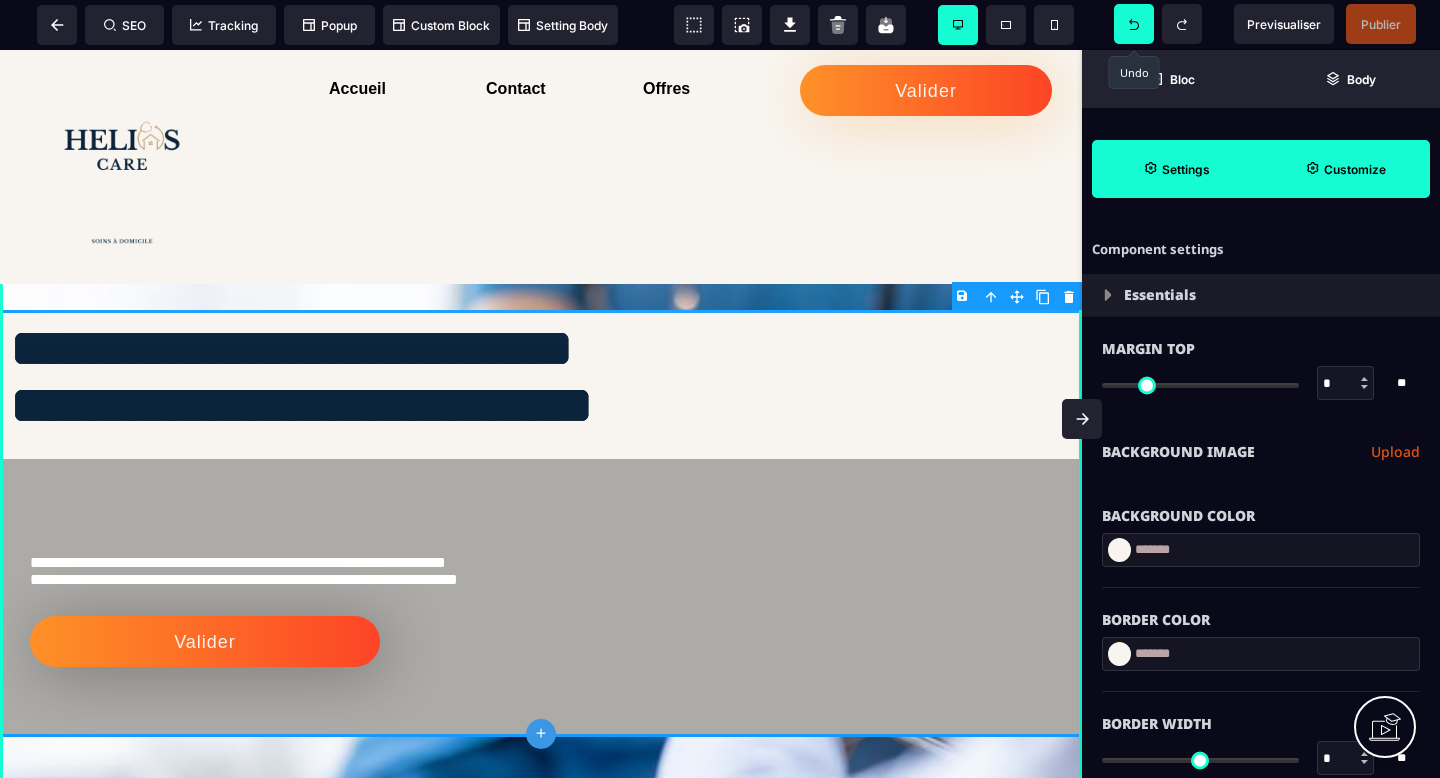 click 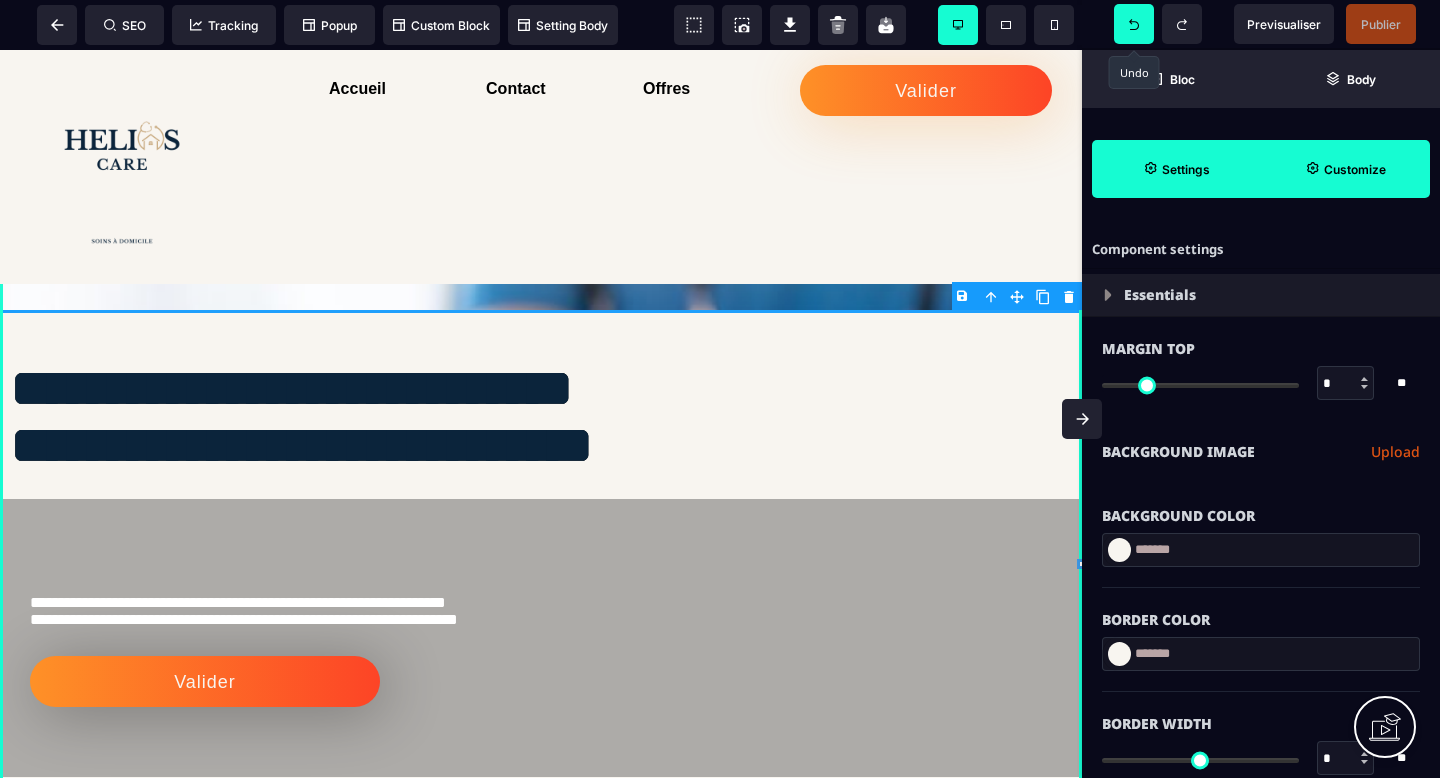 click at bounding box center (1134, 24) 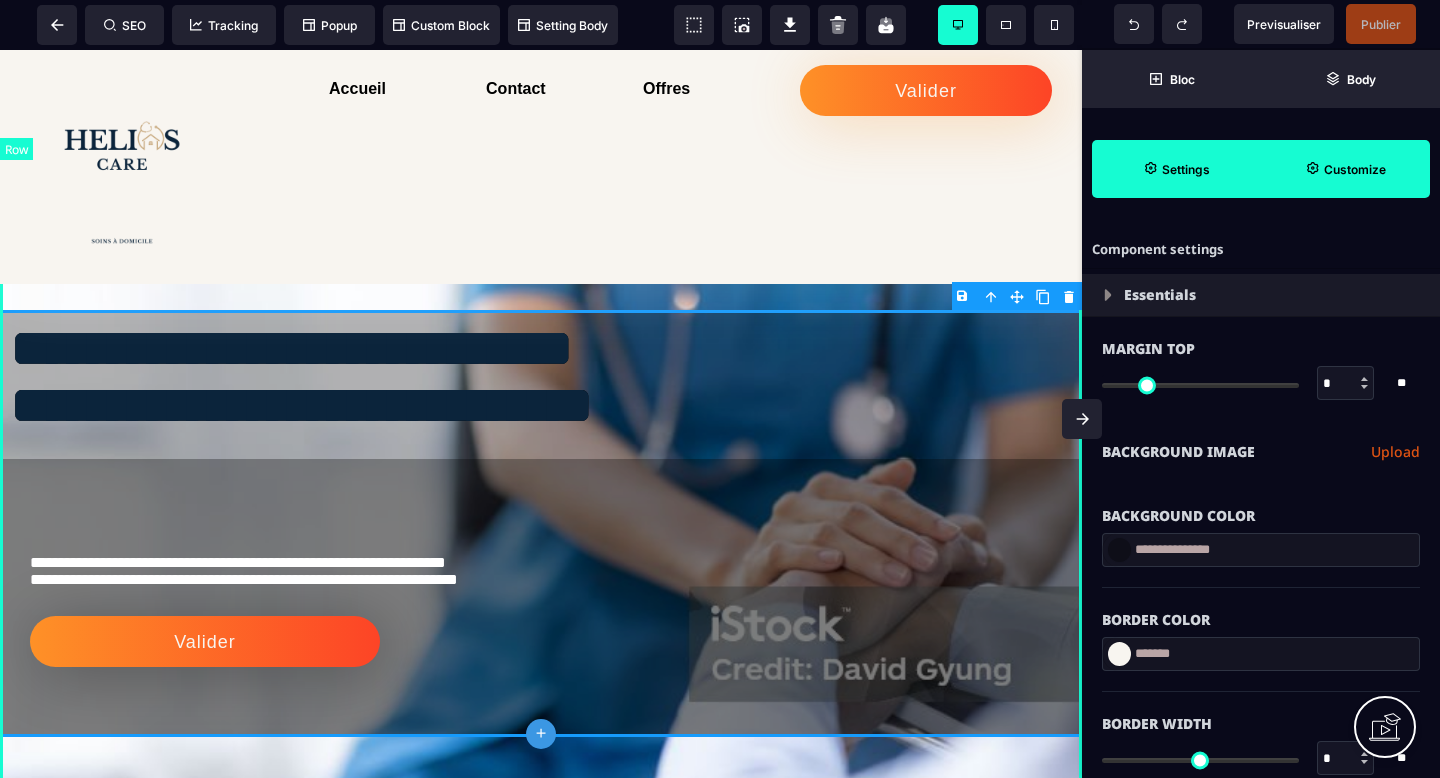 click on "**********" at bounding box center (541, 523) 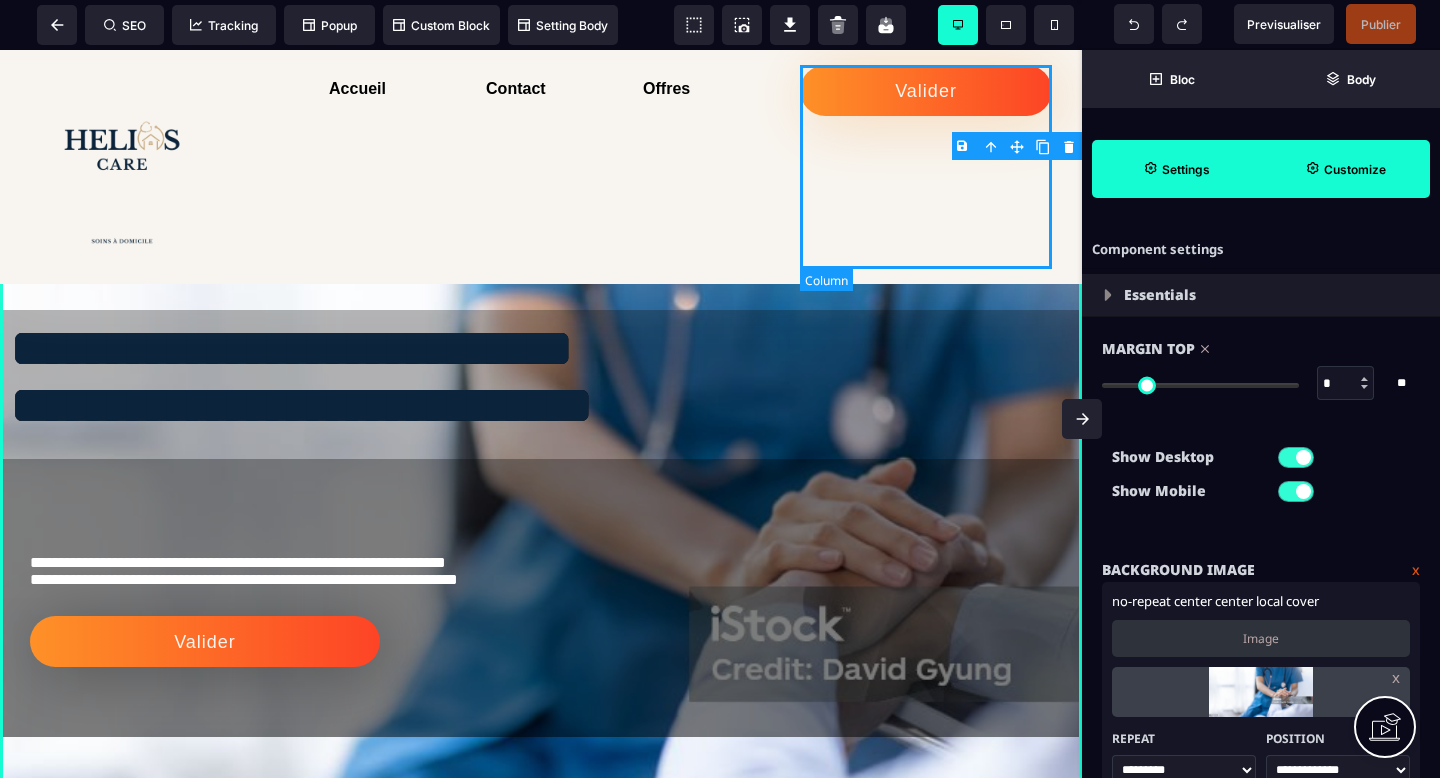 click on "Valider" at bounding box center [926, 167] 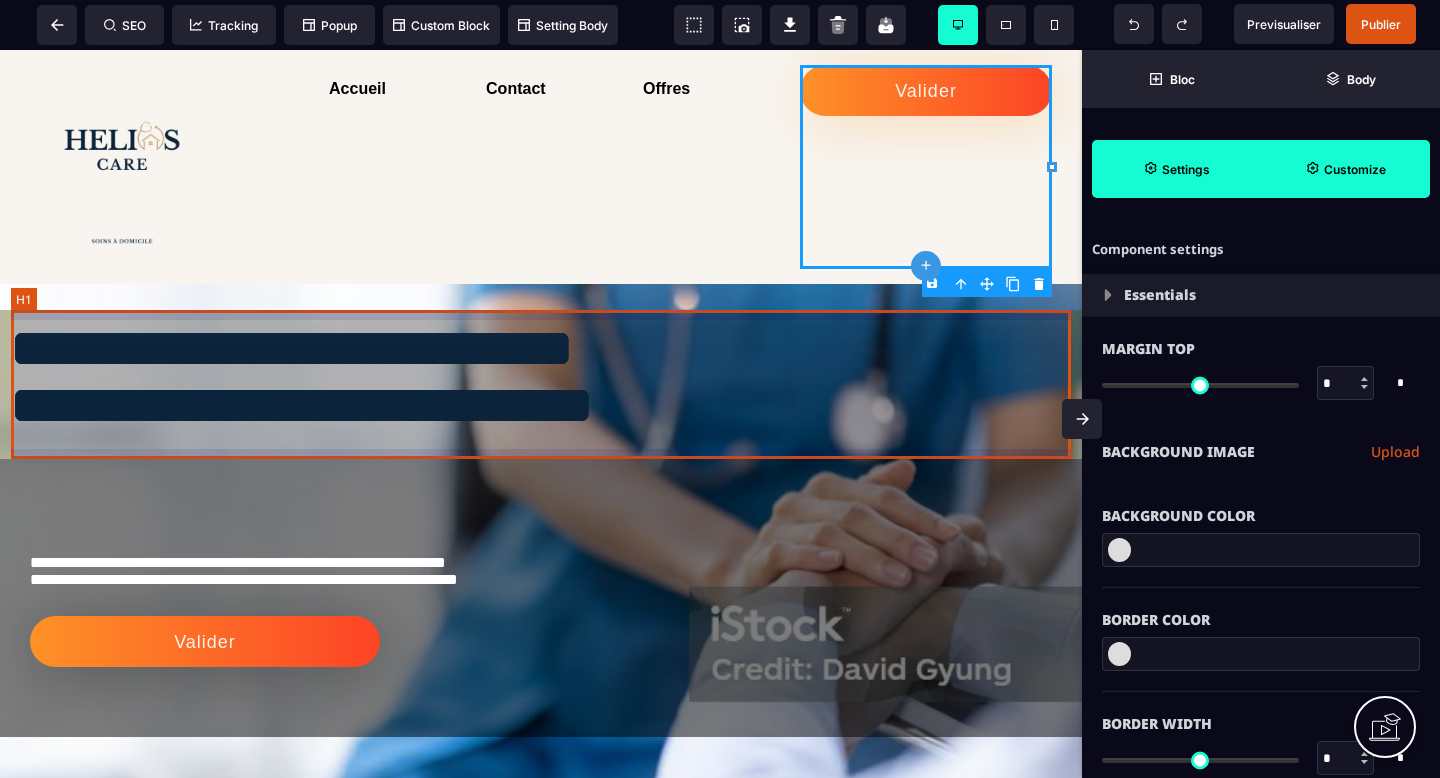 click on "**********" at bounding box center (541, 384) 